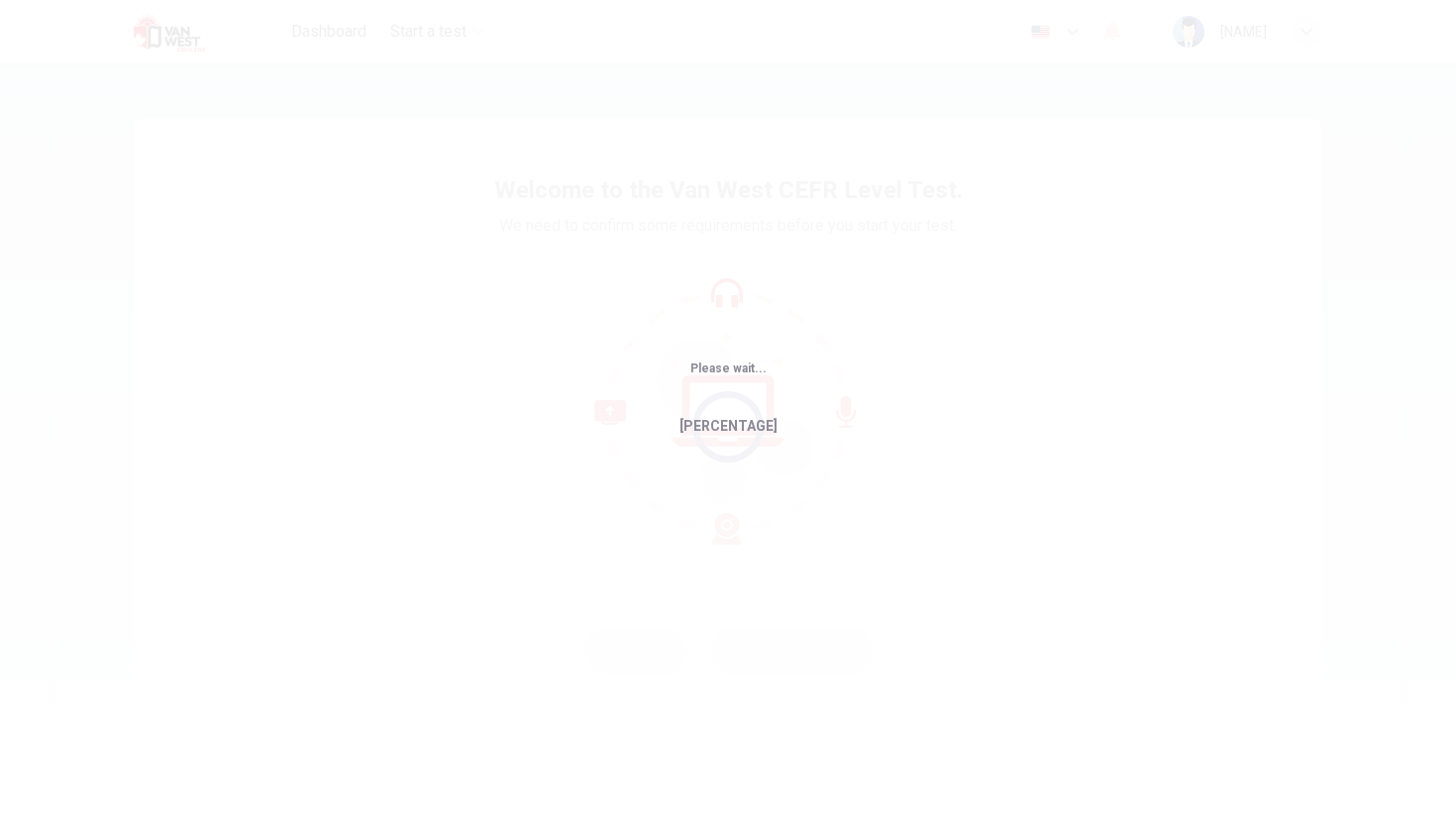 scroll, scrollTop: 0, scrollLeft: 0, axis: both 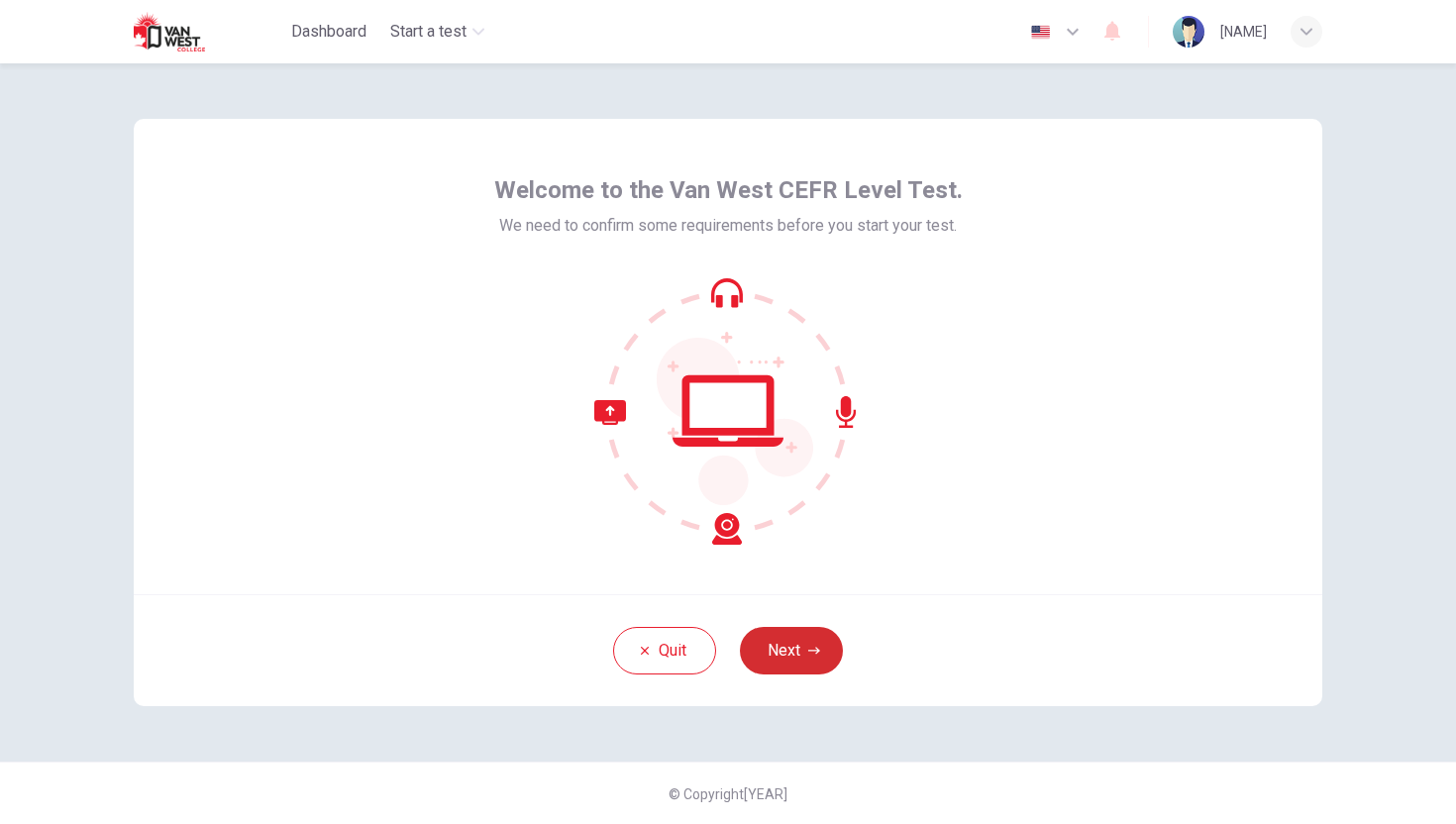 click on "Next" at bounding box center (791, 651) 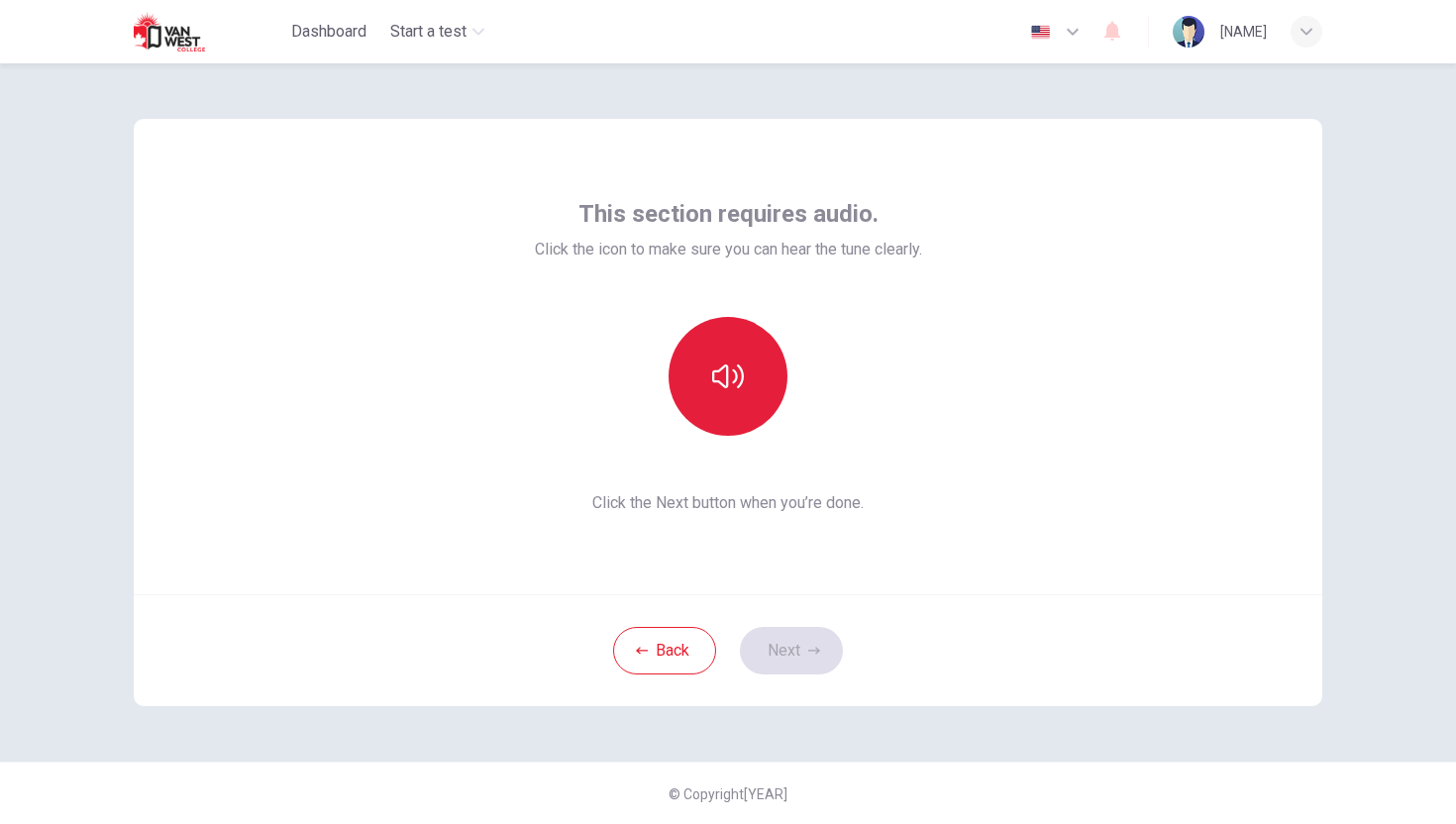 click at bounding box center (728, 376) 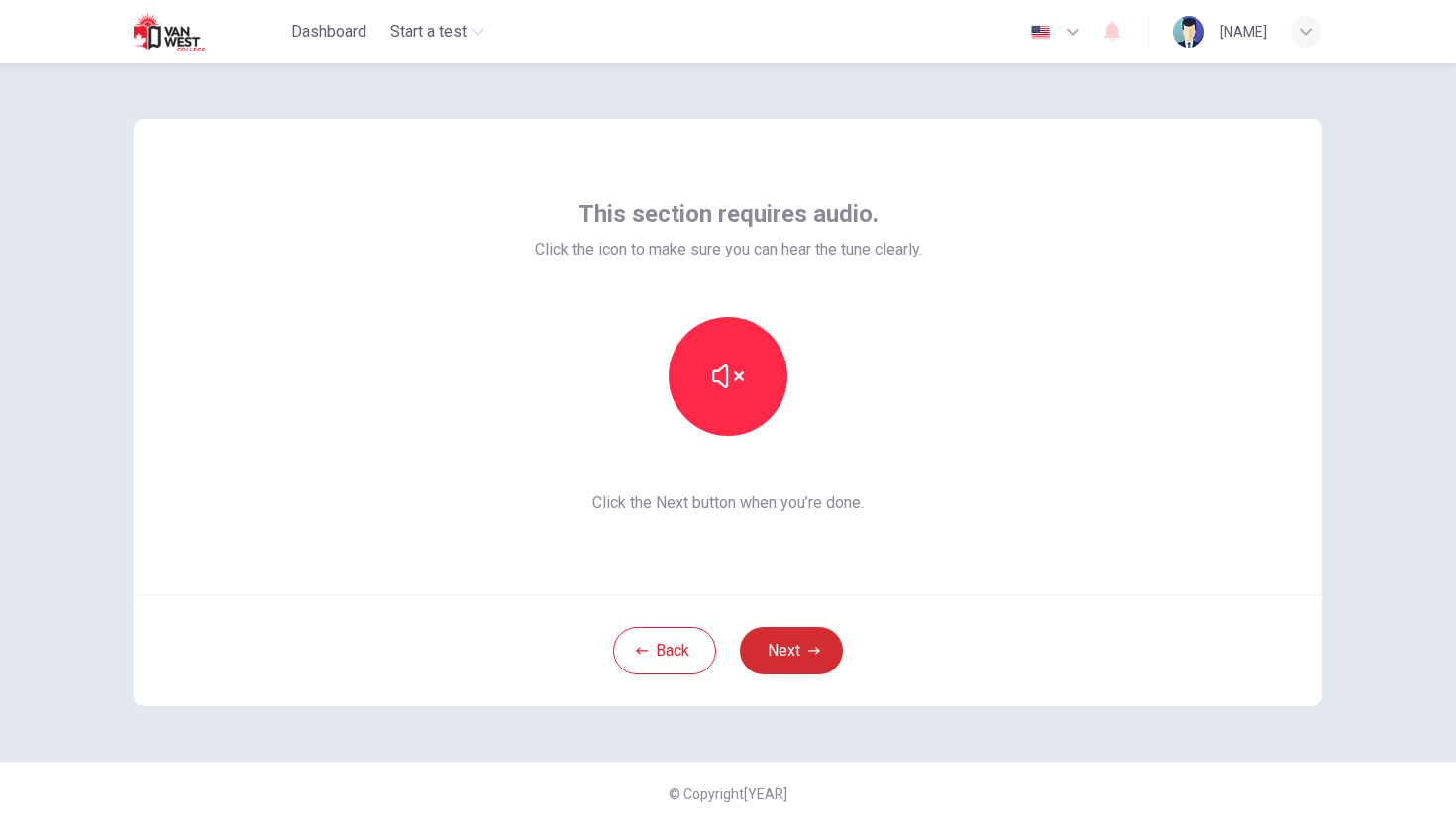 click on "Next" at bounding box center [791, 651] 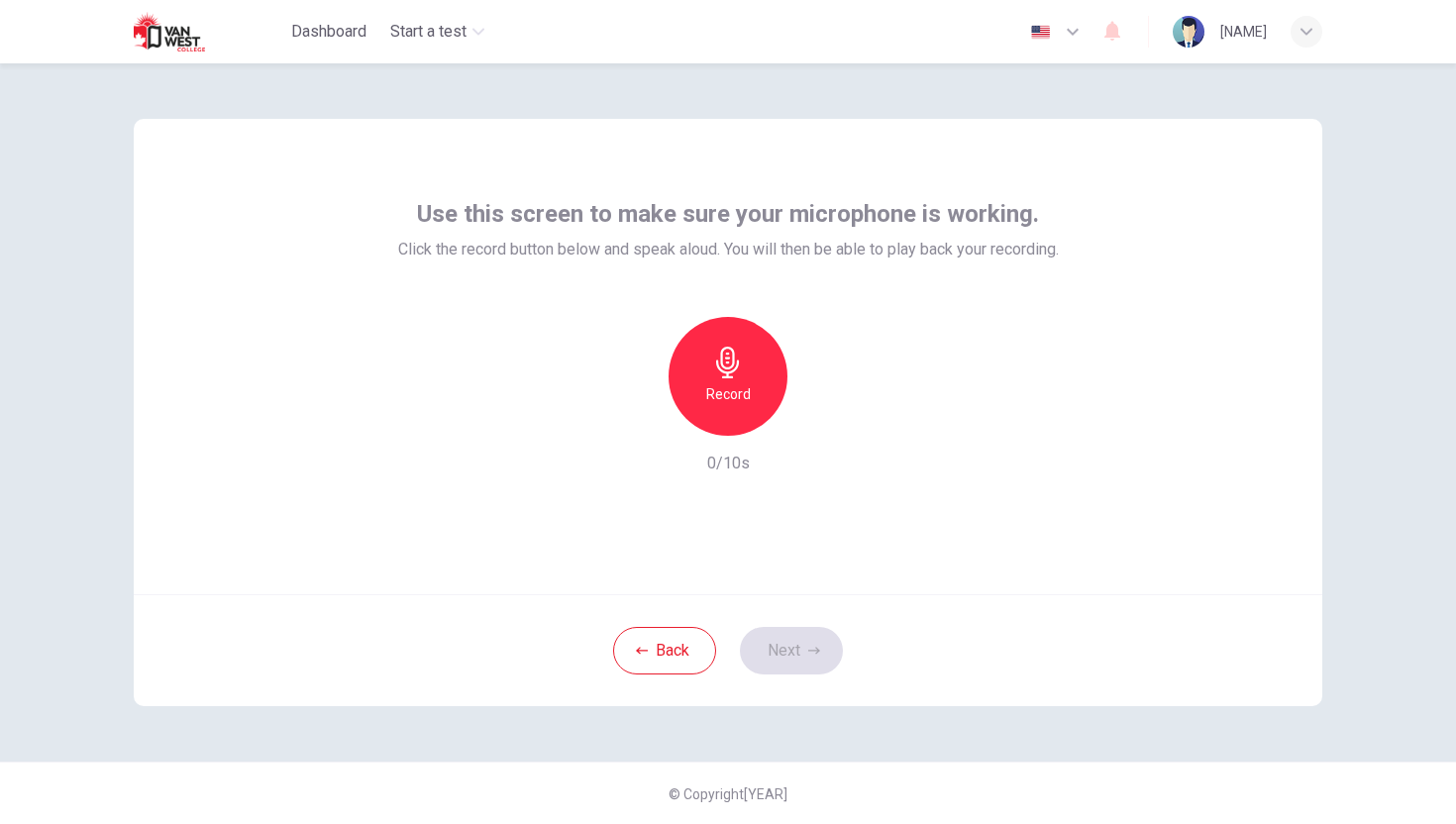 click on "Record" at bounding box center [728, 376] 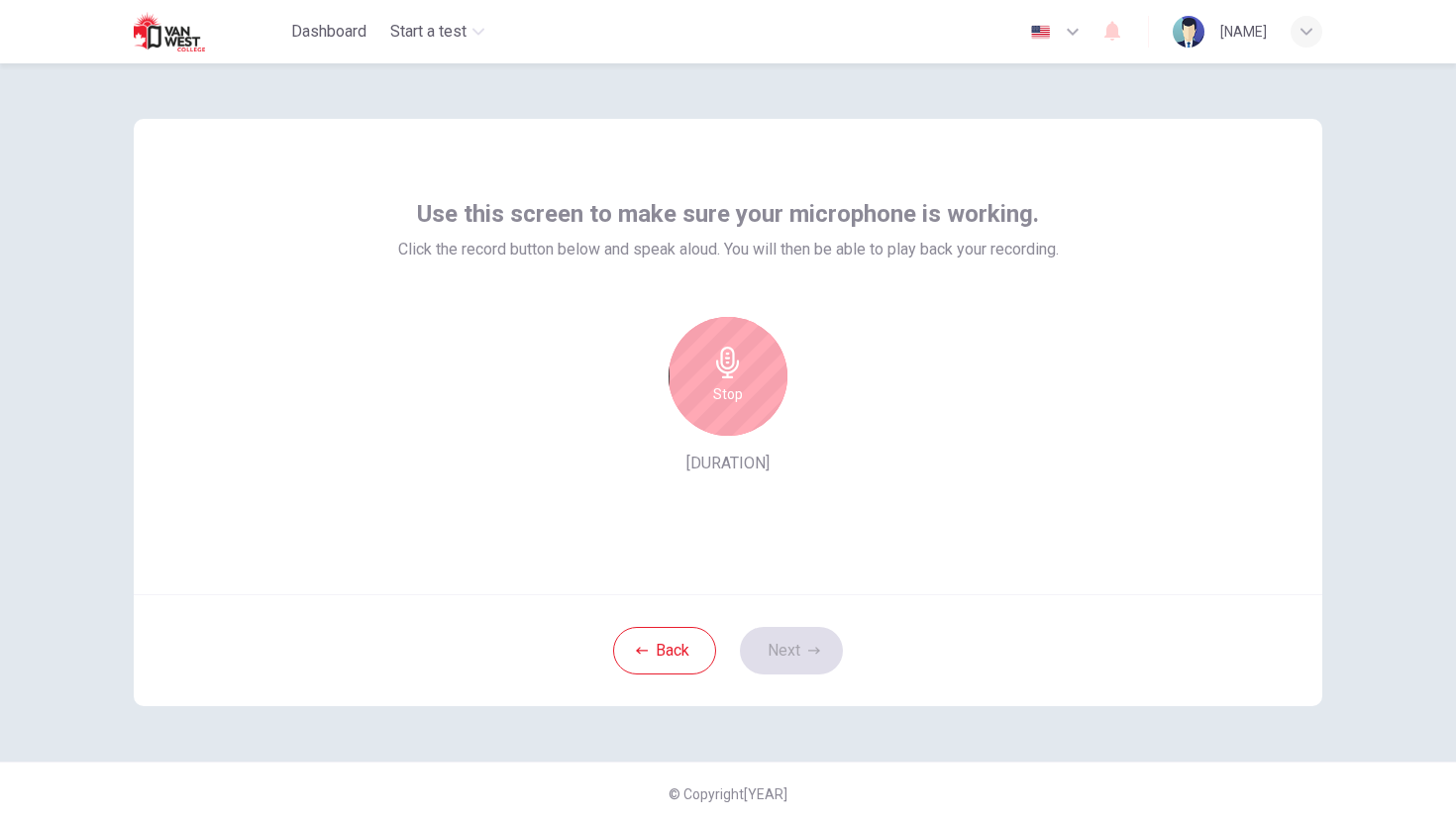 click on "Stop" at bounding box center (728, 376) 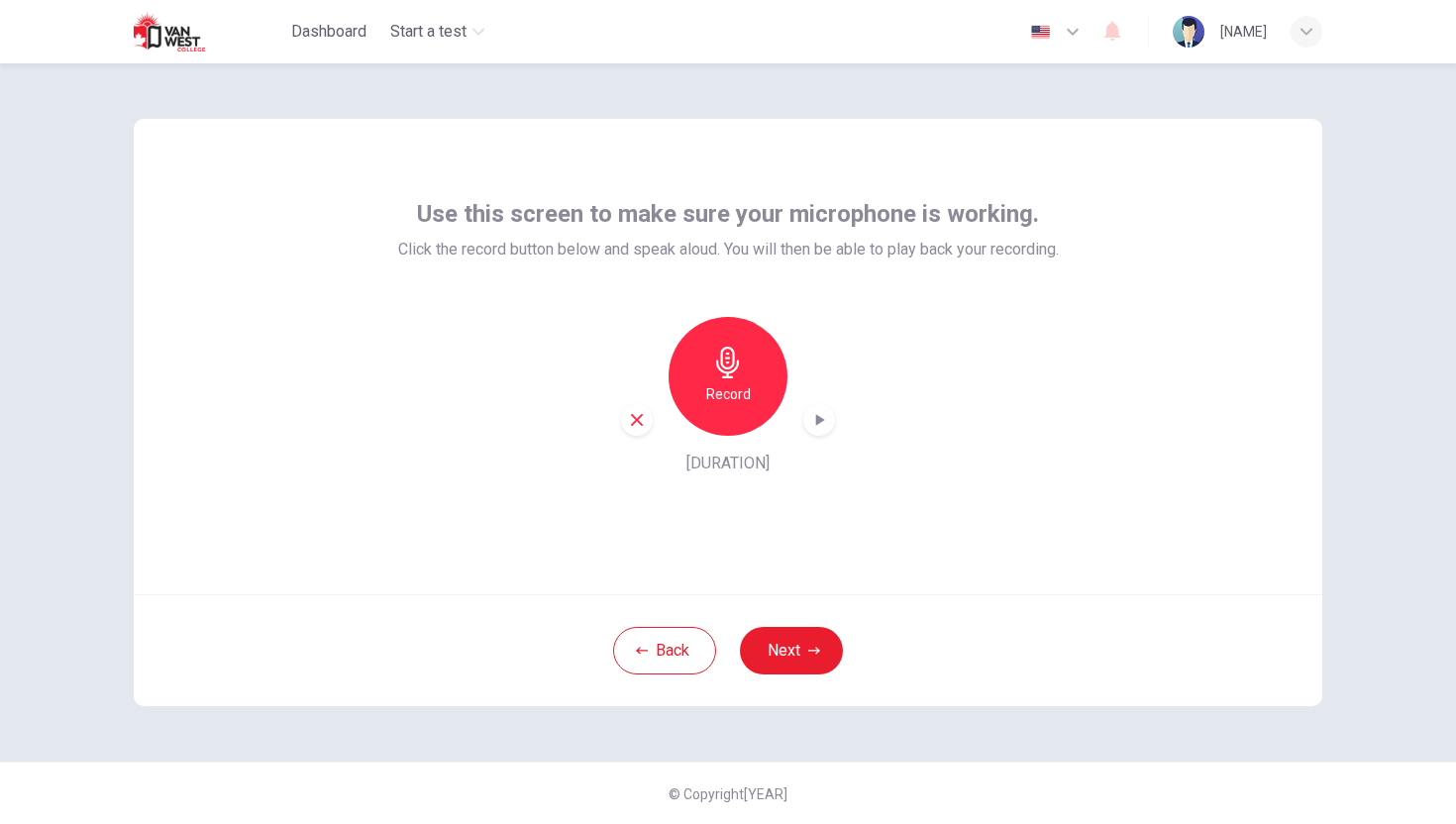 click at bounding box center [819, 420] 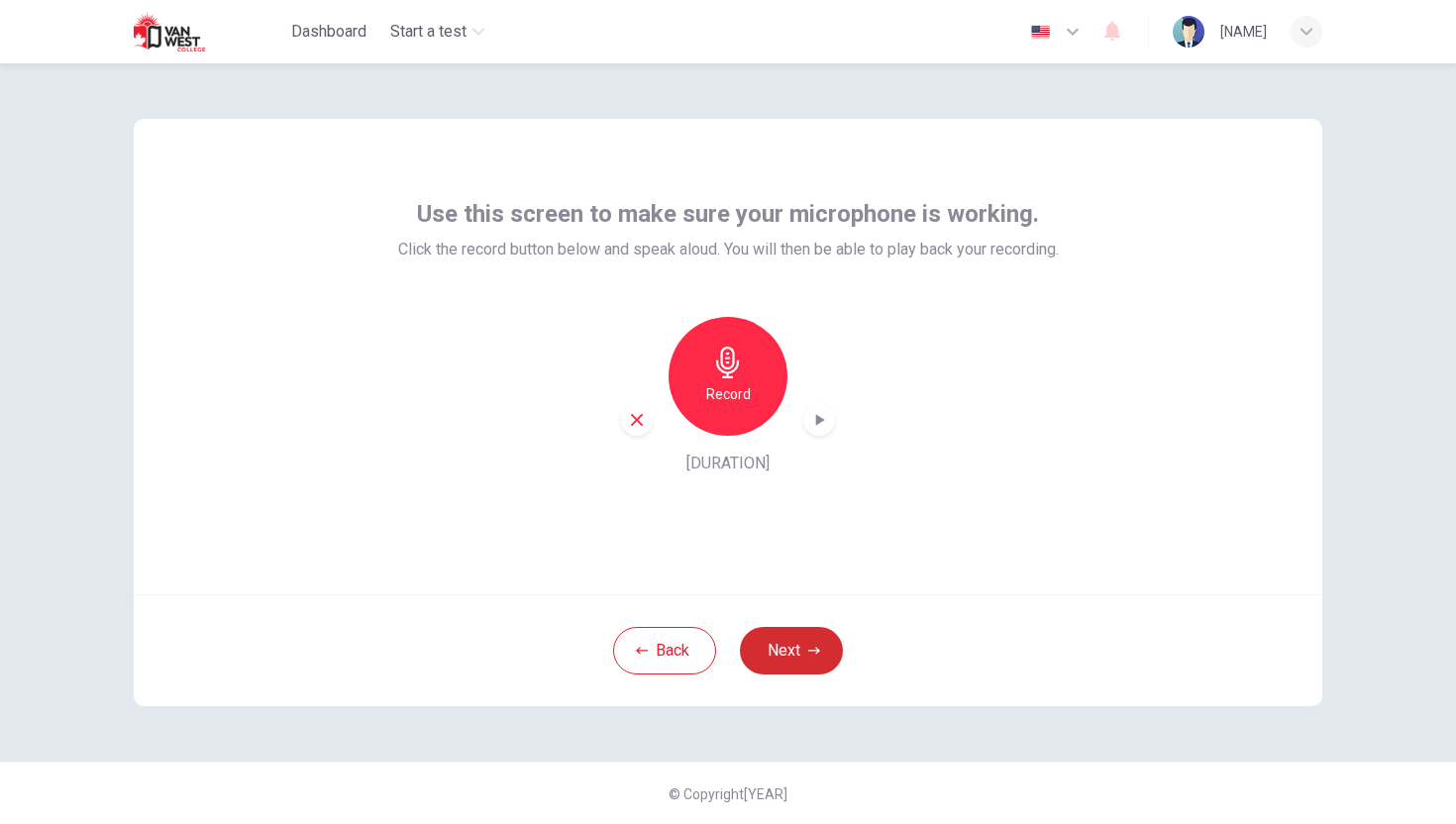 click on "Next" at bounding box center (791, 651) 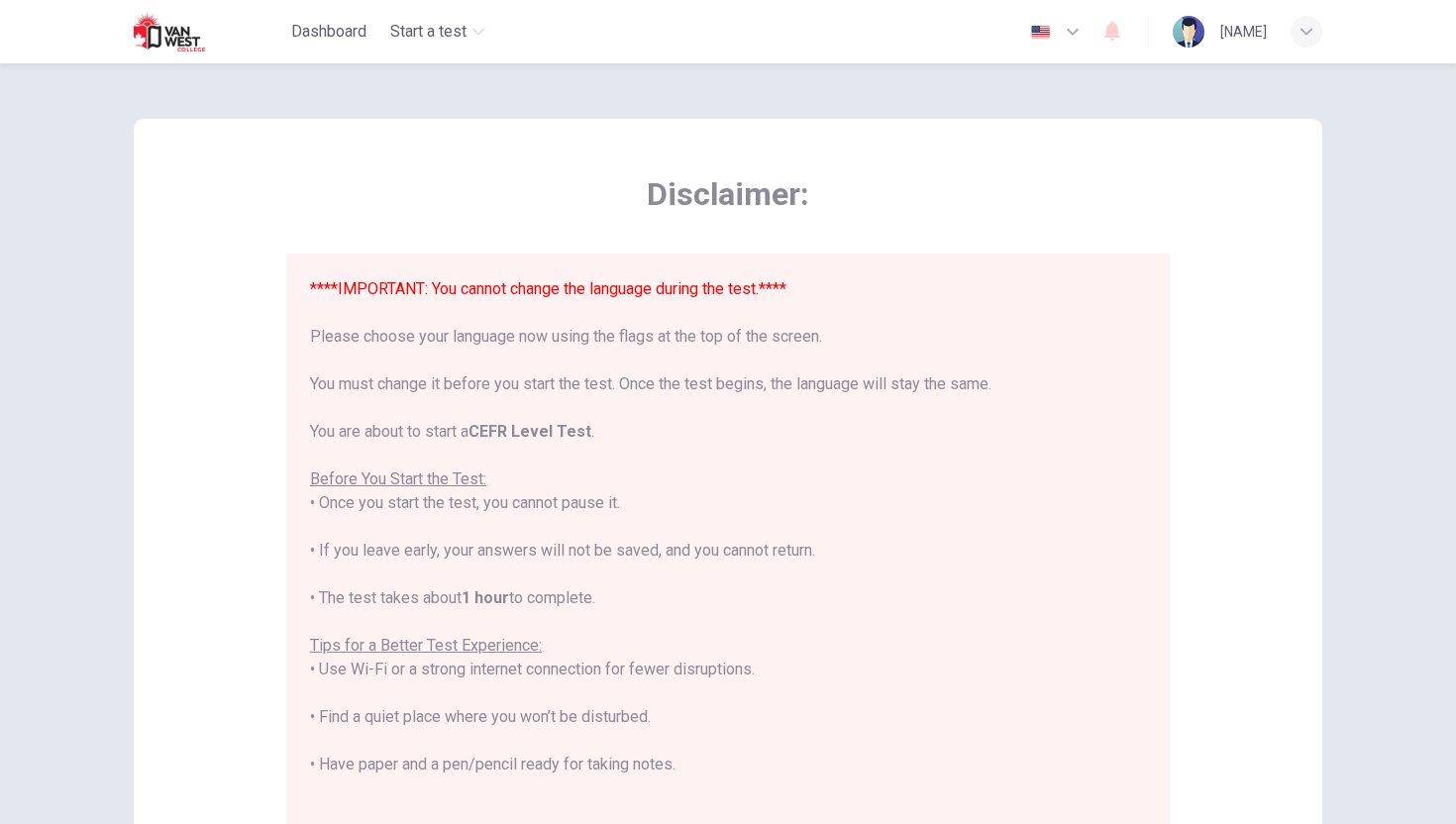 scroll, scrollTop: 189, scrollLeft: 0, axis: vertical 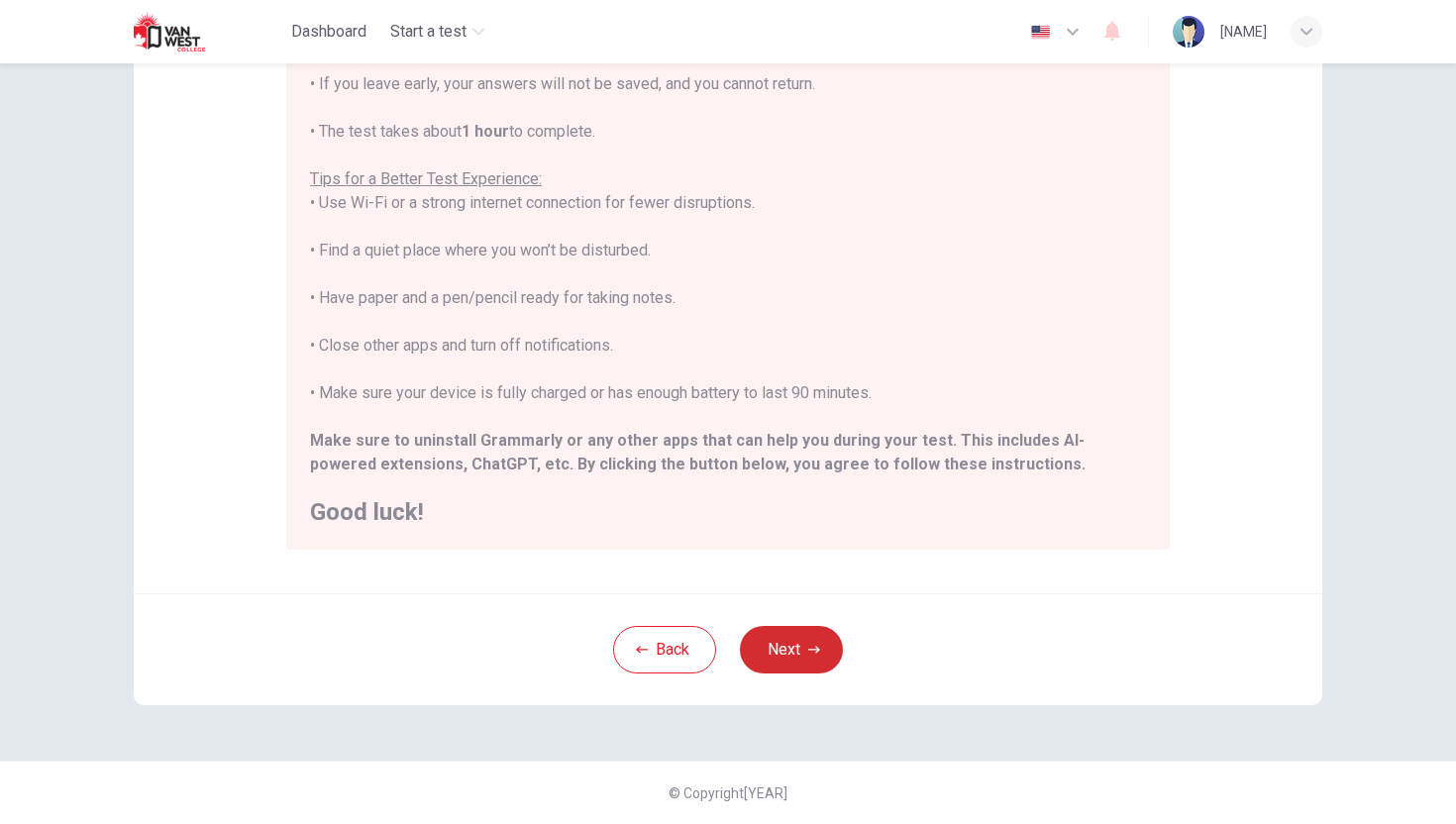 click on "Next" at bounding box center [791, 650] 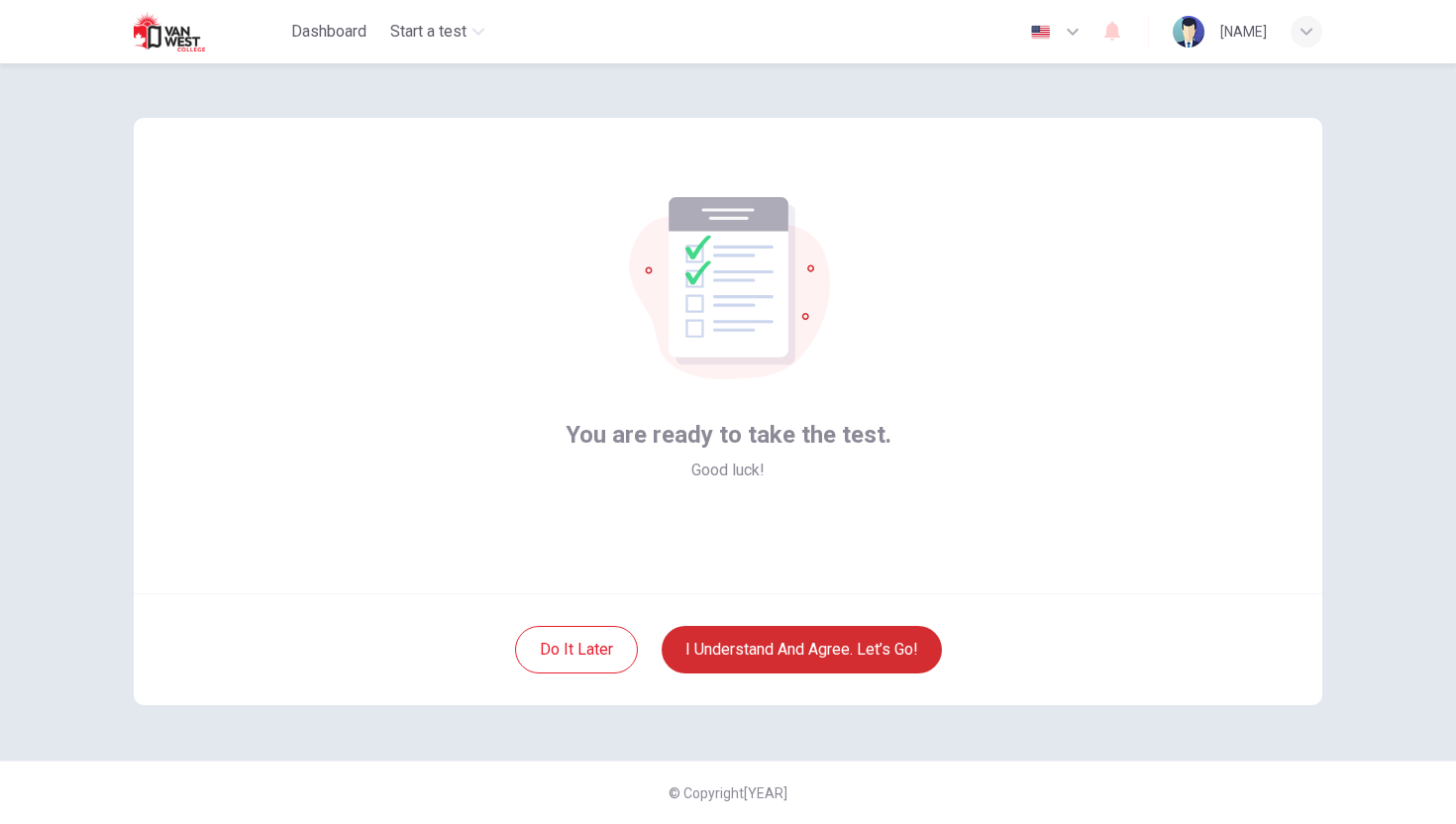 click on "I understand and agree. Let’s go!" at bounding box center [801, 650] 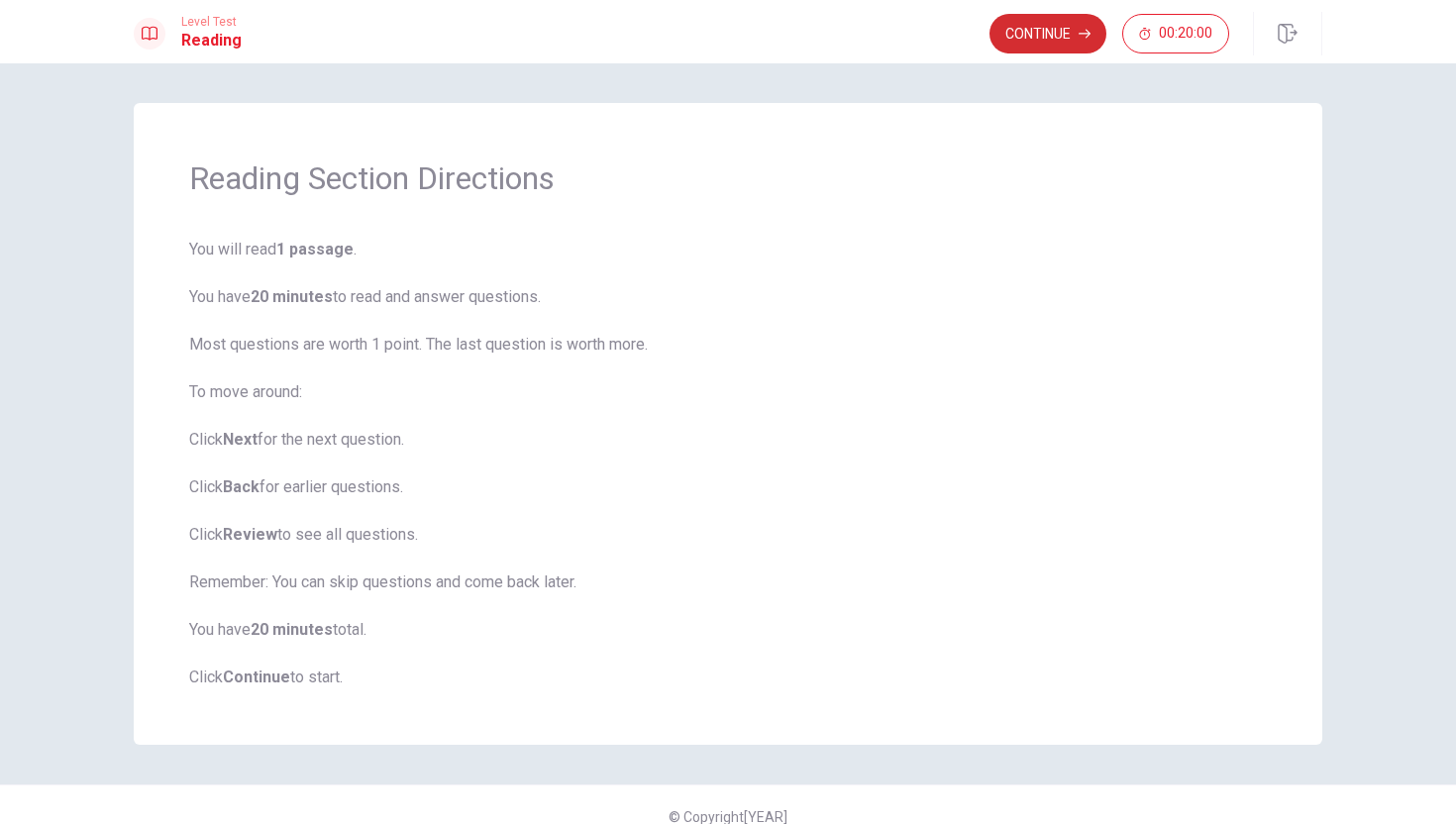 click on "Continue" at bounding box center (1048, 34) 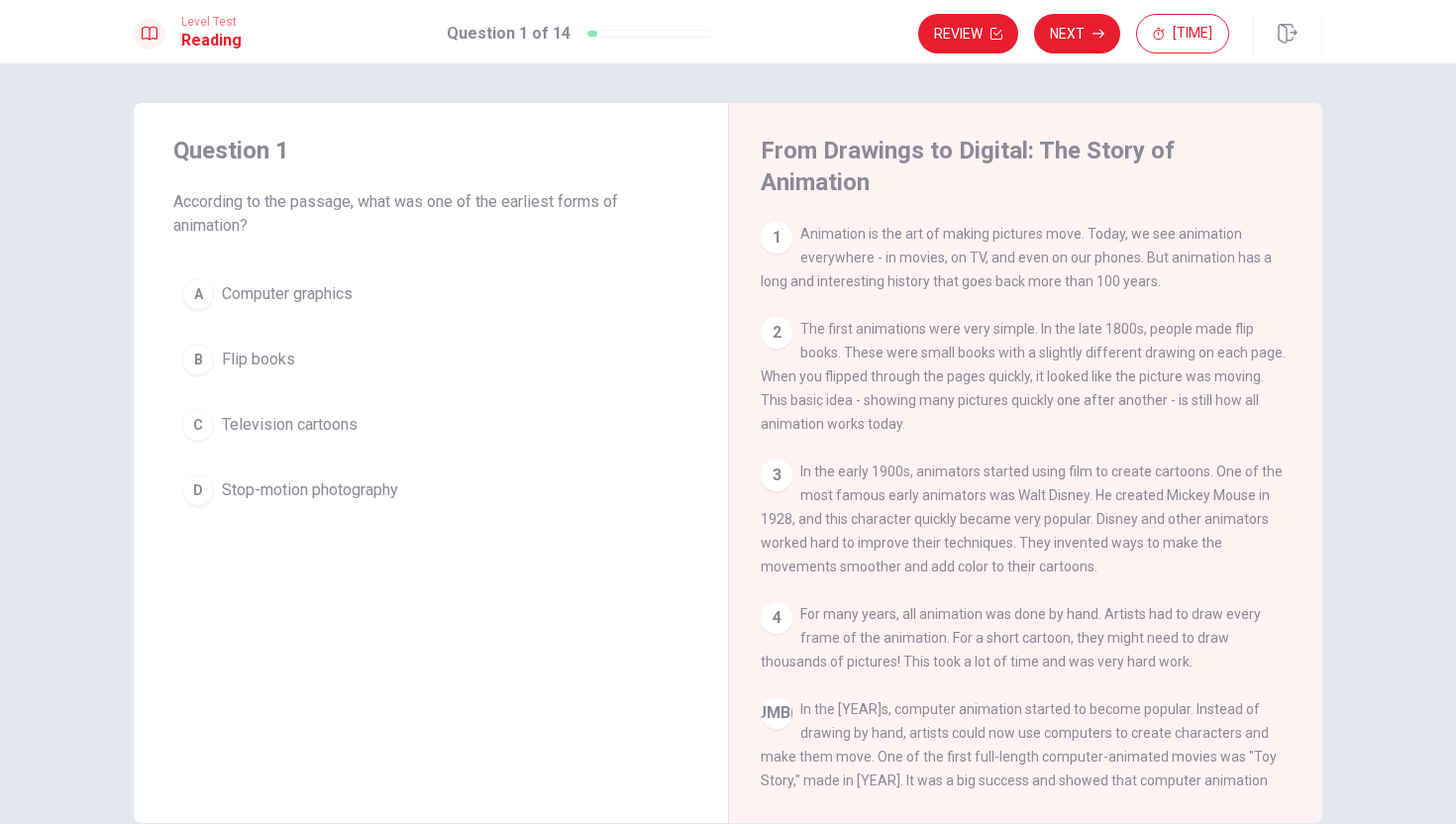 drag, startPoint x: 500, startPoint y: 203, endPoint x: 587, endPoint y: 204, distance: 87.005747 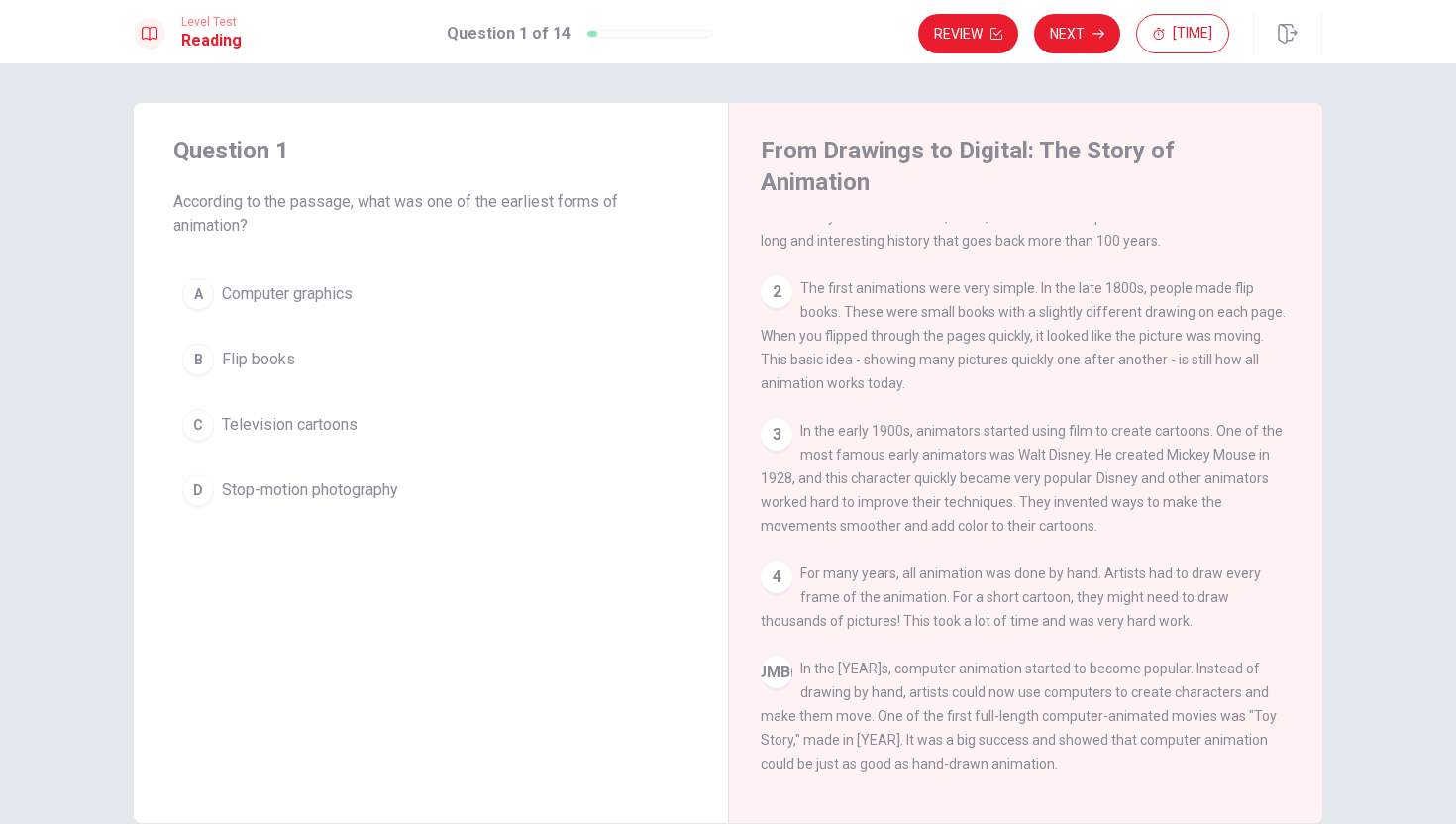 scroll, scrollTop: 42, scrollLeft: 0, axis: vertical 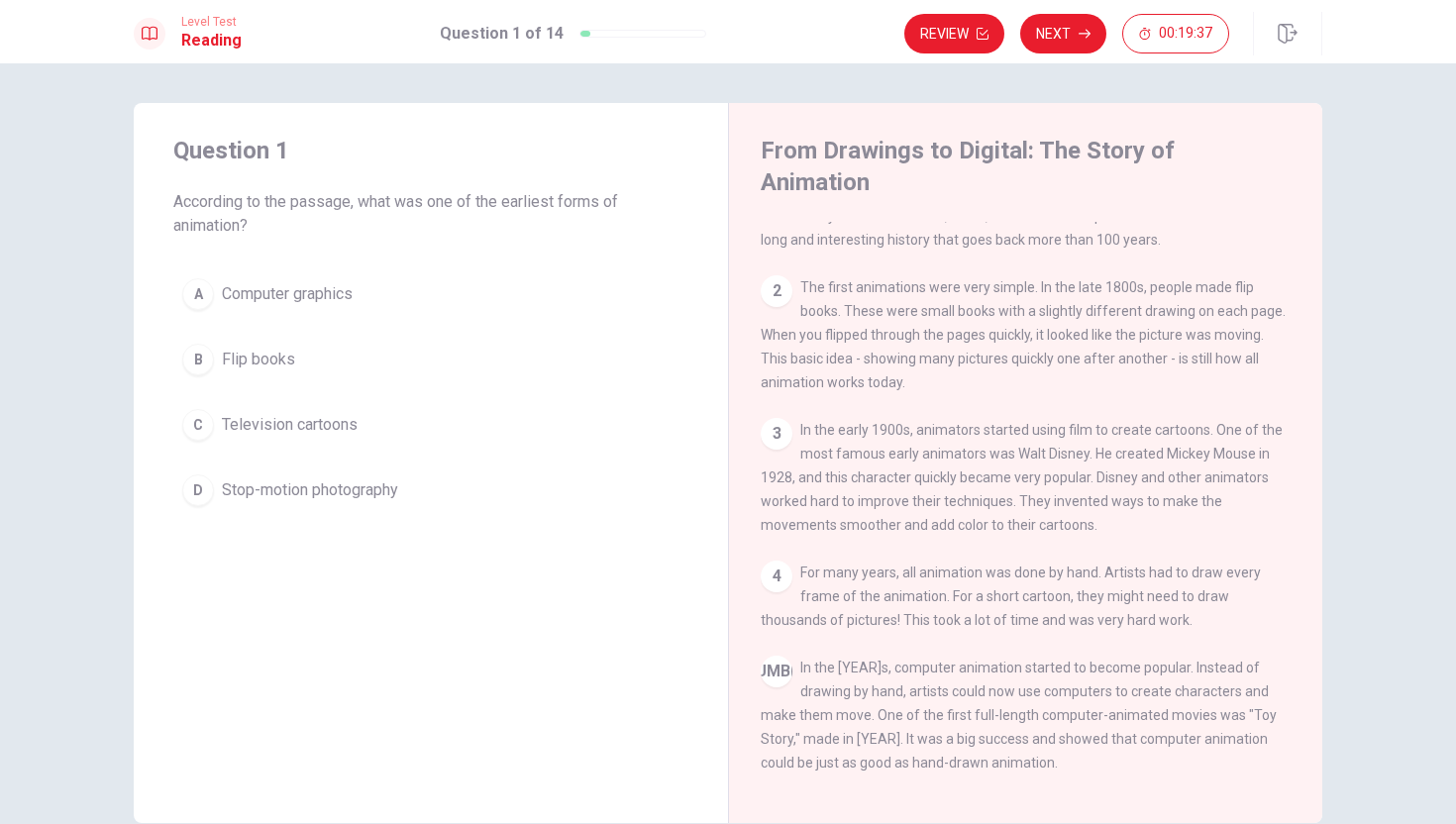 click on "Flip books" at bounding box center [287, 294] 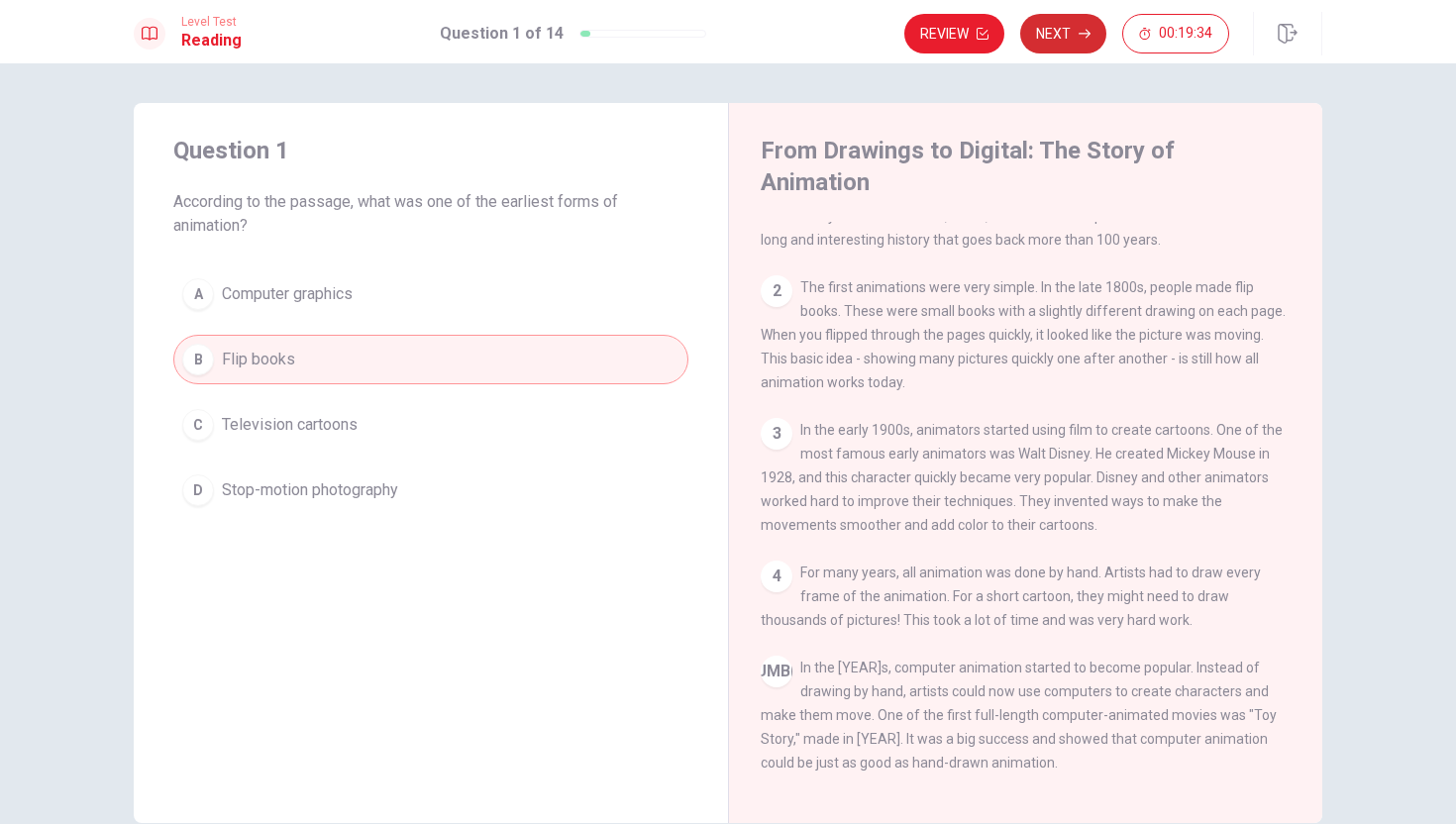 click on "Next" at bounding box center (1063, 34) 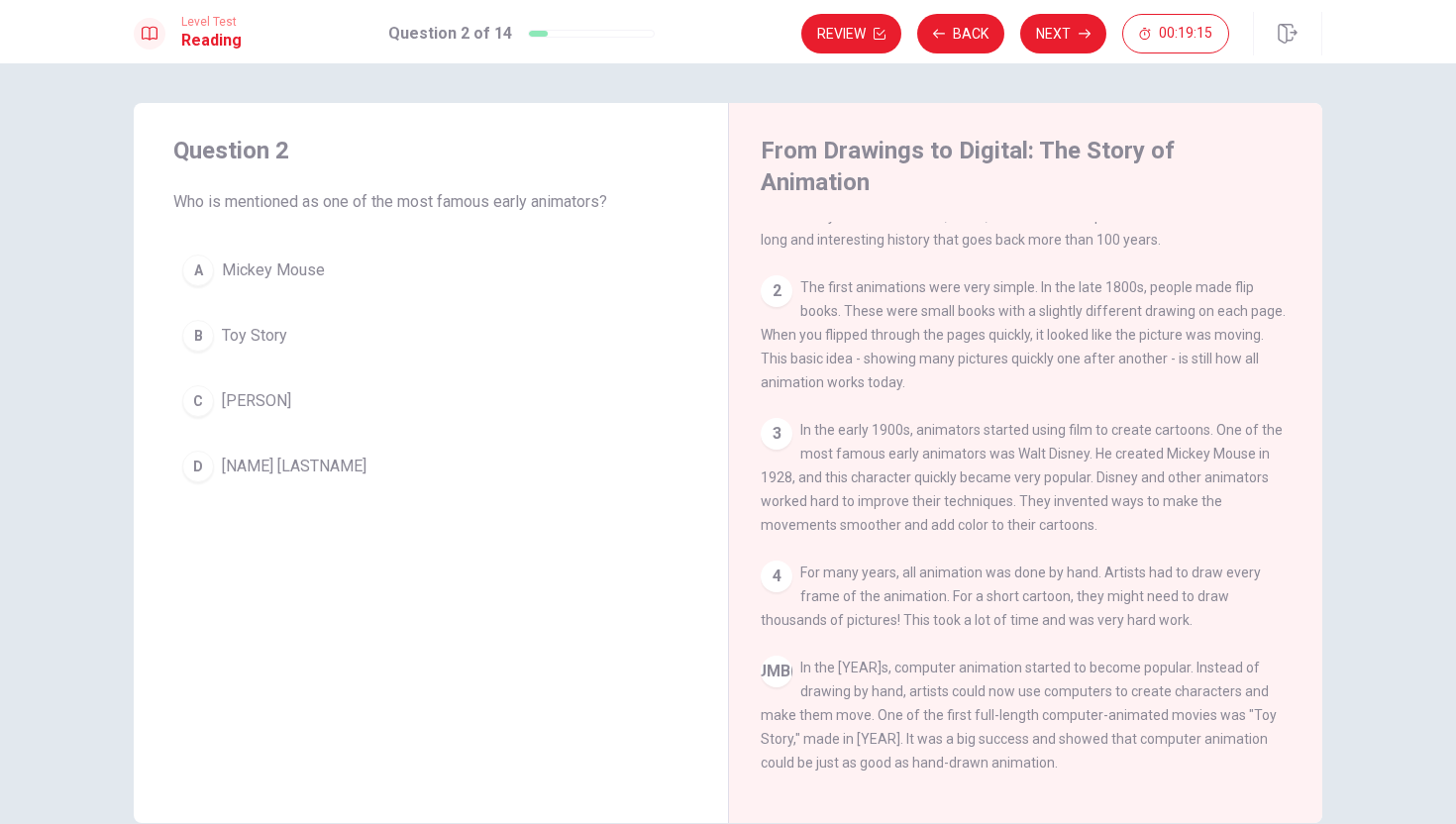 scroll, scrollTop: 72, scrollLeft: 0, axis: vertical 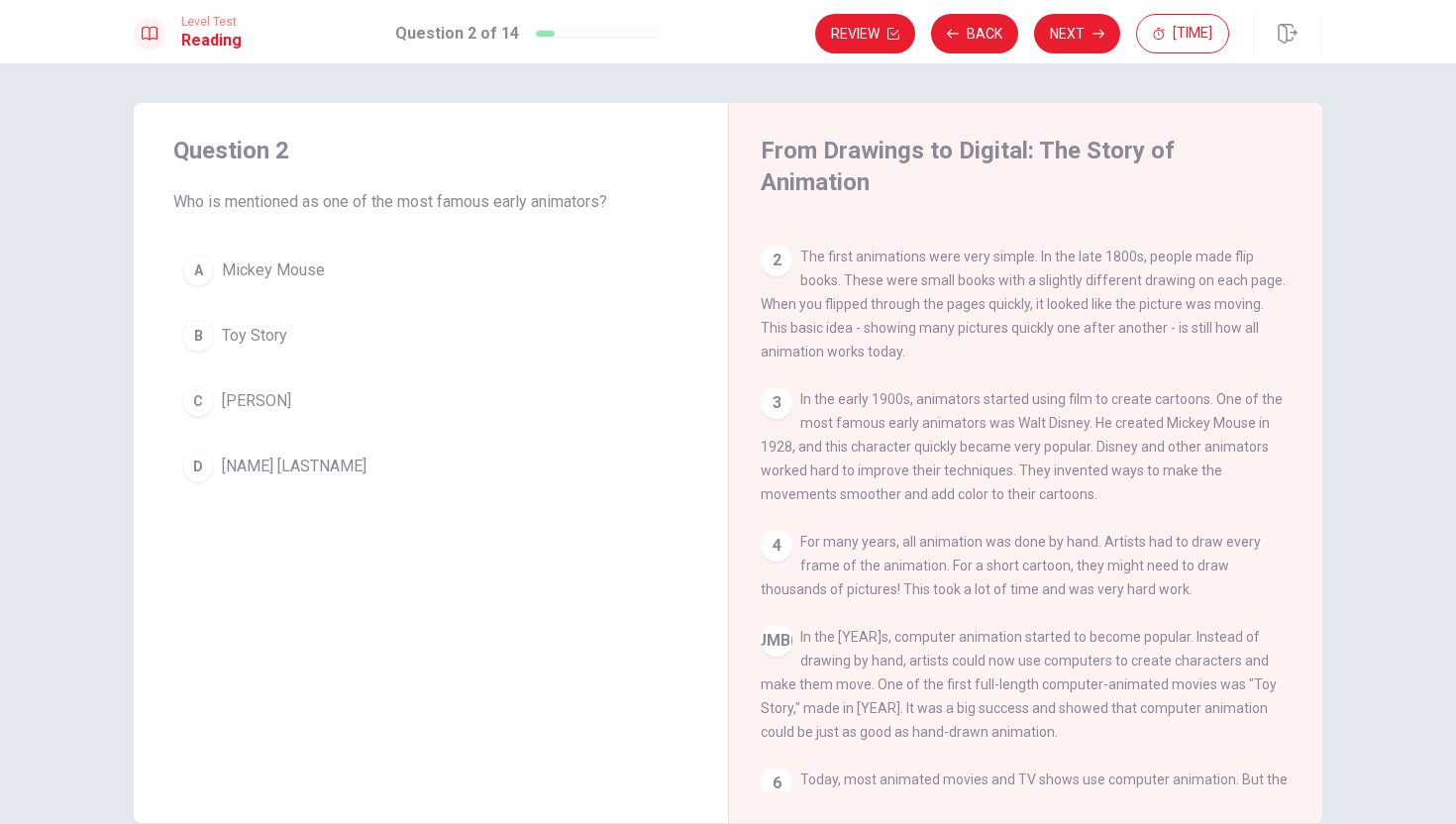 click on "C [NAME]" at bounding box center [431, 401] 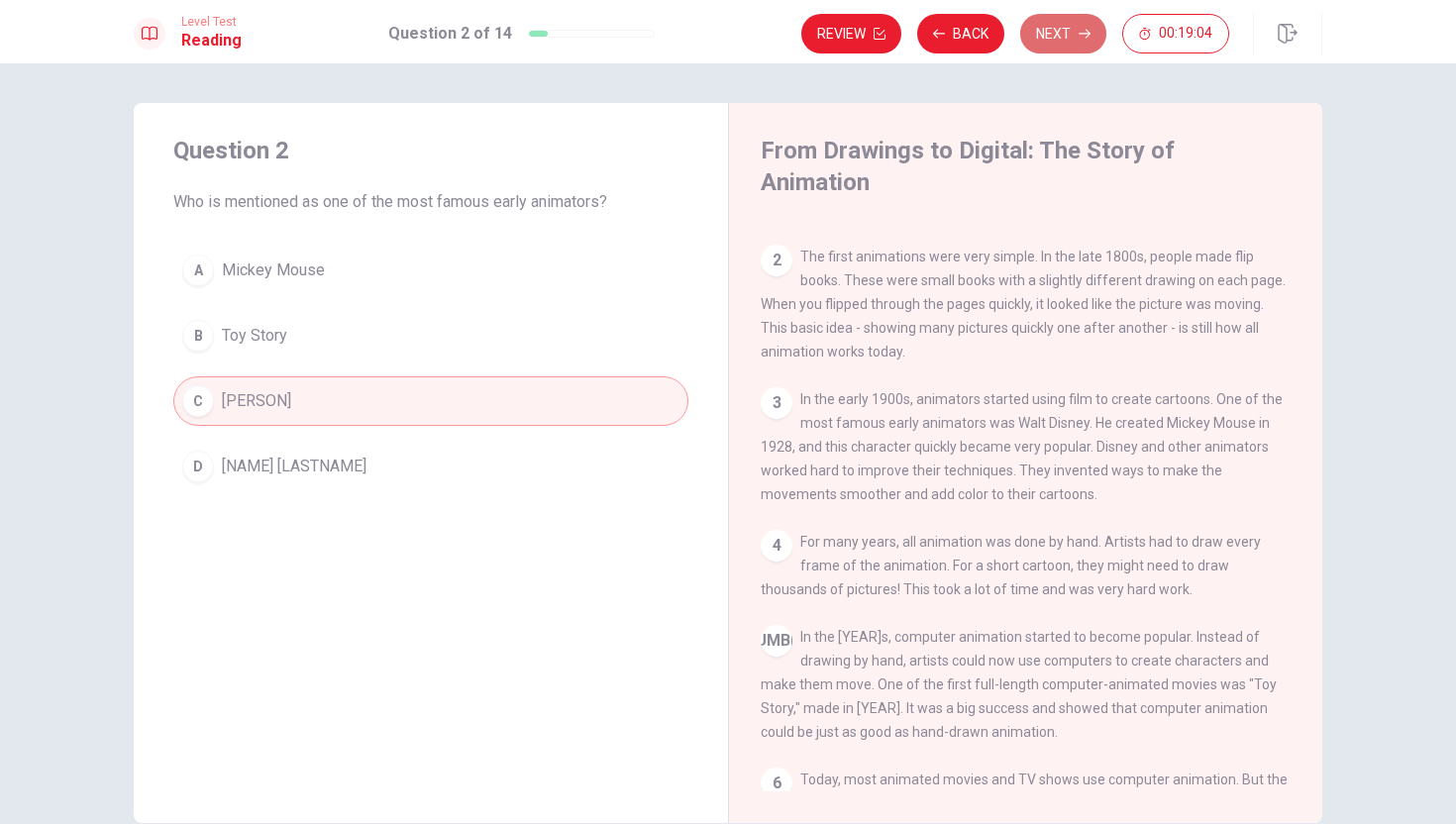 click on "Next" at bounding box center [1063, 34] 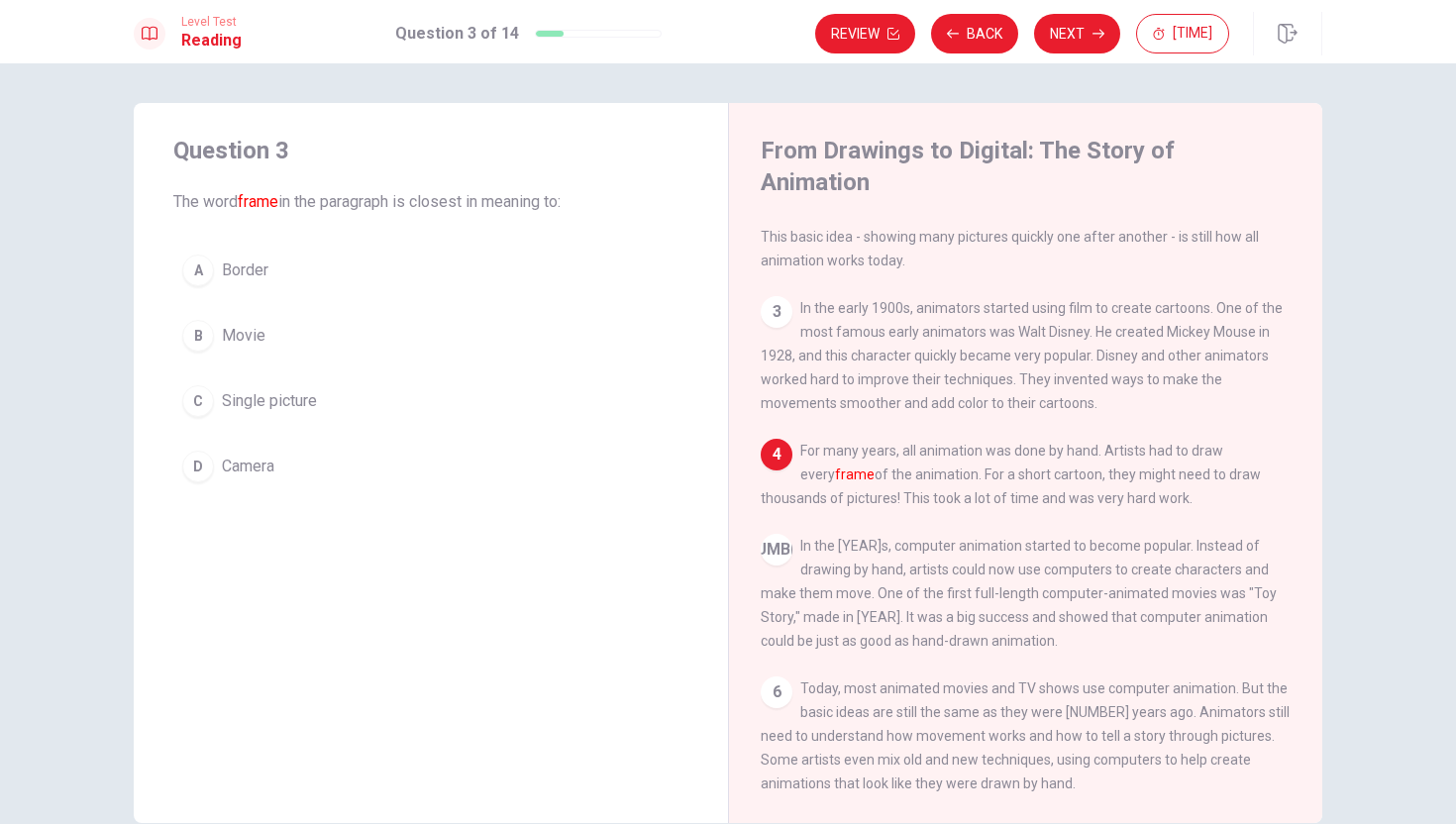 scroll, scrollTop: 166, scrollLeft: 0, axis: vertical 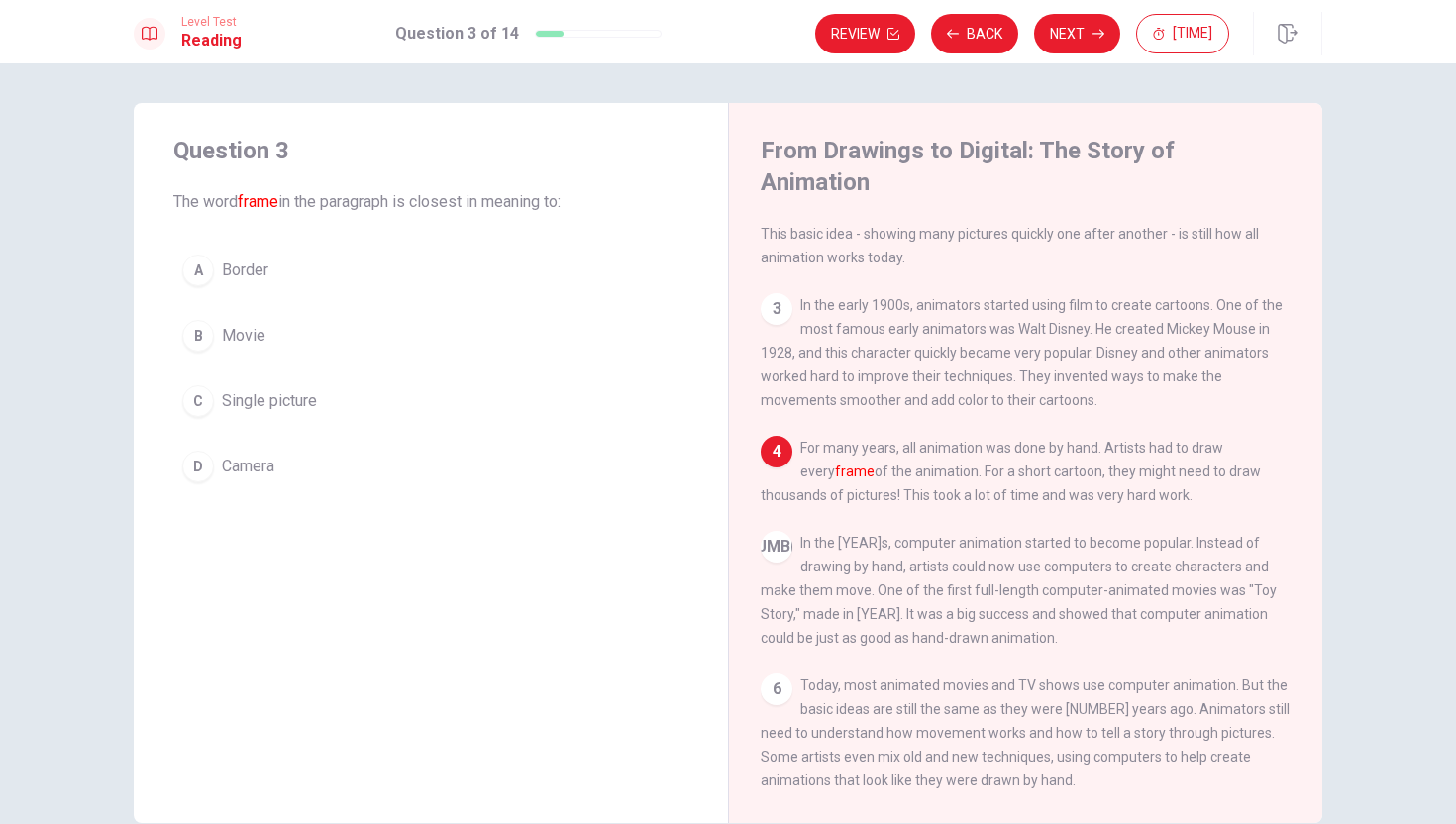click on "Single picture" at bounding box center [245, 270] 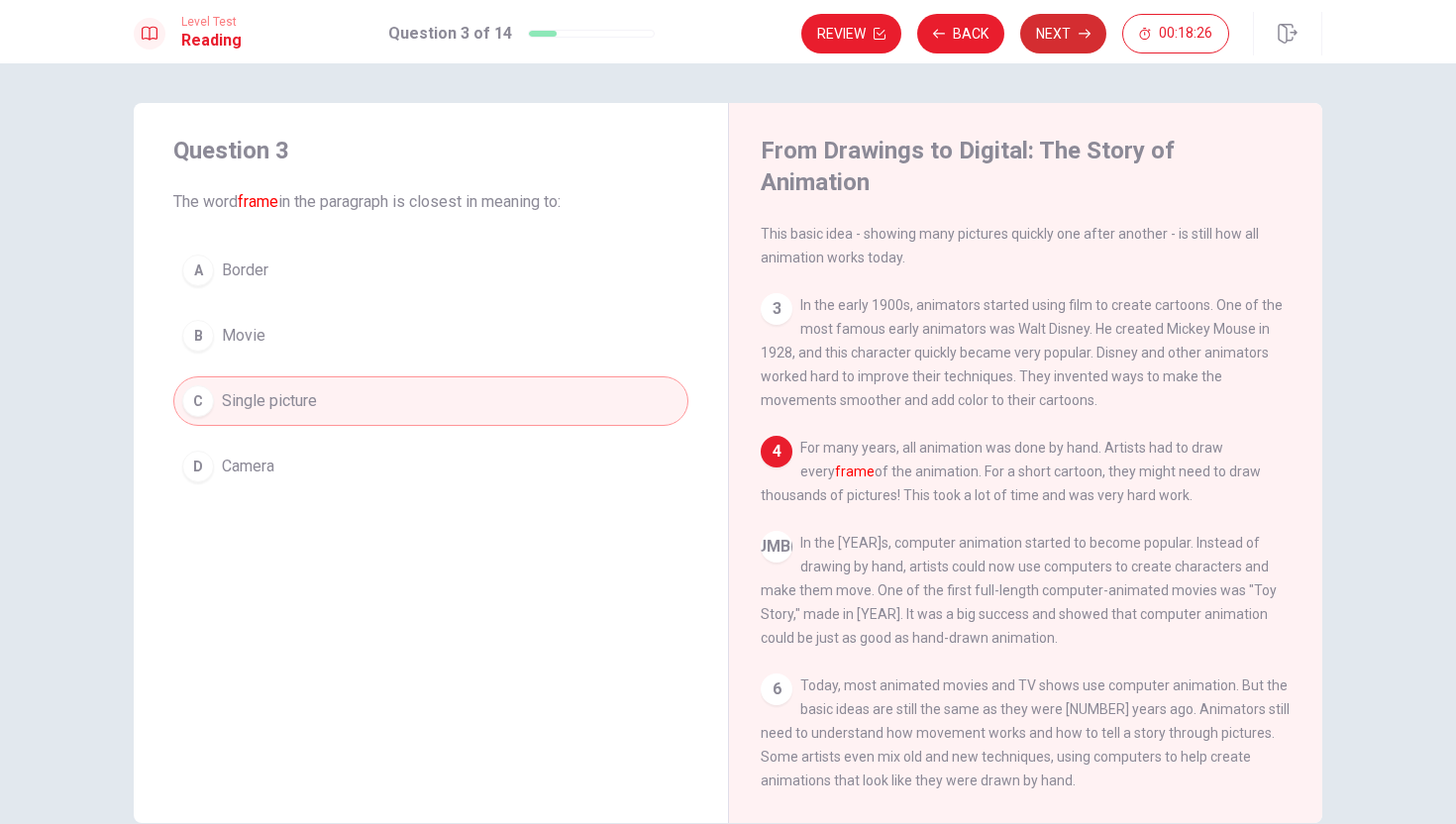 click on "Next" at bounding box center (1063, 34) 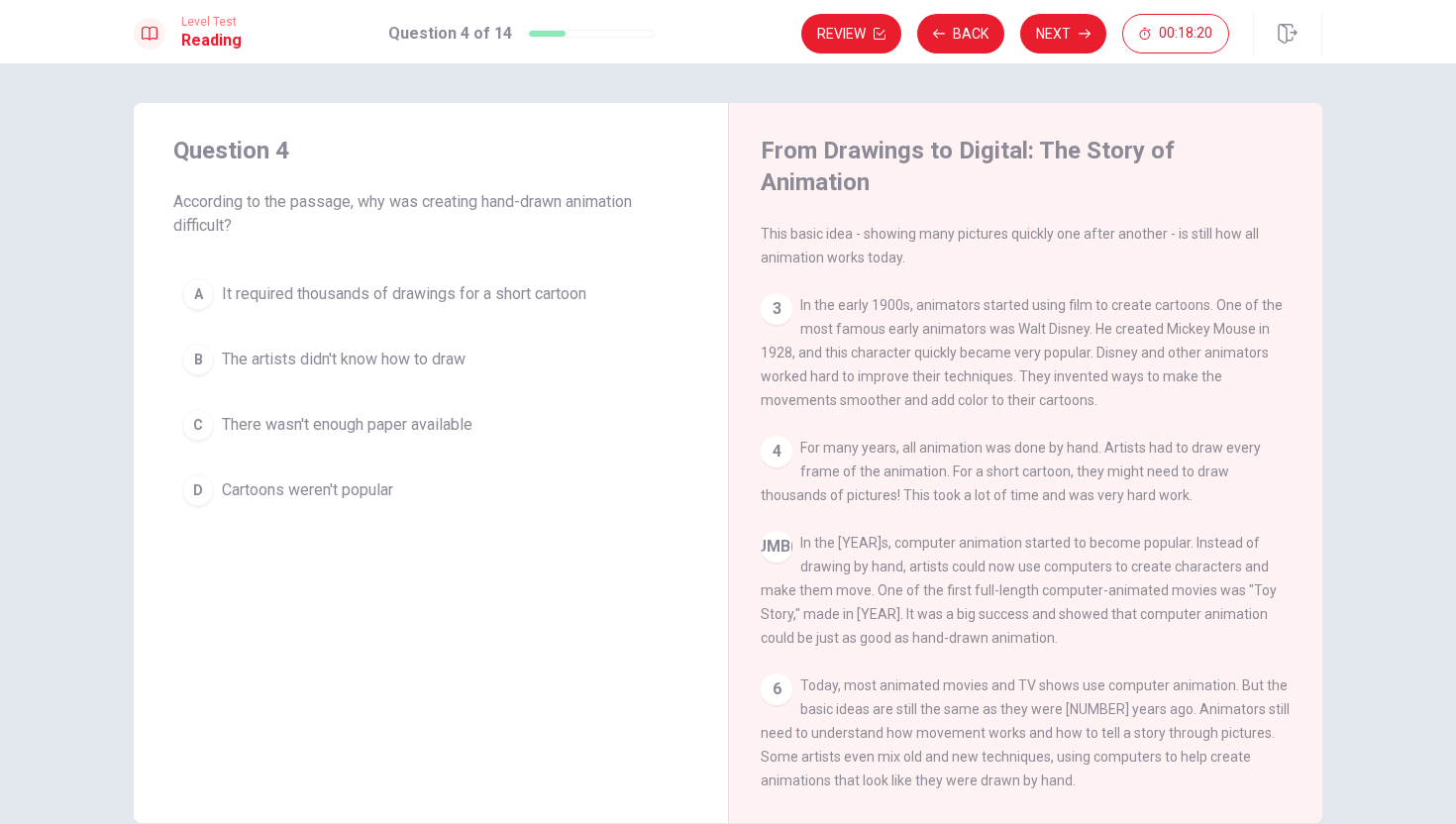 scroll, scrollTop: 177, scrollLeft: 0, axis: vertical 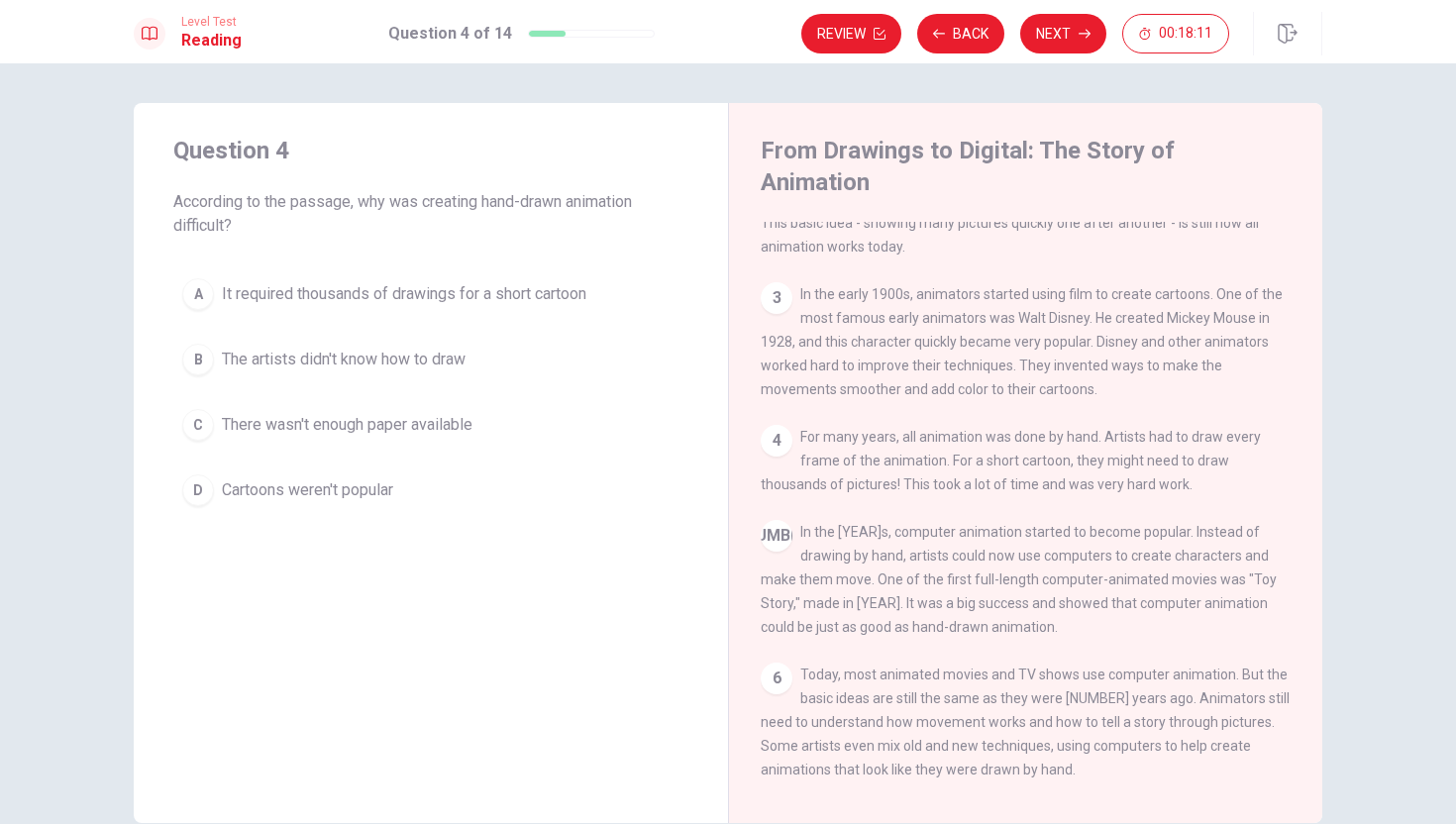 click on "It required thousands of drawings for a short cartoon" at bounding box center [404, 294] 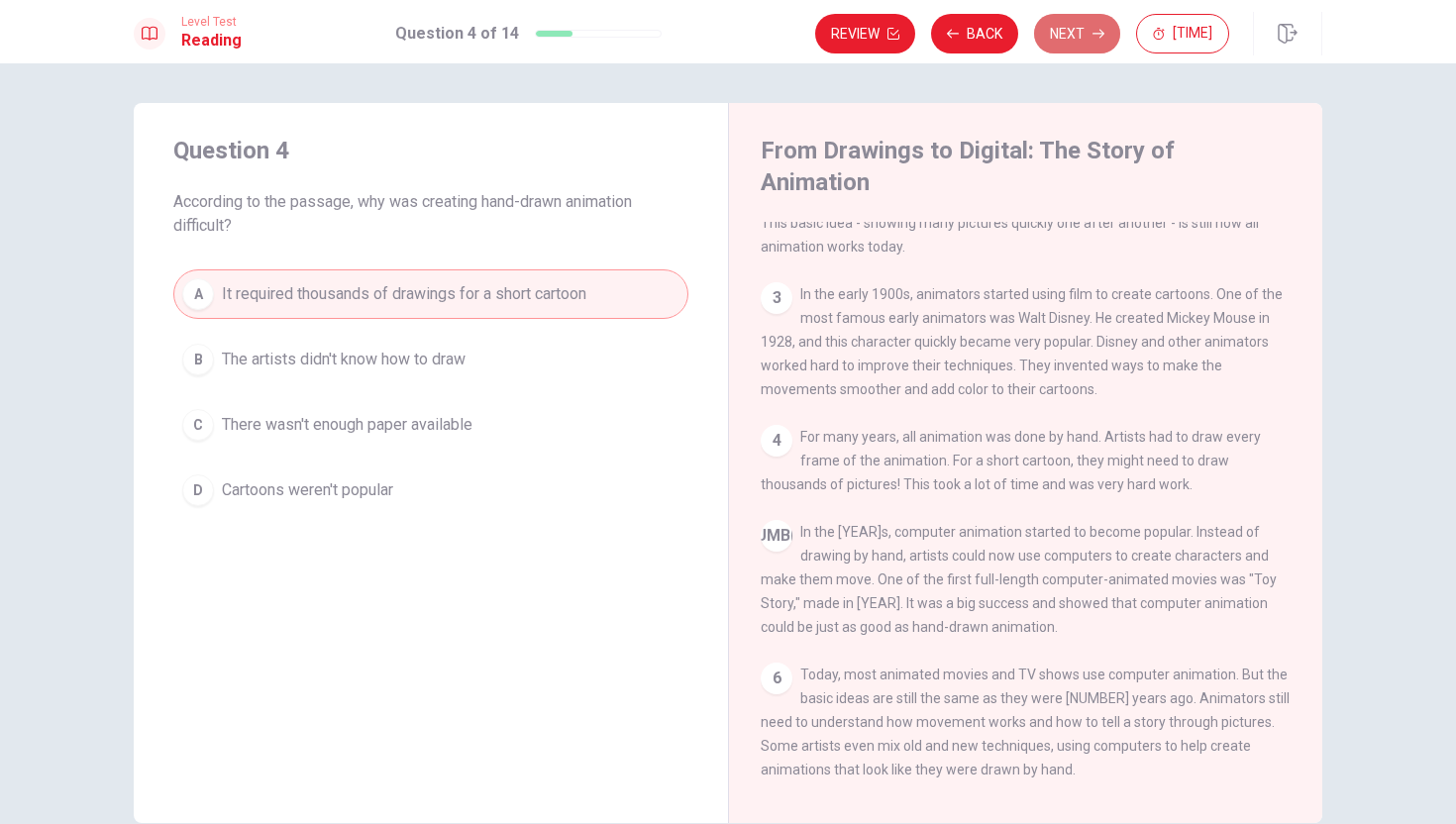 click on "Next" at bounding box center [1077, 34] 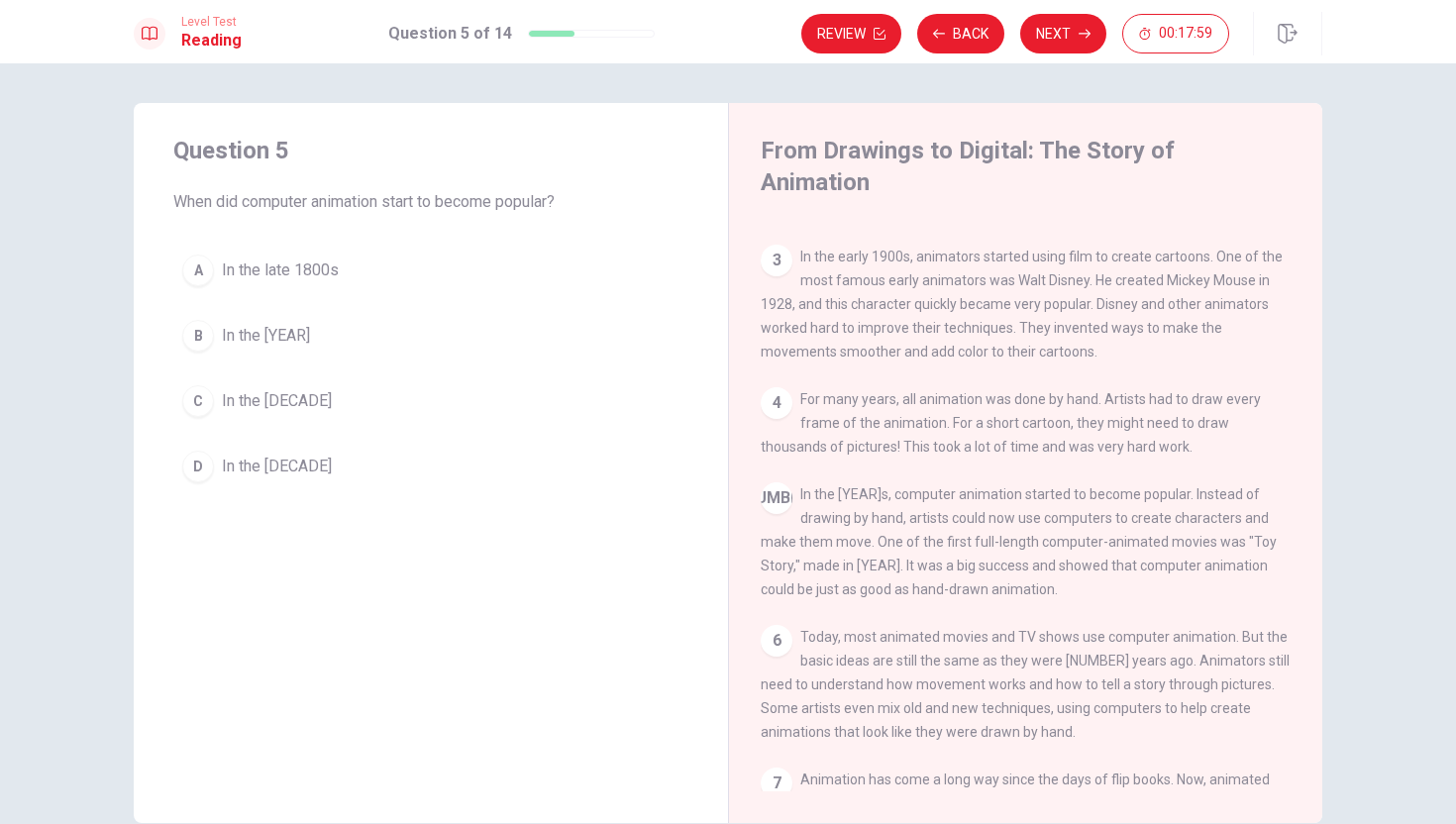 scroll, scrollTop: 229, scrollLeft: 0, axis: vertical 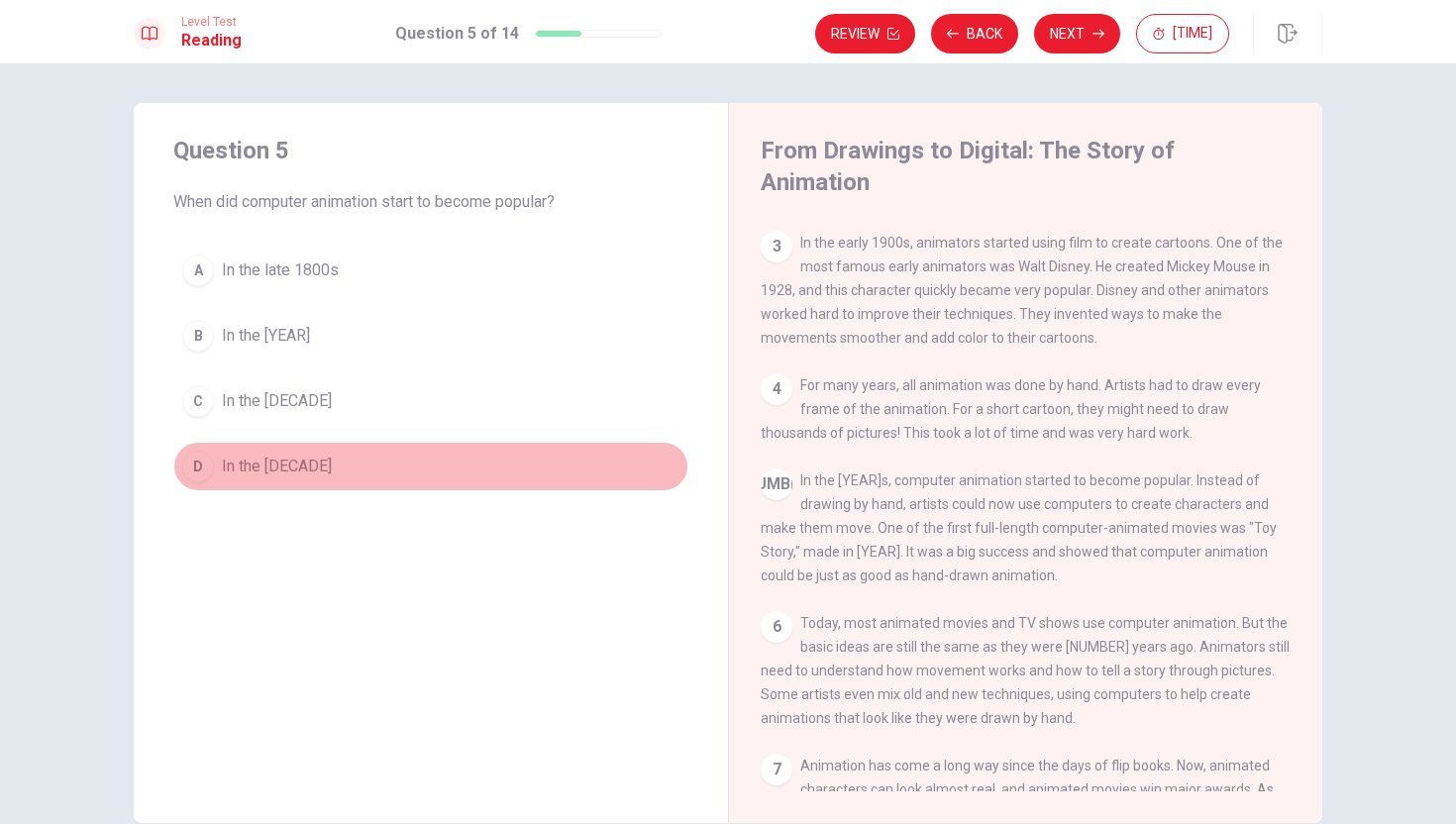 click on "In the [DECADE]" at bounding box center (280, 270) 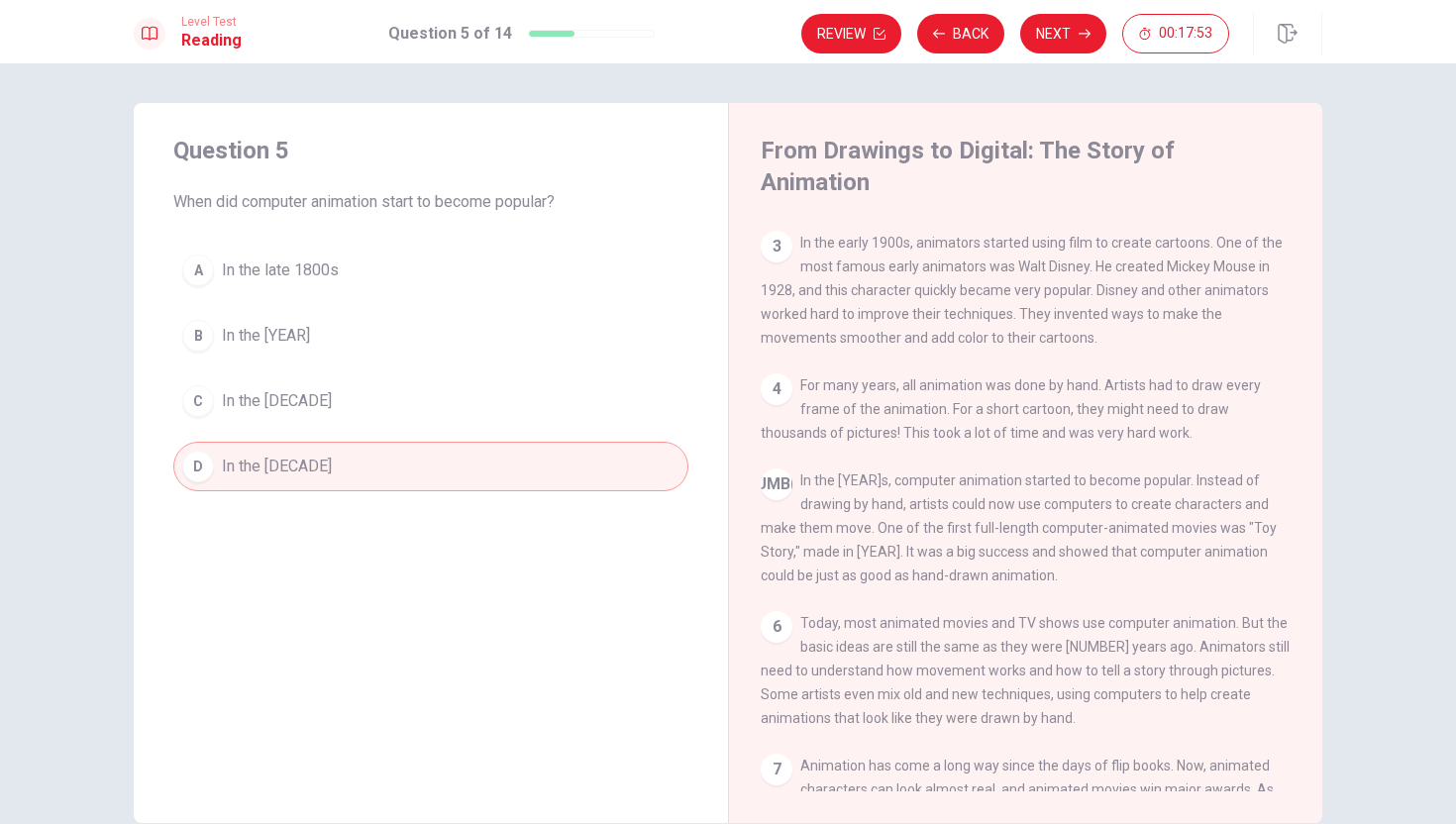 scroll, scrollTop: 253, scrollLeft: 0, axis: vertical 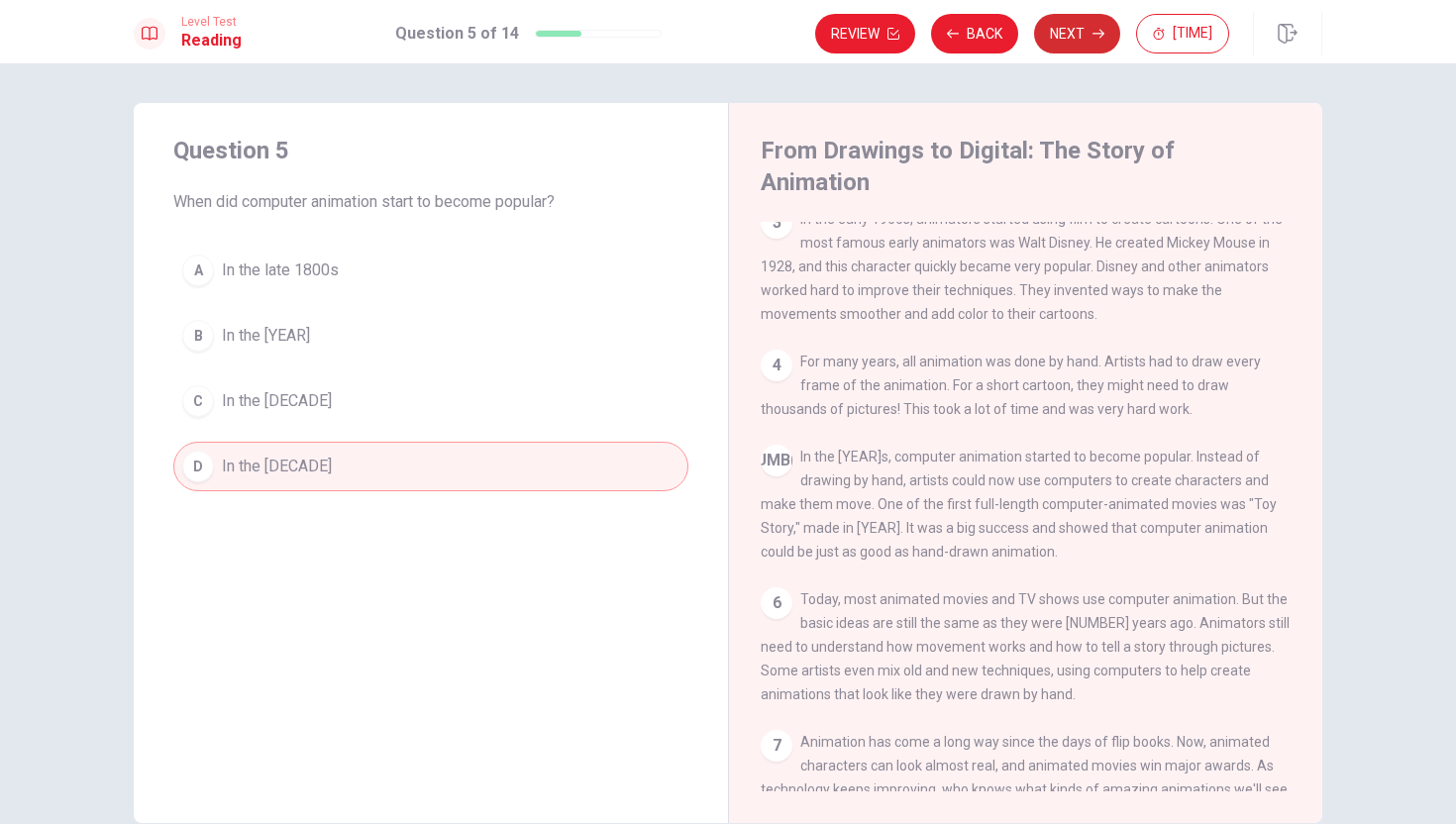 click on "Next" at bounding box center (1077, 34) 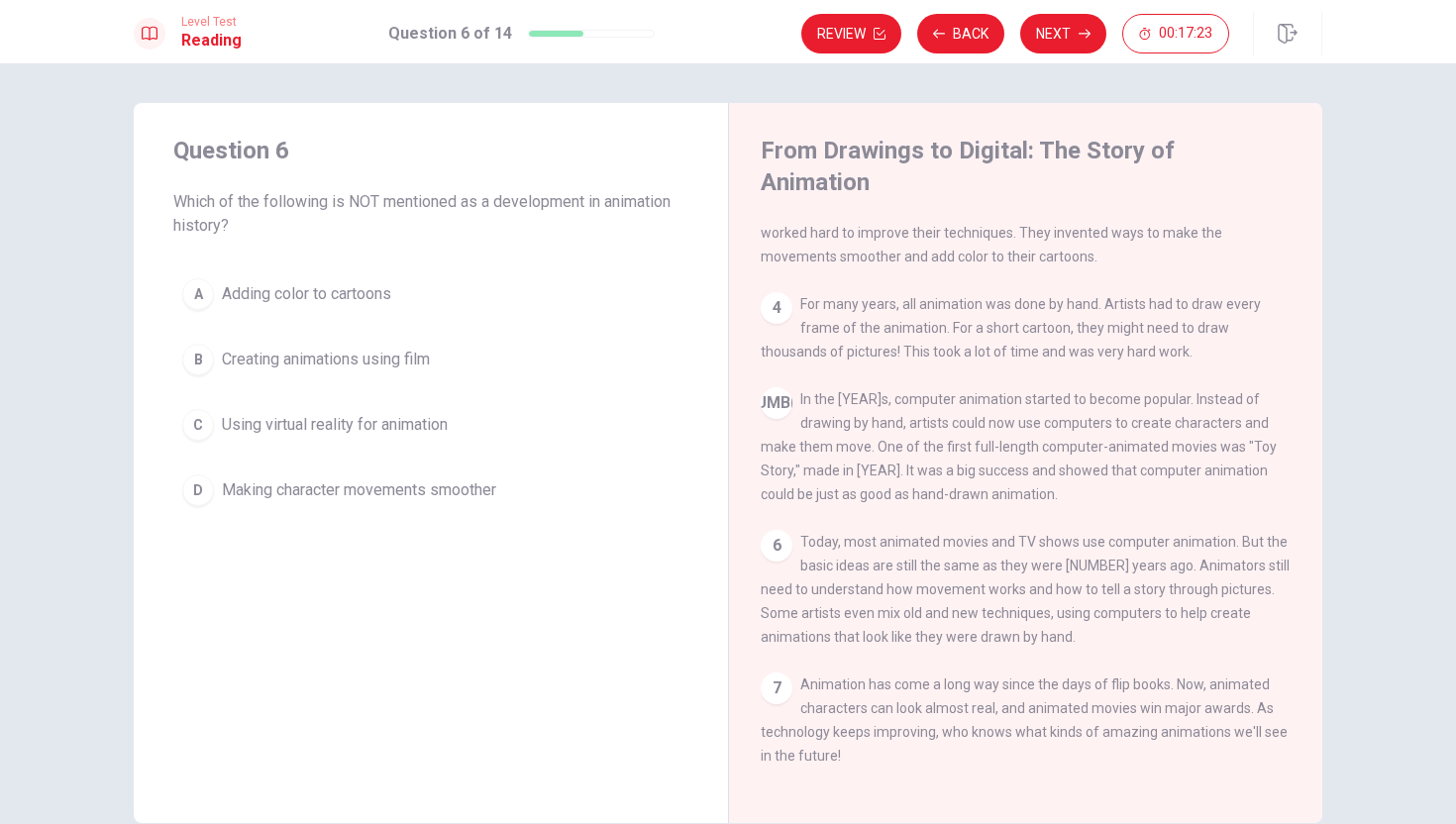 scroll, scrollTop: 340, scrollLeft: 0, axis: vertical 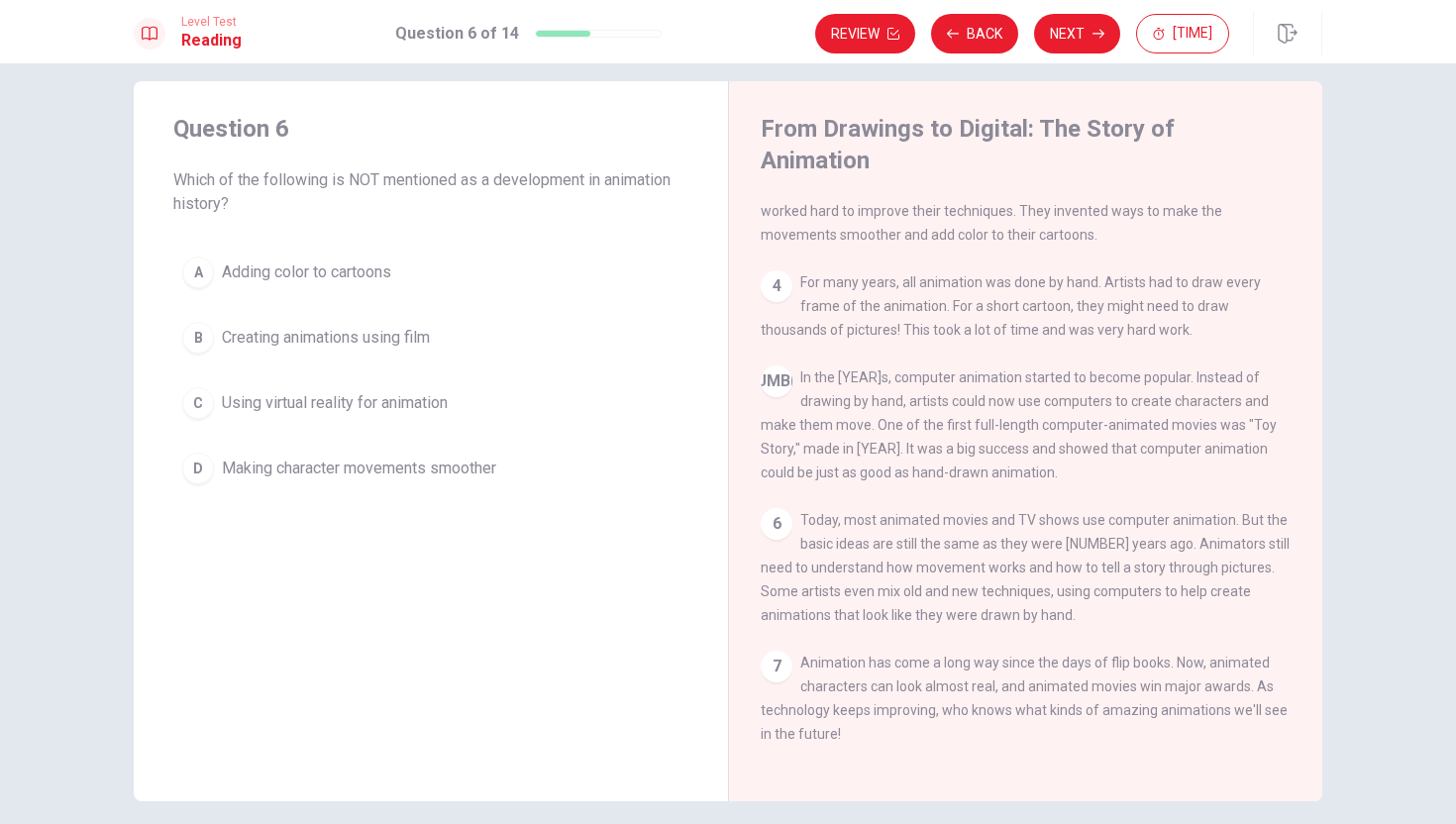 click on "Adding color to cartoons" at bounding box center (306, 272) 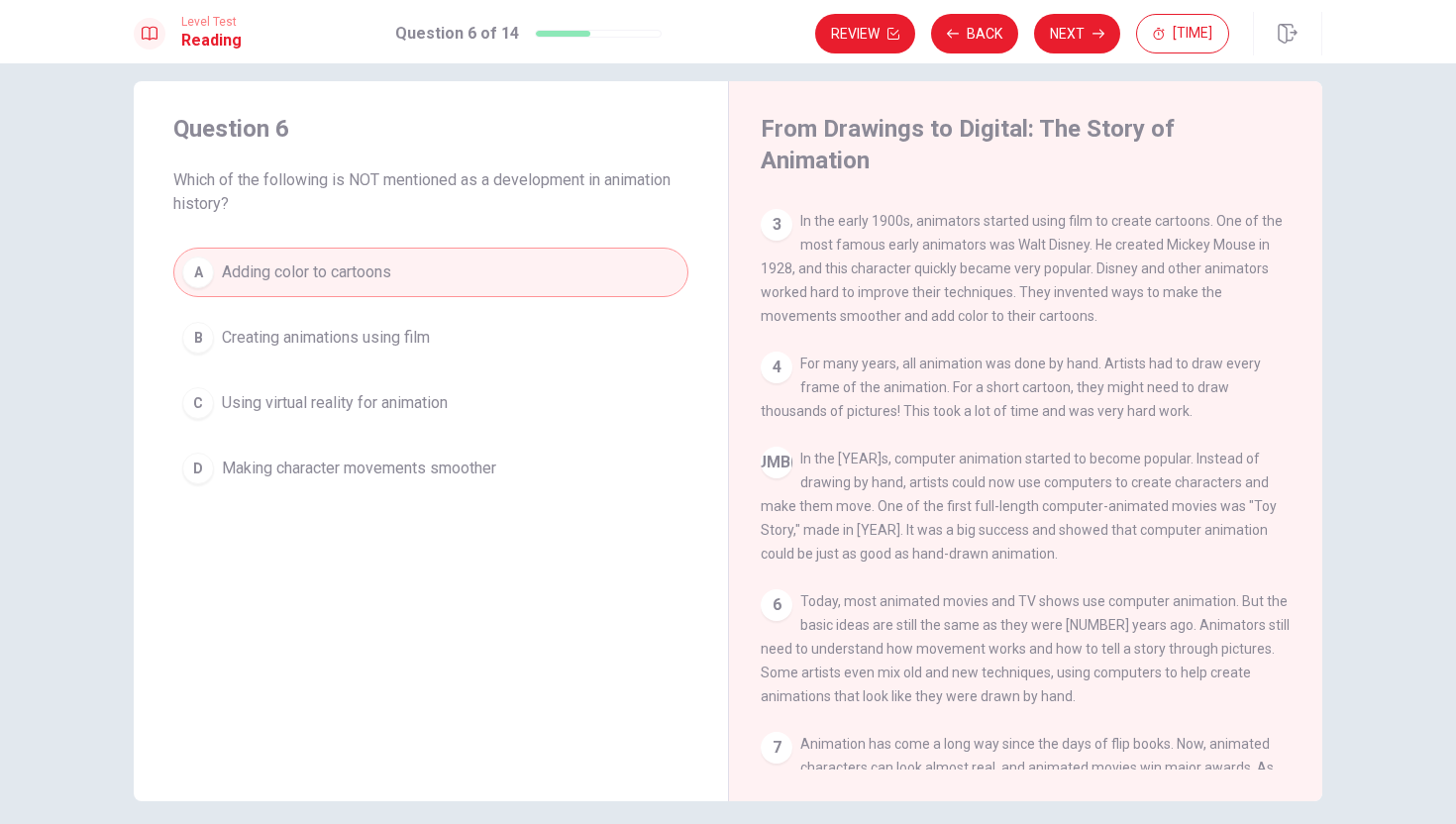 scroll, scrollTop: 232, scrollLeft: 0, axis: vertical 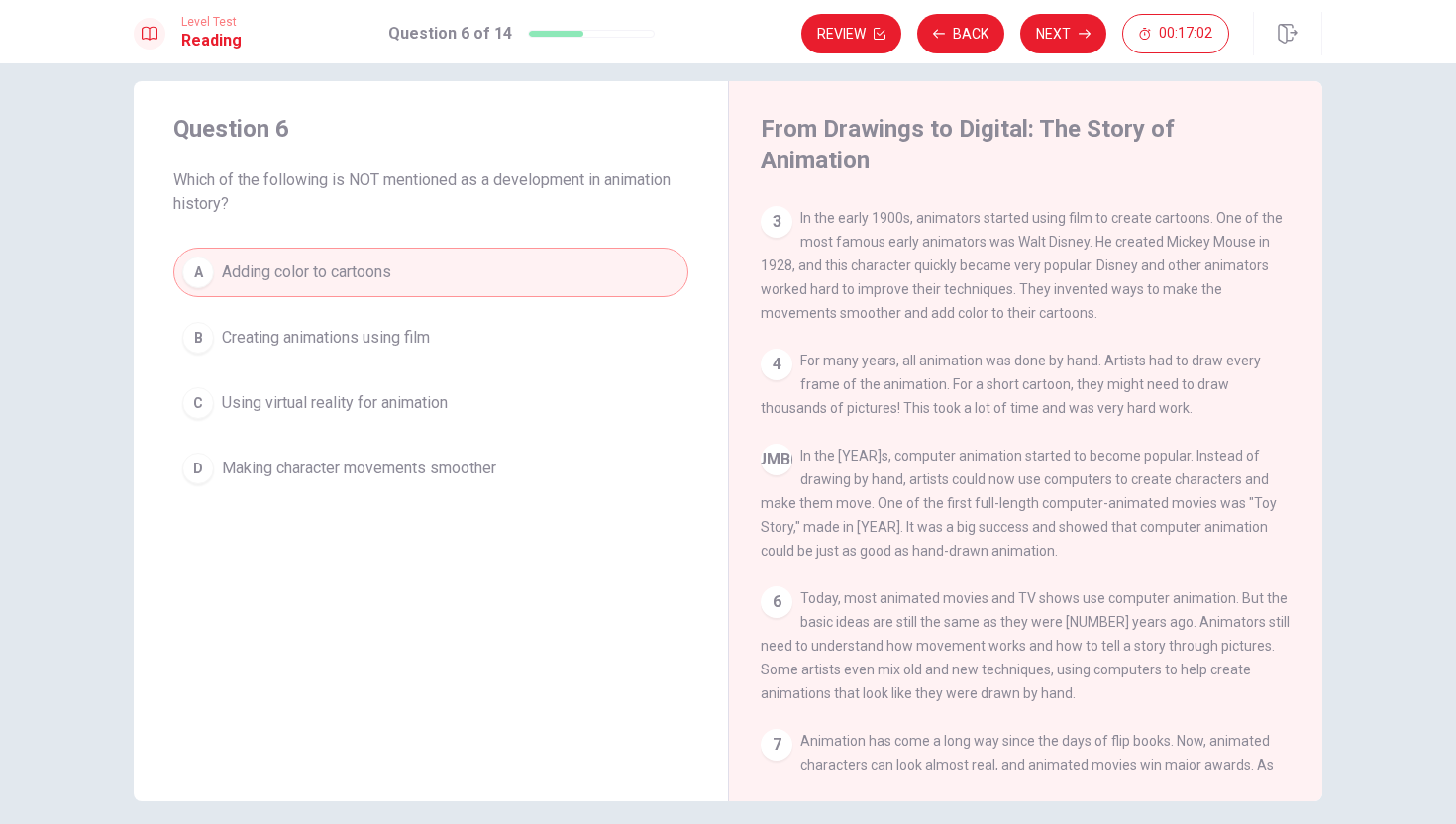 click on "B Creating animations using film" at bounding box center [431, 338] 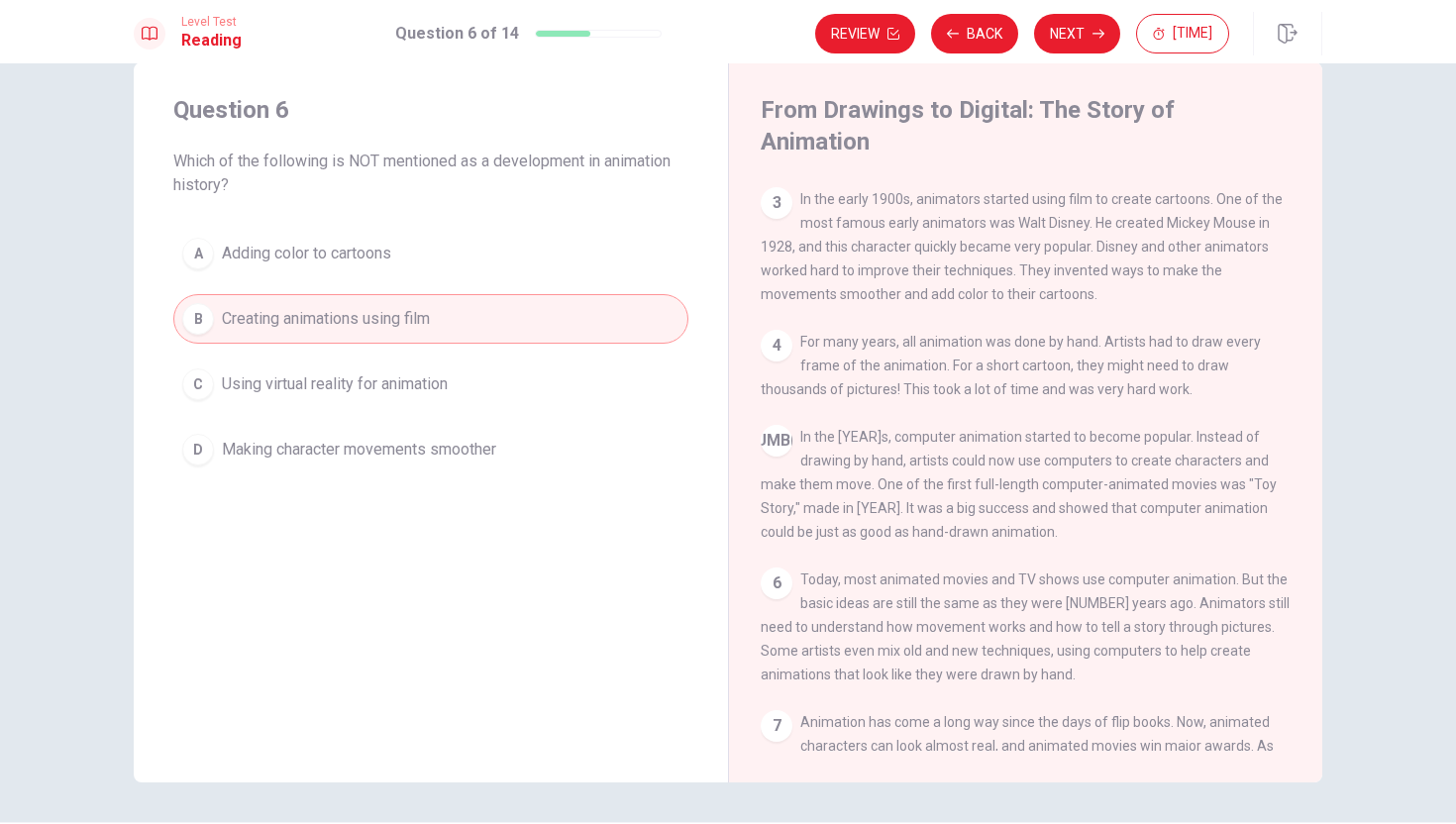 scroll, scrollTop: 40, scrollLeft: 0, axis: vertical 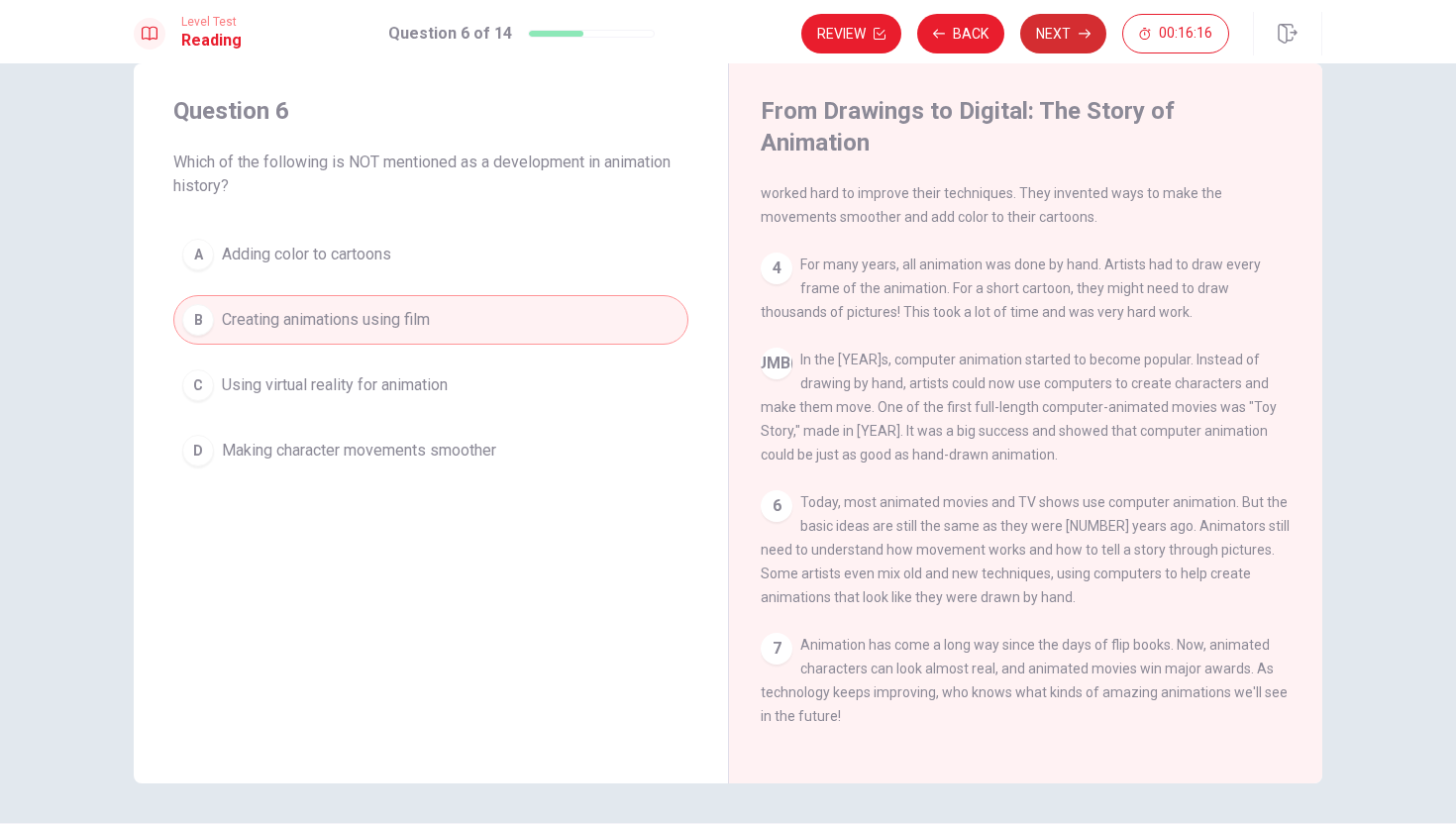 click on "Next" at bounding box center (1063, 34) 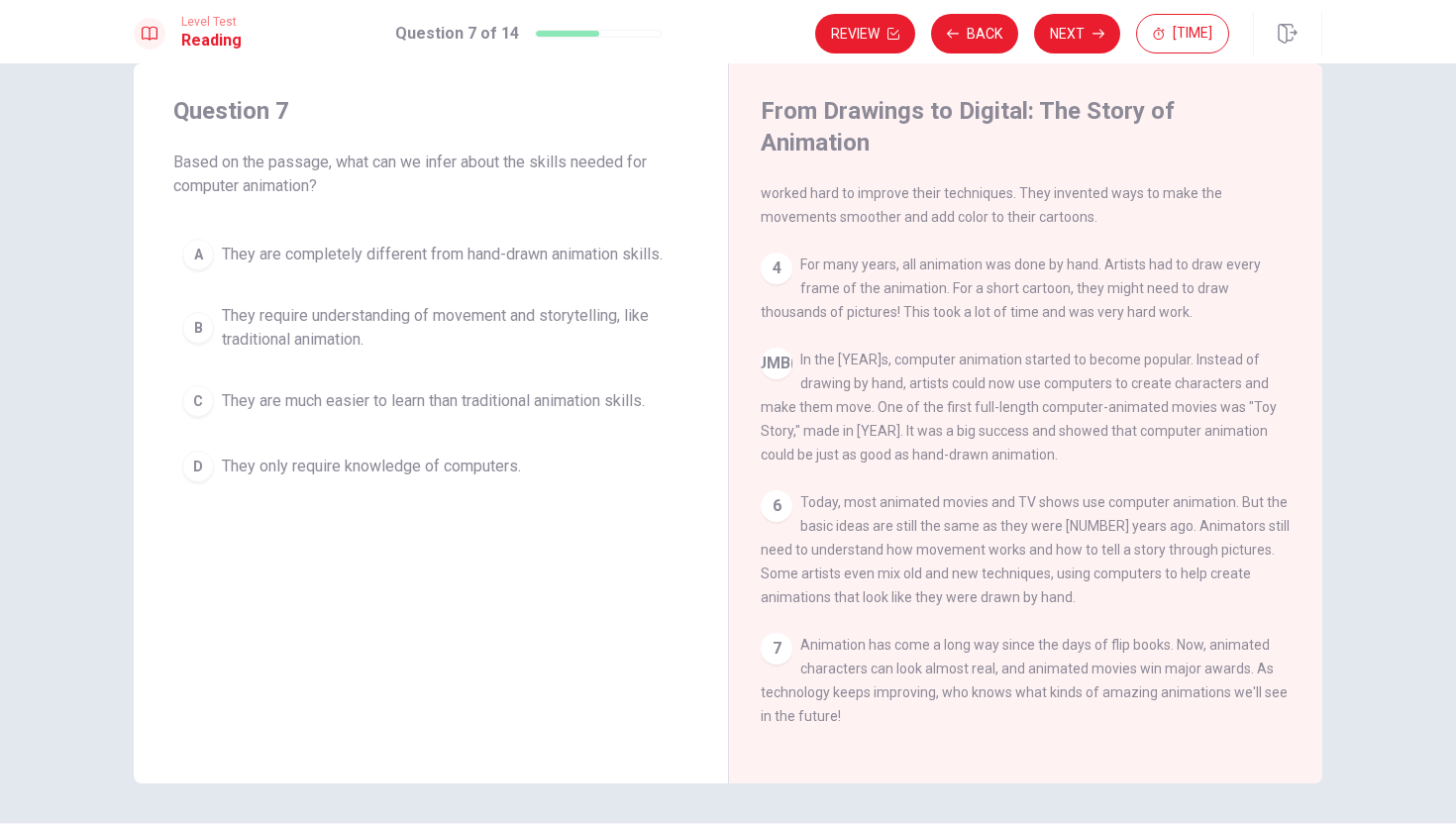 click on "They require understanding of movement and storytelling, like traditional animation." at bounding box center [442, 255] 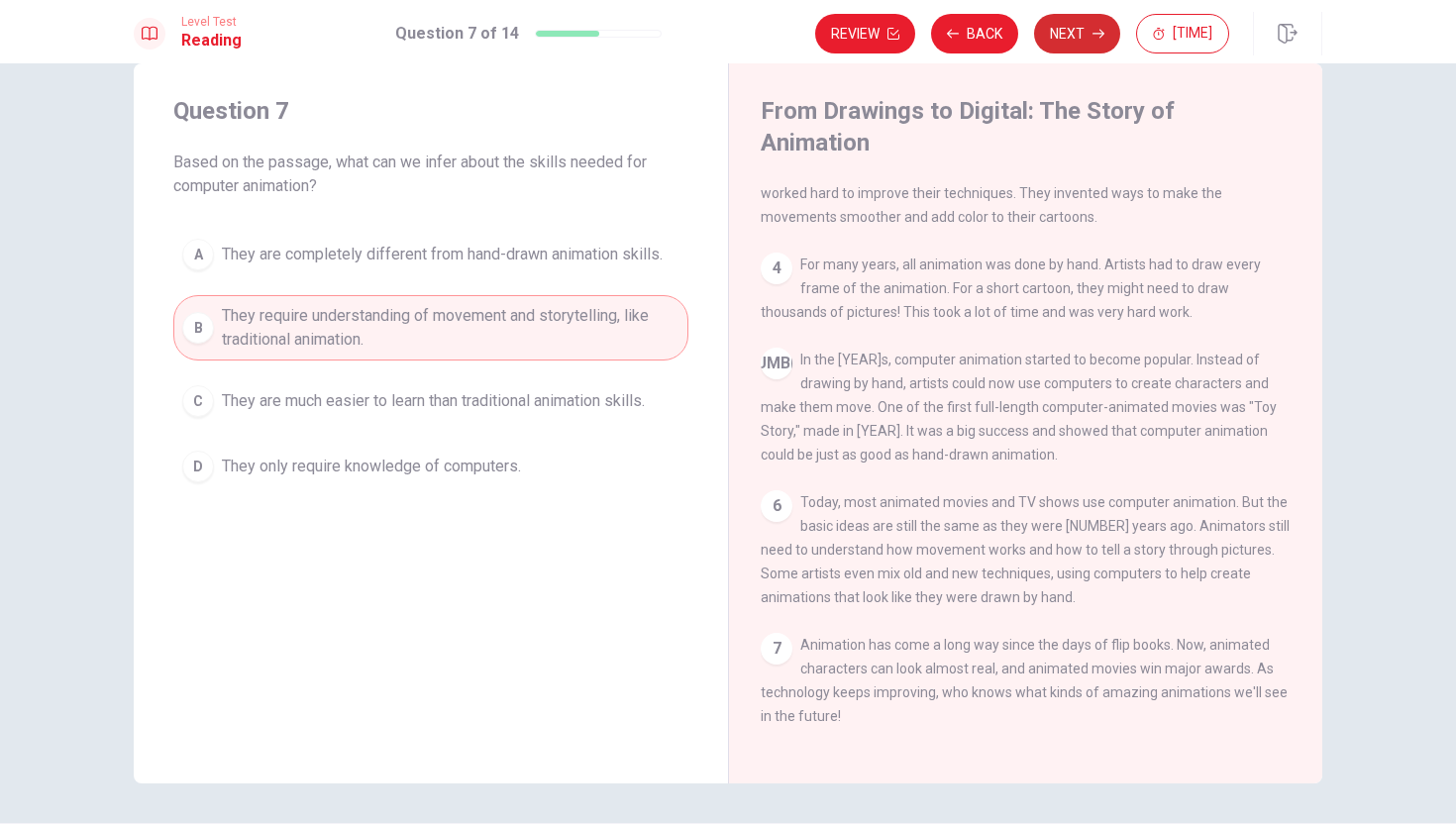 click on "Next" at bounding box center [1077, 34] 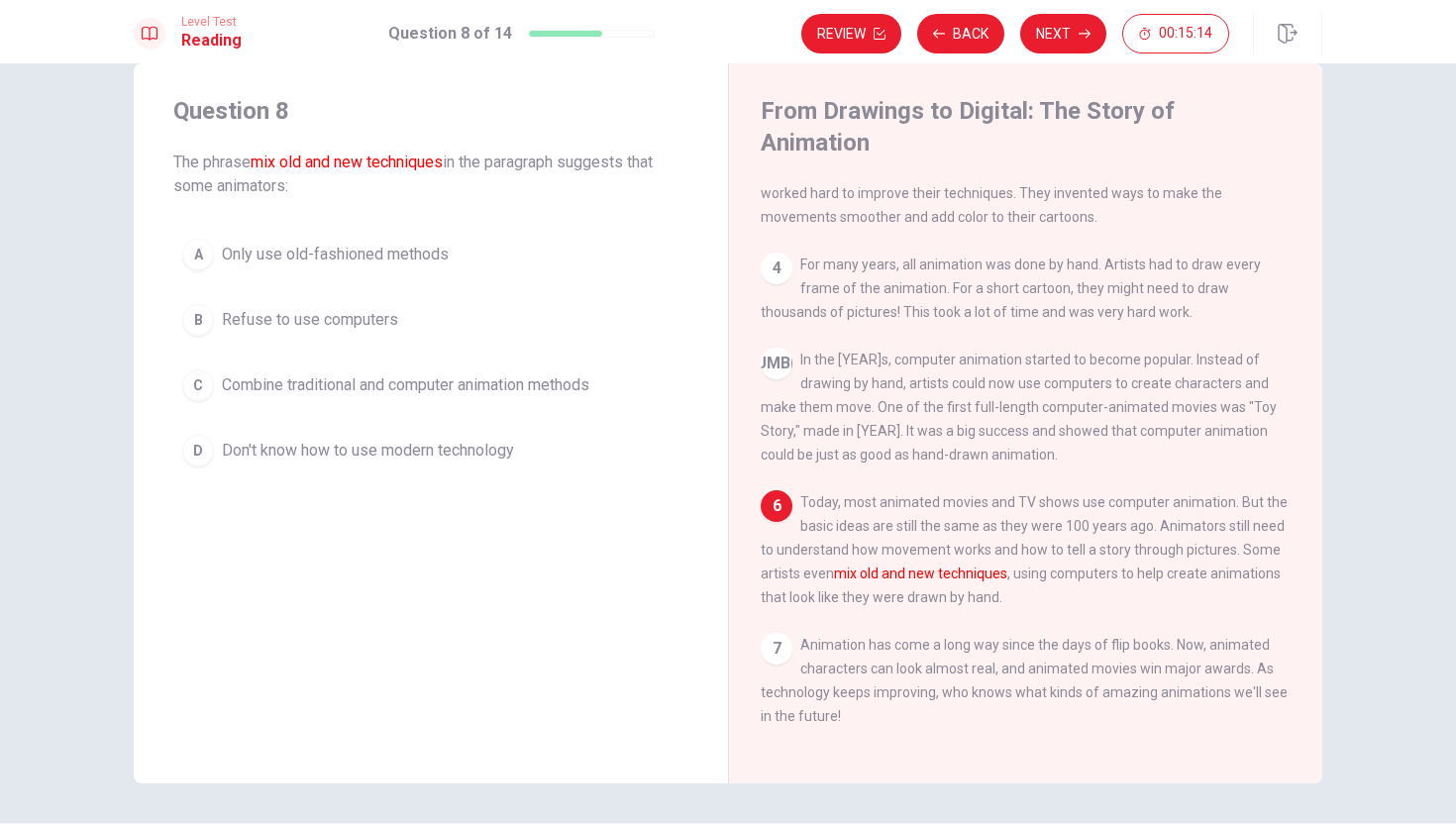 click on "Combine traditional and computer animation methods" at bounding box center (335, 255) 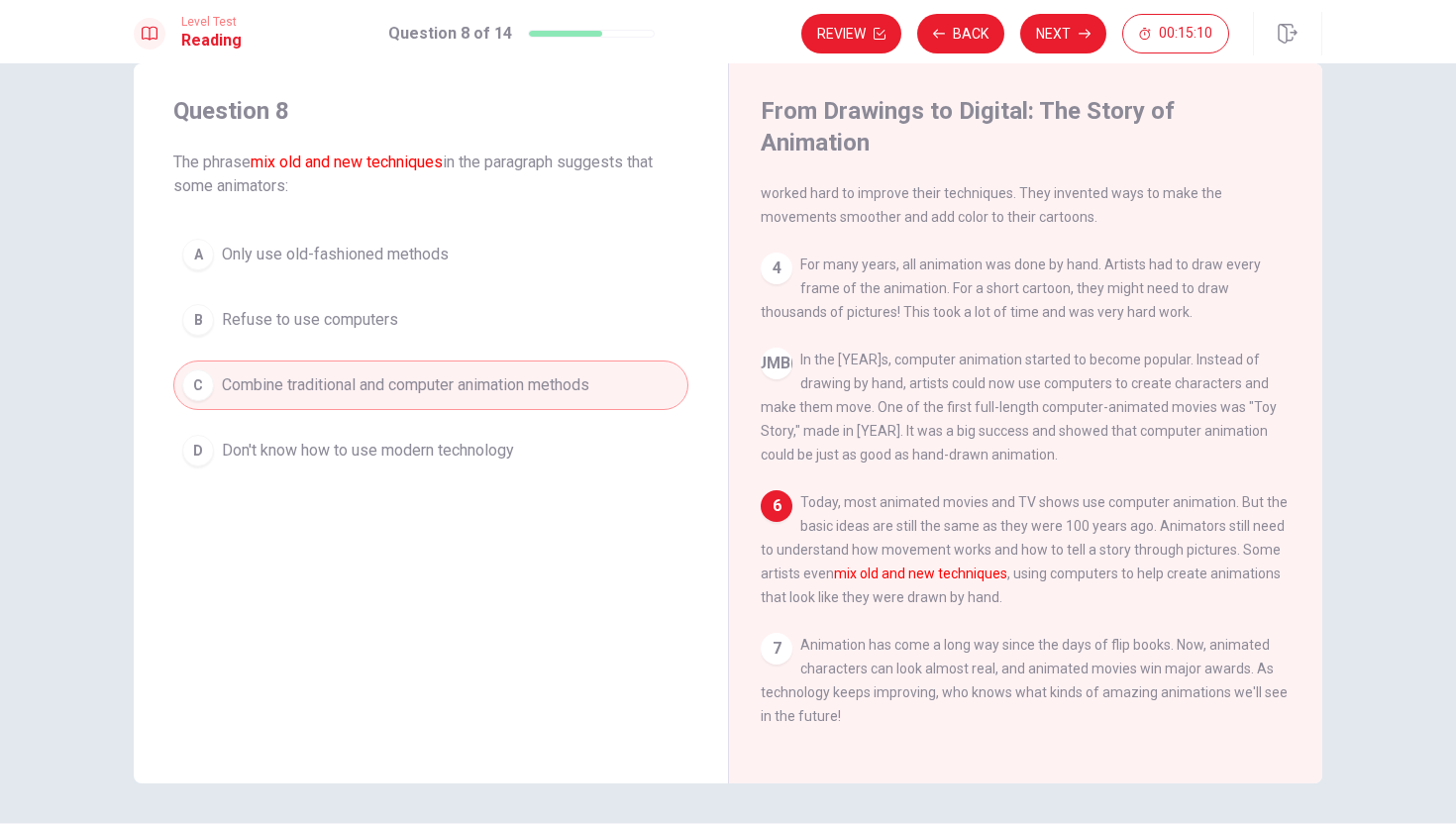 click on "Level Test Reading Question 8 of 14 Review Back Next [TIME]" at bounding box center (728, 32) 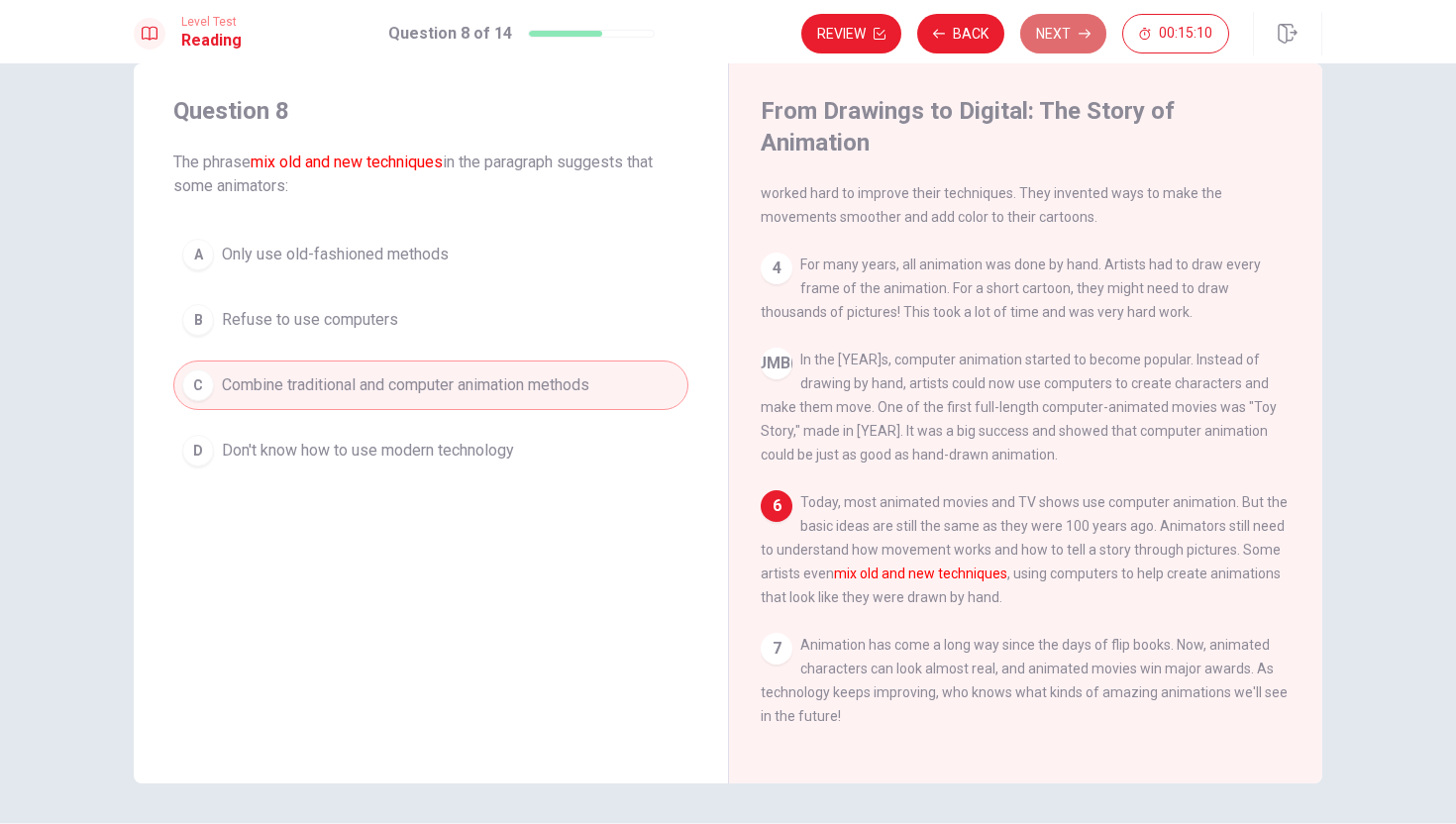 click on "Next" at bounding box center (1063, 34) 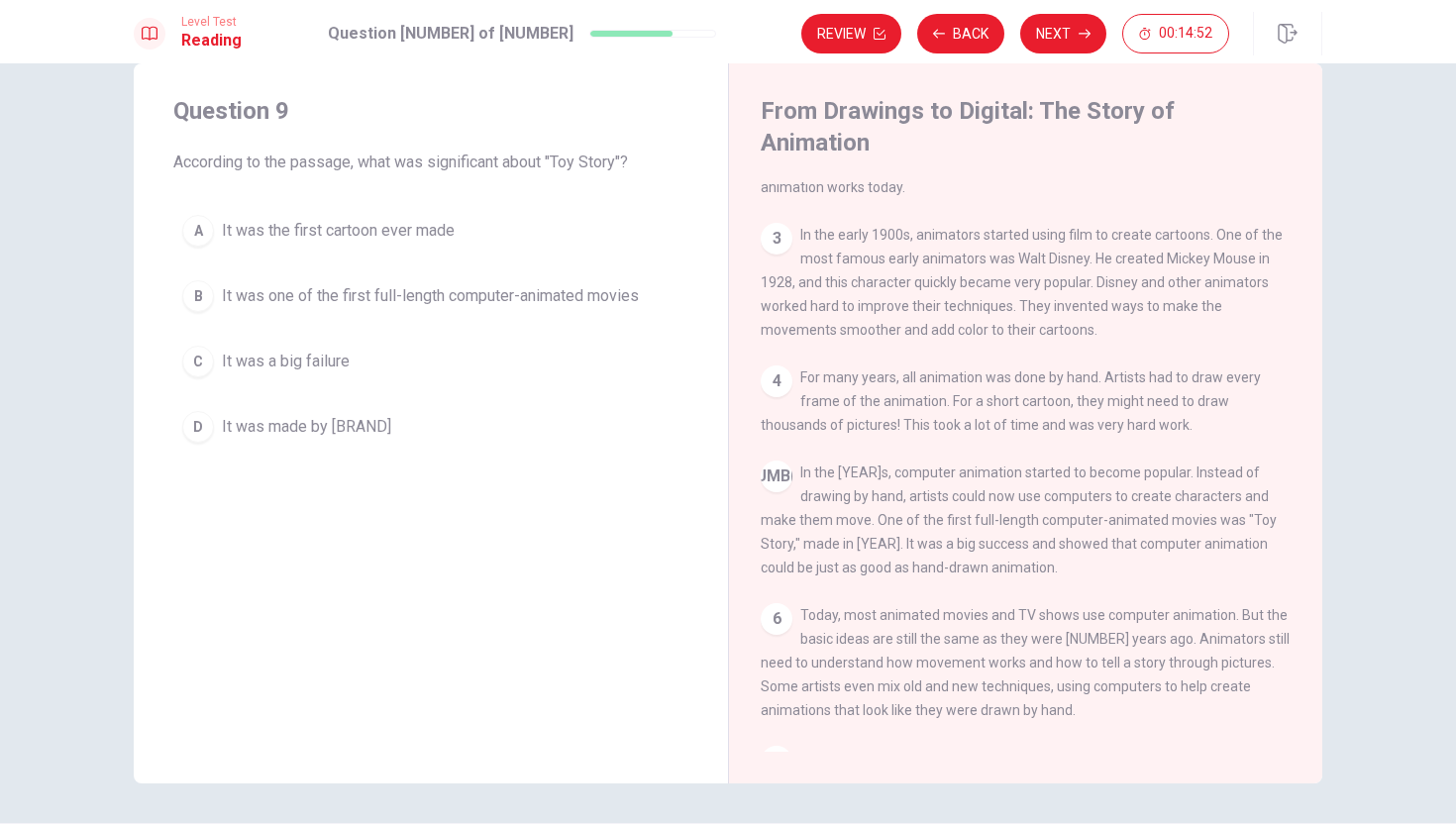scroll, scrollTop: 340, scrollLeft: 0, axis: vertical 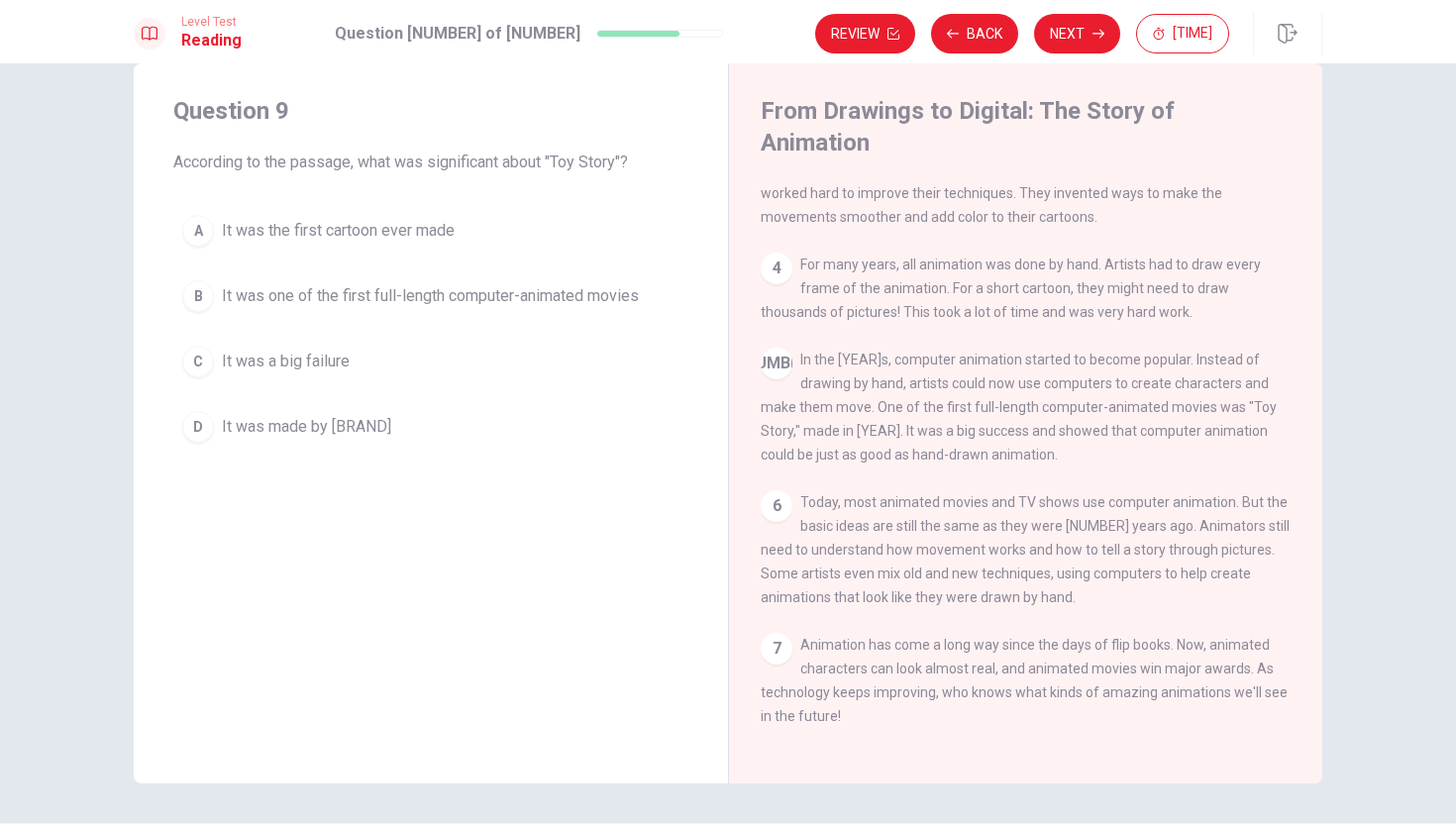 click on "B It was one of the first full-length computer-animated movies" at bounding box center (431, 296) 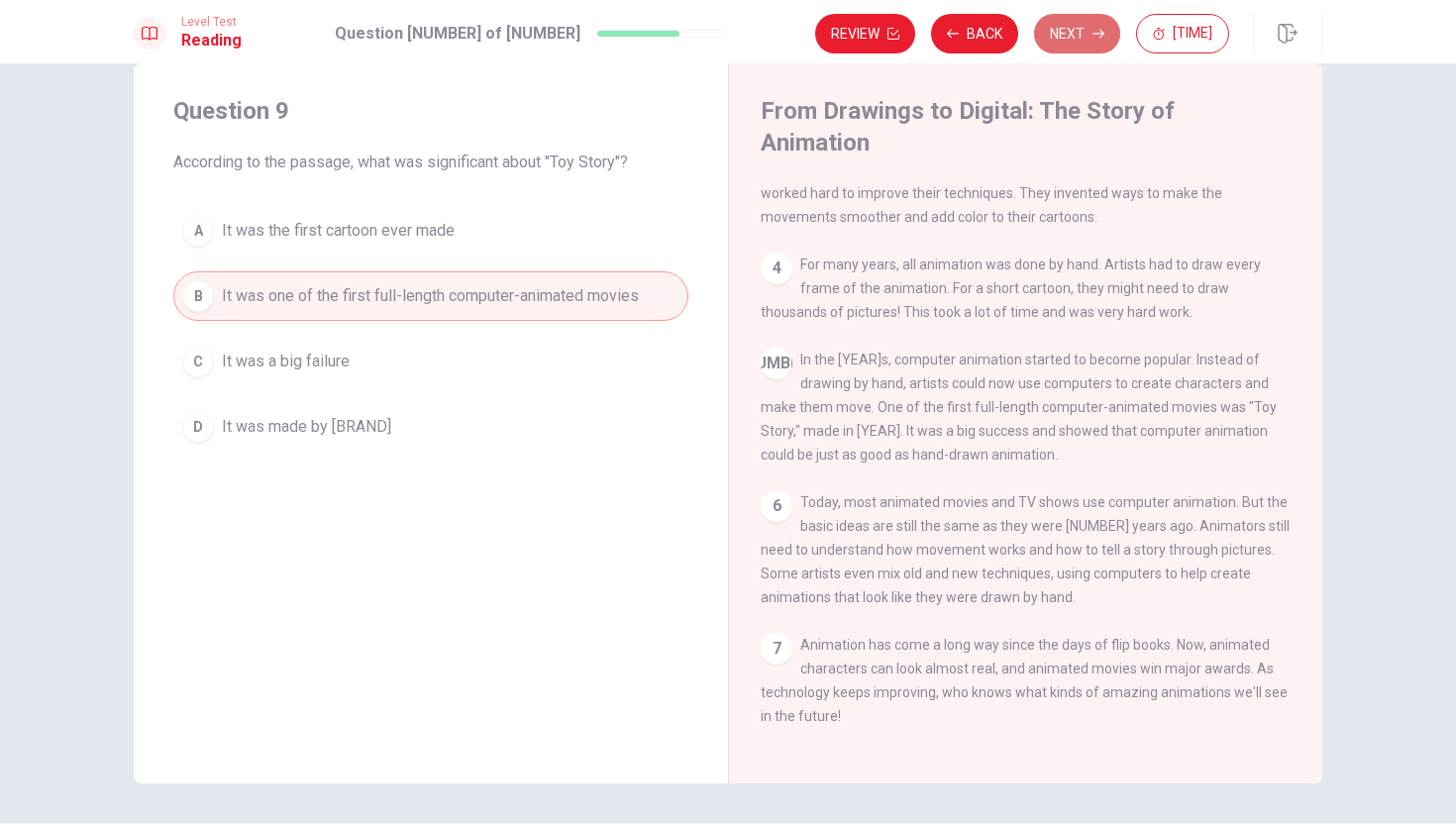 click on "Next" at bounding box center (1077, 34) 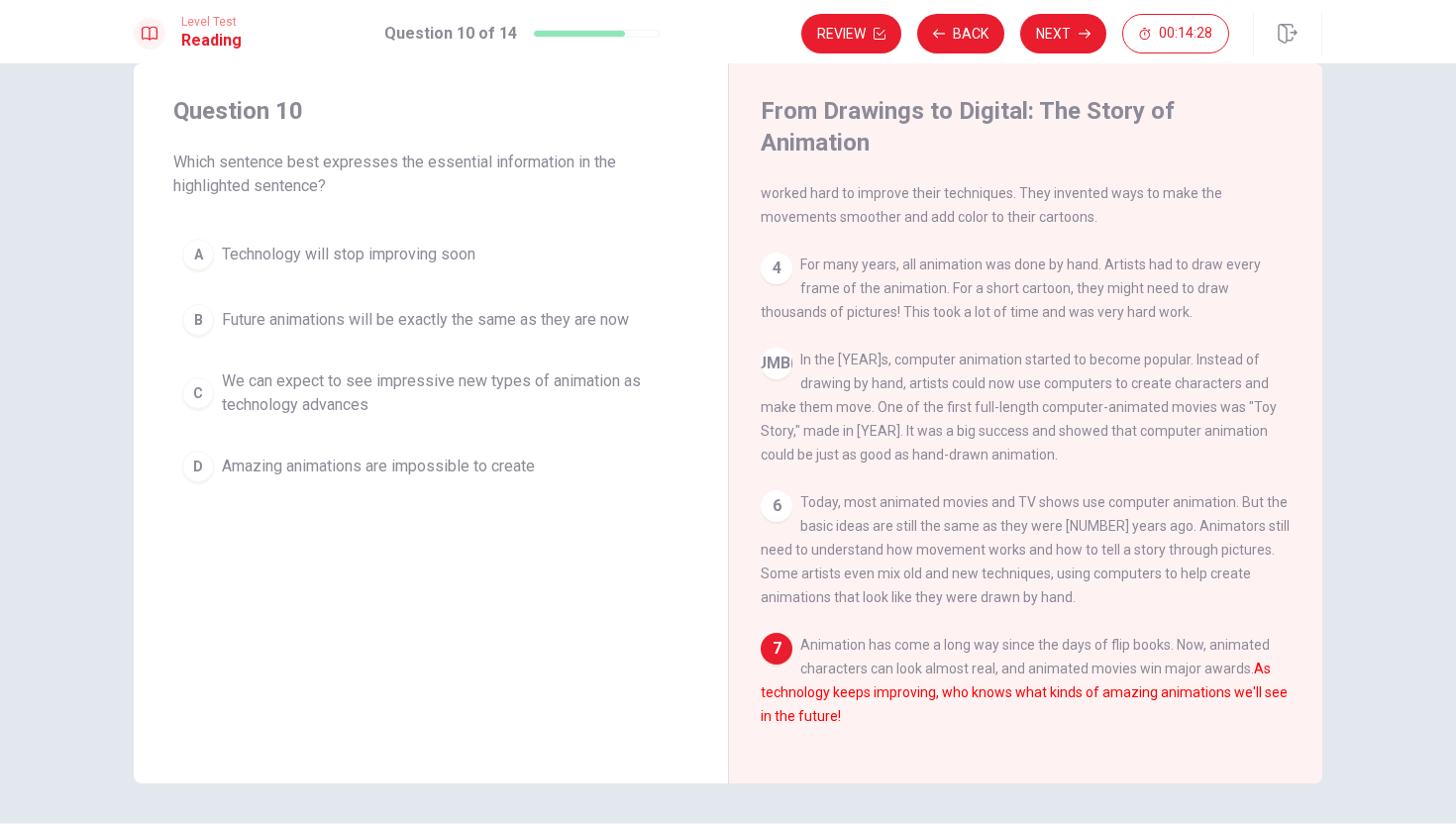 scroll, scrollTop: 70, scrollLeft: 0, axis: vertical 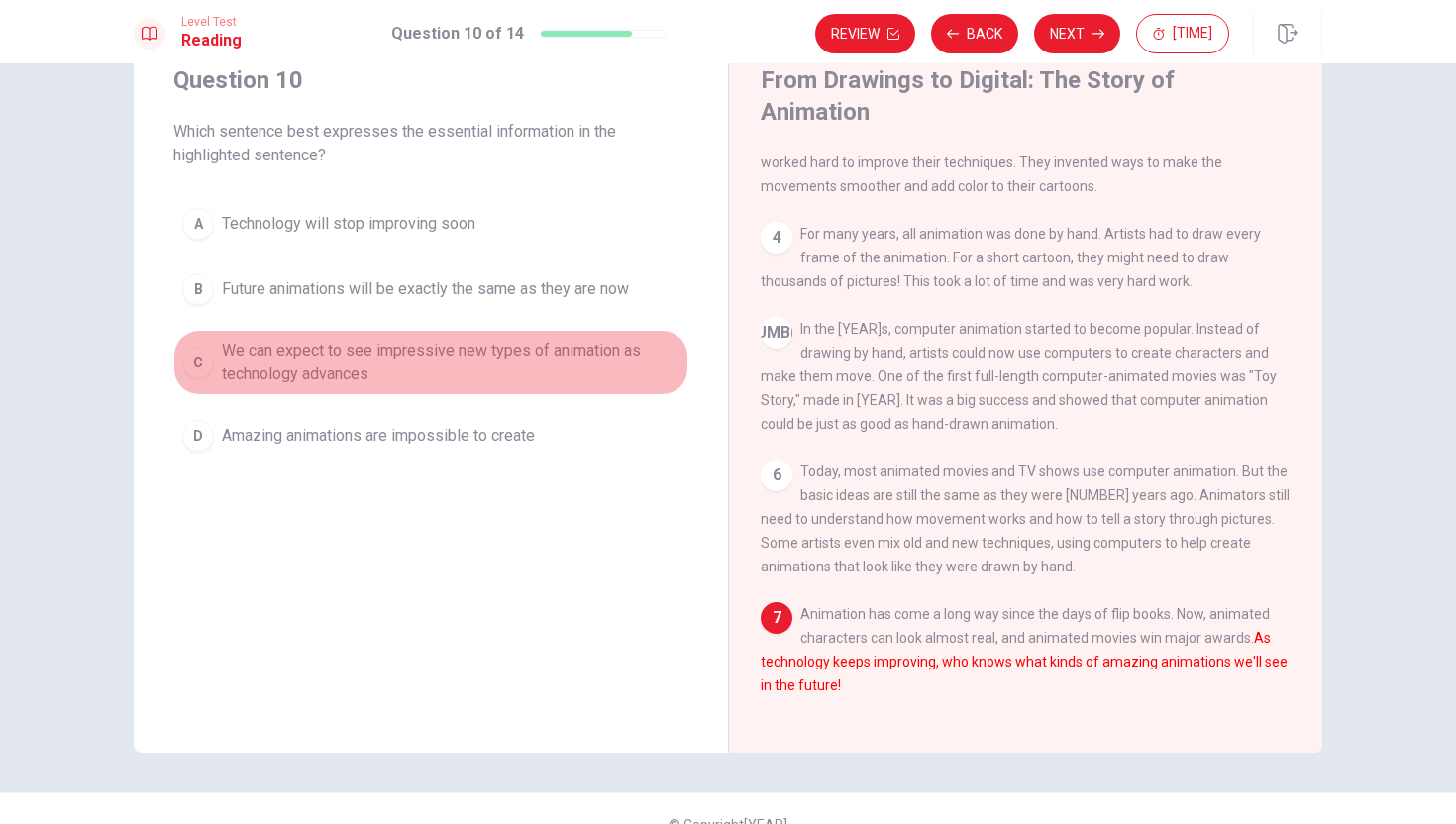 click on "We can expect to see impressive new types of animation as technology advances" at bounding box center (349, 224) 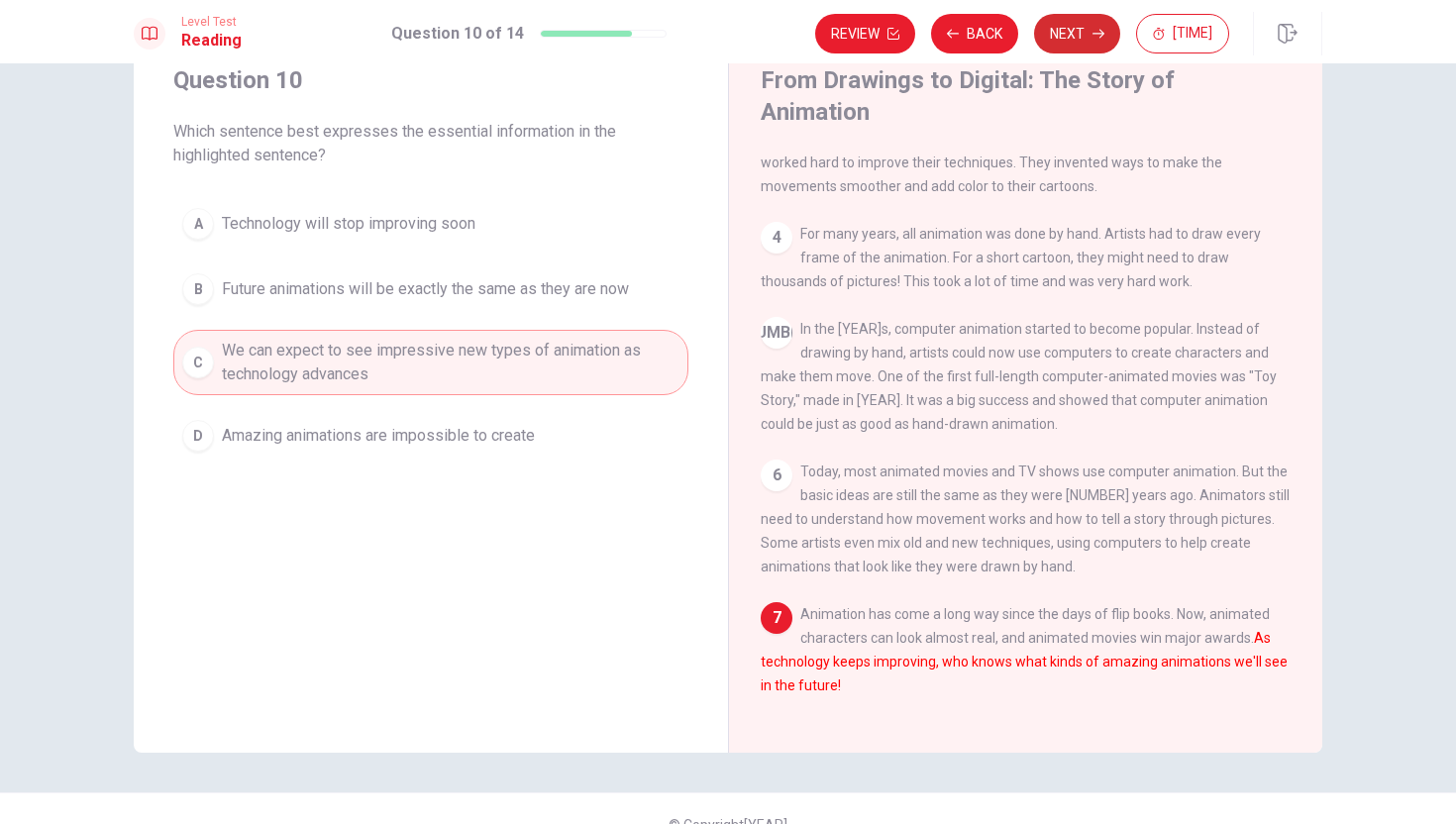 click on "Next" at bounding box center [1077, 34] 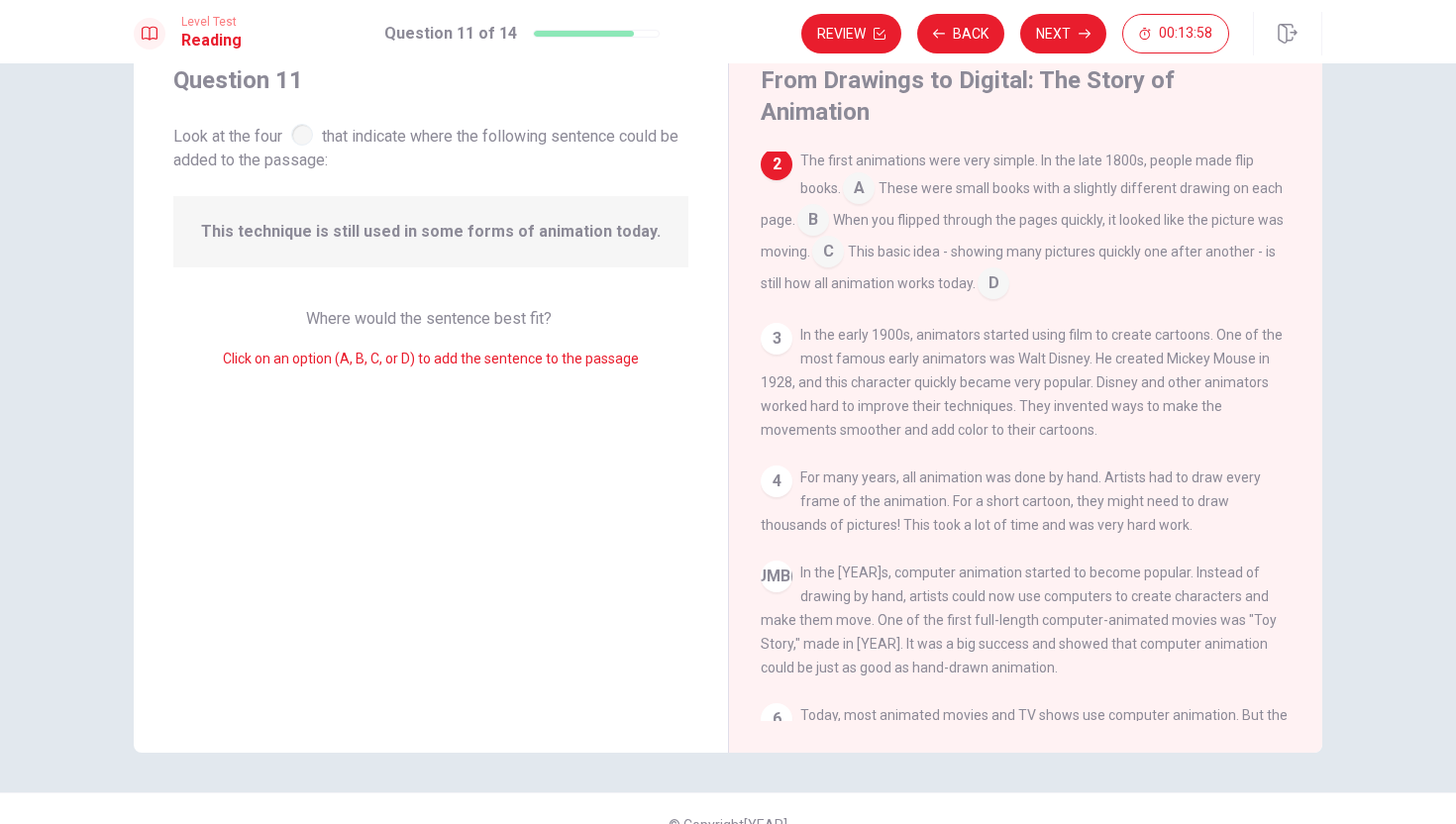 scroll, scrollTop: 80, scrollLeft: 0, axis: vertical 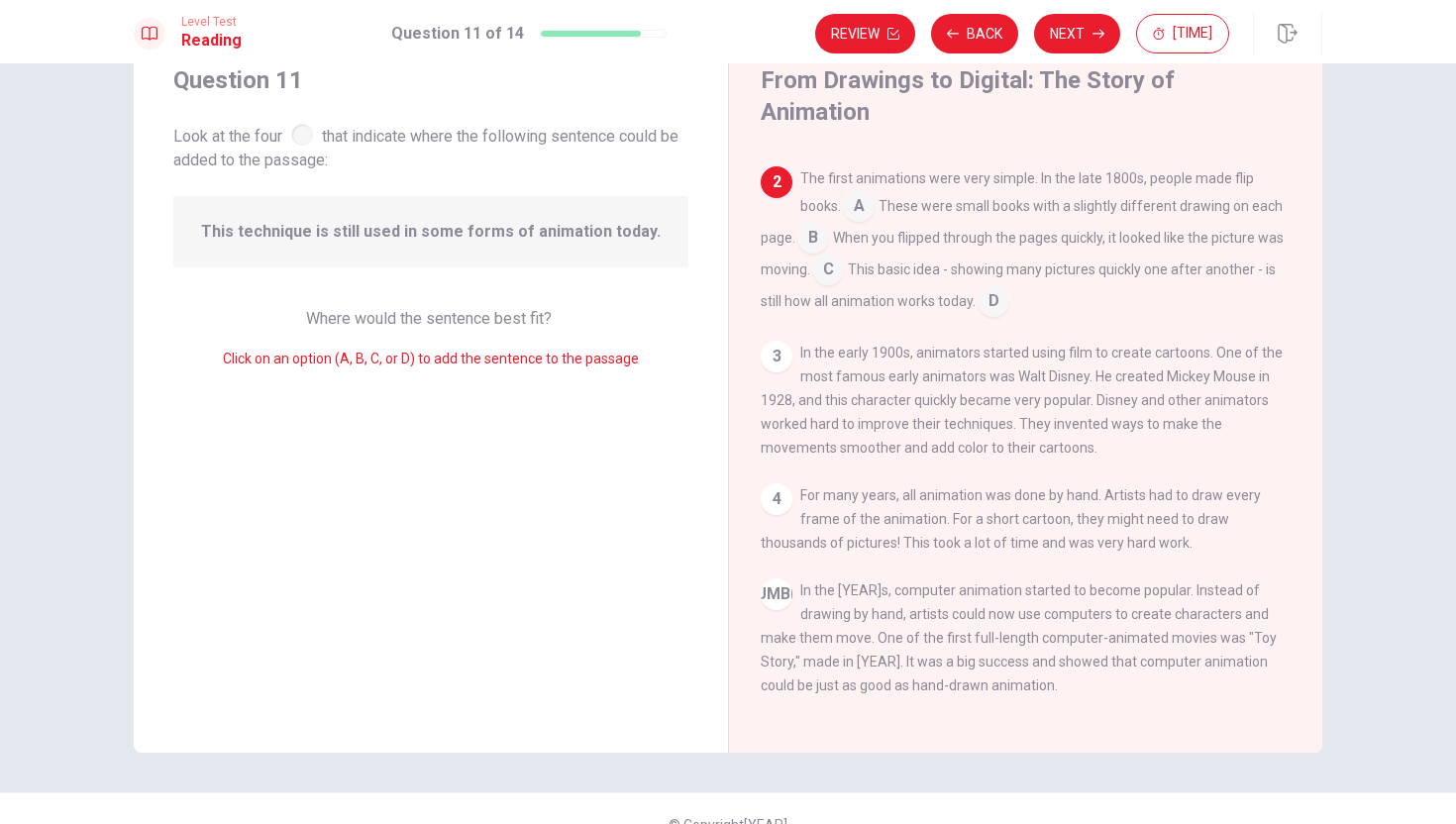 drag, startPoint x: 863, startPoint y: 246, endPoint x: 944, endPoint y: 247, distance: 81.006173 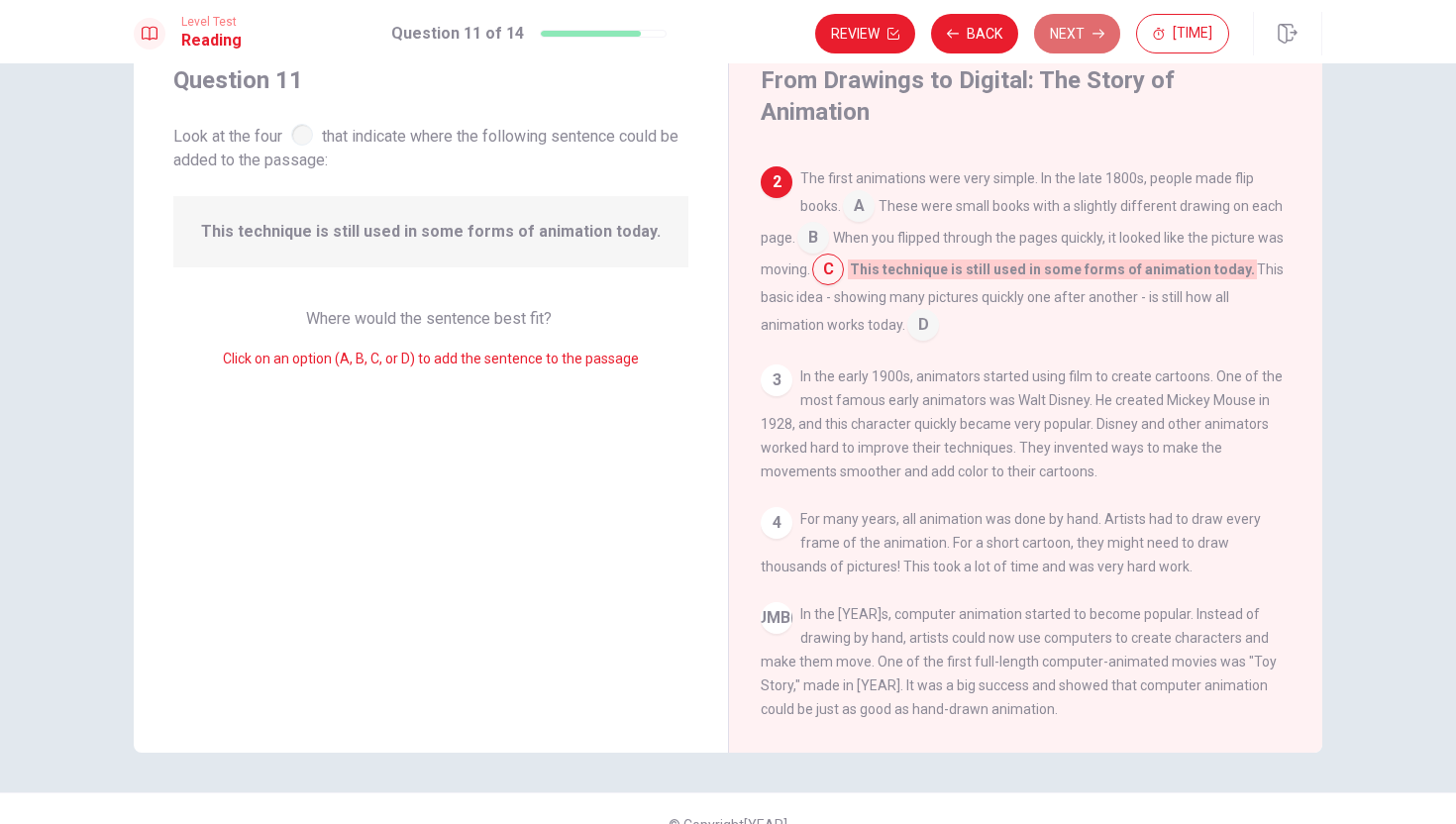 click on "Next" at bounding box center [1077, 34] 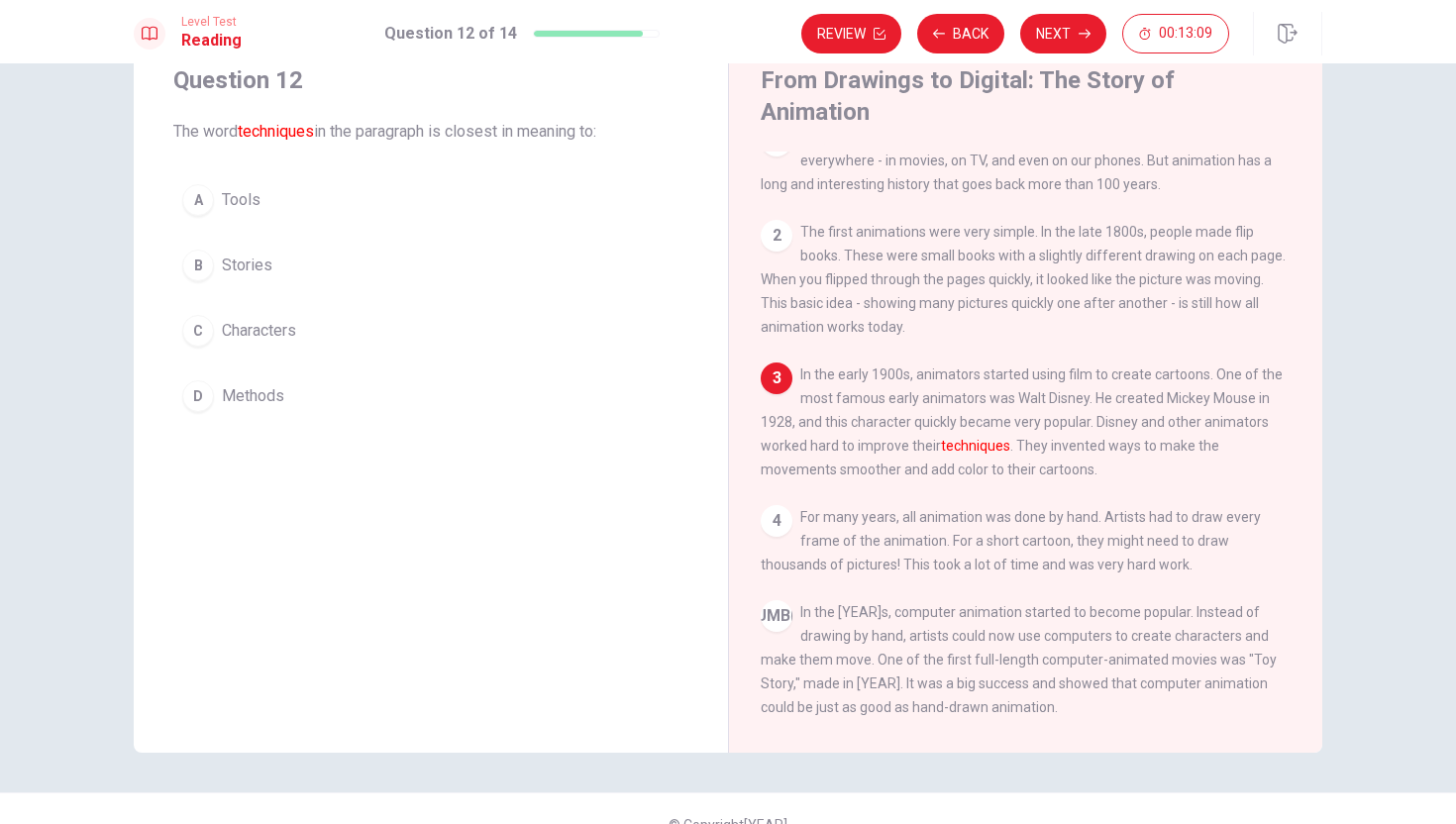 scroll, scrollTop: 34, scrollLeft: 0, axis: vertical 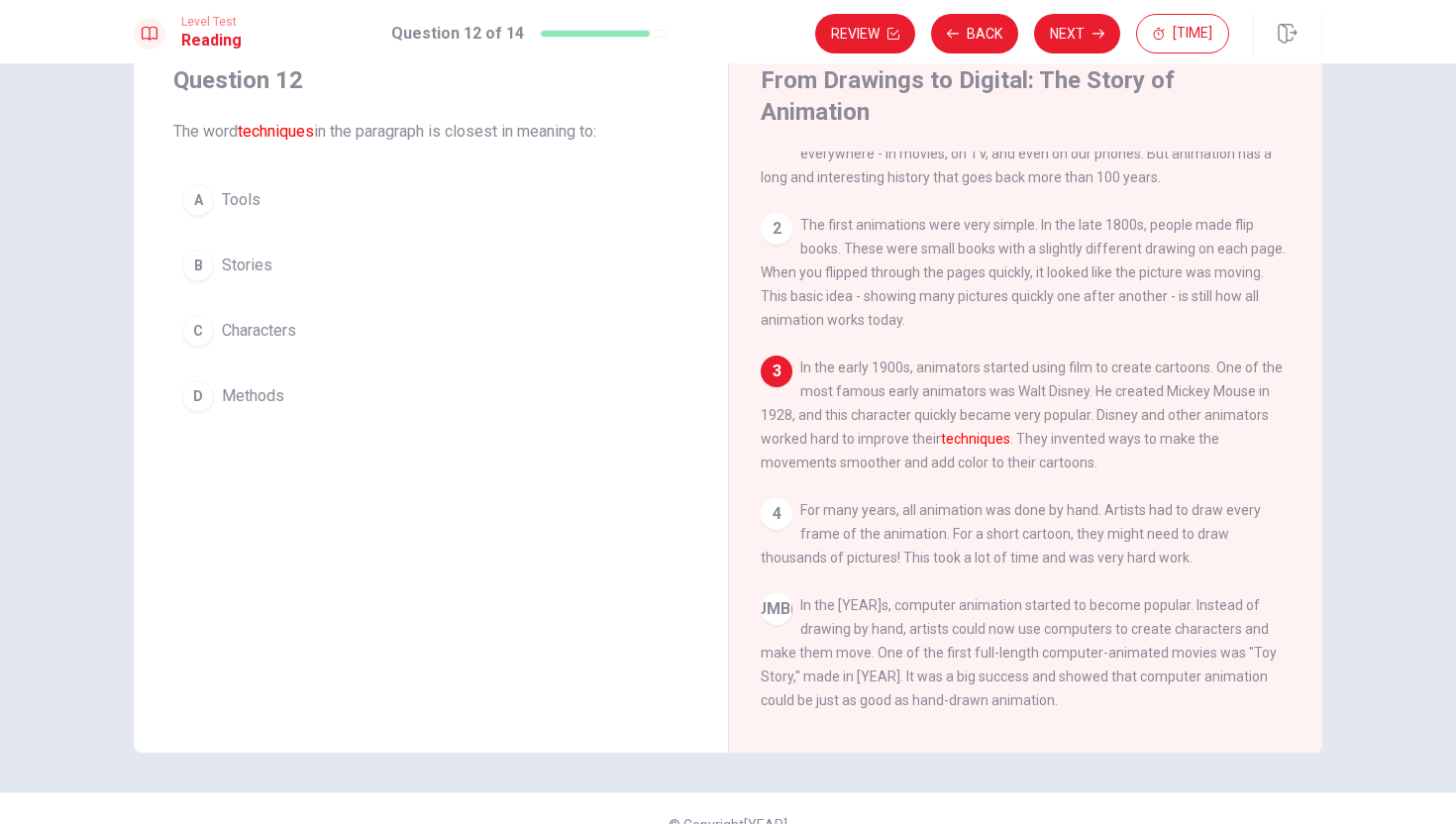 click on "C Characters" at bounding box center (431, 331) 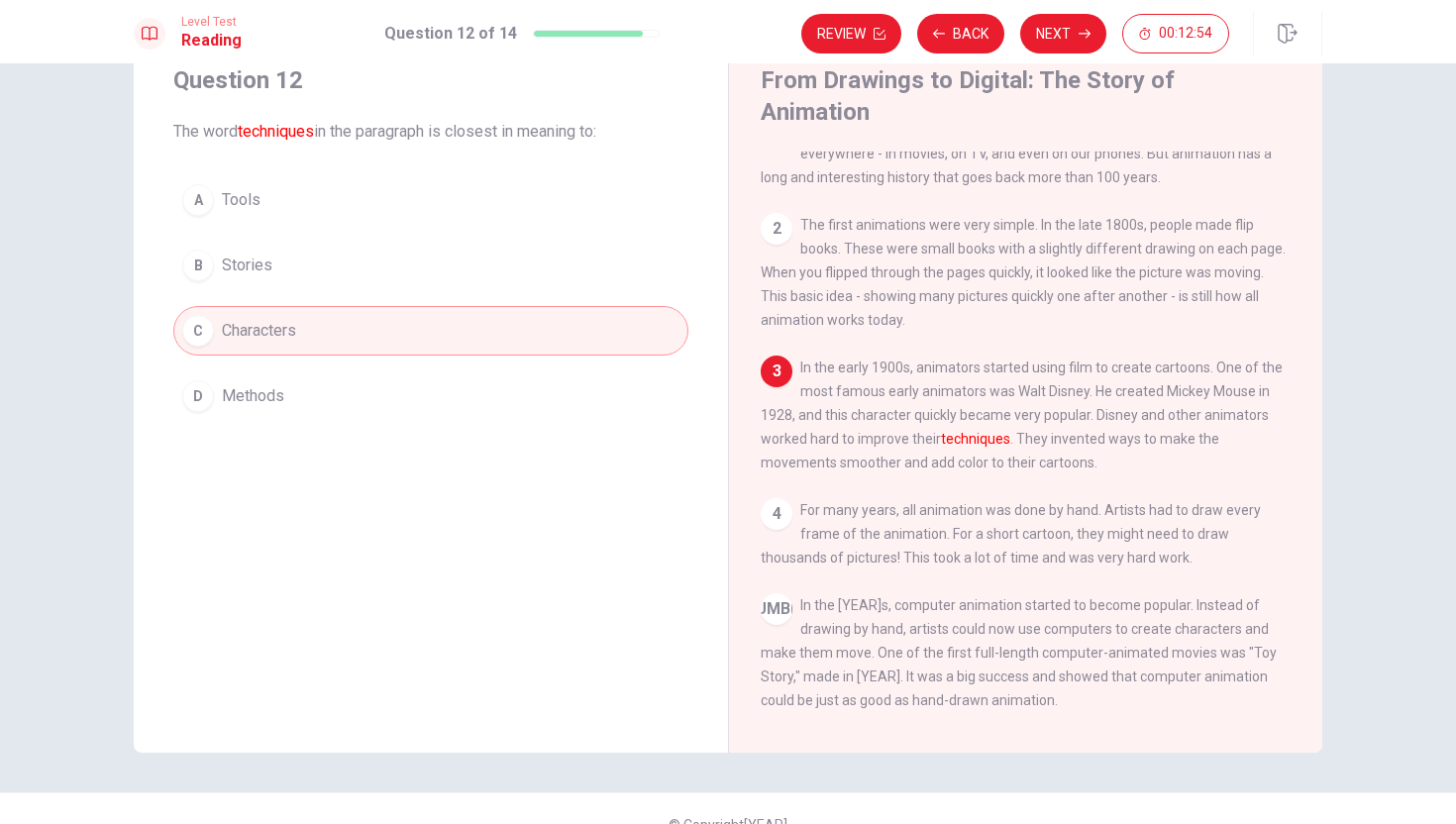 click on "D Methods" at bounding box center (431, 396) 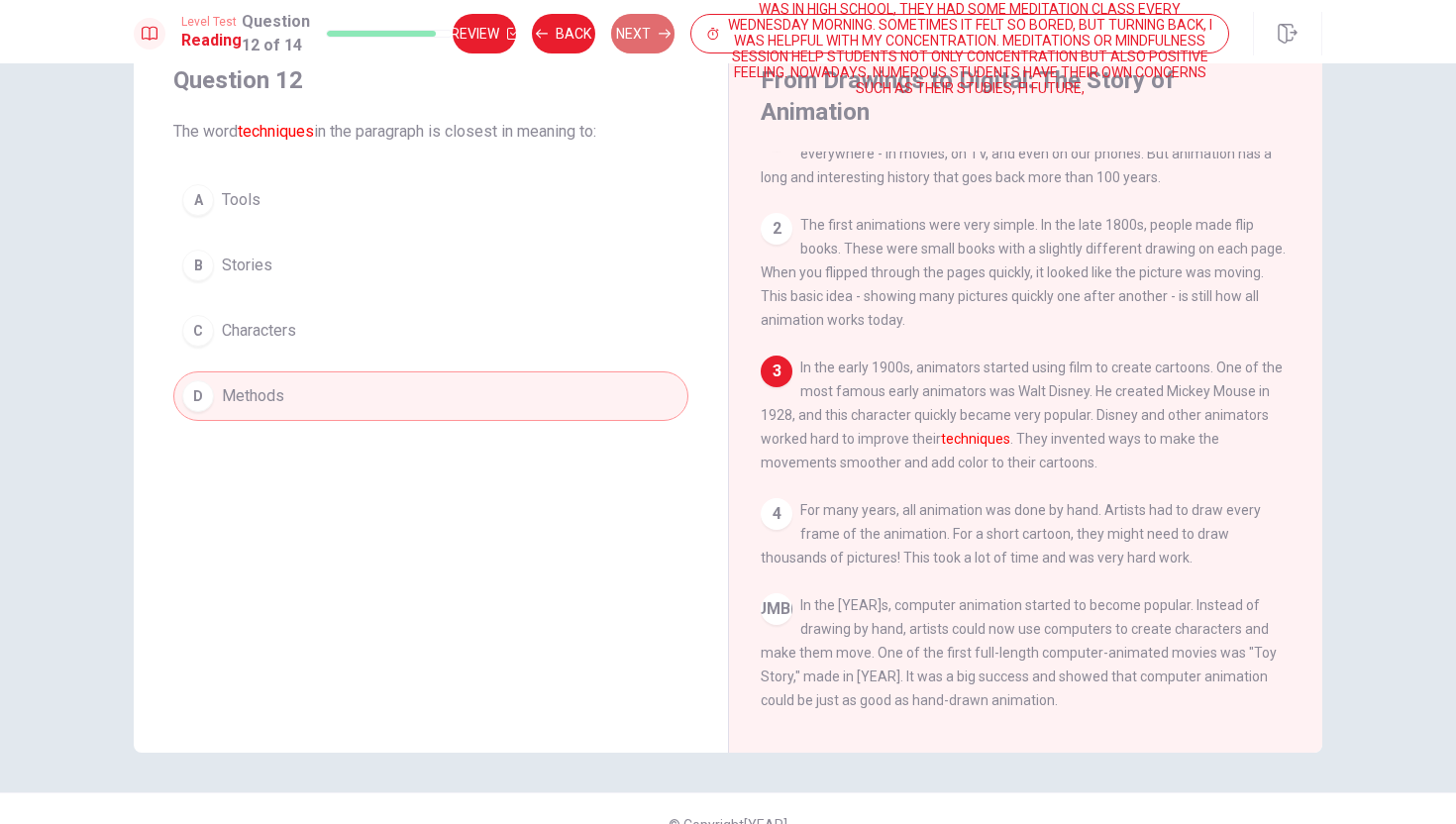 click on "Next" at bounding box center (643, 34) 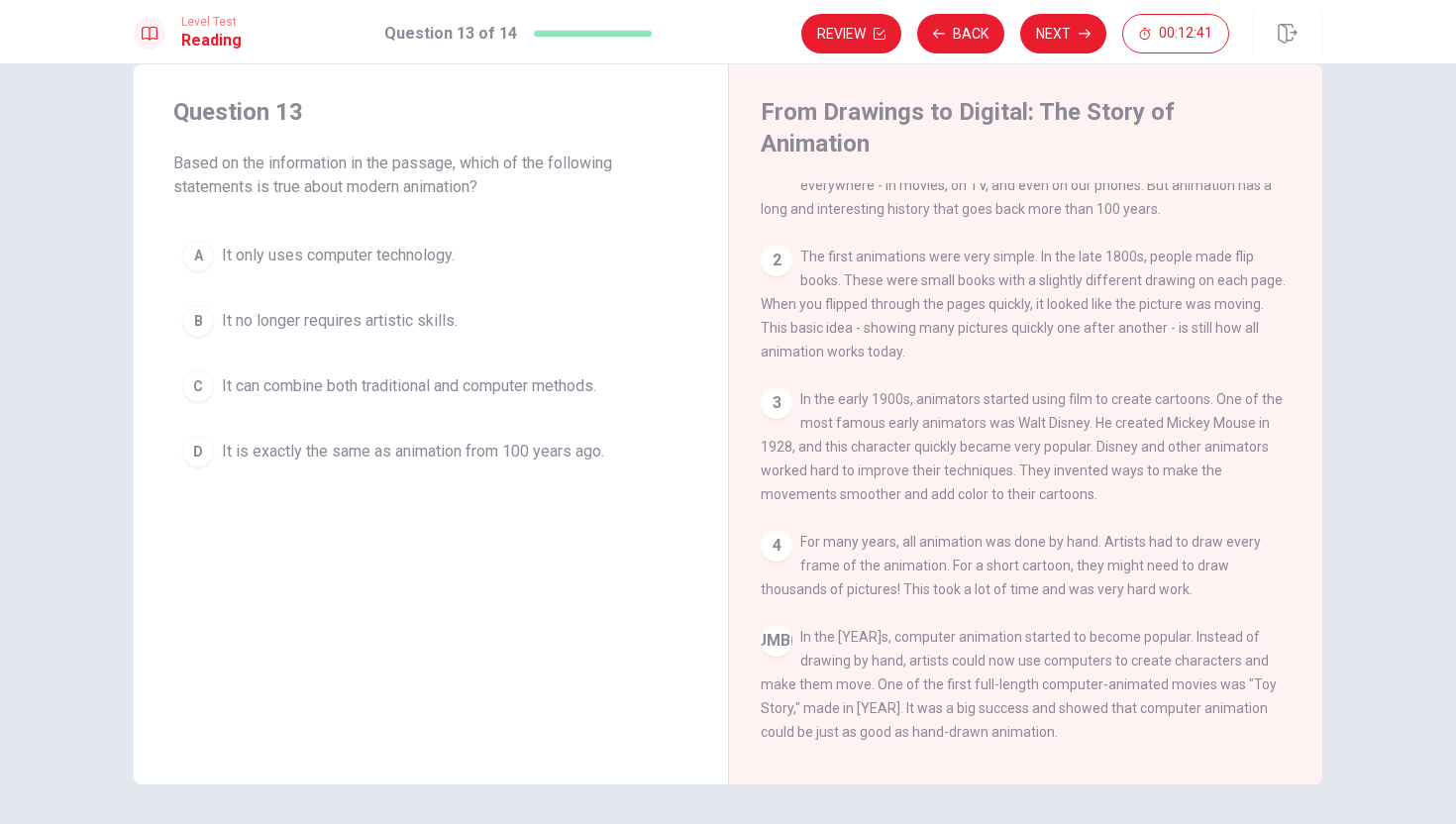 scroll, scrollTop: 32, scrollLeft: 0, axis: vertical 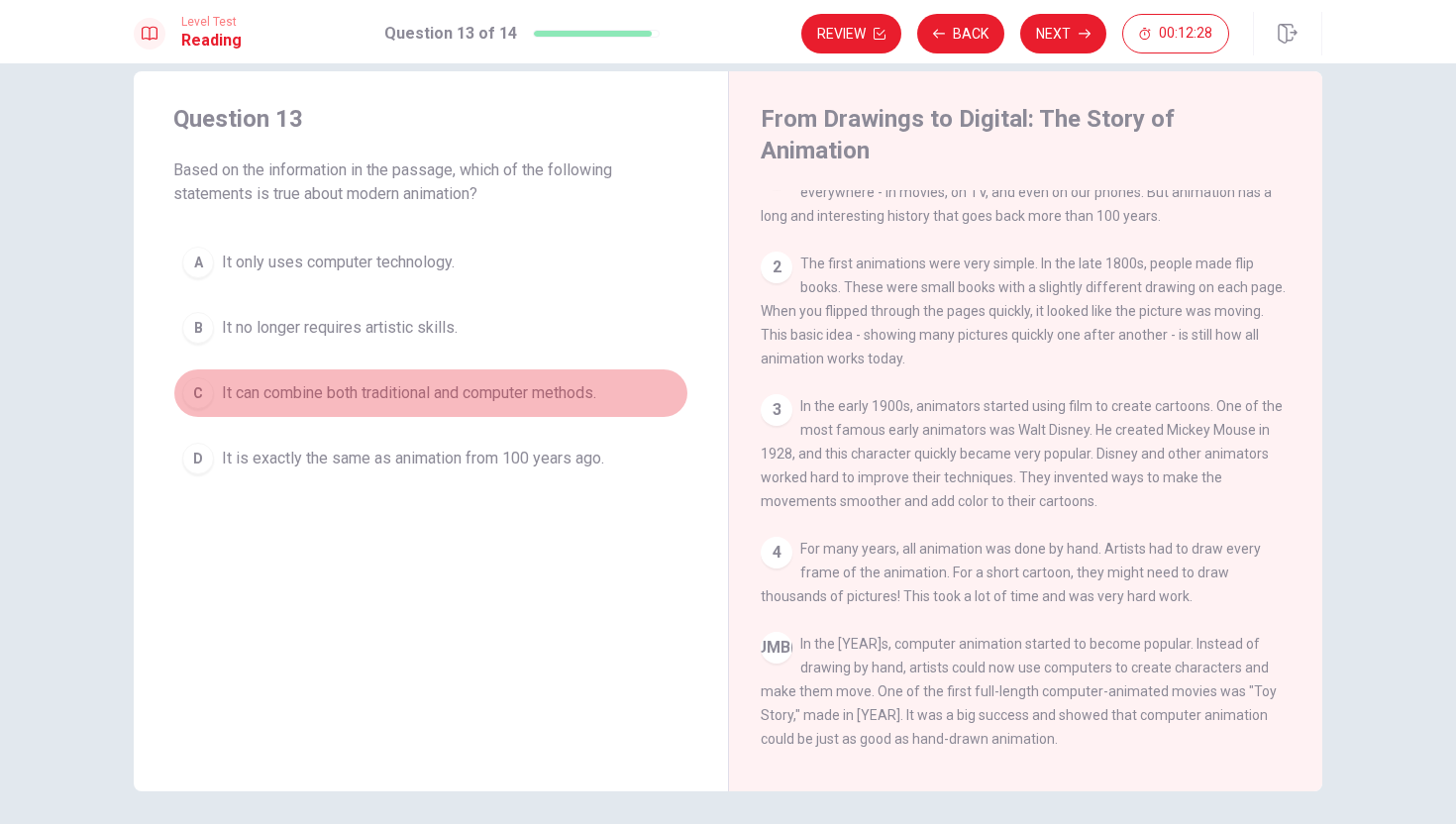 click on "It can combine both traditional and computer methods." at bounding box center (338, 262) 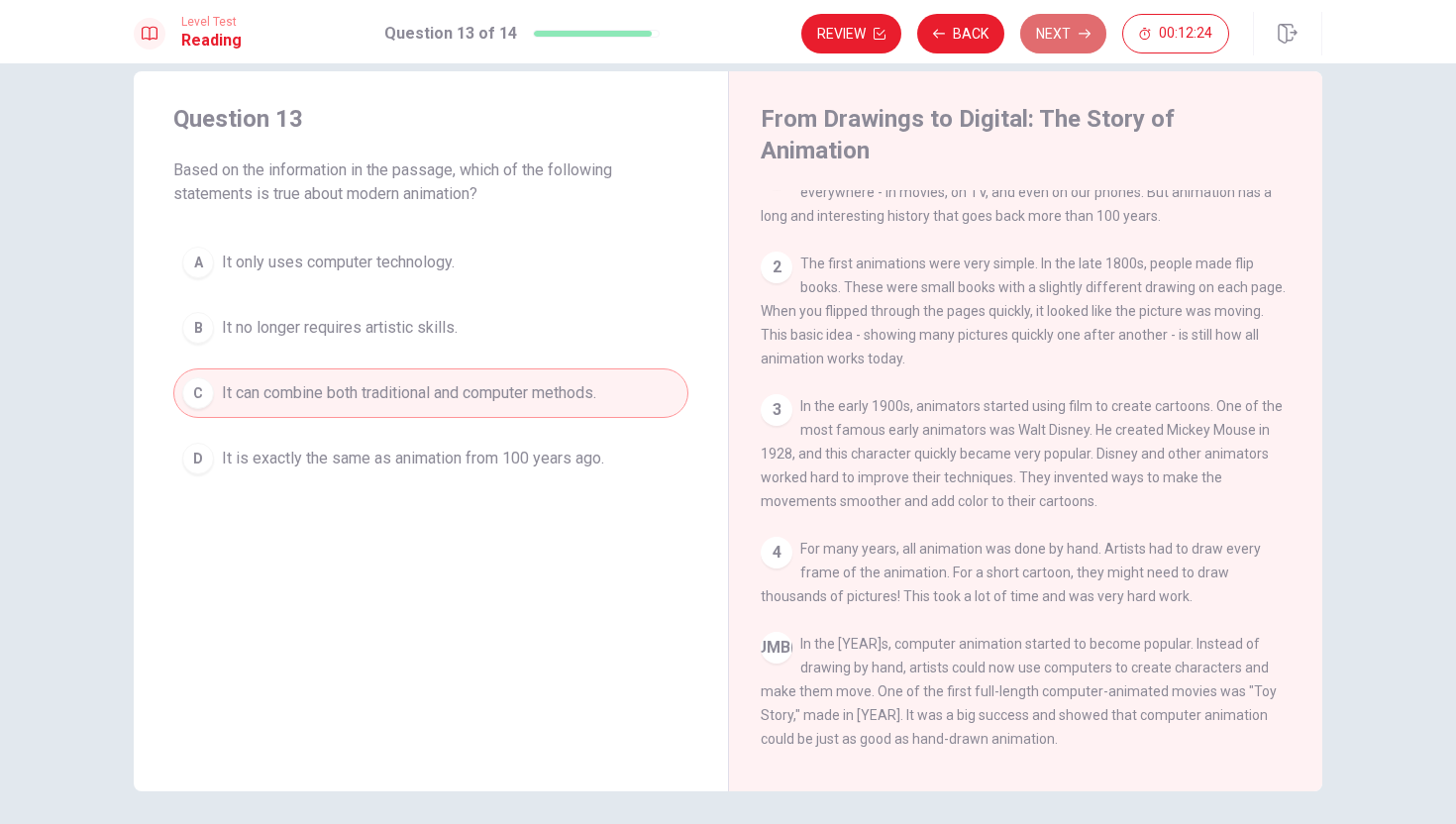 click on "Next" at bounding box center [1063, 34] 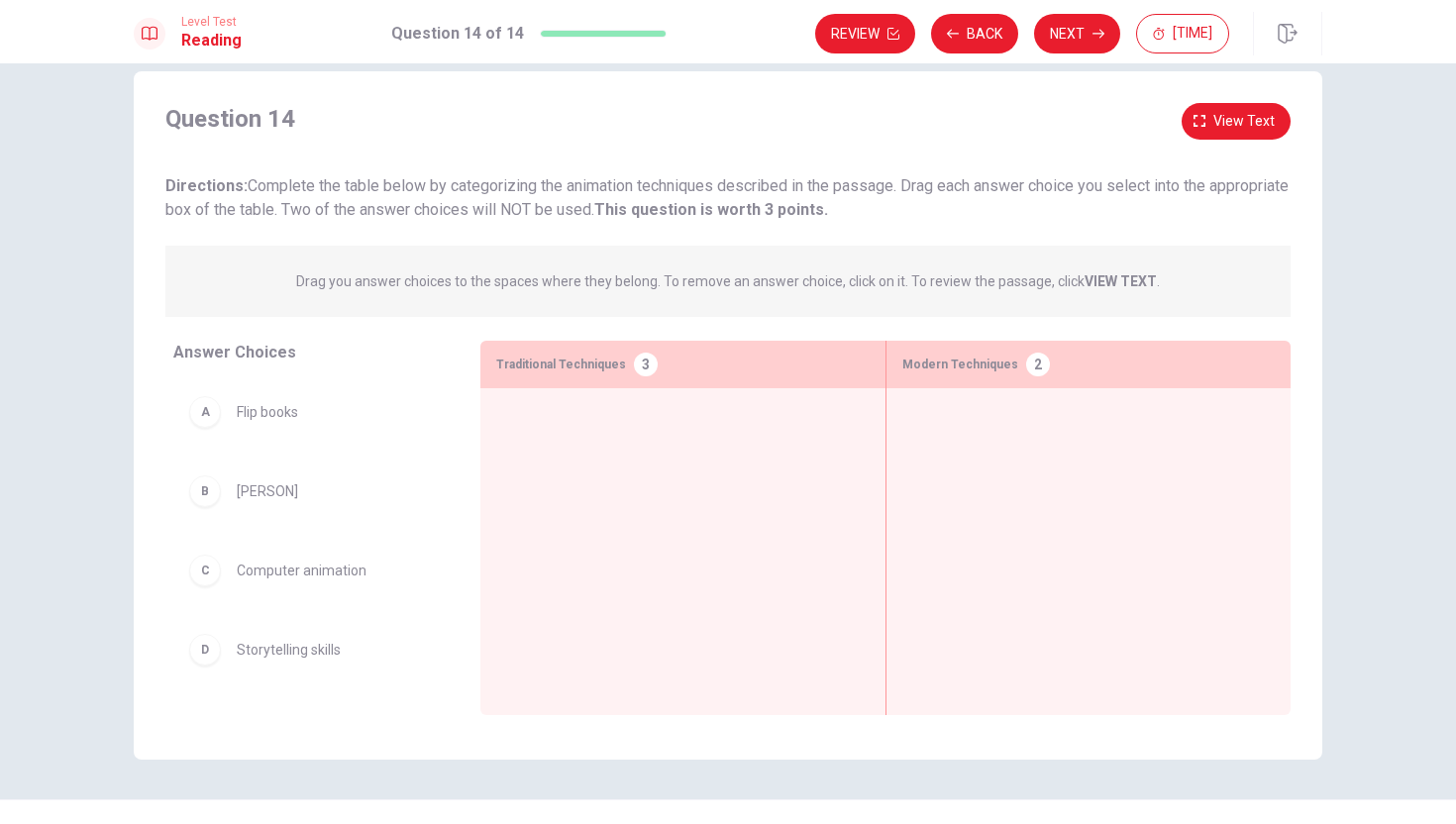 scroll, scrollTop: 70, scrollLeft: 0, axis: vertical 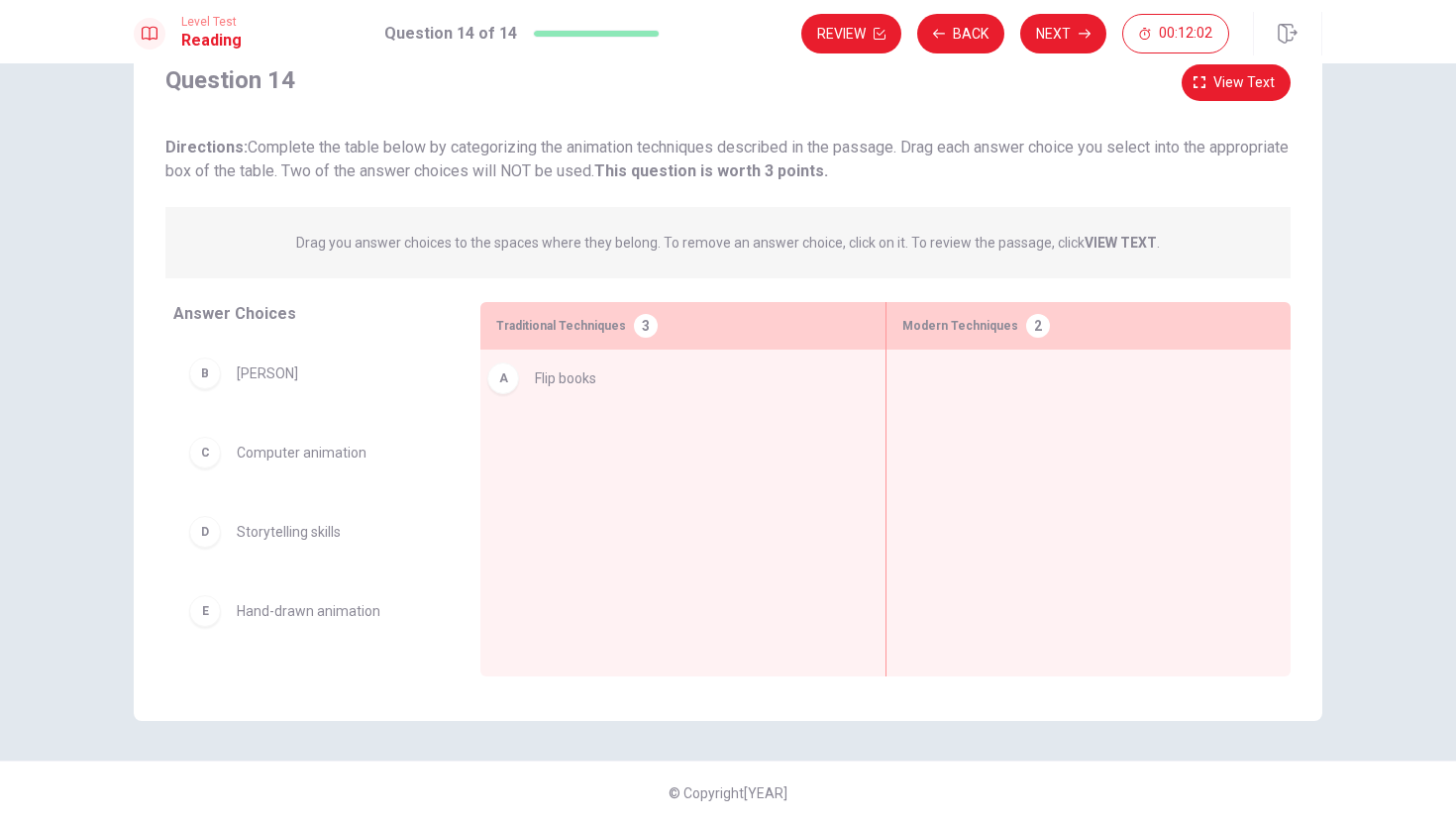drag, startPoint x: 284, startPoint y: 386, endPoint x: 586, endPoint y: 391, distance: 302.041 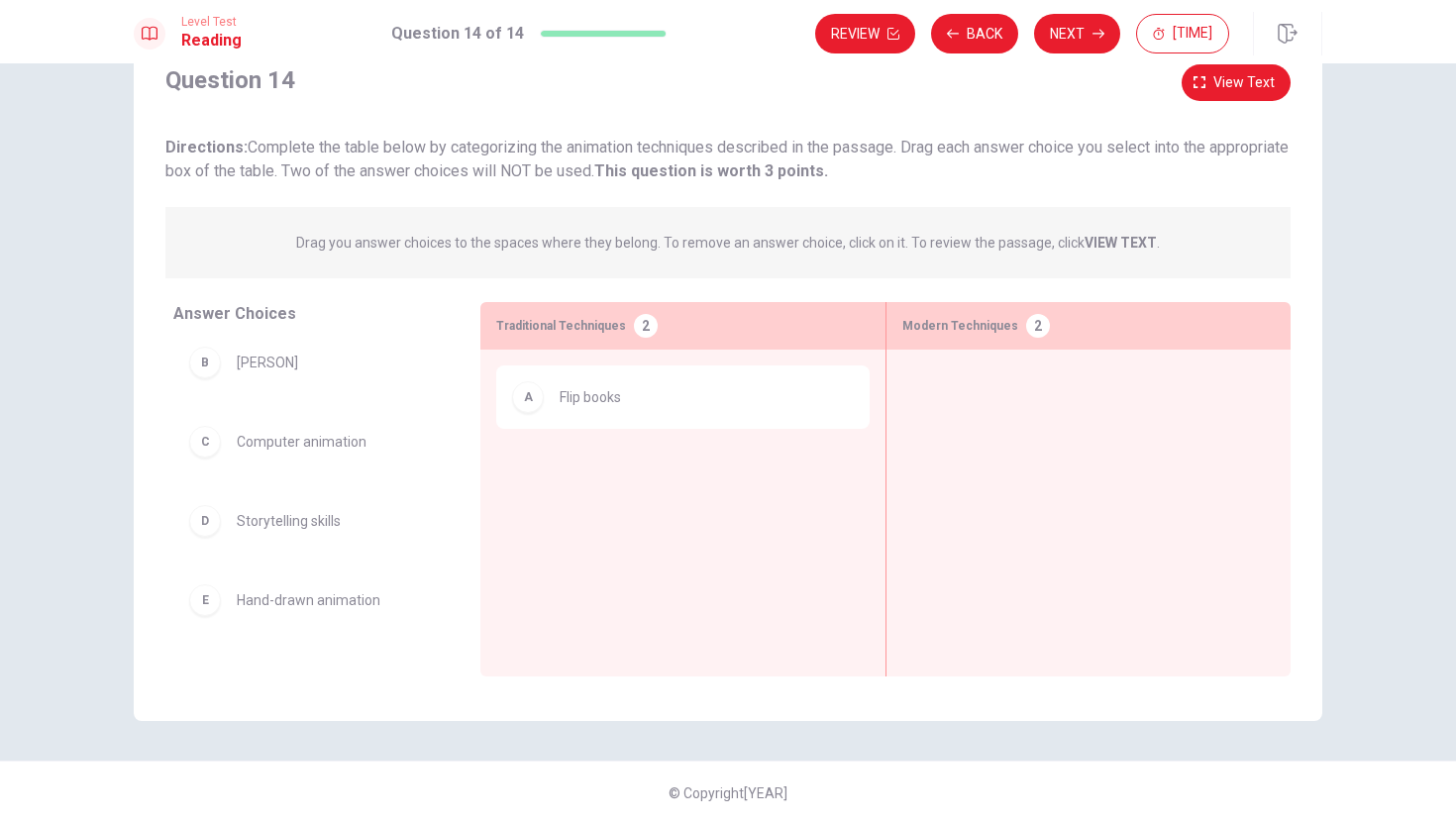 scroll, scrollTop: 16, scrollLeft: 0, axis: vertical 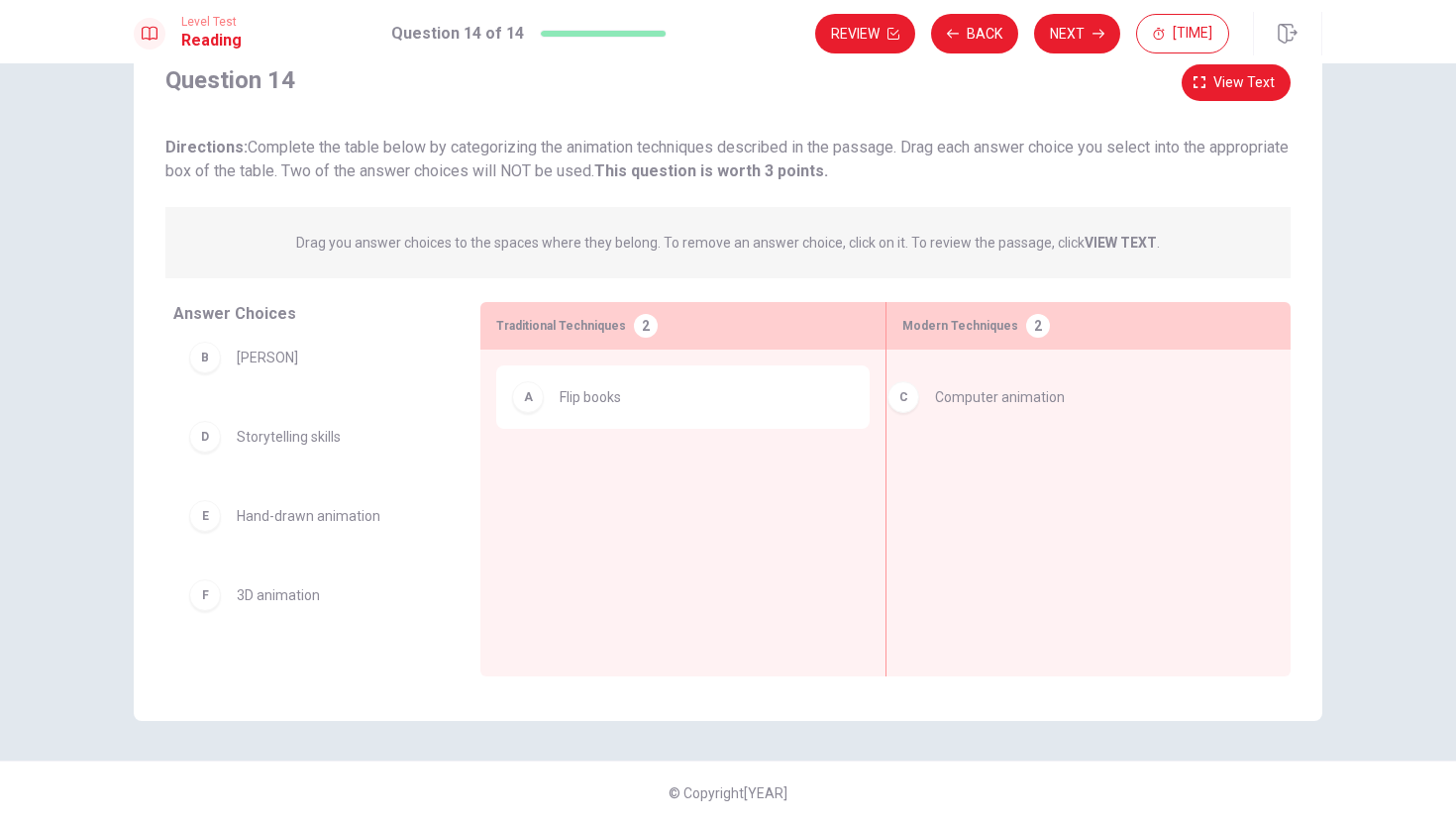 drag, startPoint x: 295, startPoint y: 448, endPoint x: 999, endPoint y: 404, distance: 705.37366 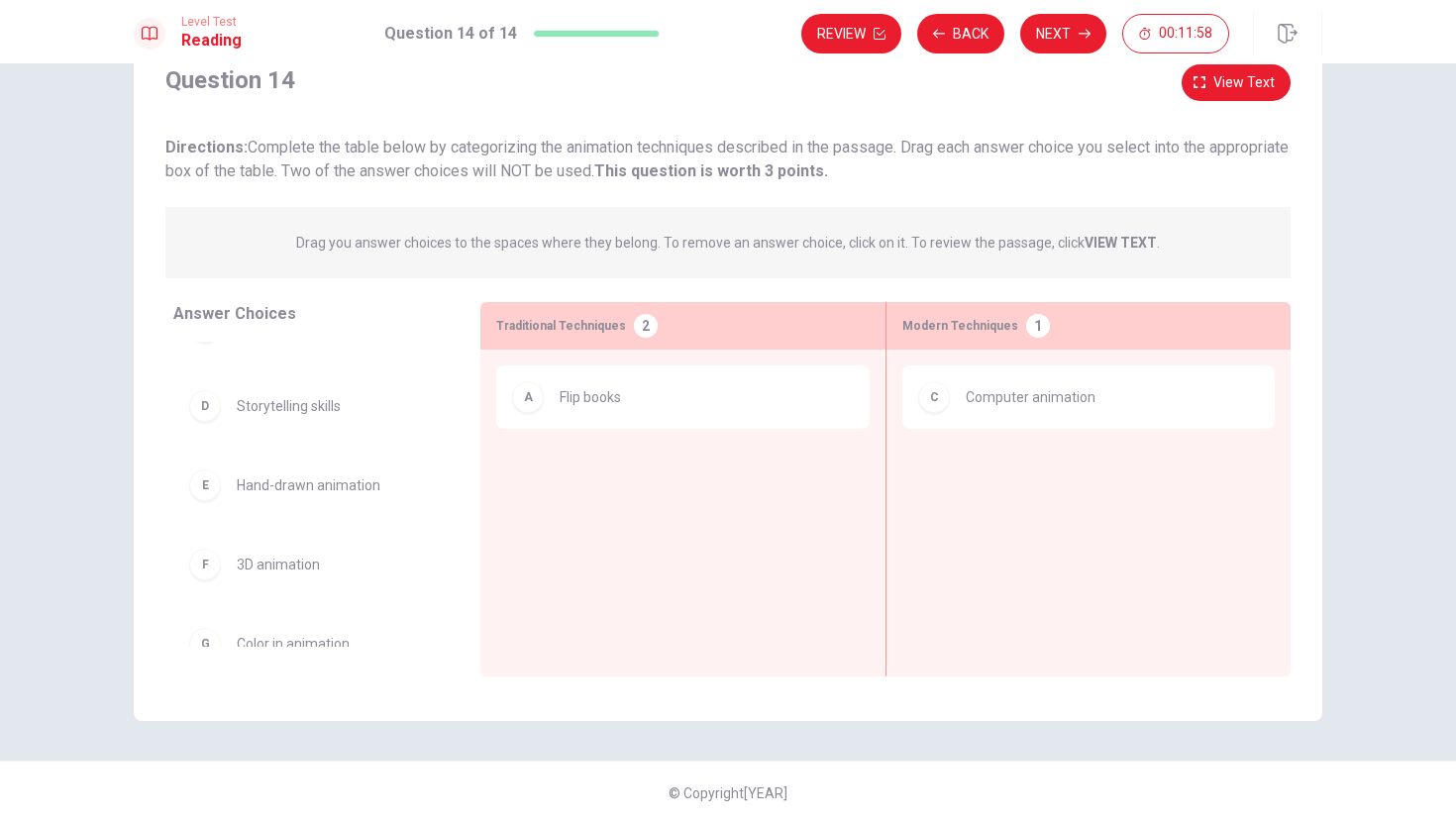 scroll, scrollTop: 48, scrollLeft: 0, axis: vertical 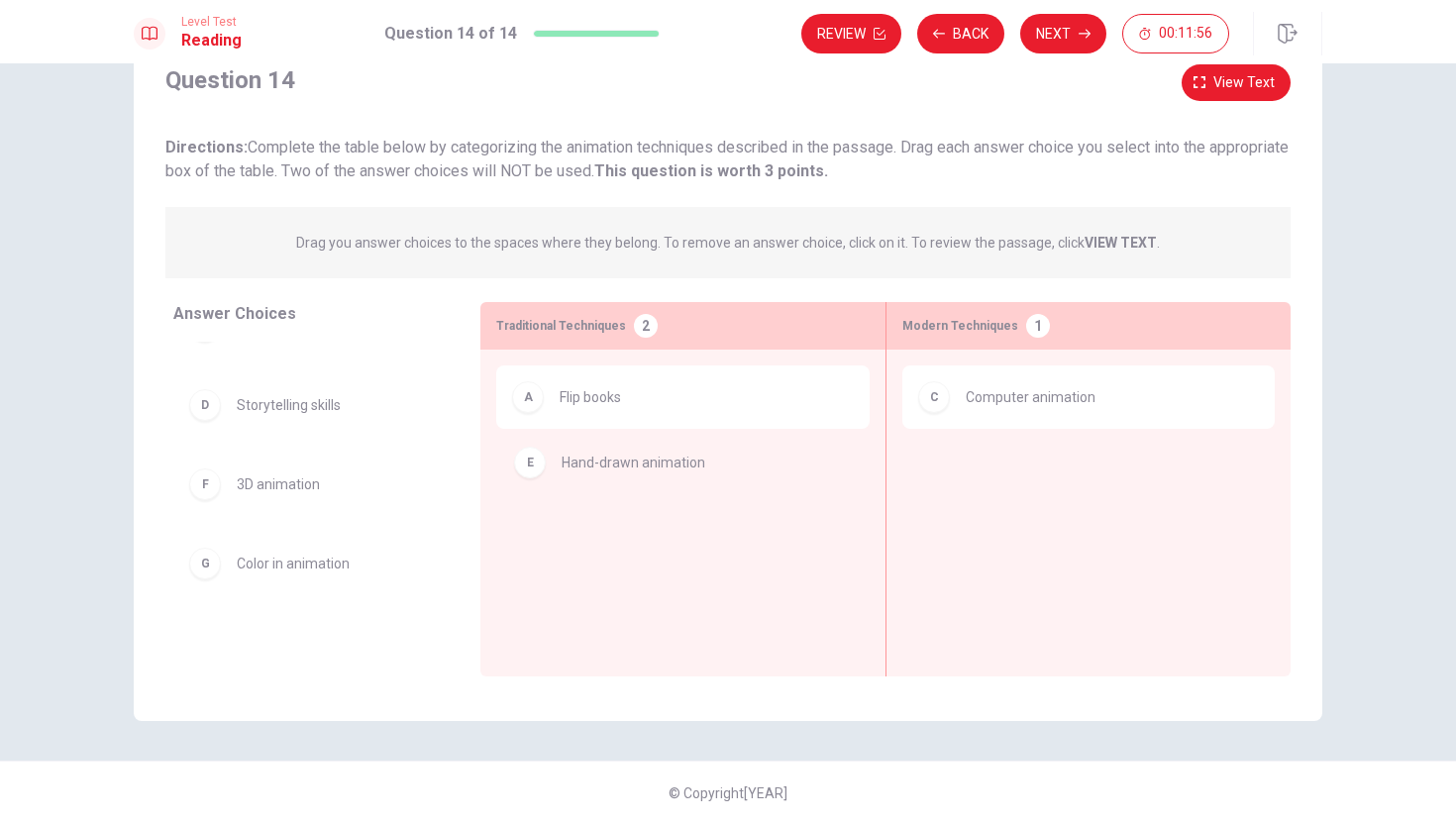 drag, startPoint x: 284, startPoint y: 506, endPoint x: 616, endPoint y: 484, distance: 332.72812 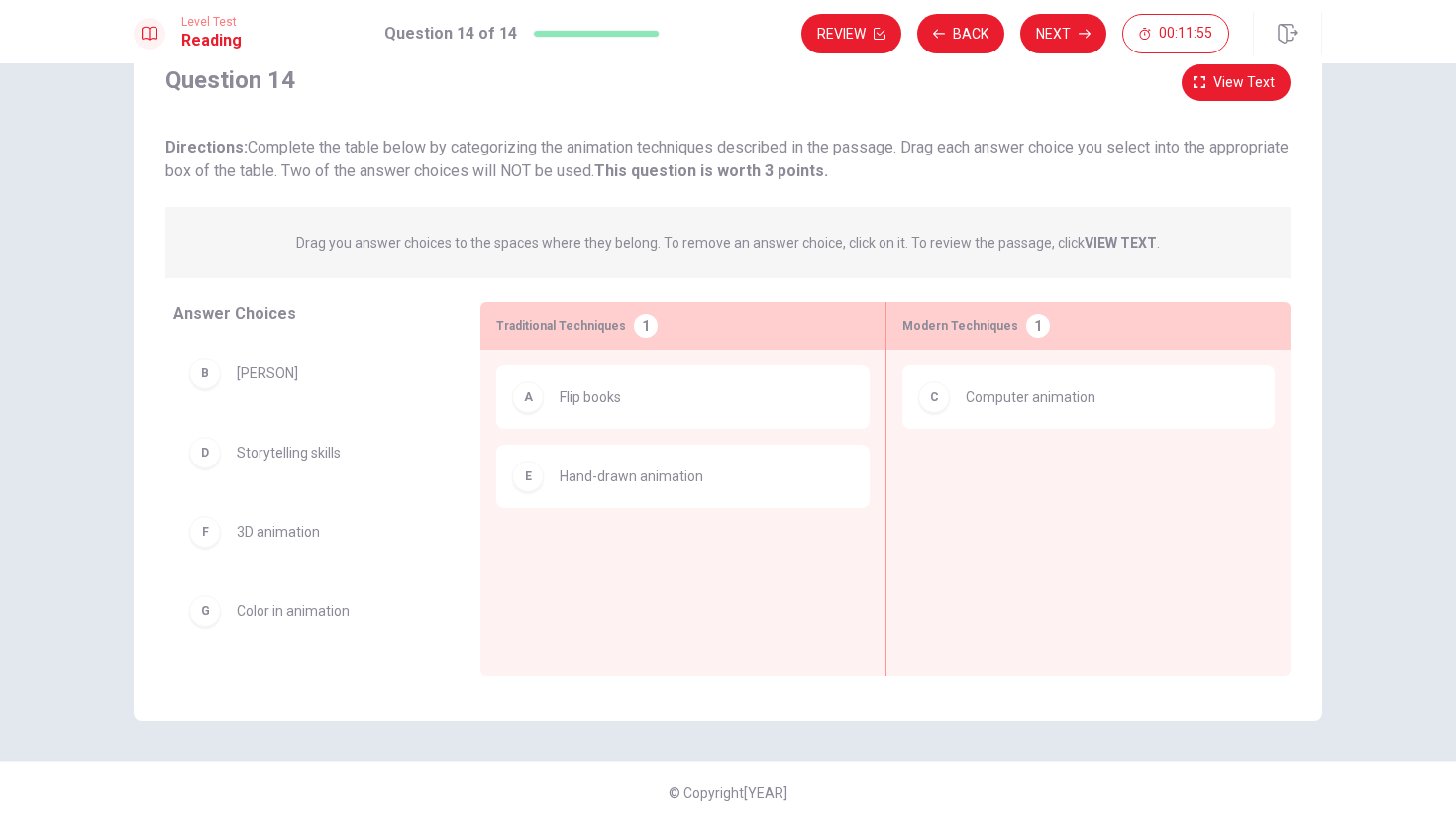 scroll, scrollTop: 0, scrollLeft: 0, axis: both 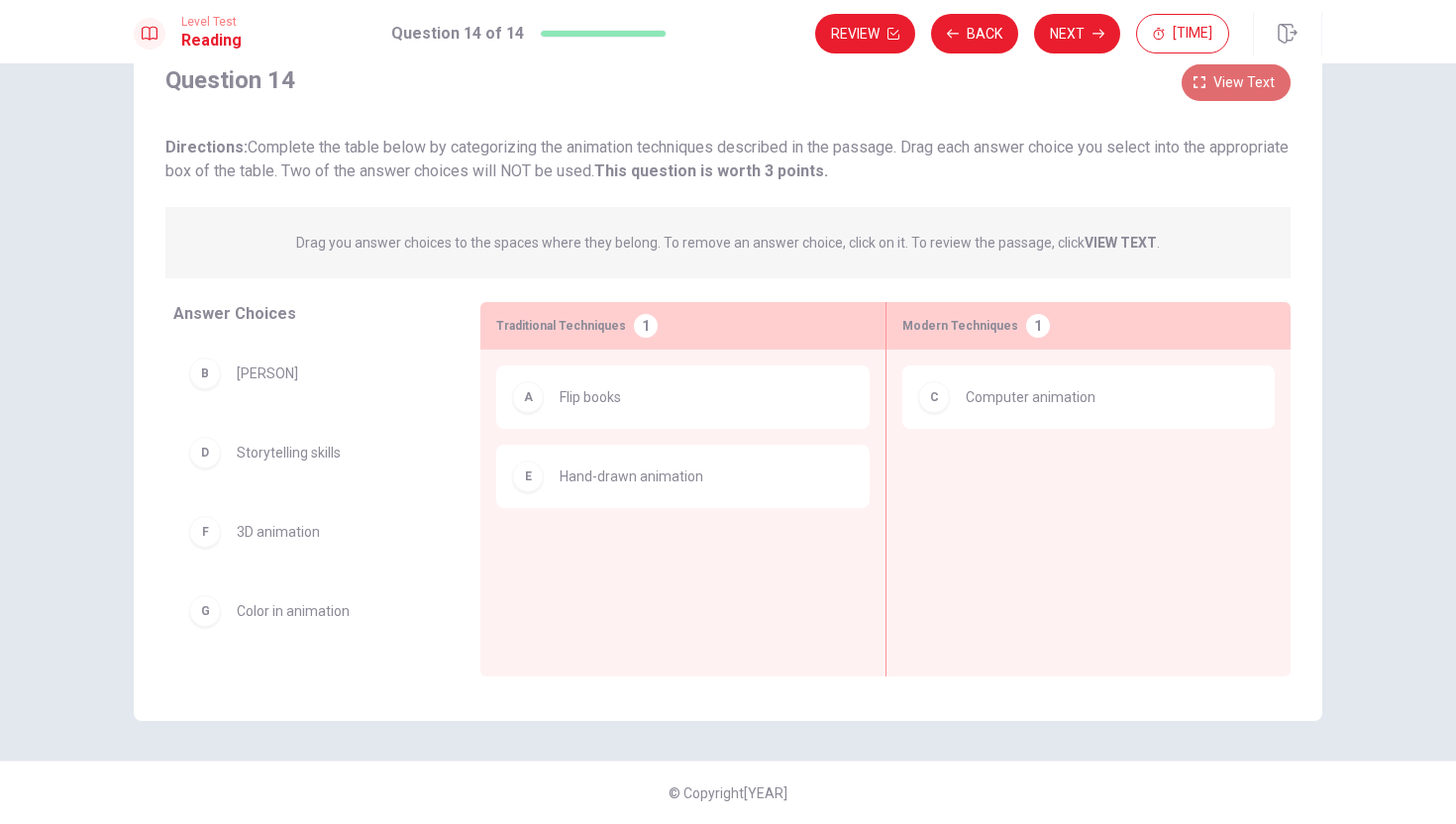 click on "View text" at bounding box center (1244, 82) 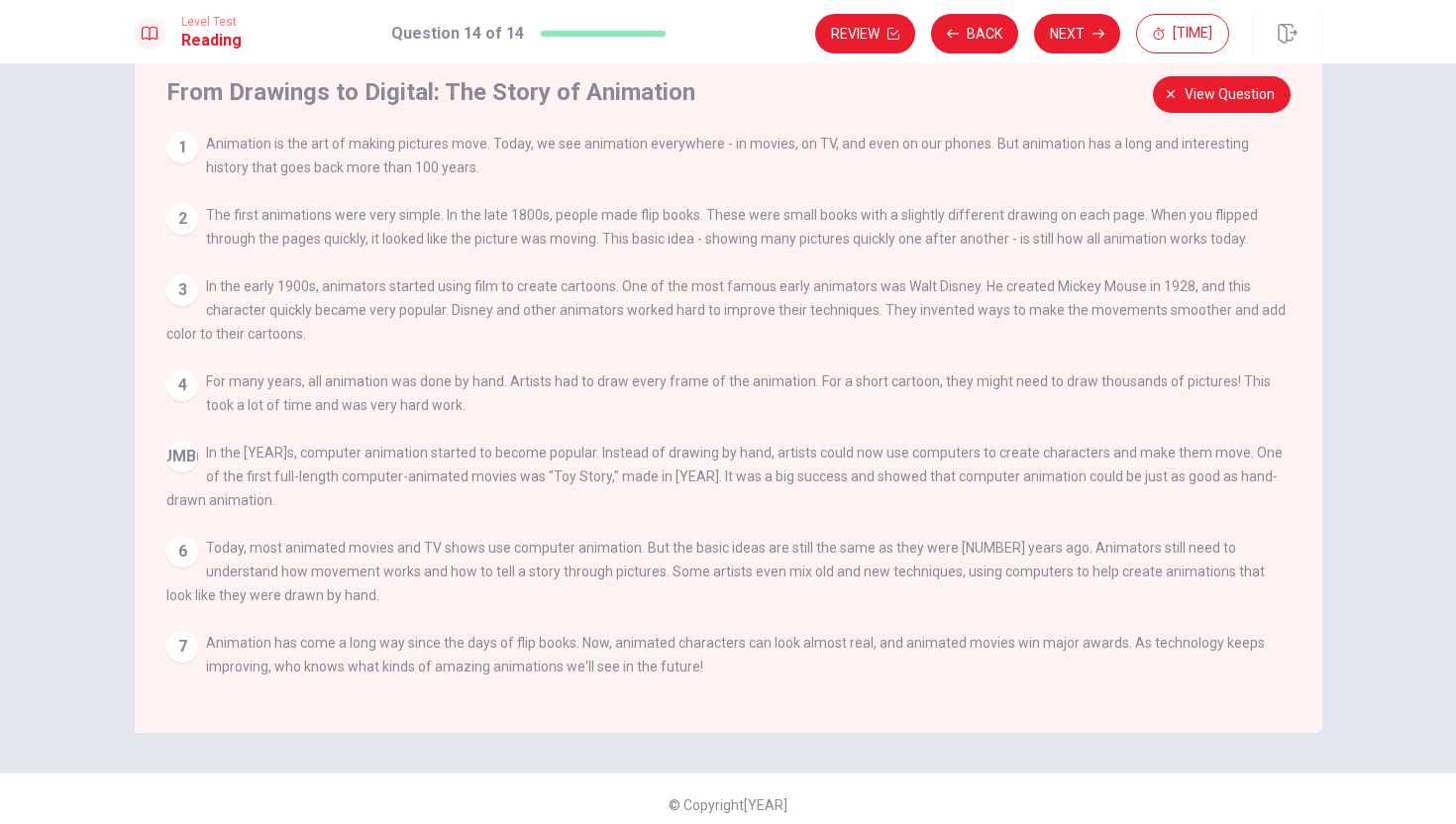 scroll, scrollTop: 63, scrollLeft: 0, axis: vertical 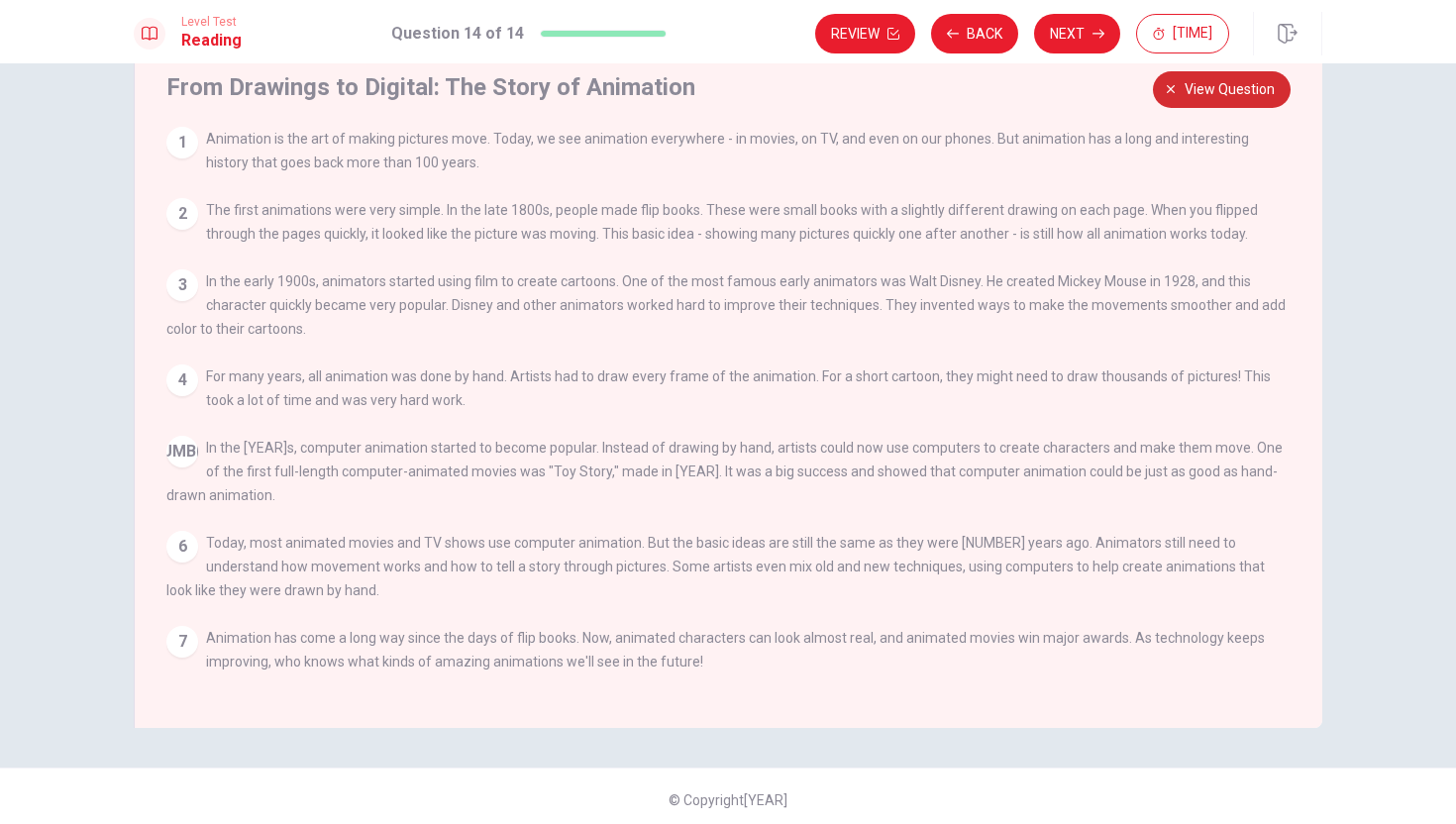 click on "View question" at bounding box center [1229, 89] 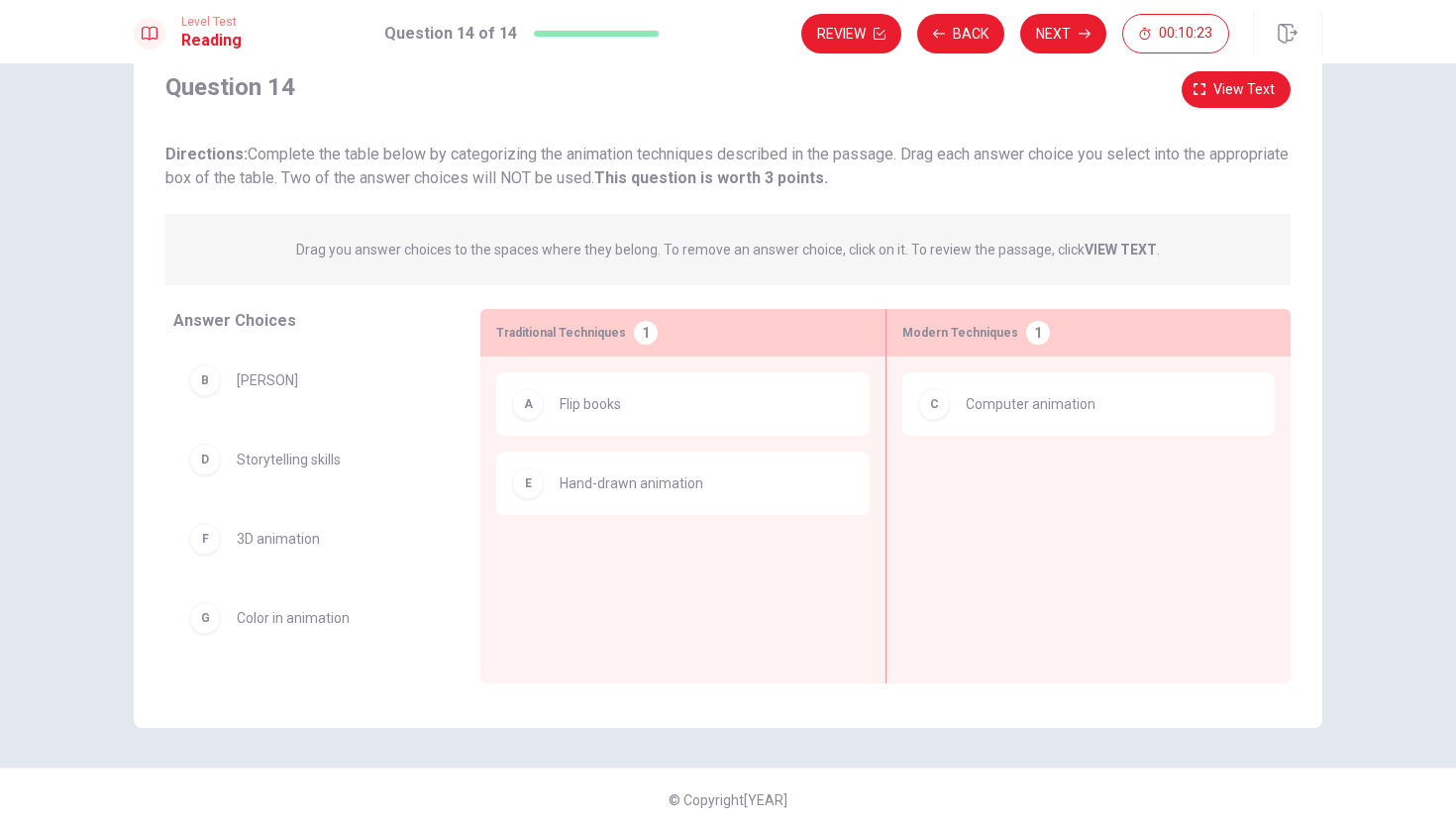 scroll, scrollTop: 70, scrollLeft: 0, axis: vertical 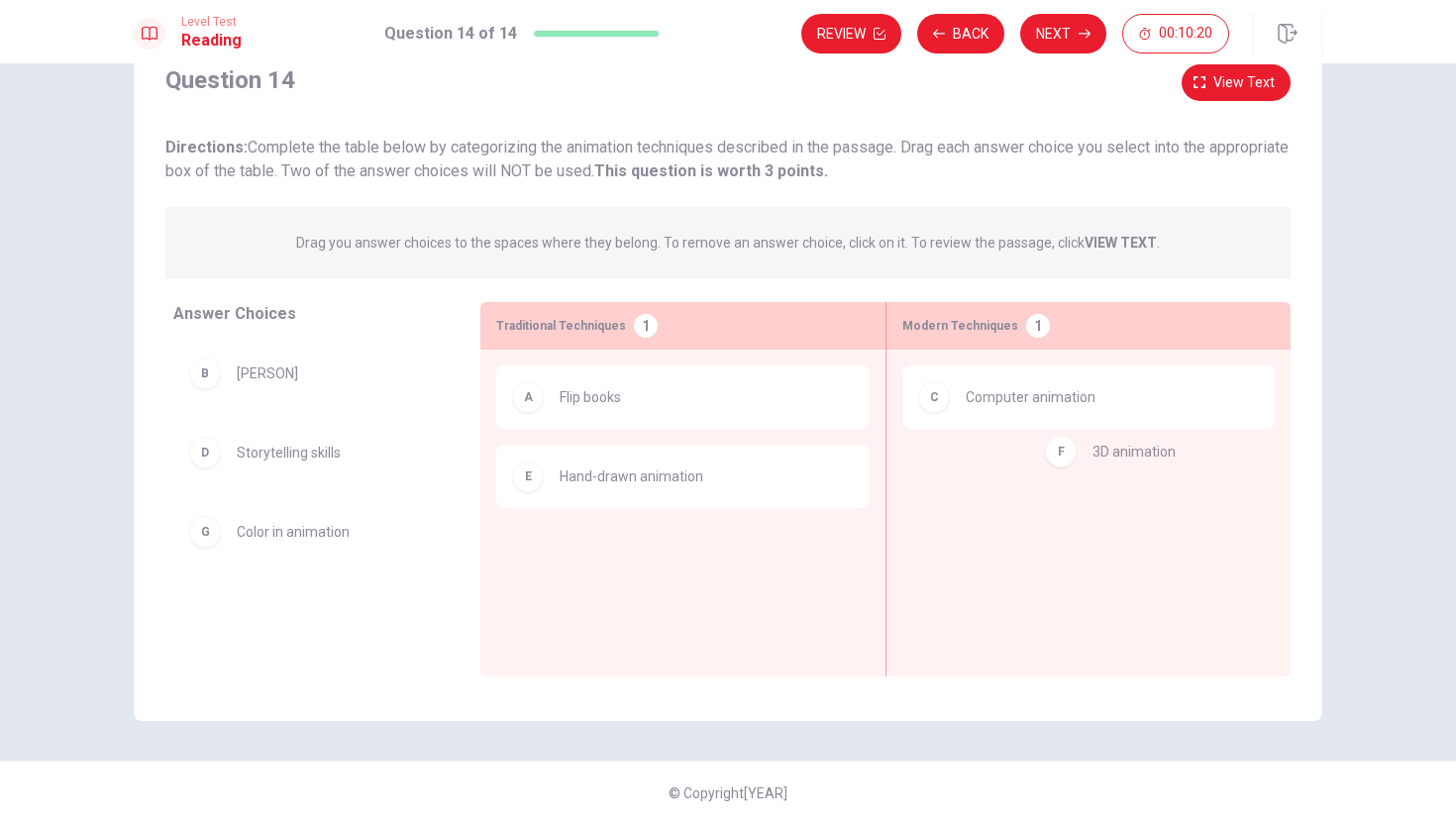 drag, startPoint x: 303, startPoint y: 552, endPoint x: 1157, endPoint y: 479, distance: 857.1143 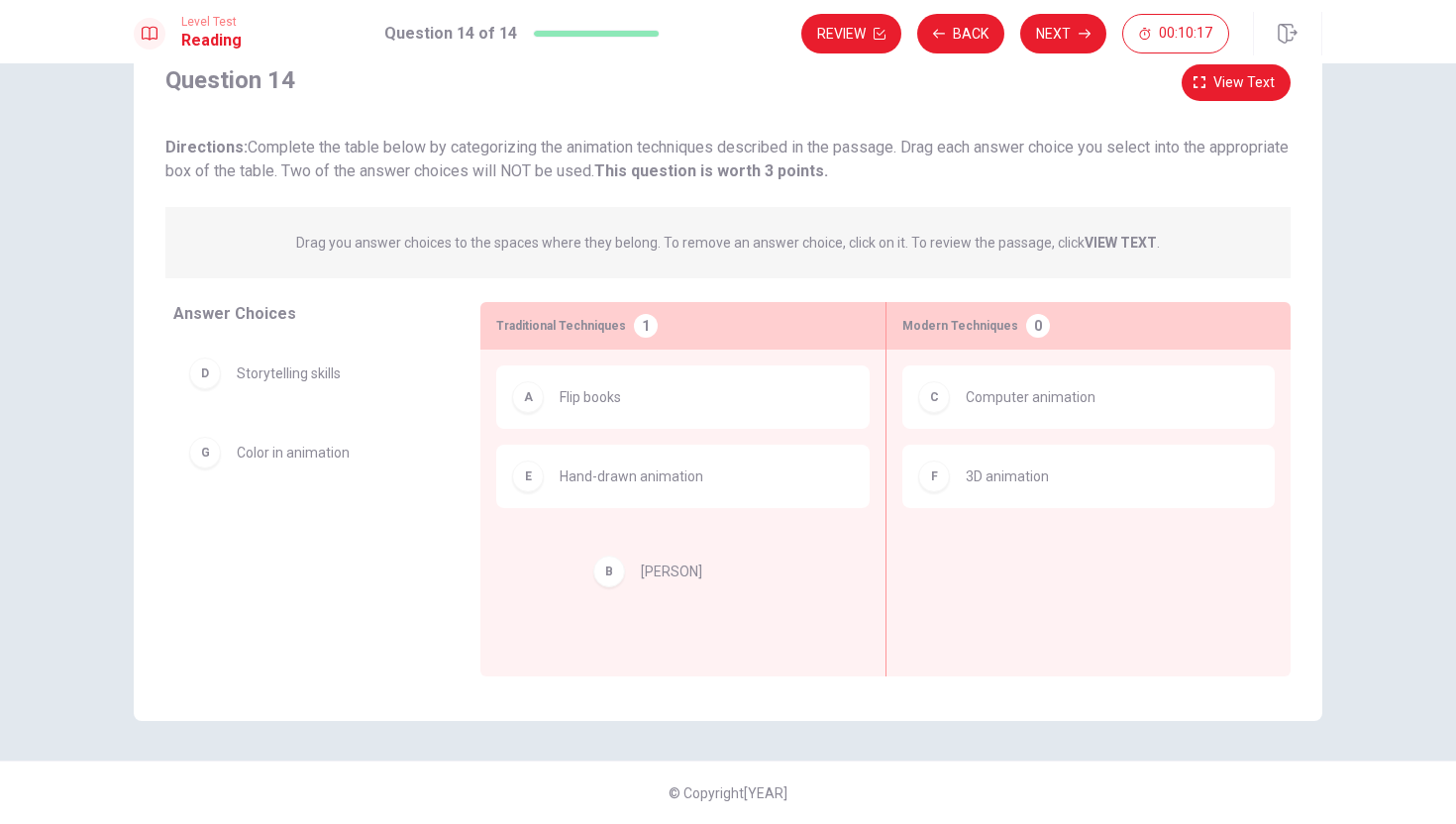 drag, startPoint x: 312, startPoint y: 388, endPoint x: 721, endPoint y: 576, distance: 450.1389 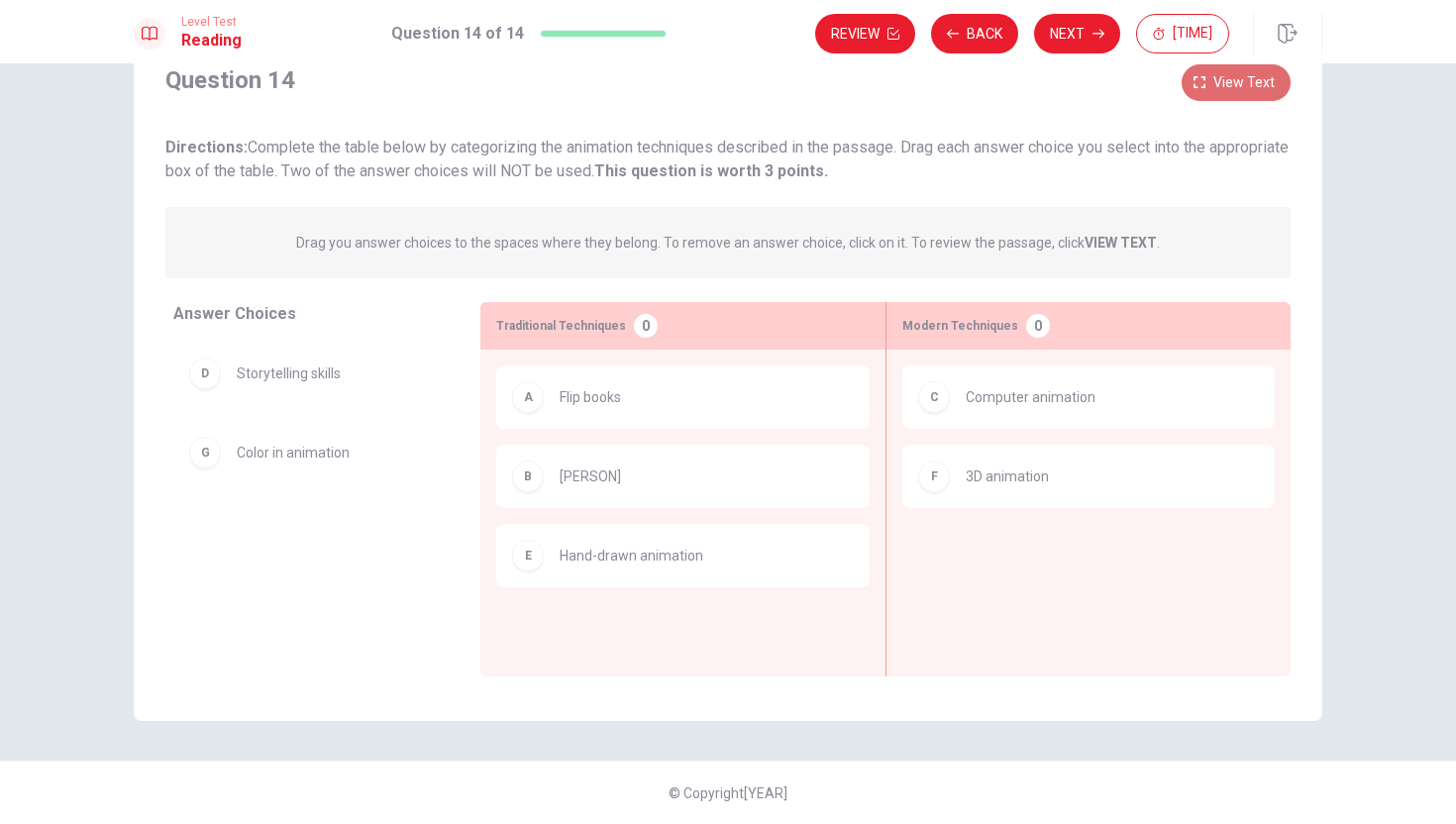 click on "View text" at bounding box center [1244, 82] 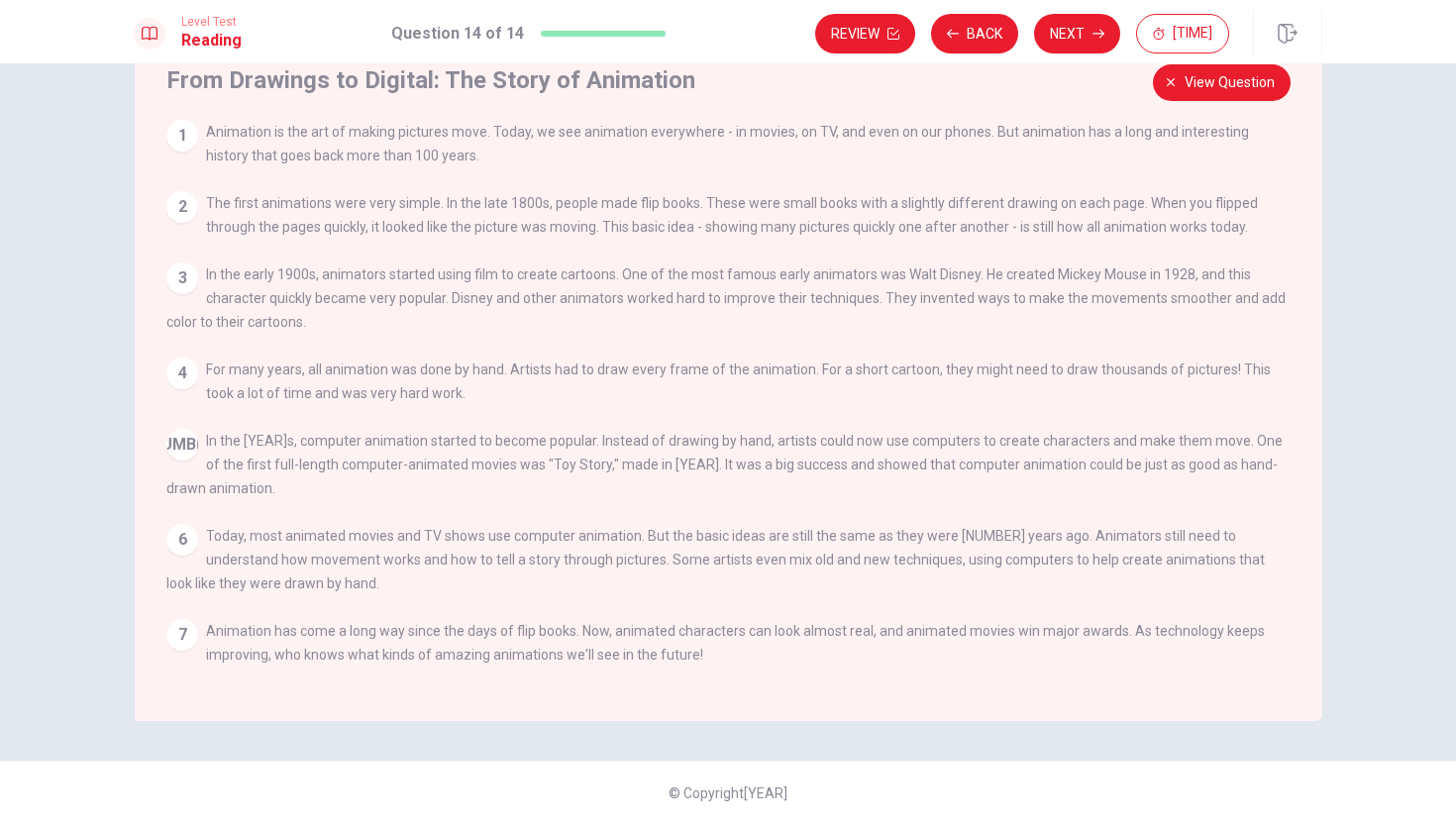drag, startPoint x: 773, startPoint y: 653, endPoint x: 879, endPoint y: 656, distance: 106.042444 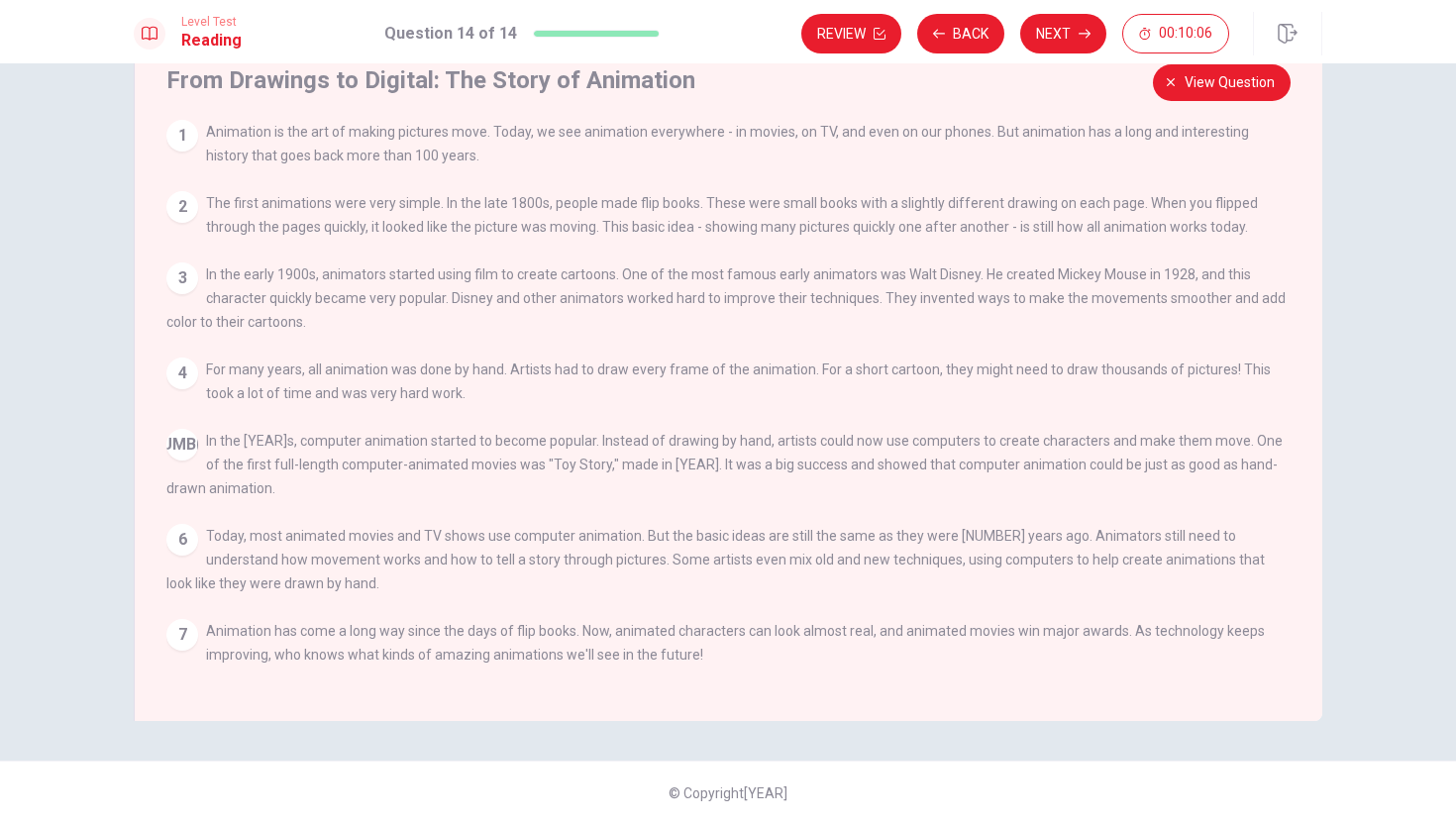 click on "7 Animation has come a long way since the days of flip books. Now, animated characters can look almost real, and animated movies win major awards. As technology keeps improving, who knows what kinds of amazing animations we'll see in the future!" at bounding box center [729, 643] 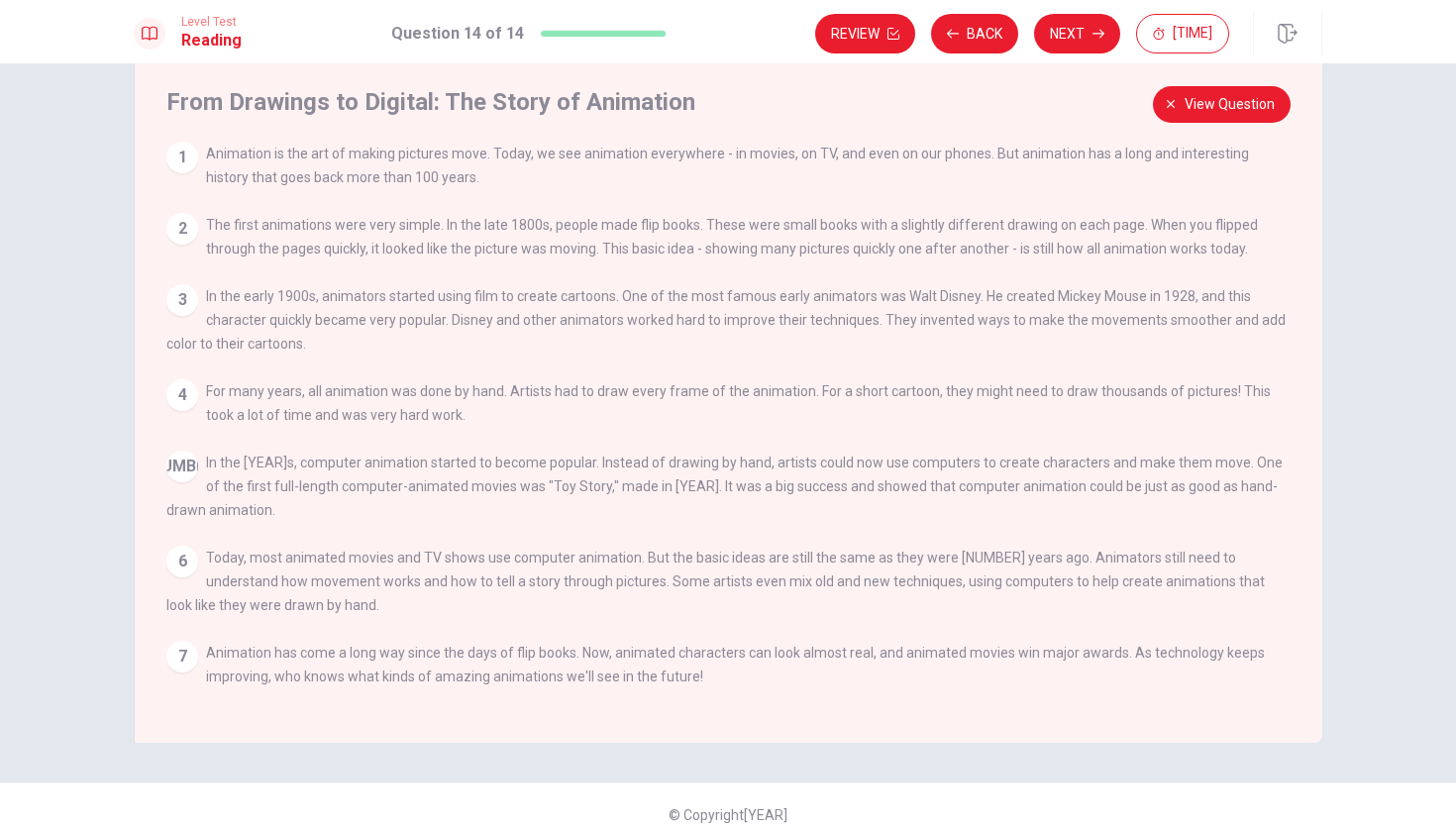 scroll, scrollTop: 45, scrollLeft: 0, axis: vertical 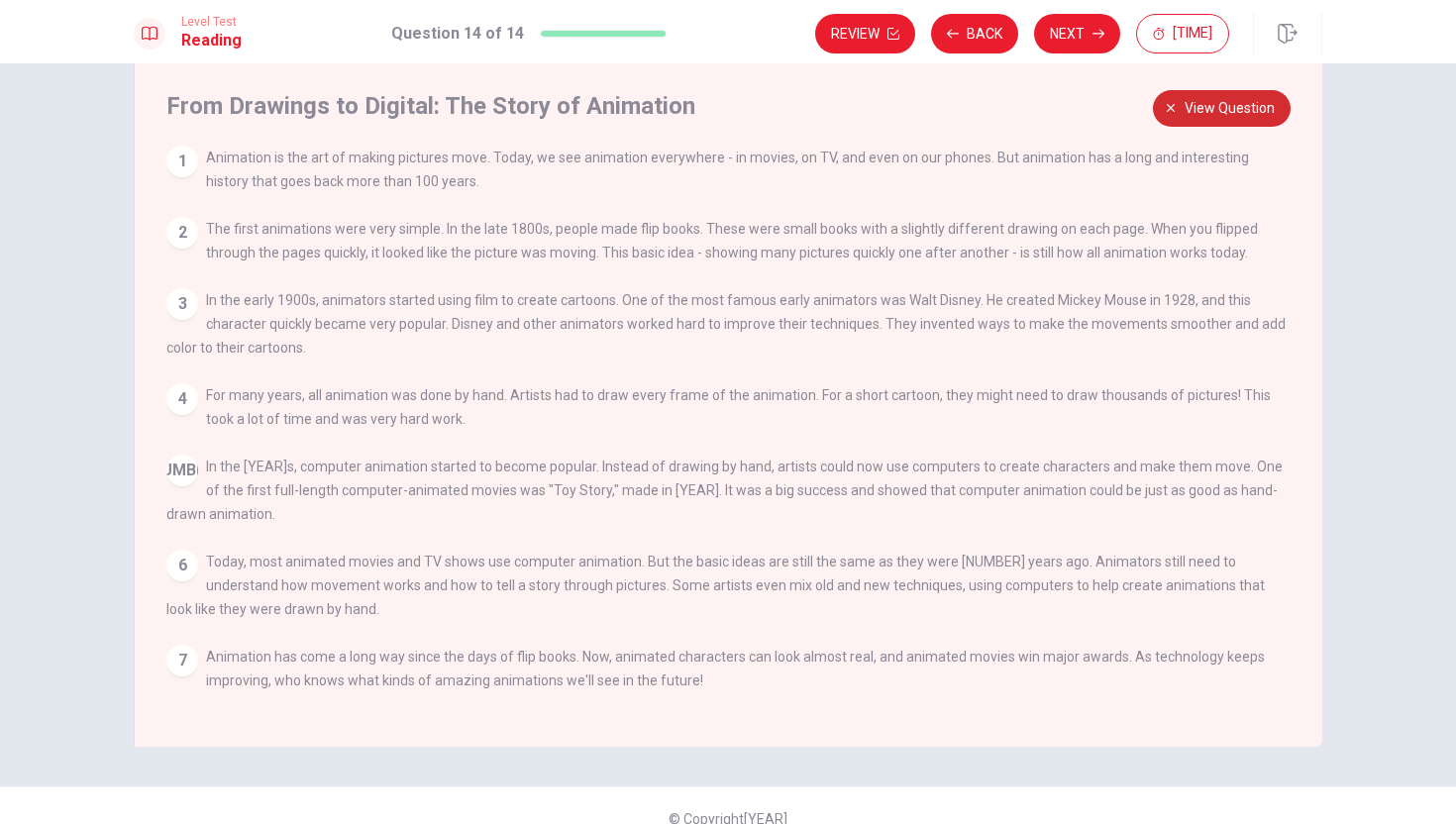 click on "View question" at bounding box center (1221, 108) 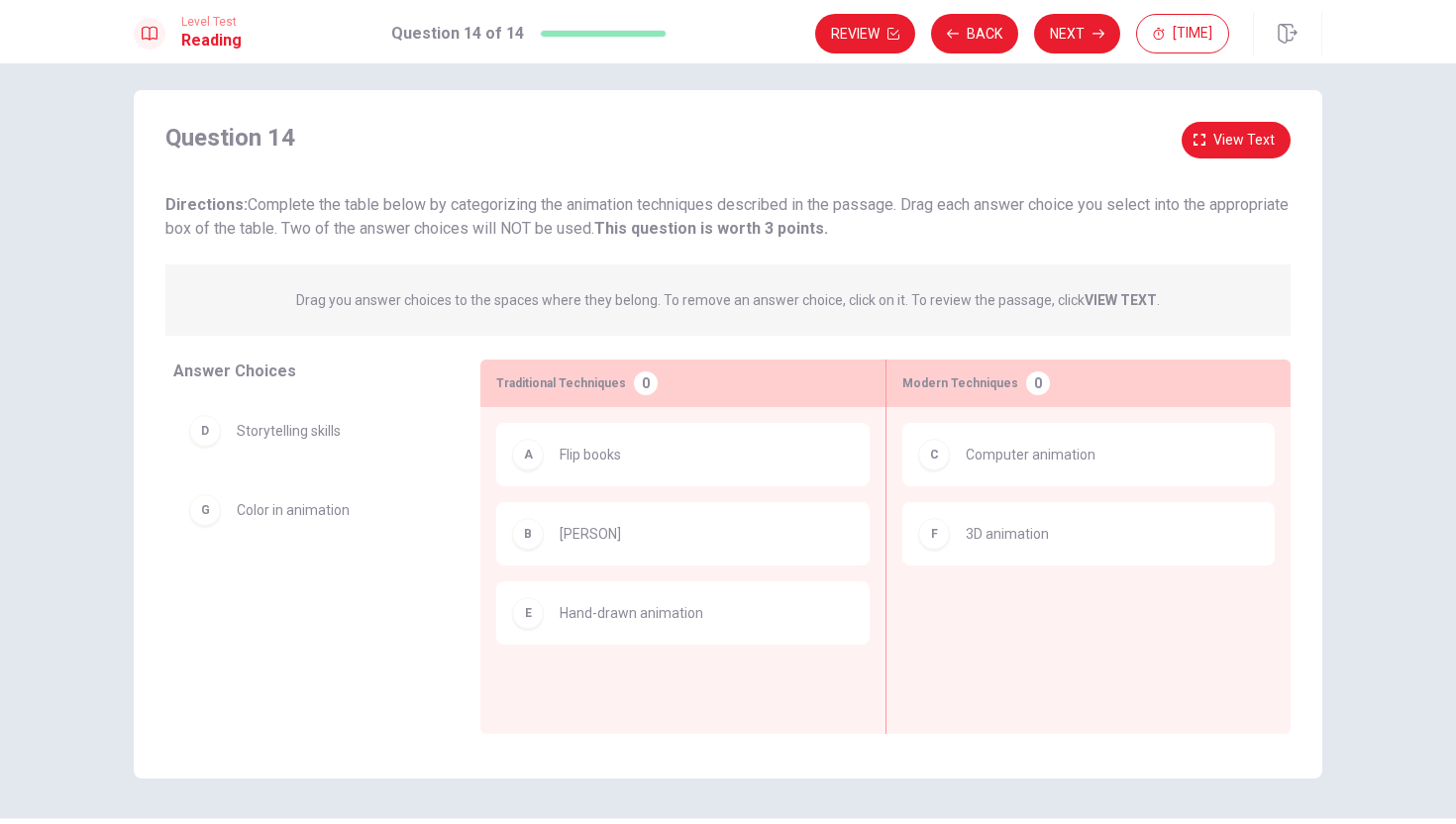 scroll, scrollTop: 6, scrollLeft: 0, axis: vertical 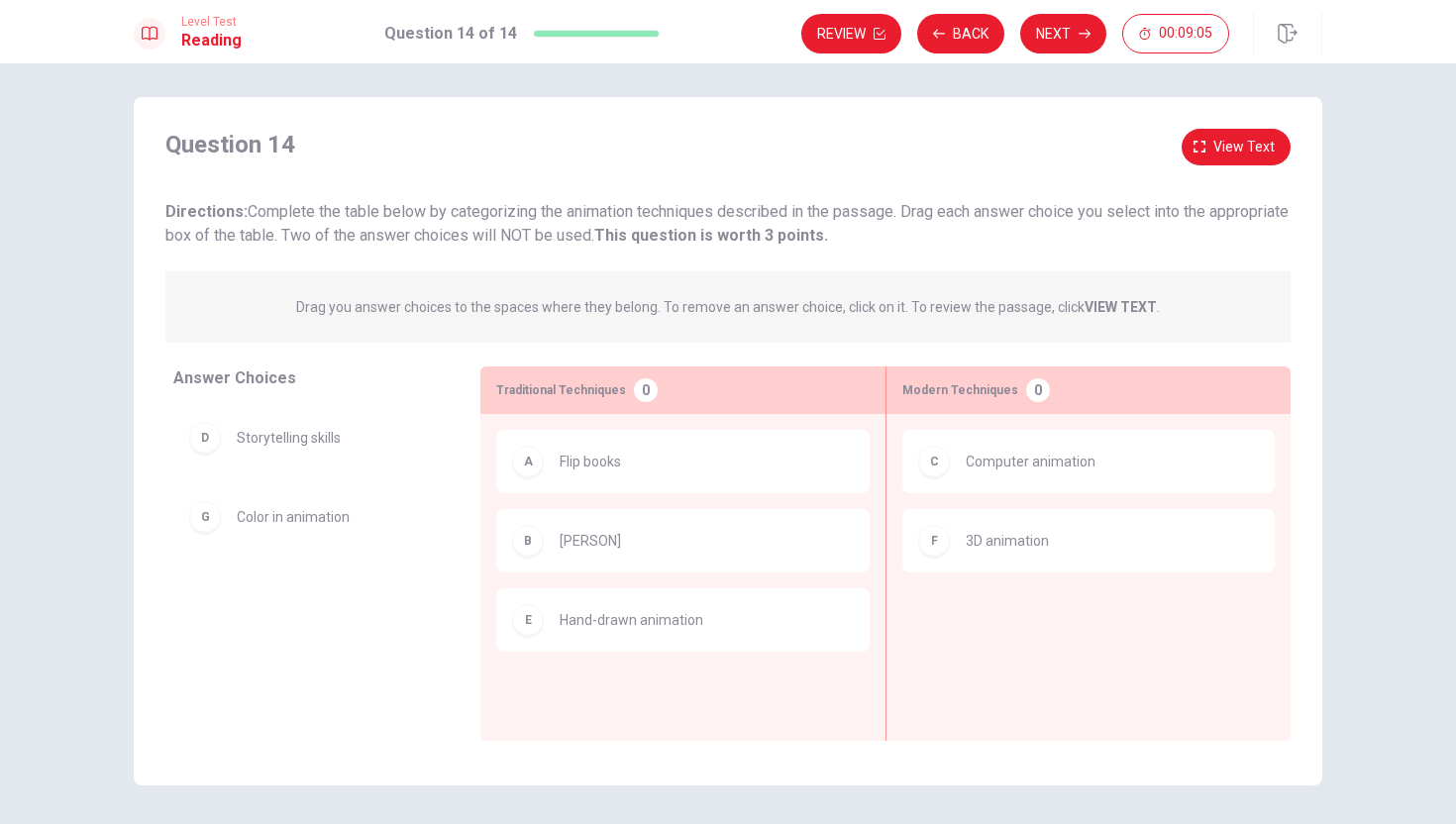 click on "Storytelling skills" at bounding box center (288, 438) 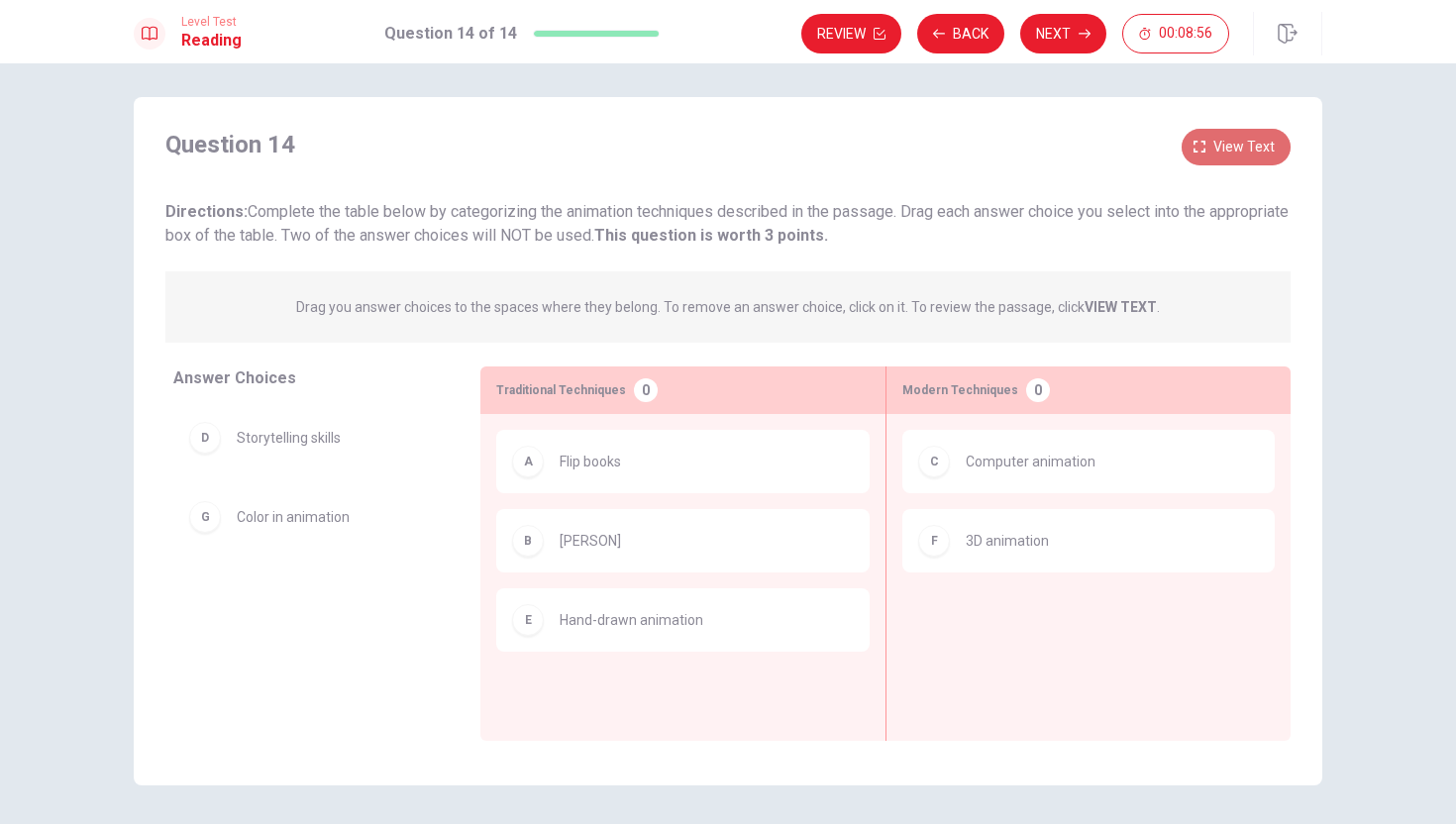 click on "View text" at bounding box center (1236, 147) 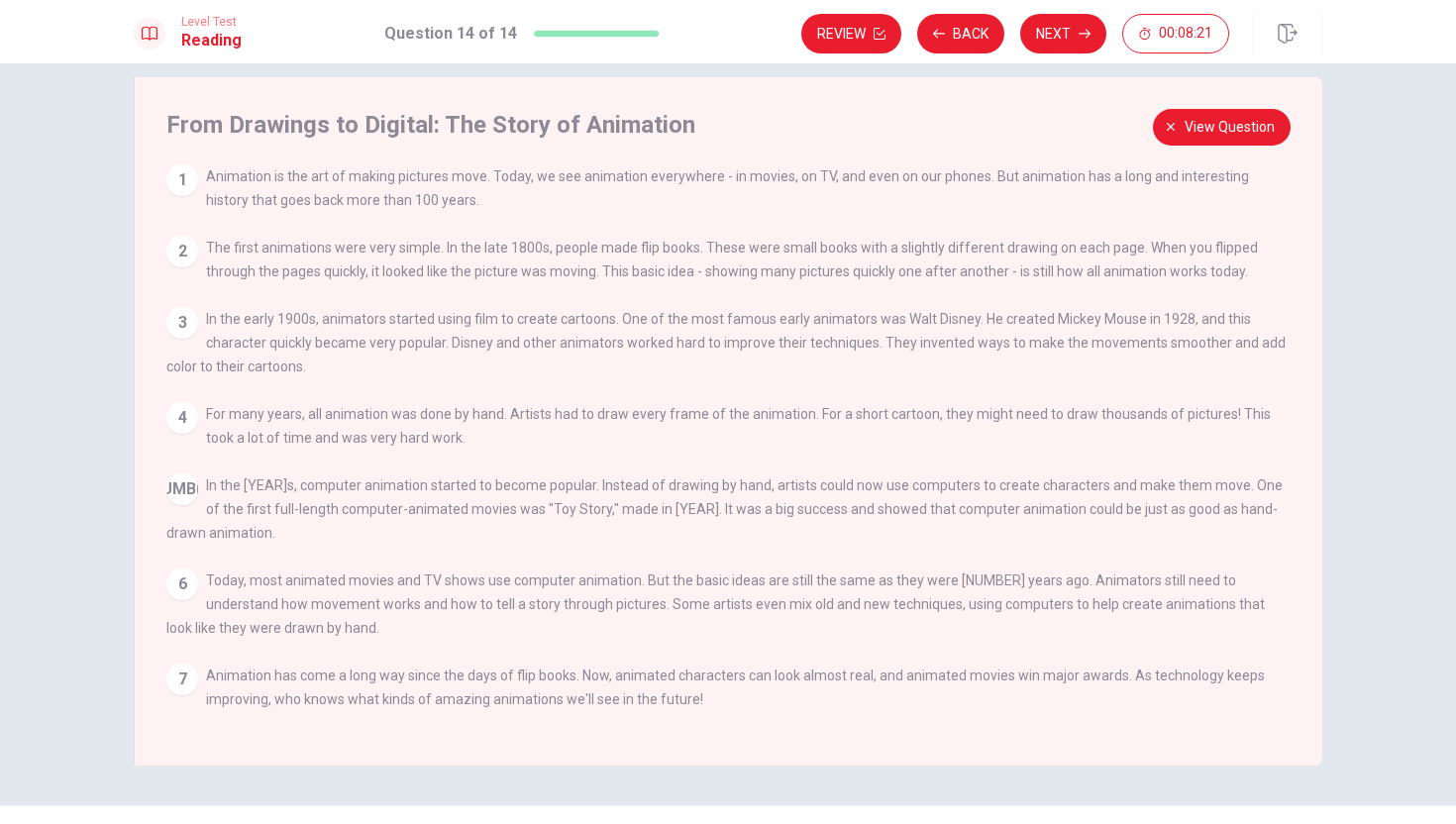 scroll, scrollTop: 46, scrollLeft: 0, axis: vertical 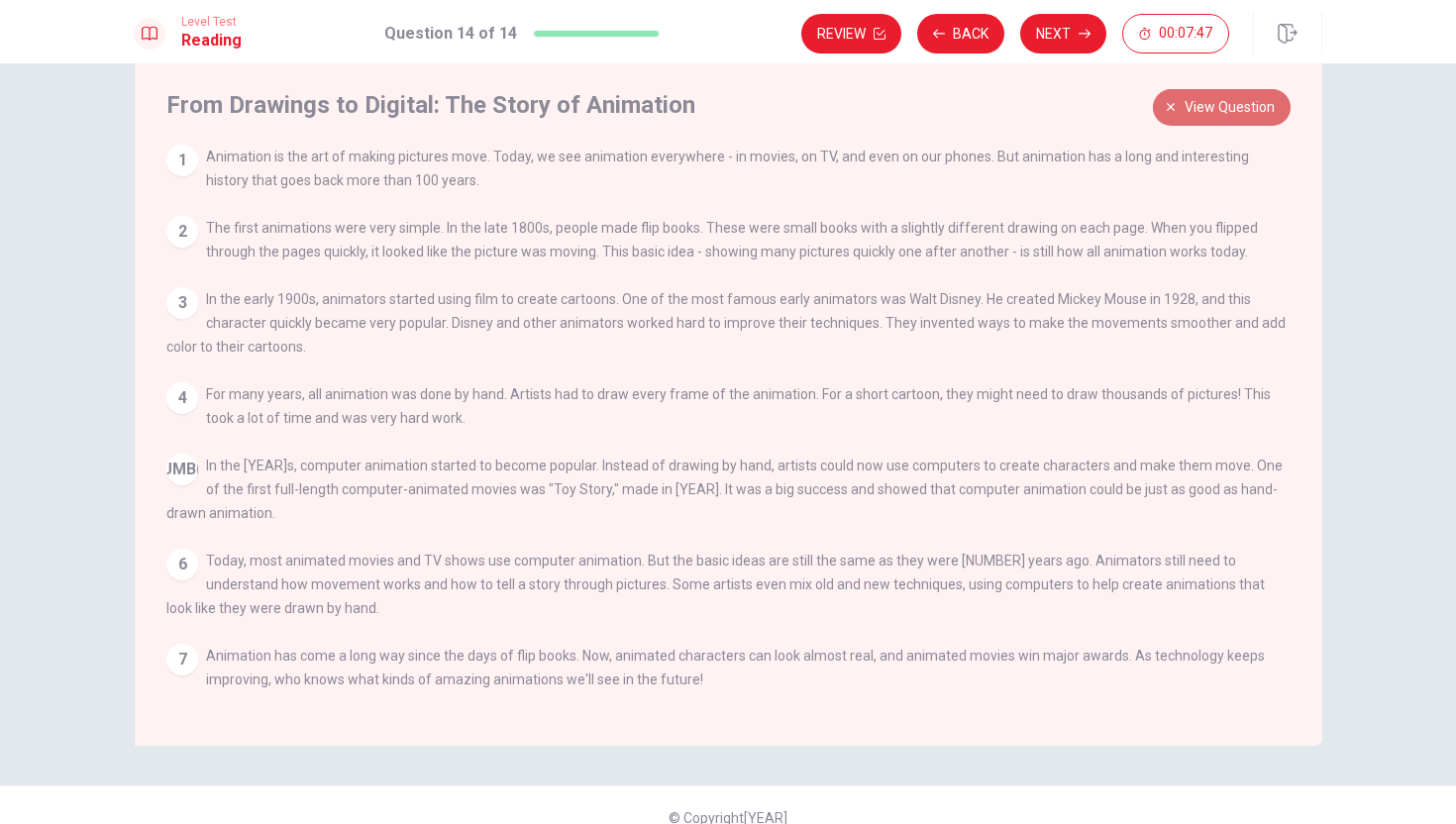 click on "View question" at bounding box center (1229, 107) 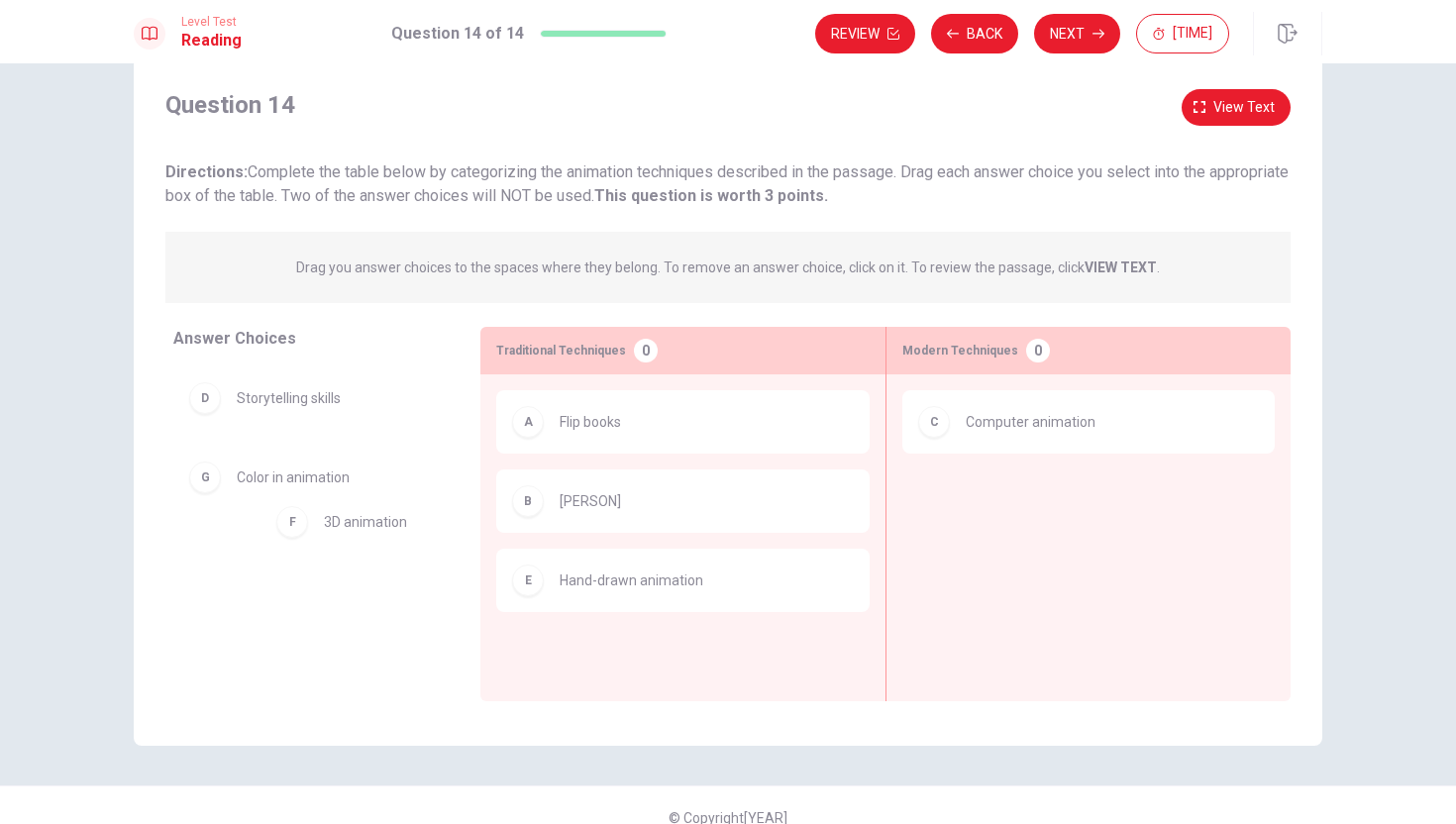 drag, startPoint x: 936, startPoint y: 504, endPoint x: 287, endPoint y: 525, distance: 649.33966 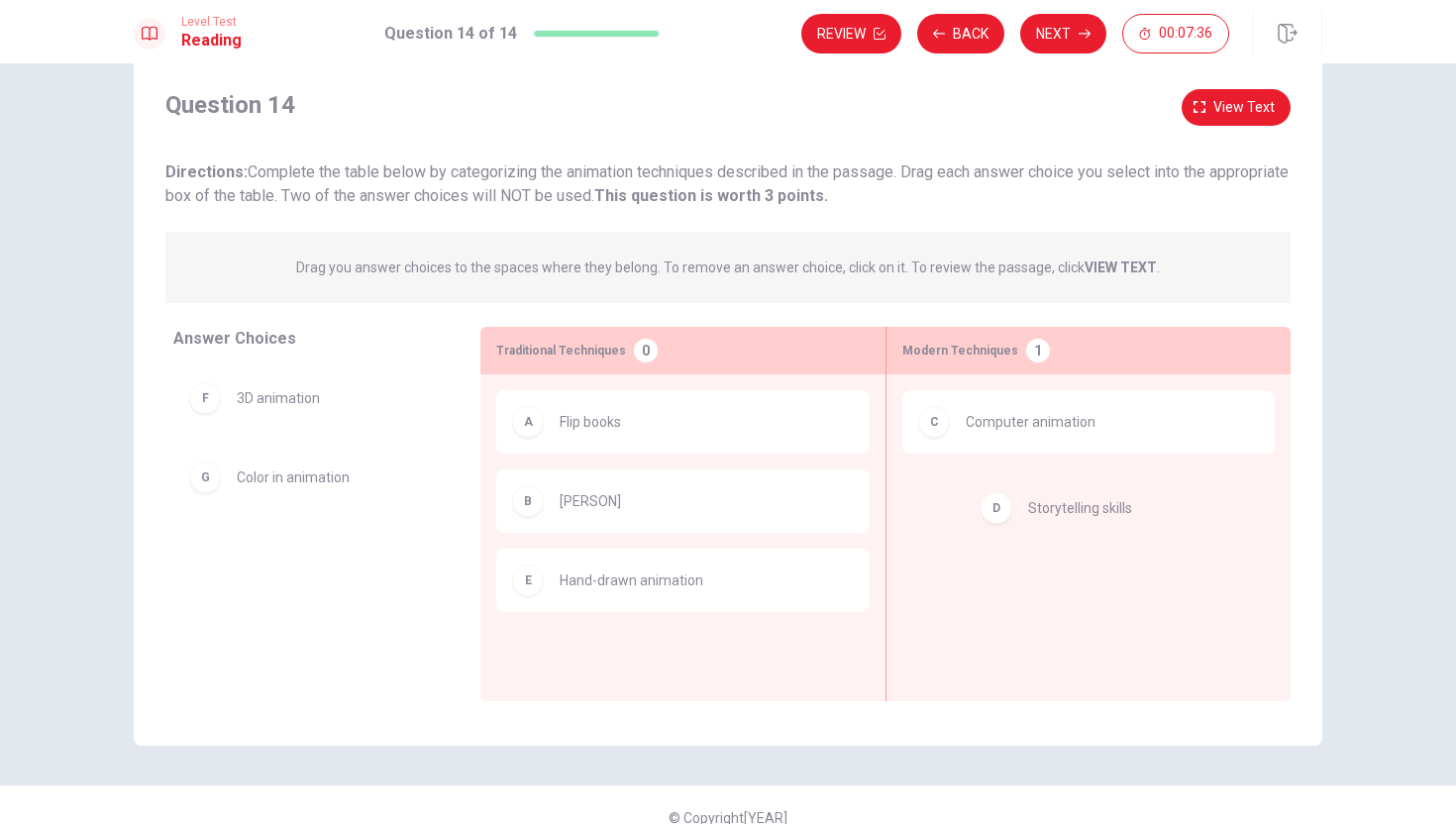 drag, startPoint x: 200, startPoint y: 408, endPoint x: 986, endPoint y: 513, distance: 792.9823 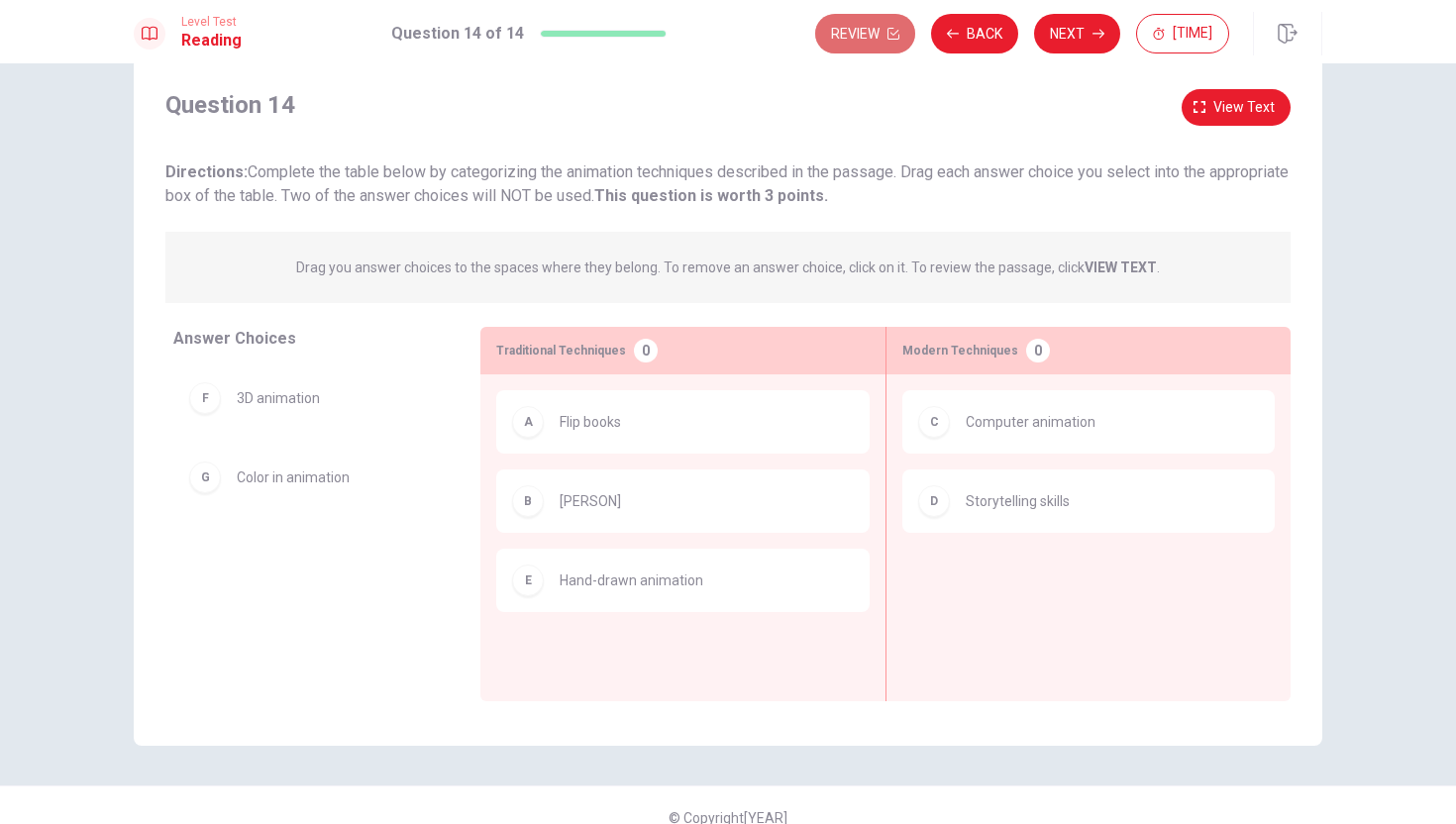 click on "Review" at bounding box center (865, 34) 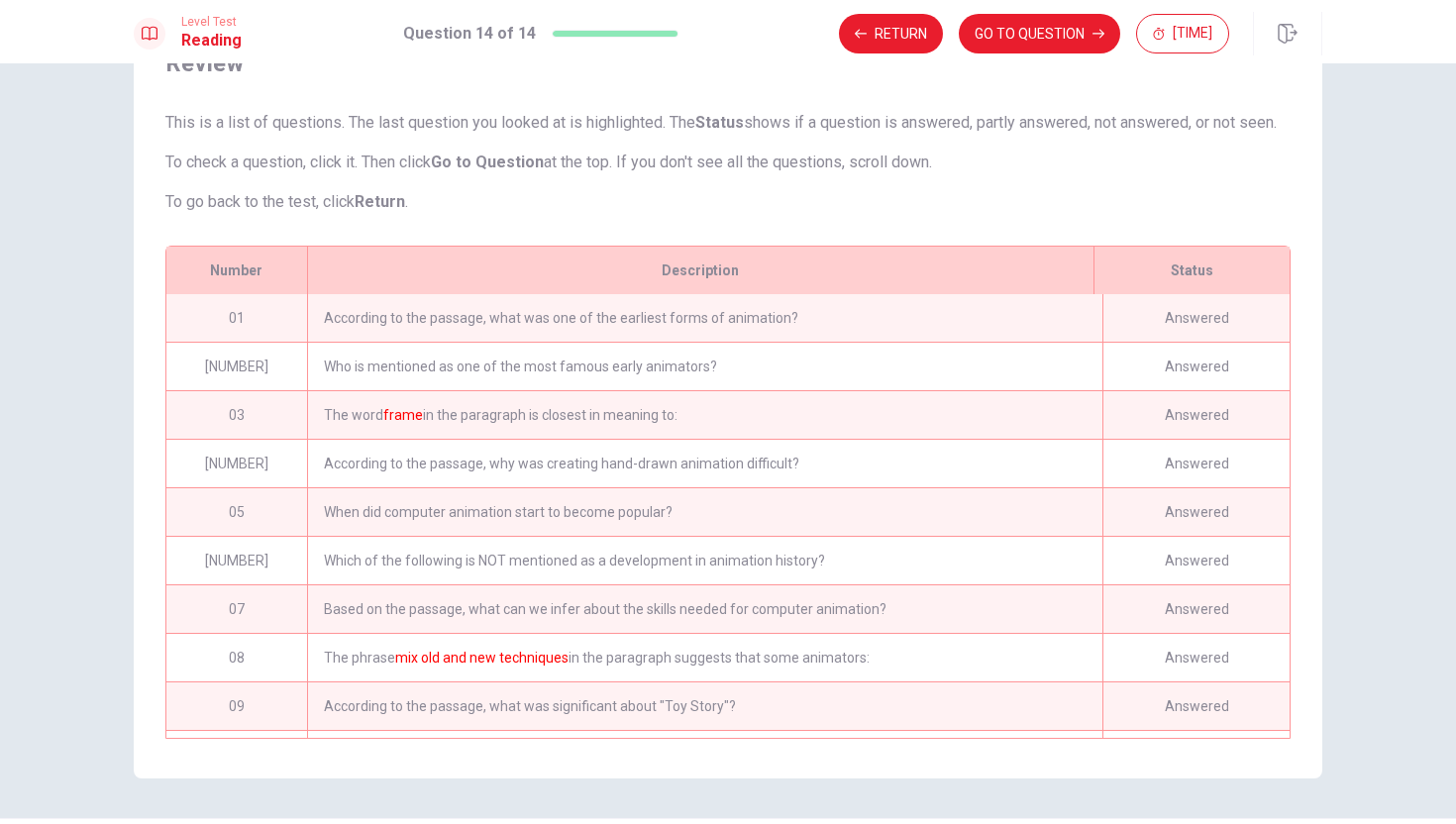 scroll, scrollTop: 171, scrollLeft: 0, axis: vertical 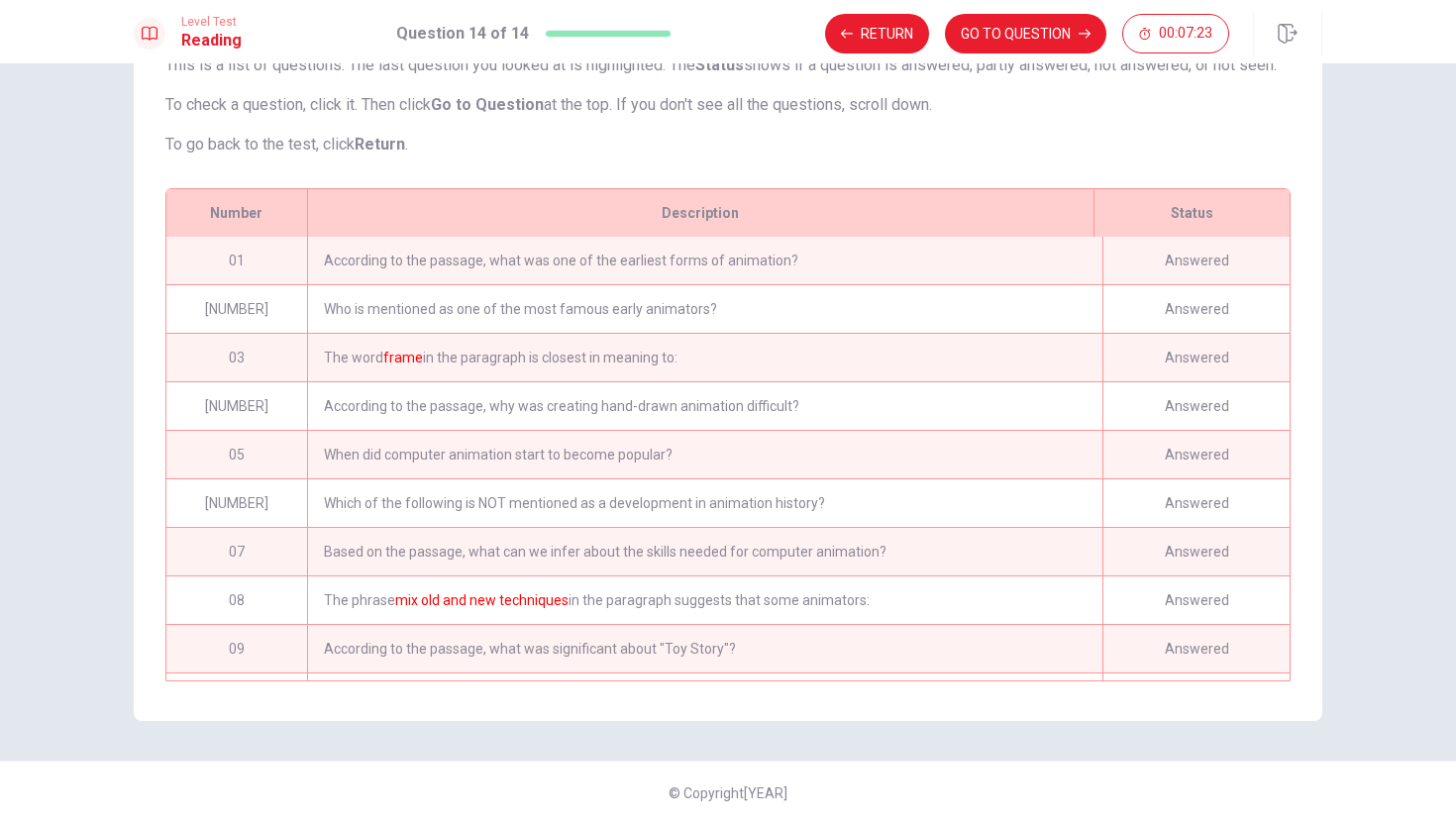 click on "According to the passage, what was one of the earliest forms of animation?" at bounding box center [704, 260] 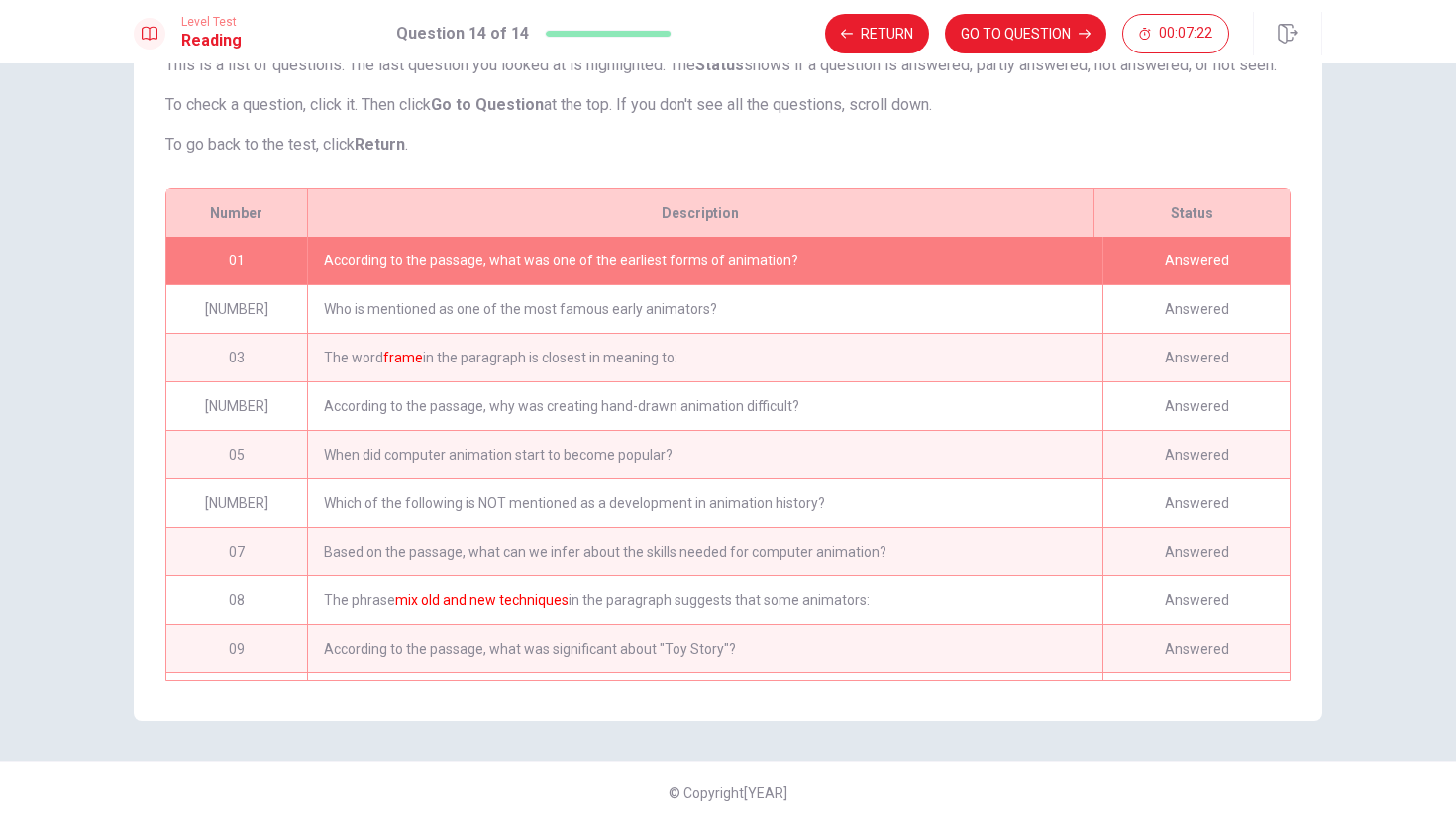 click on "Who is mentioned as one of the most famous early animators?" at bounding box center (704, 309) 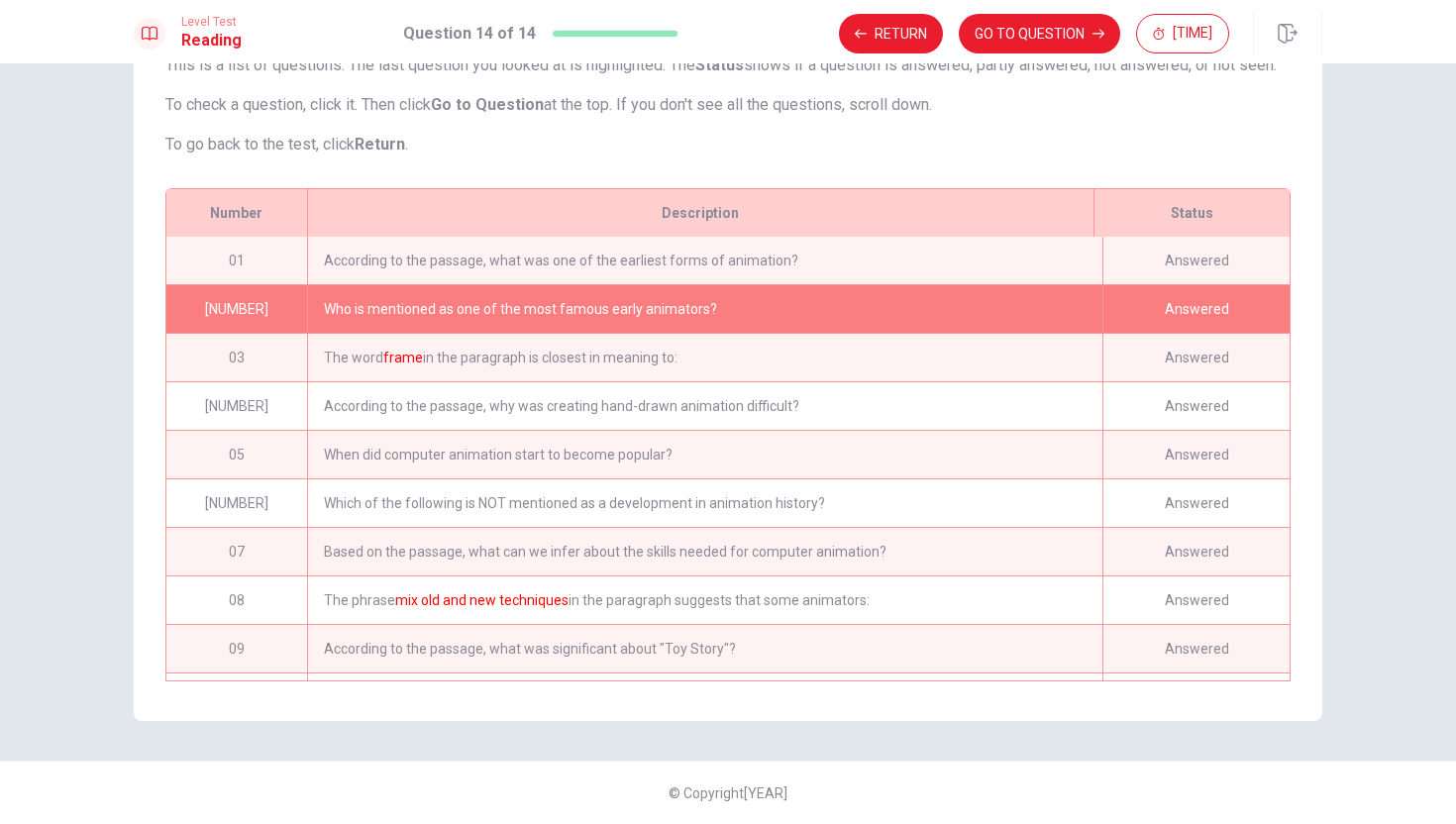 click on "To go back to the test, click  Return ." at bounding box center [728, 145] 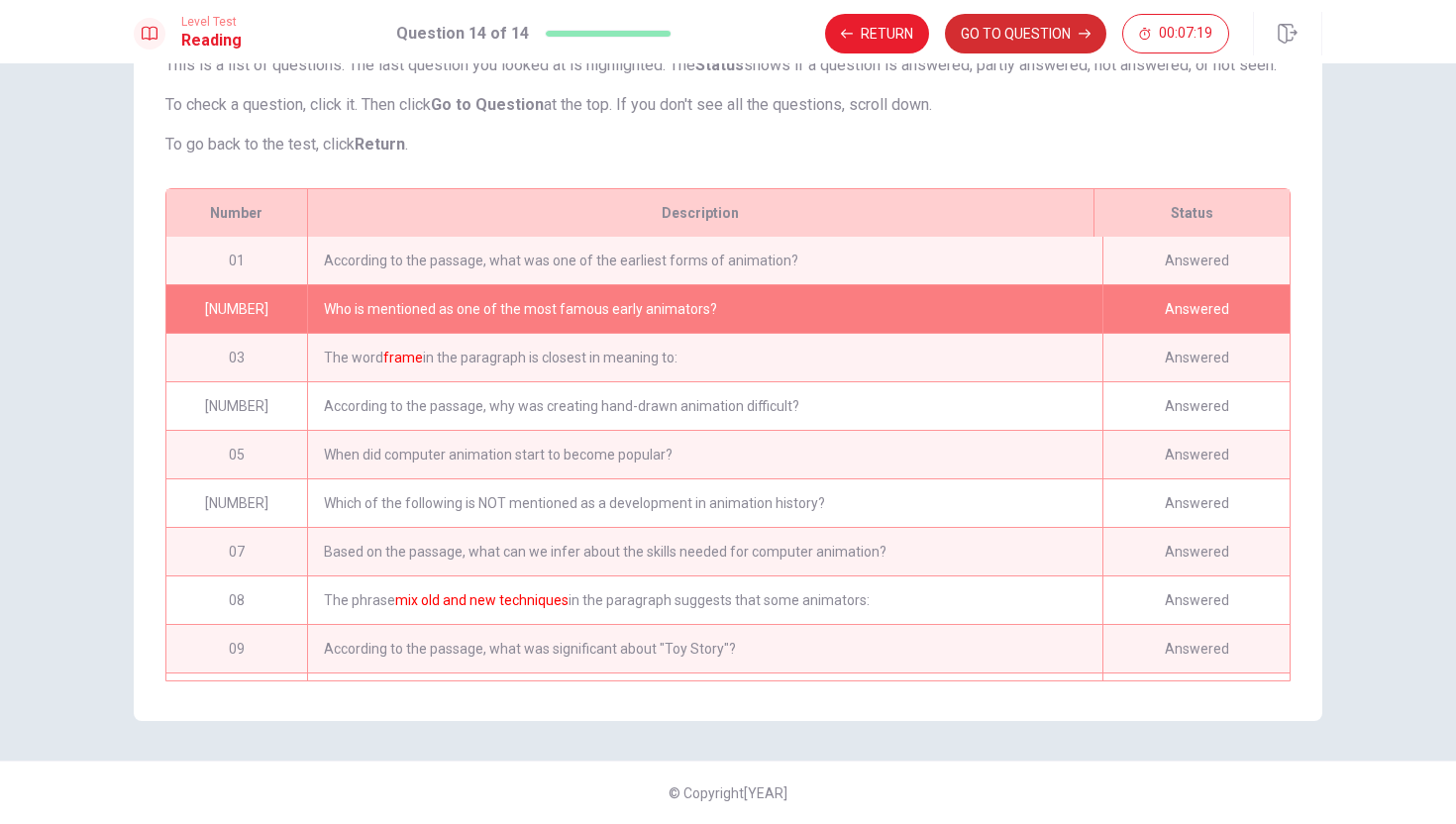 click on "GO TO QUESTION" at bounding box center (1025, 34) 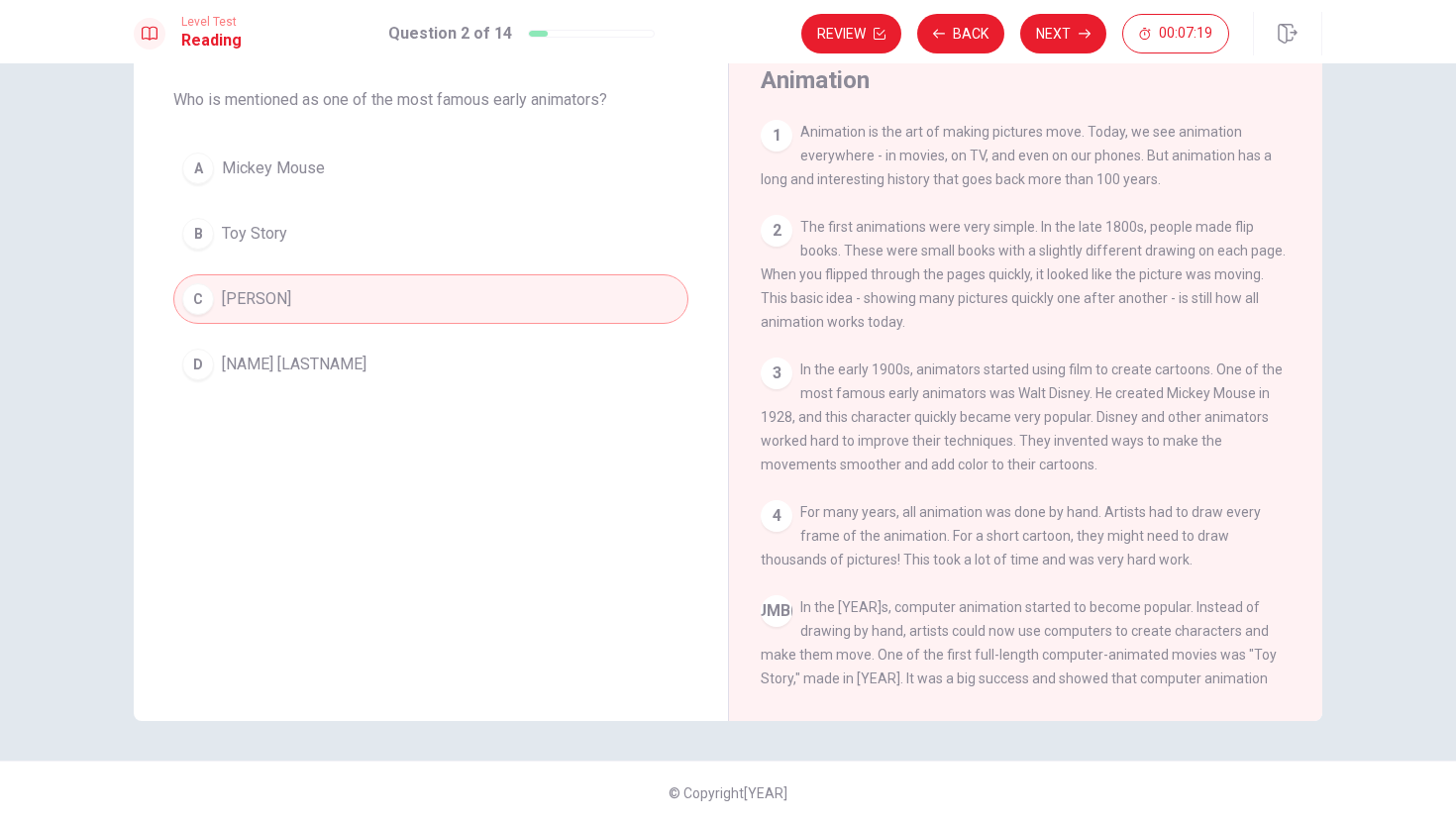 scroll, scrollTop: 70, scrollLeft: 0, axis: vertical 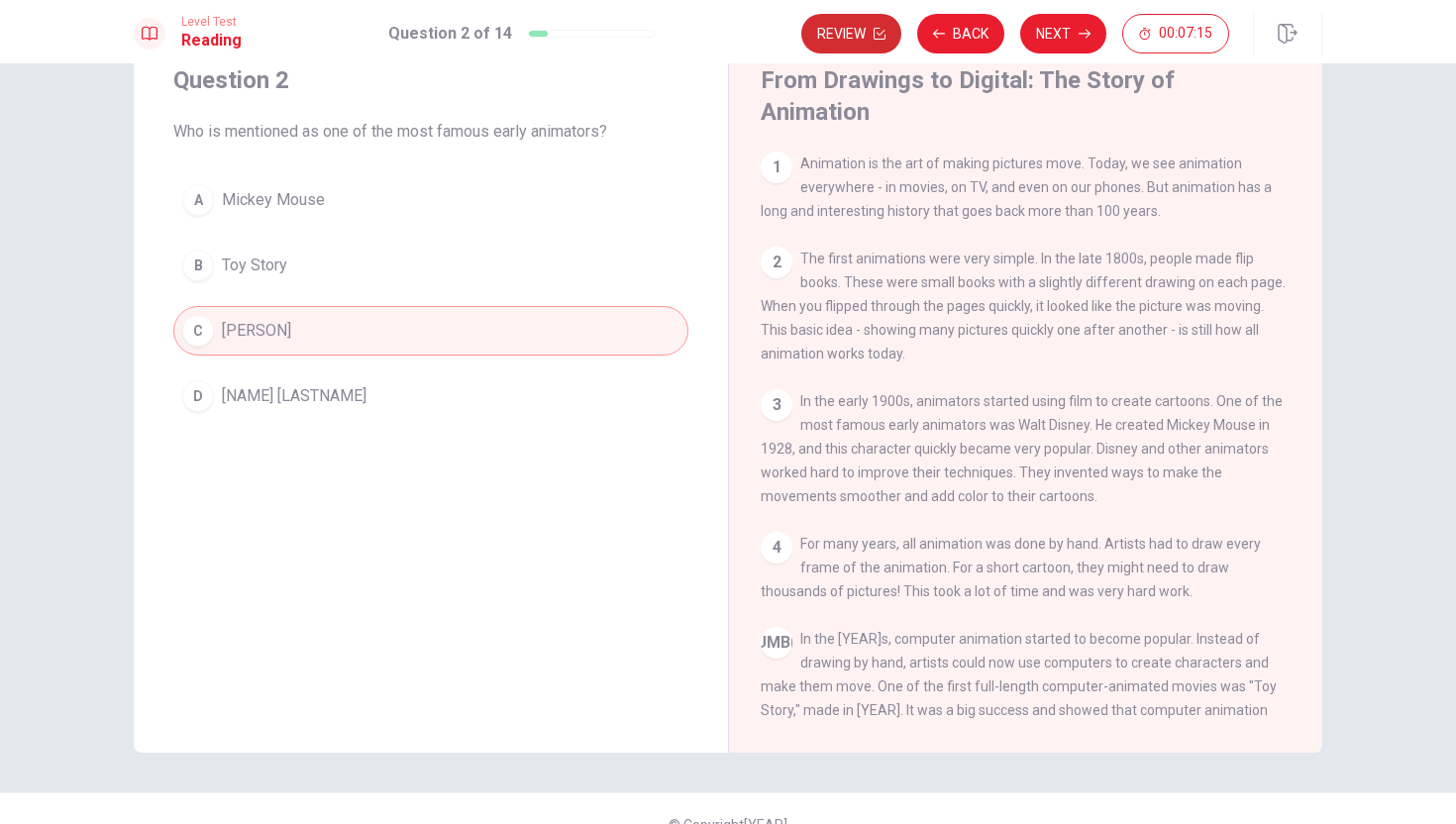 click on "Review" at bounding box center [851, 34] 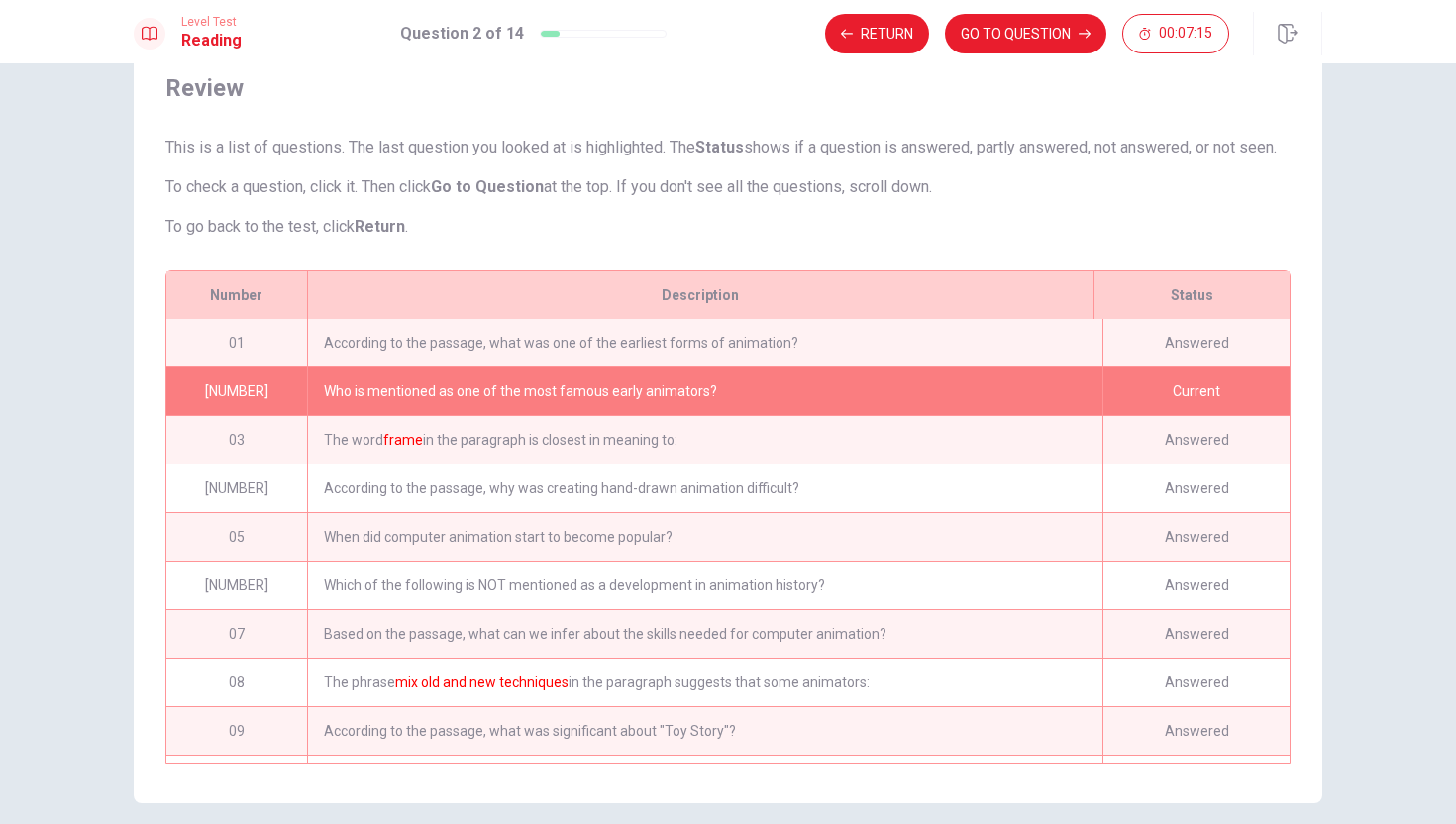 scroll, scrollTop: 176, scrollLeft: 0, axis: vertical 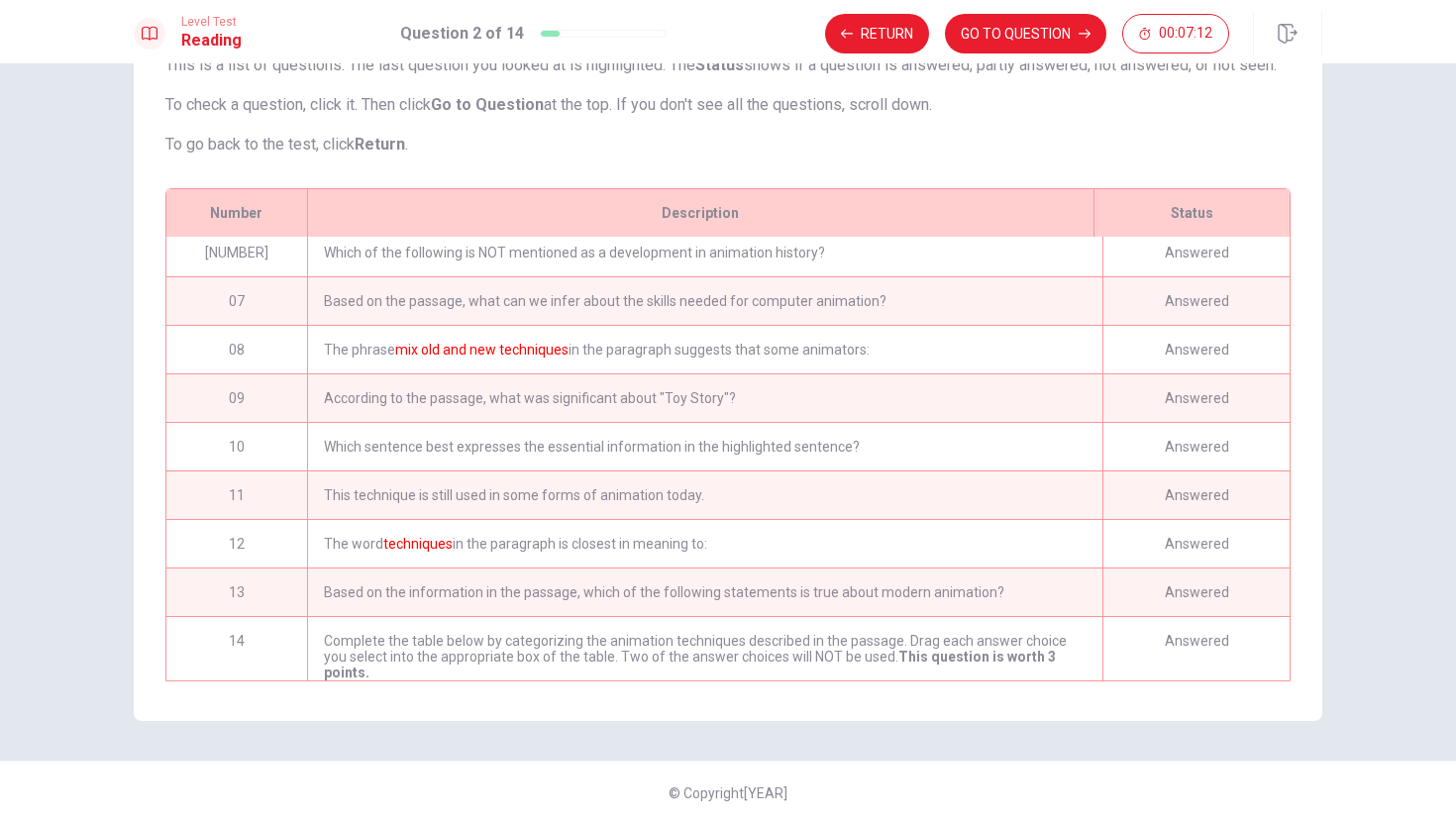 click on "Complete the table below by categorizing the animation techniques described in the passage. Drag each answer choice you select into the appropriate box of the table. Two of the answer choices will NOT be used.  This question is worth 3 points." at bounding box center [704, 10] 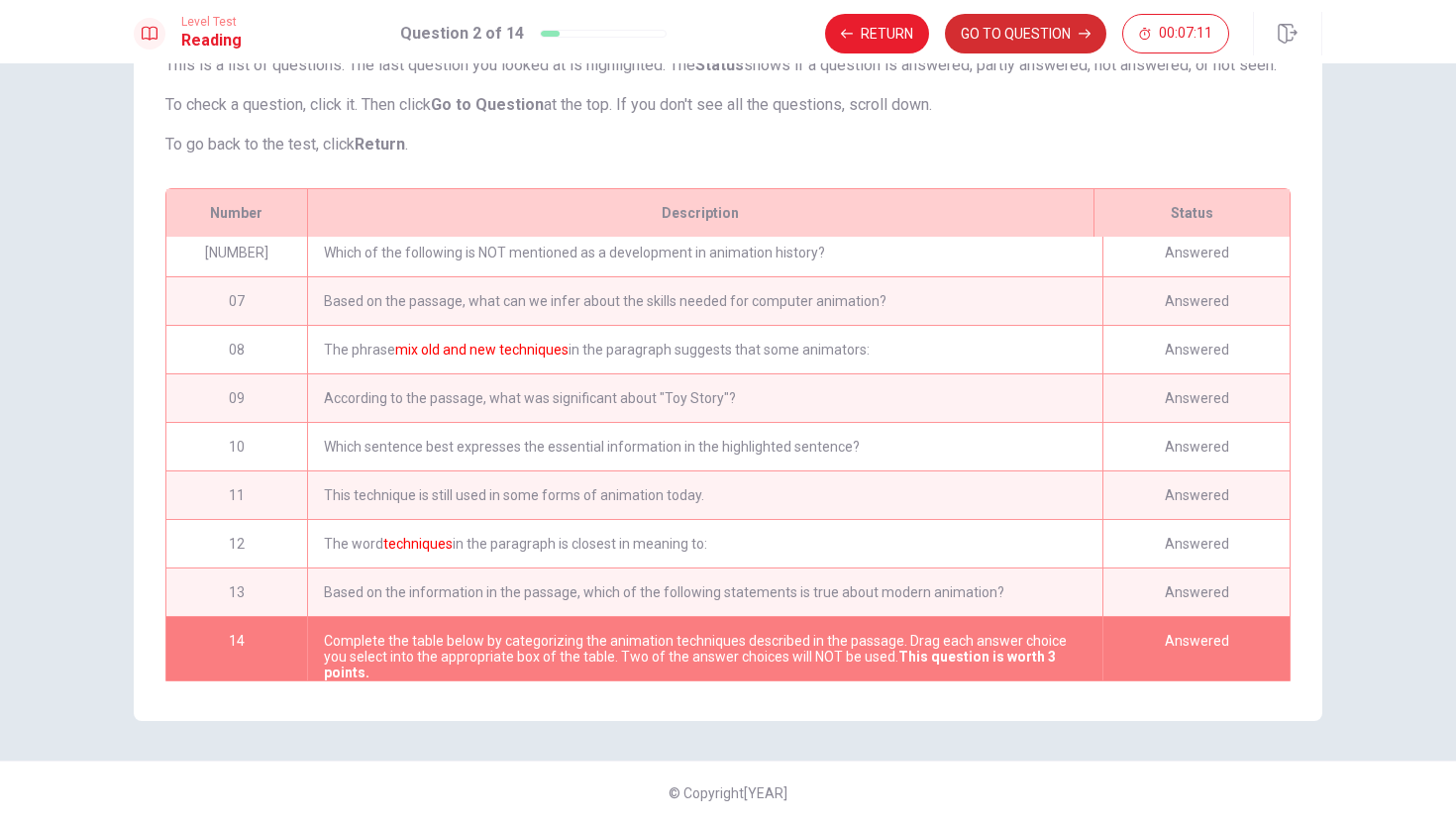 click on "GO TO QUESTION" at bounding box center (1025, 34) 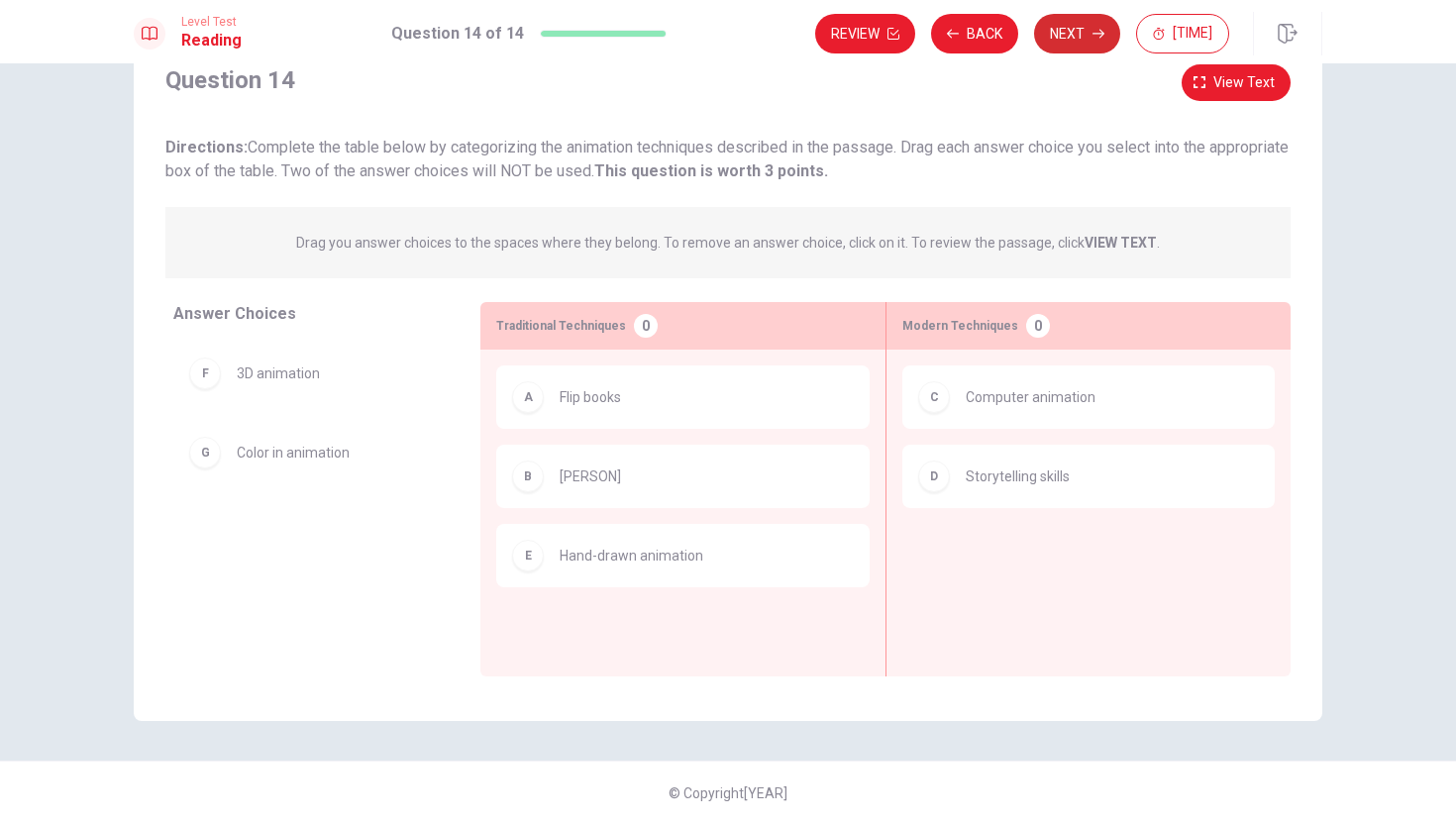 click on "Next" at bounding box center (1077, 34) 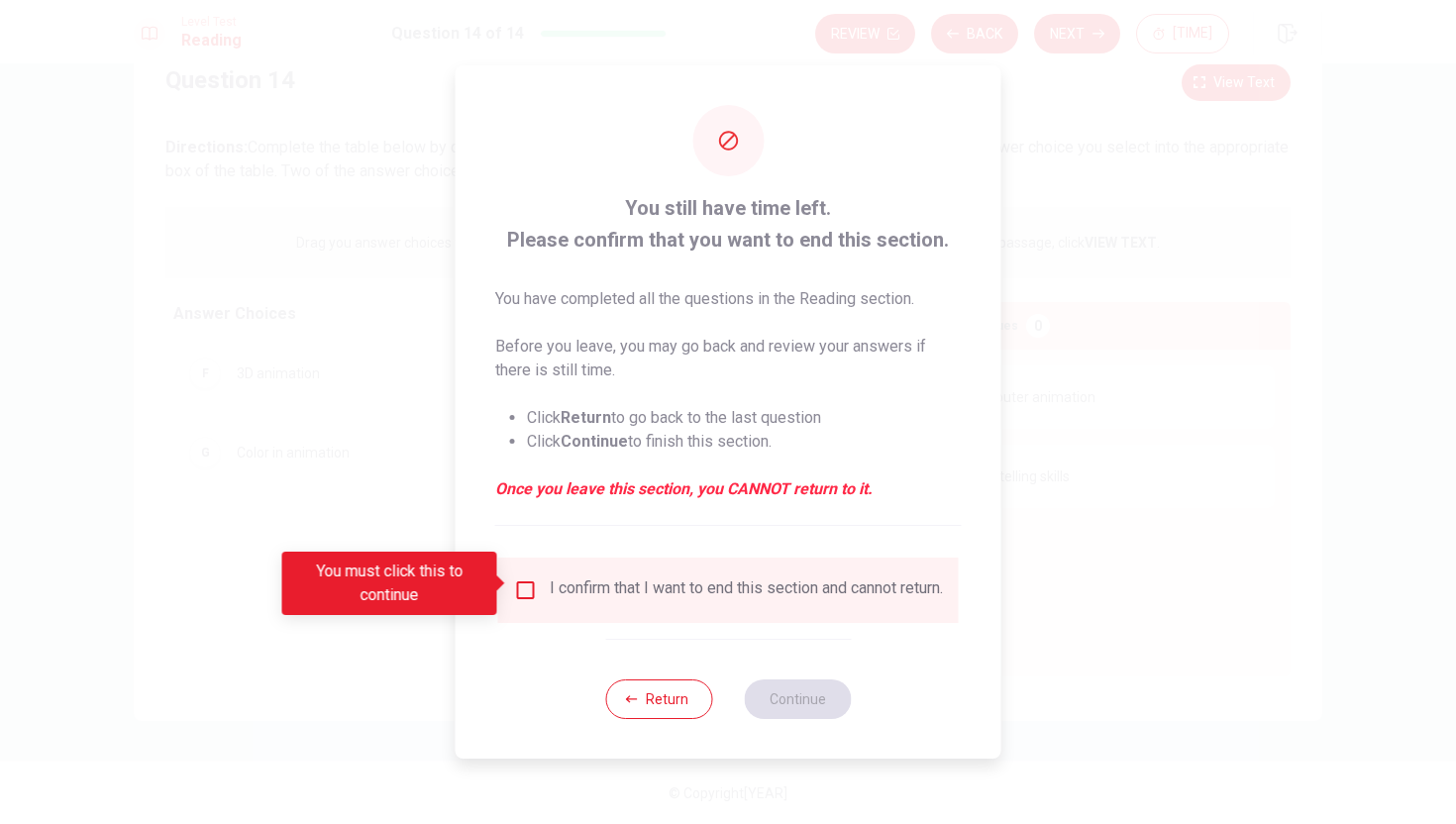 click on "I confirm that I want to end this section and cannot return." at bounding box center [746, 590] 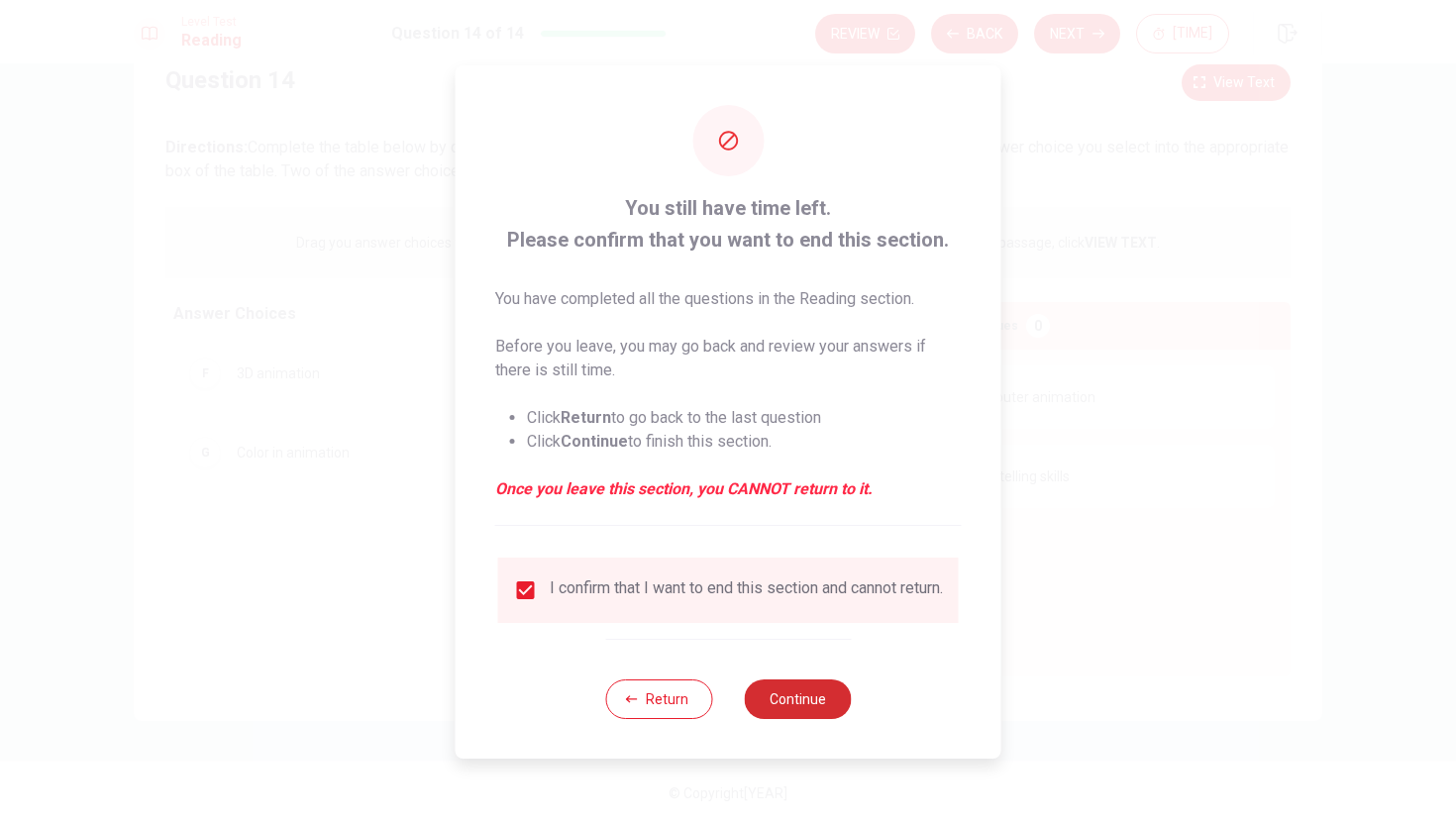 click on "Continue" at bounding box center (797, 699) 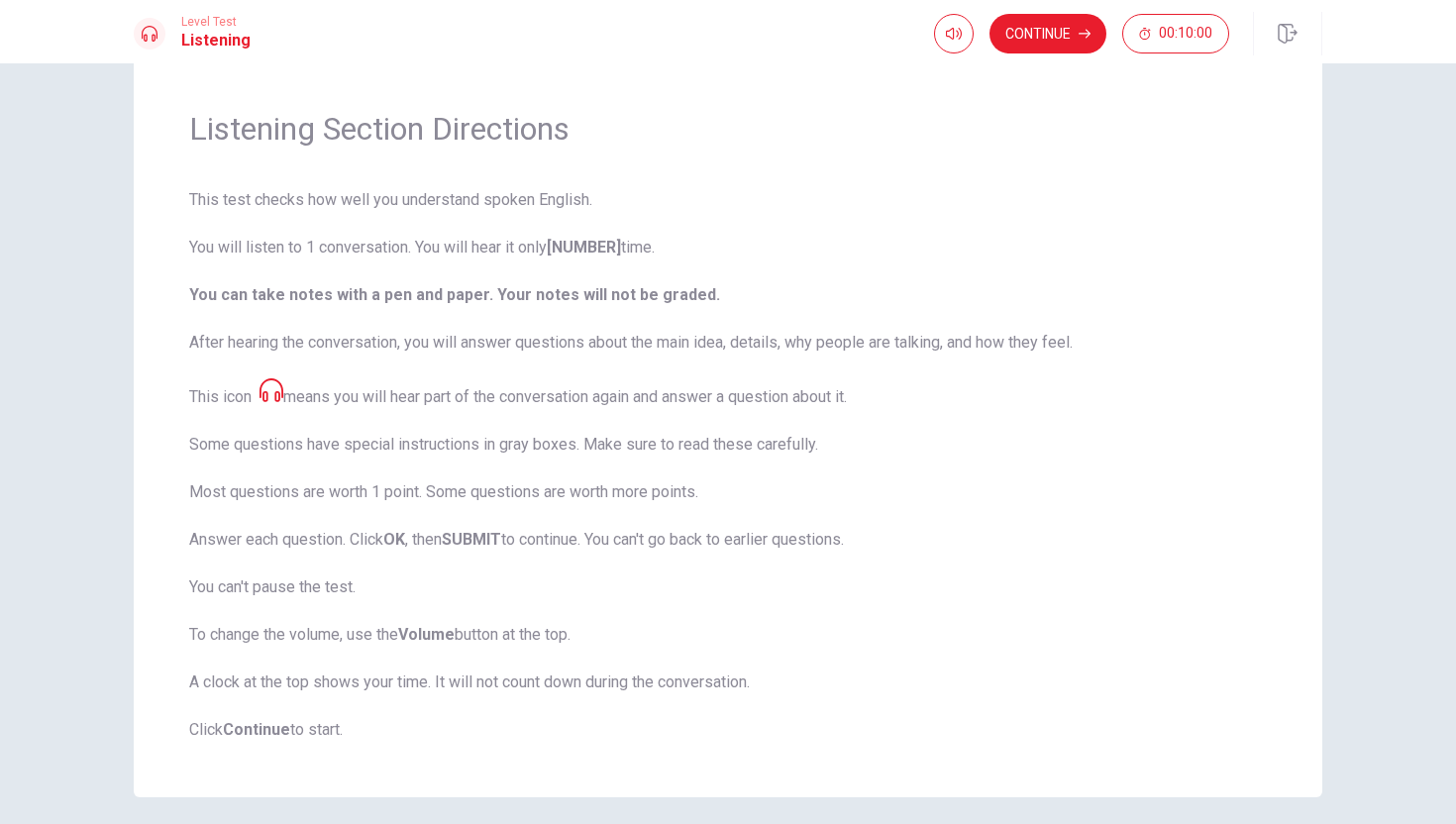 scroll, scrollTop: 0, scrollLeft: 0, axis: both 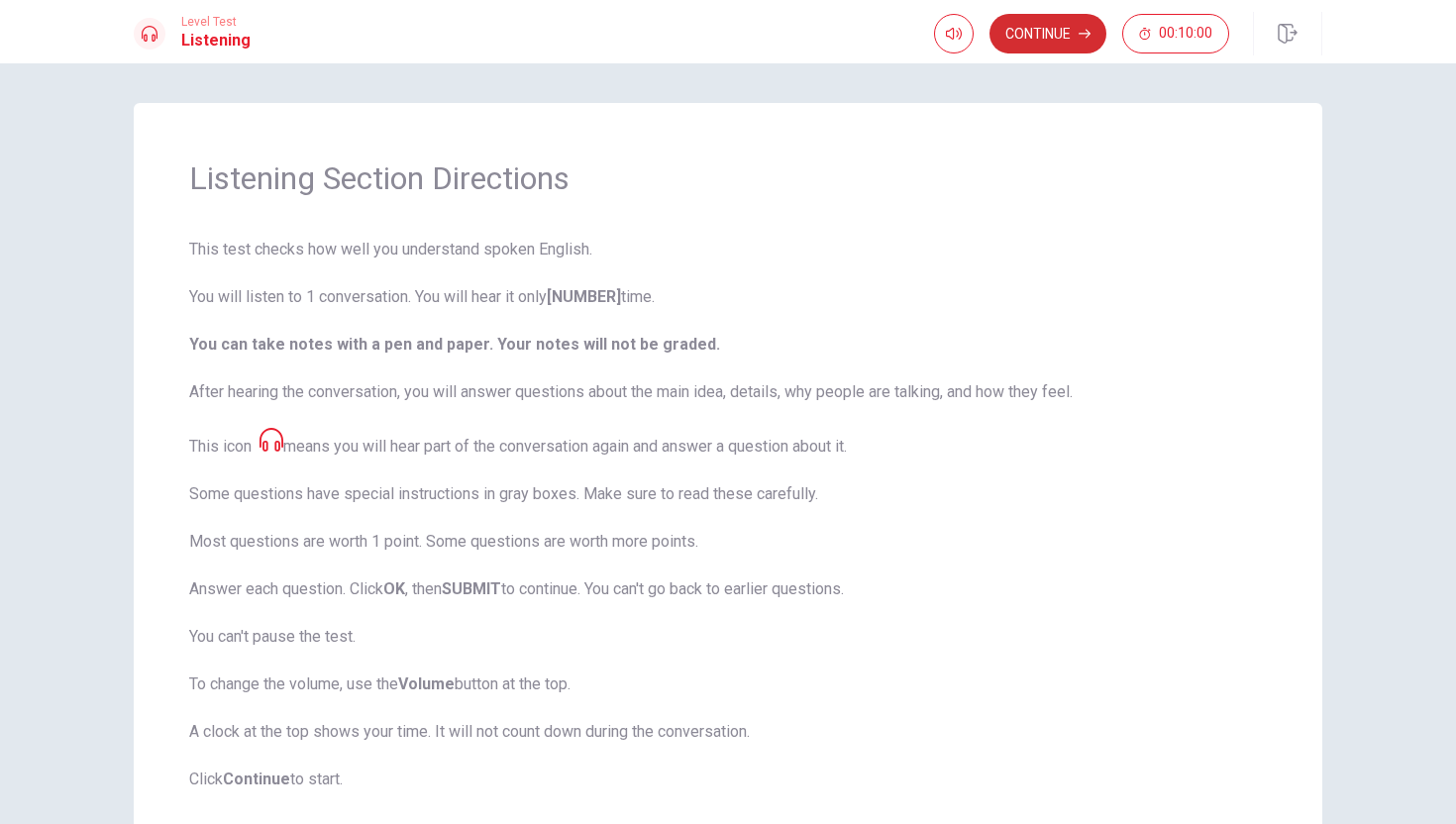 click on "Continue" at bounding box center (1048, 34) 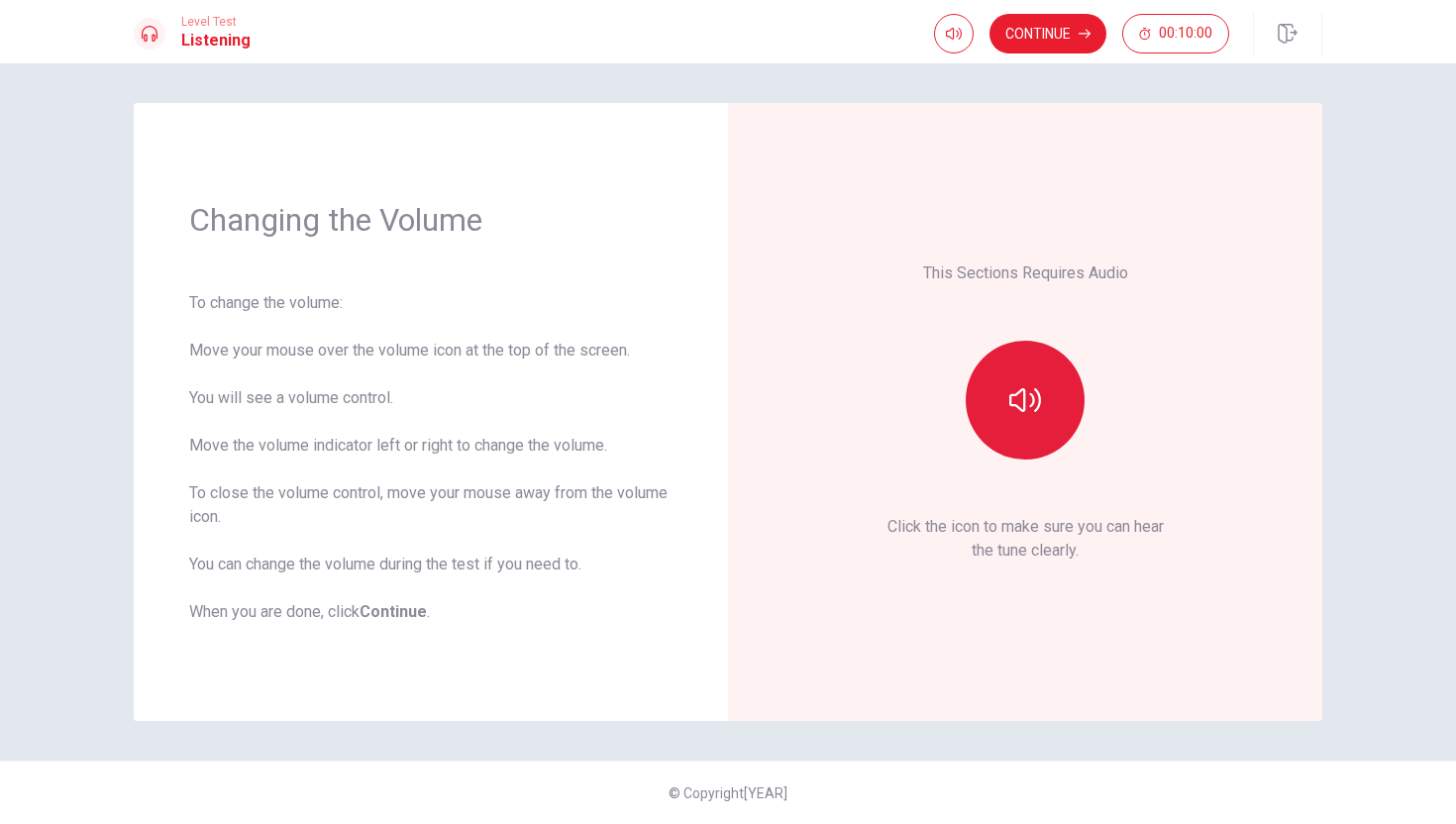 click at bounding box center [1025, 400] 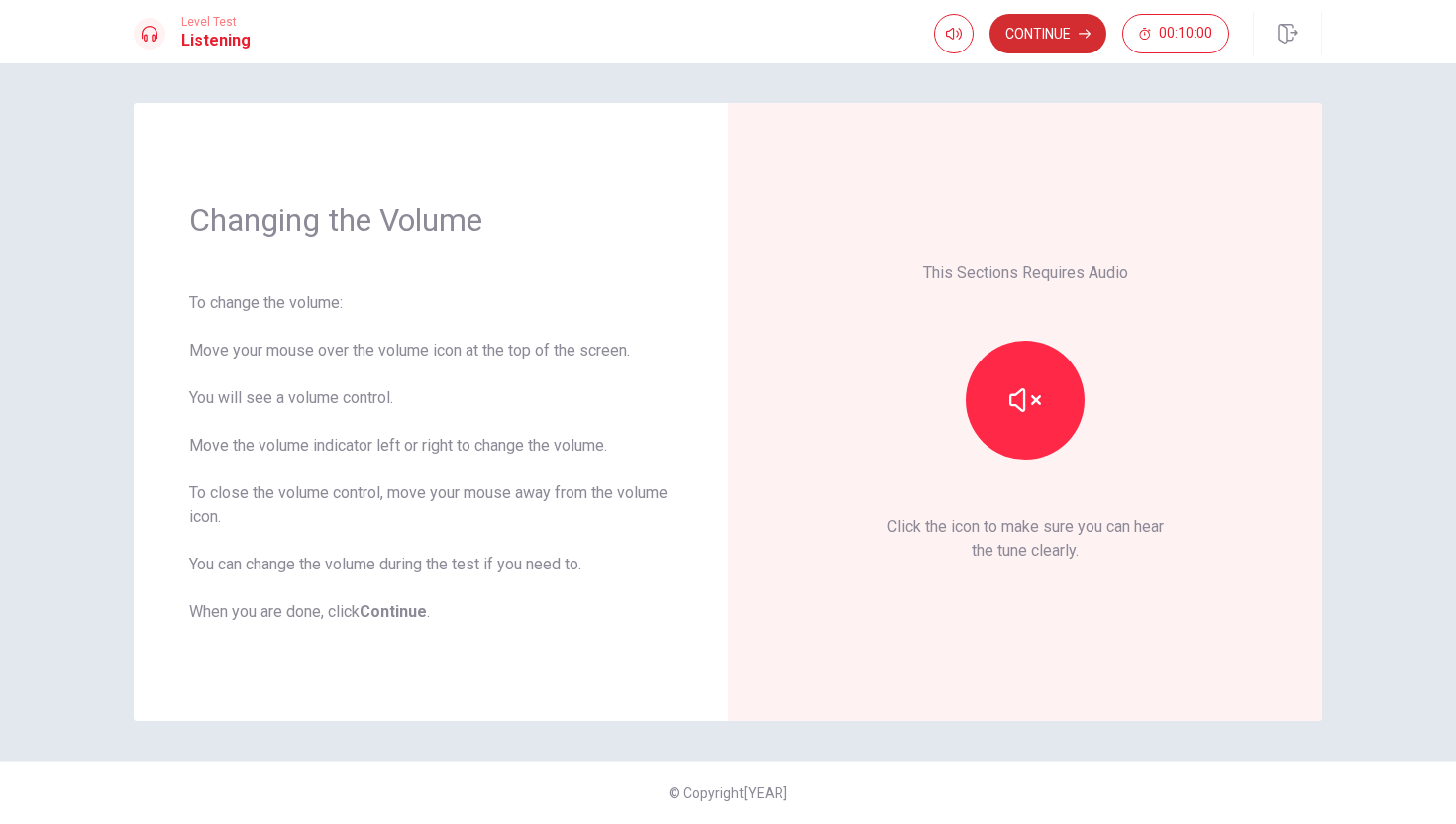 click on "Continue" at bounding box center (1048, 34) 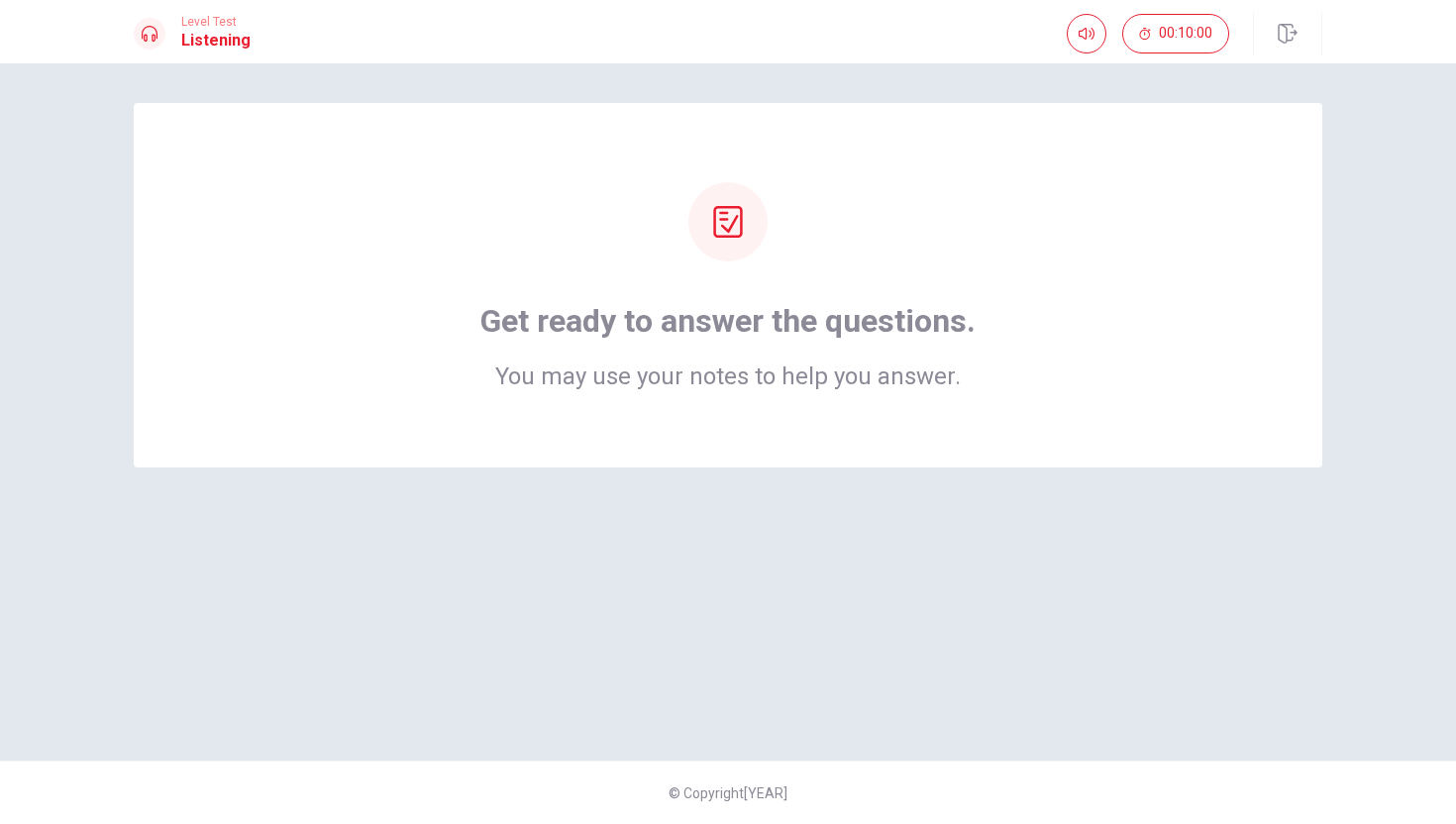 click on "Get ready to answer the questions. You may use your notes to help you answer." at bounding box center (728, 285) 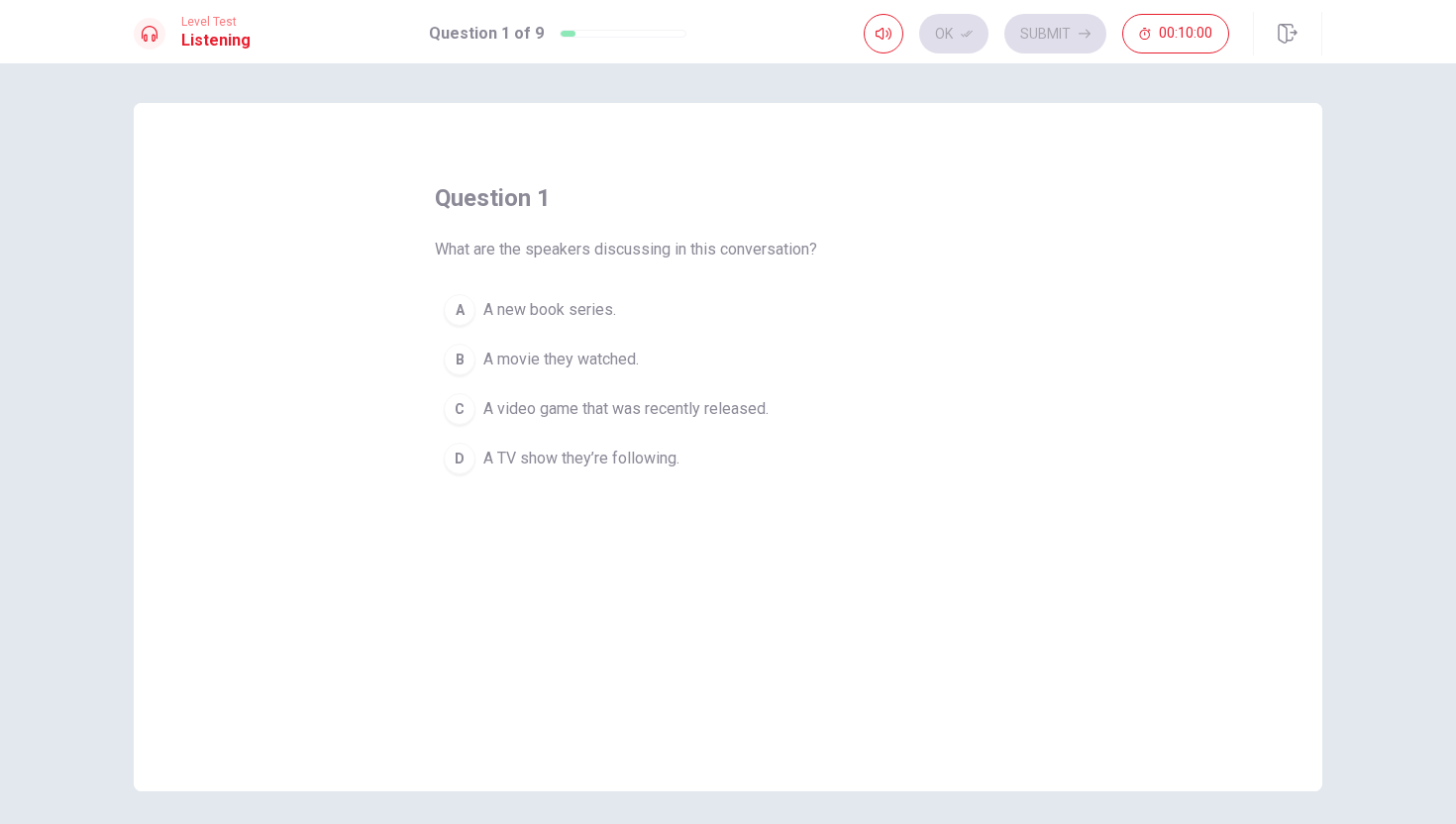 click on "question   1 What are the speakers discussing in this conversation? A A new book series.
B A movie they watched.
C A video game that was recently released.
D A TV show they’re following." at bounding box center (728, 333) 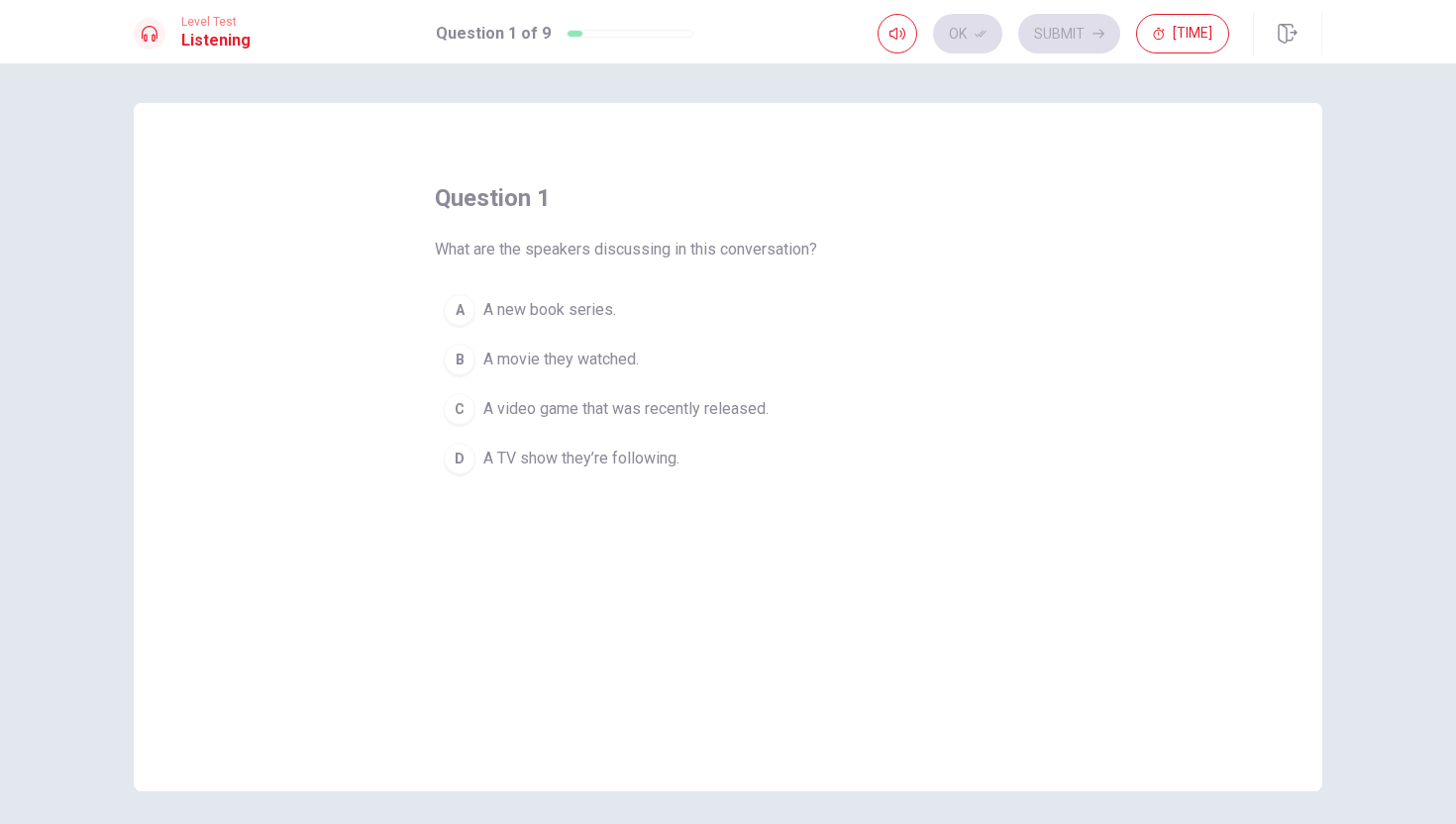 click on "C A video game that was recently released." at bounding box center (728, 409) 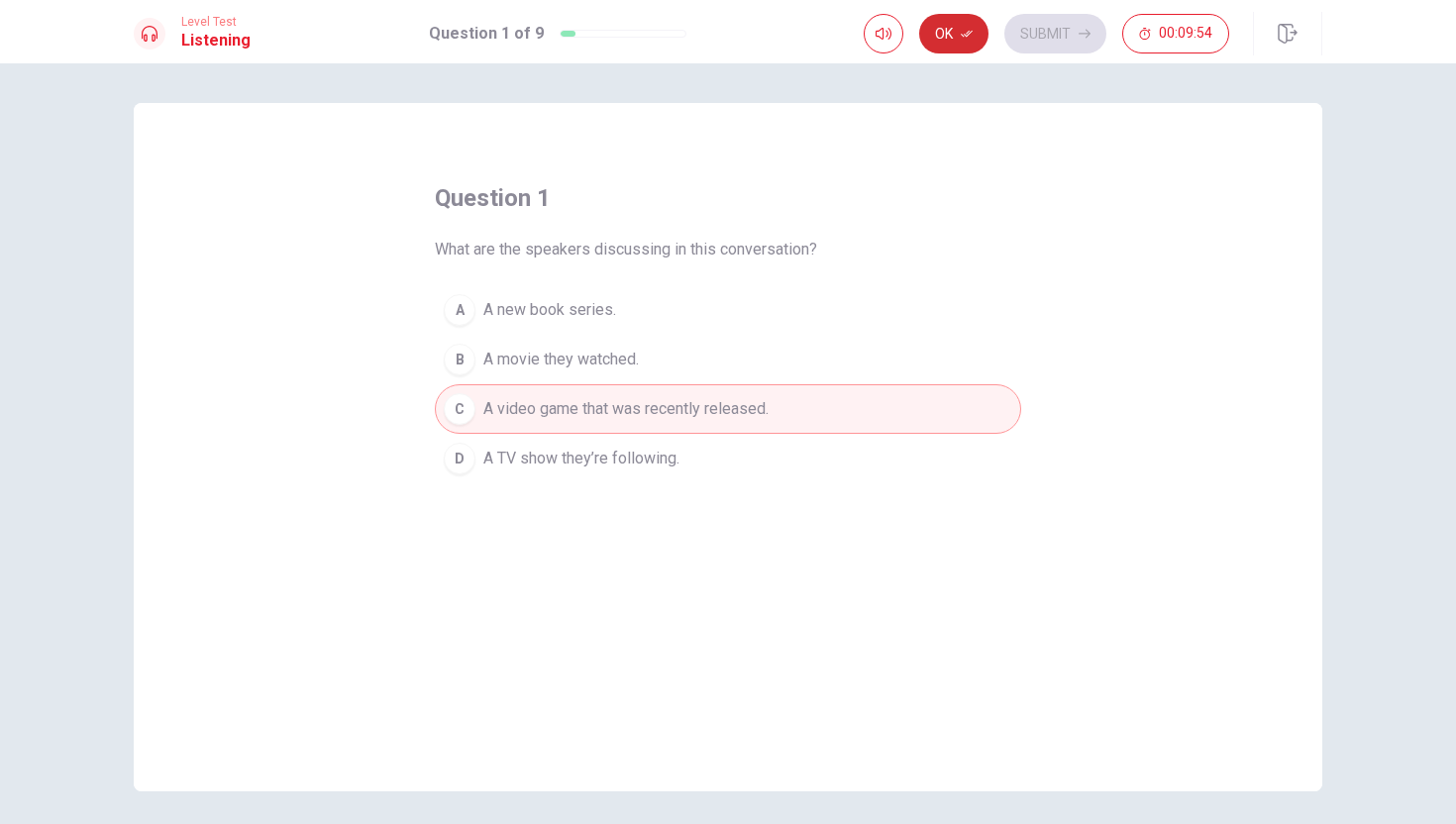 click on "Ok" at bounding box center (954, 34) 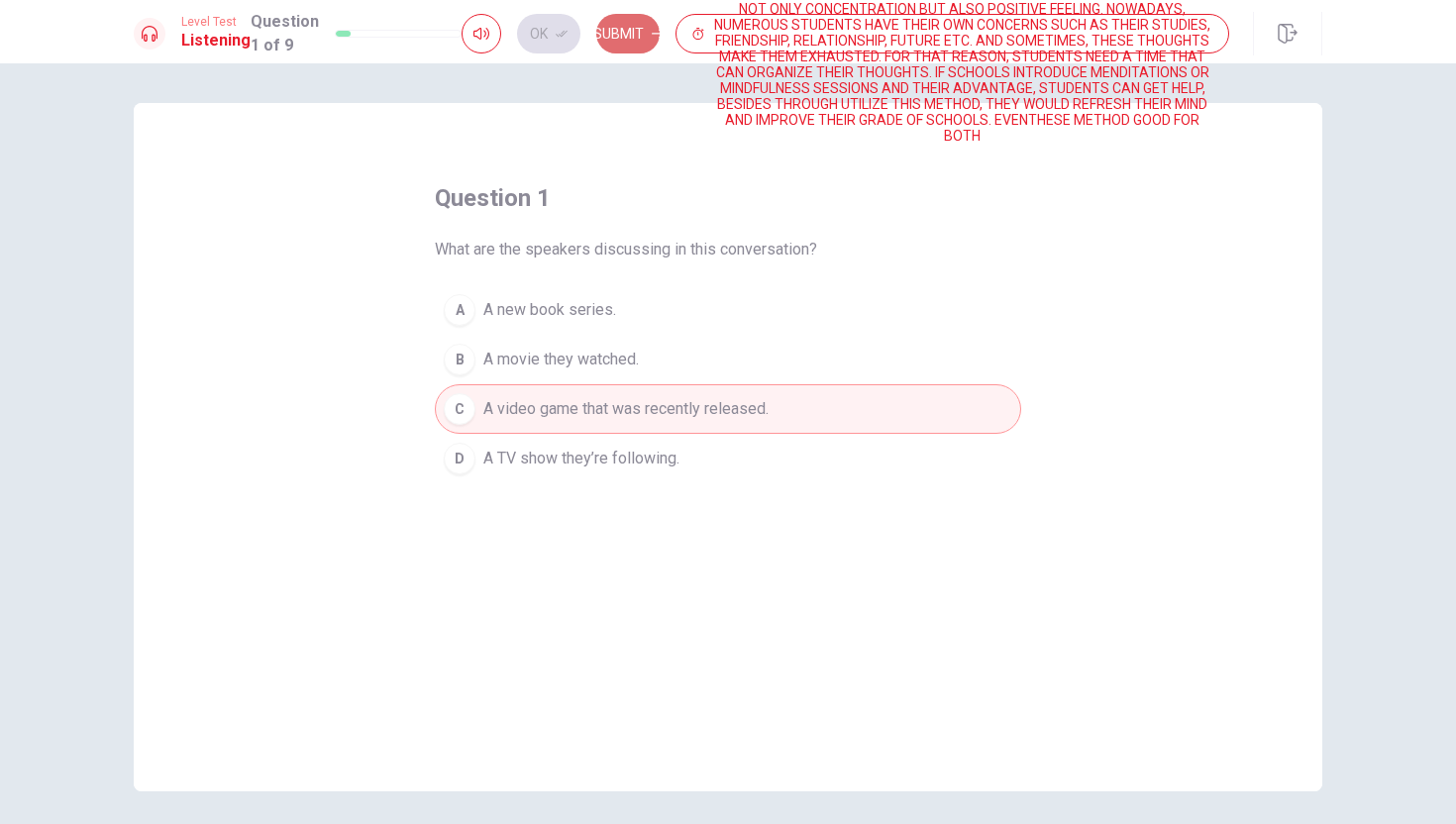 click on "Submit" at bounding box center [628, 34] 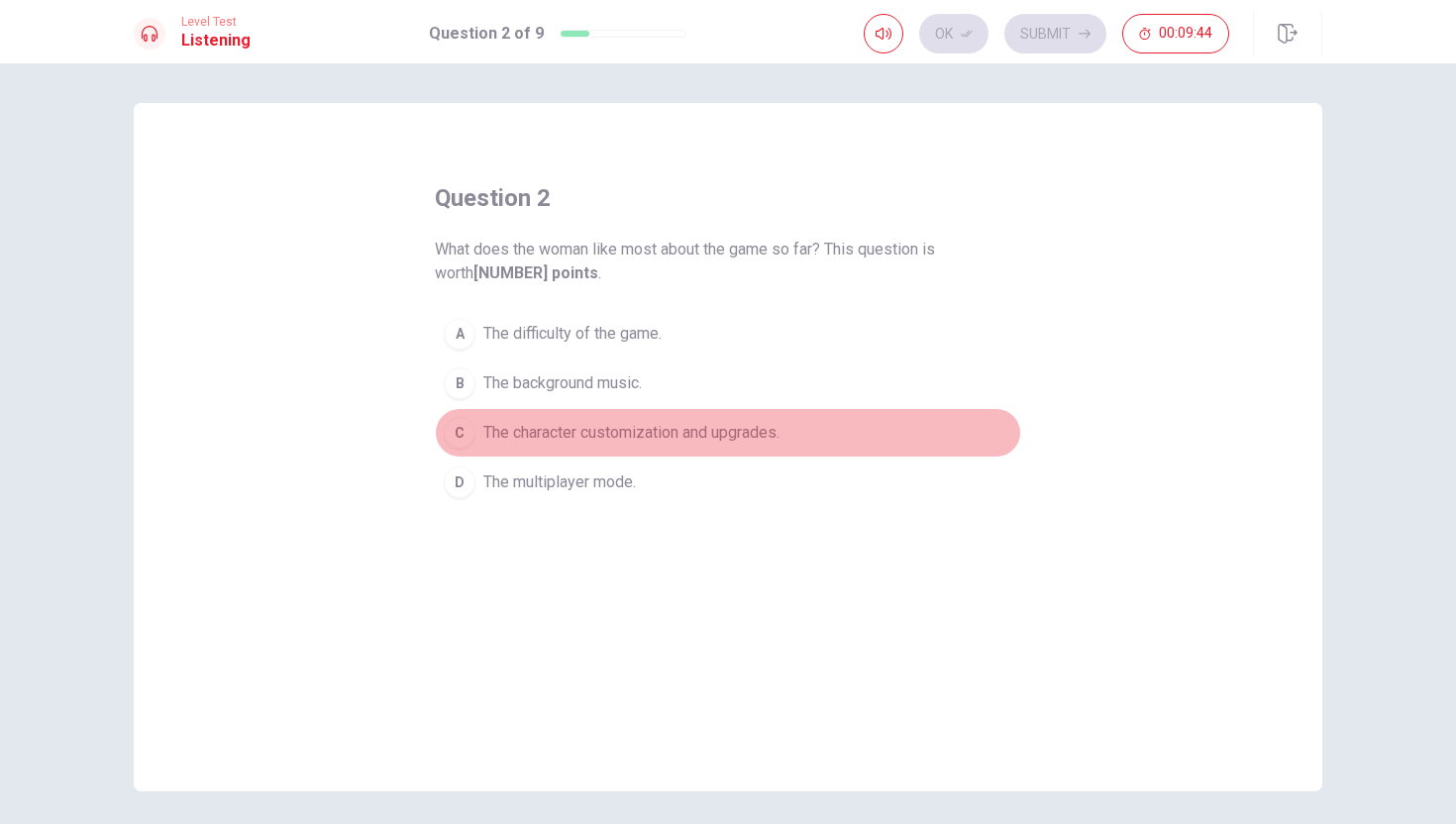 click on "The character customization and upgrades." at bounding box center (572, 334) 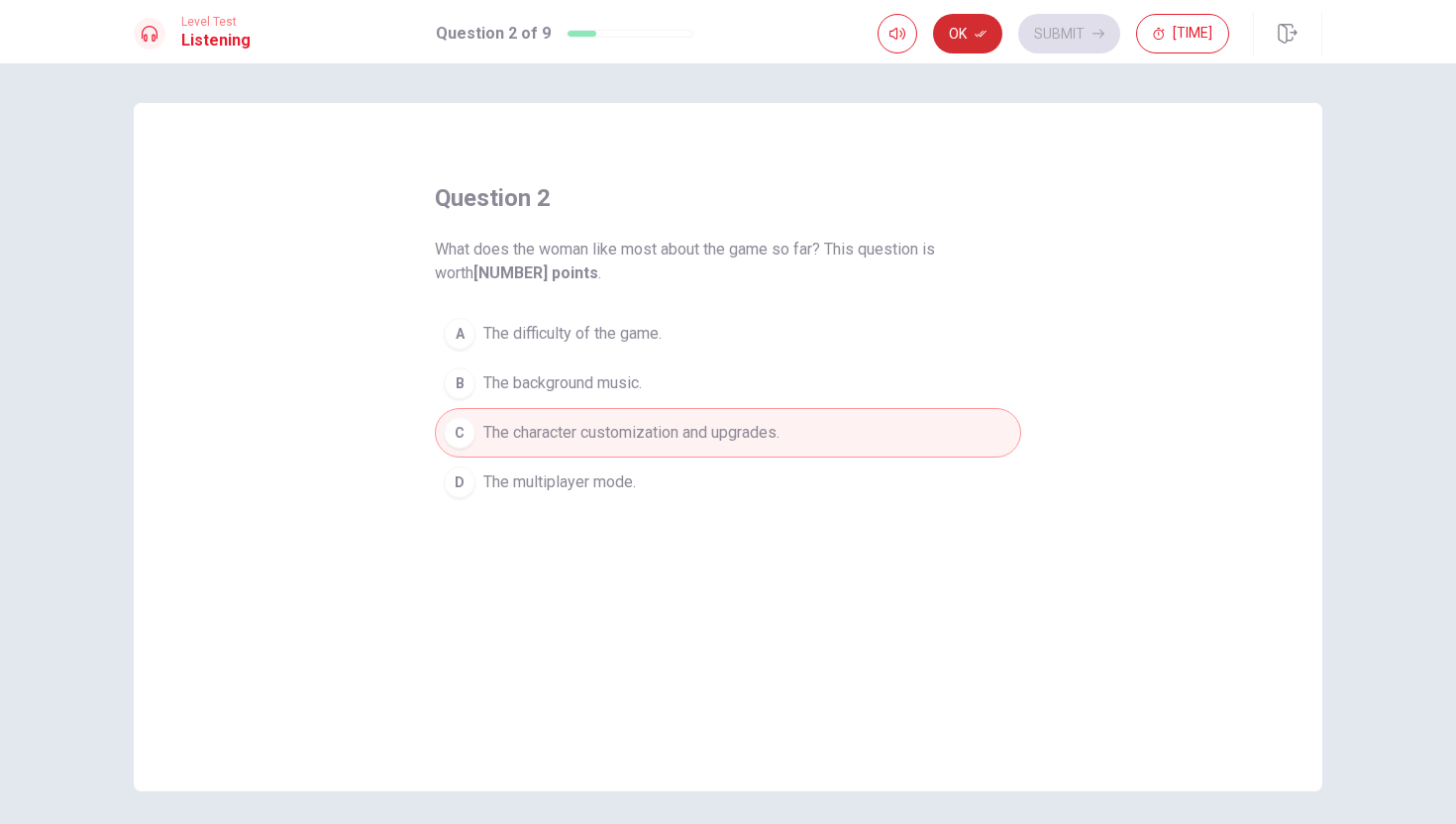 click at bounding box center [981, 34] 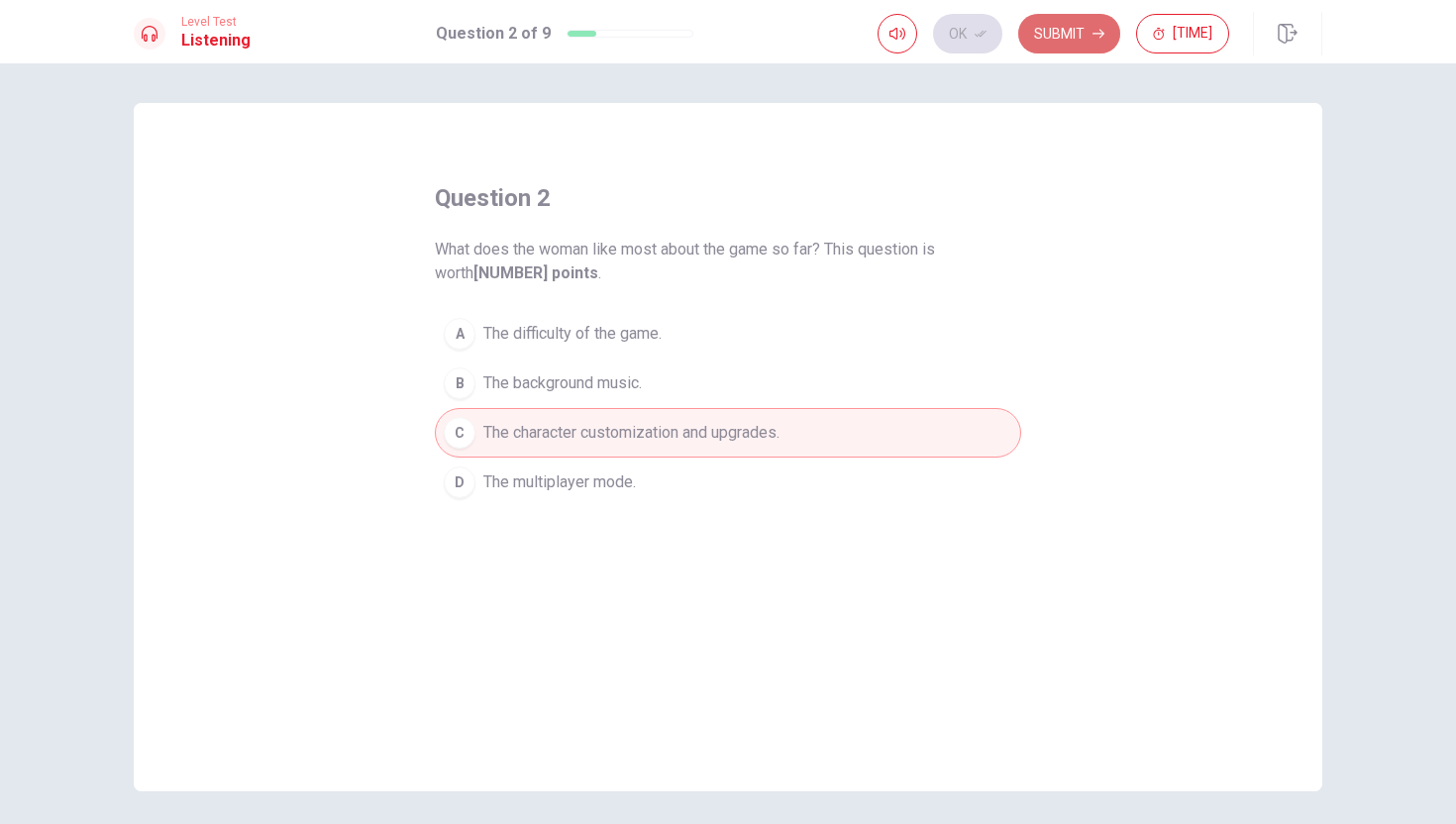click on "Submit" at bounding box center (1069, 34) 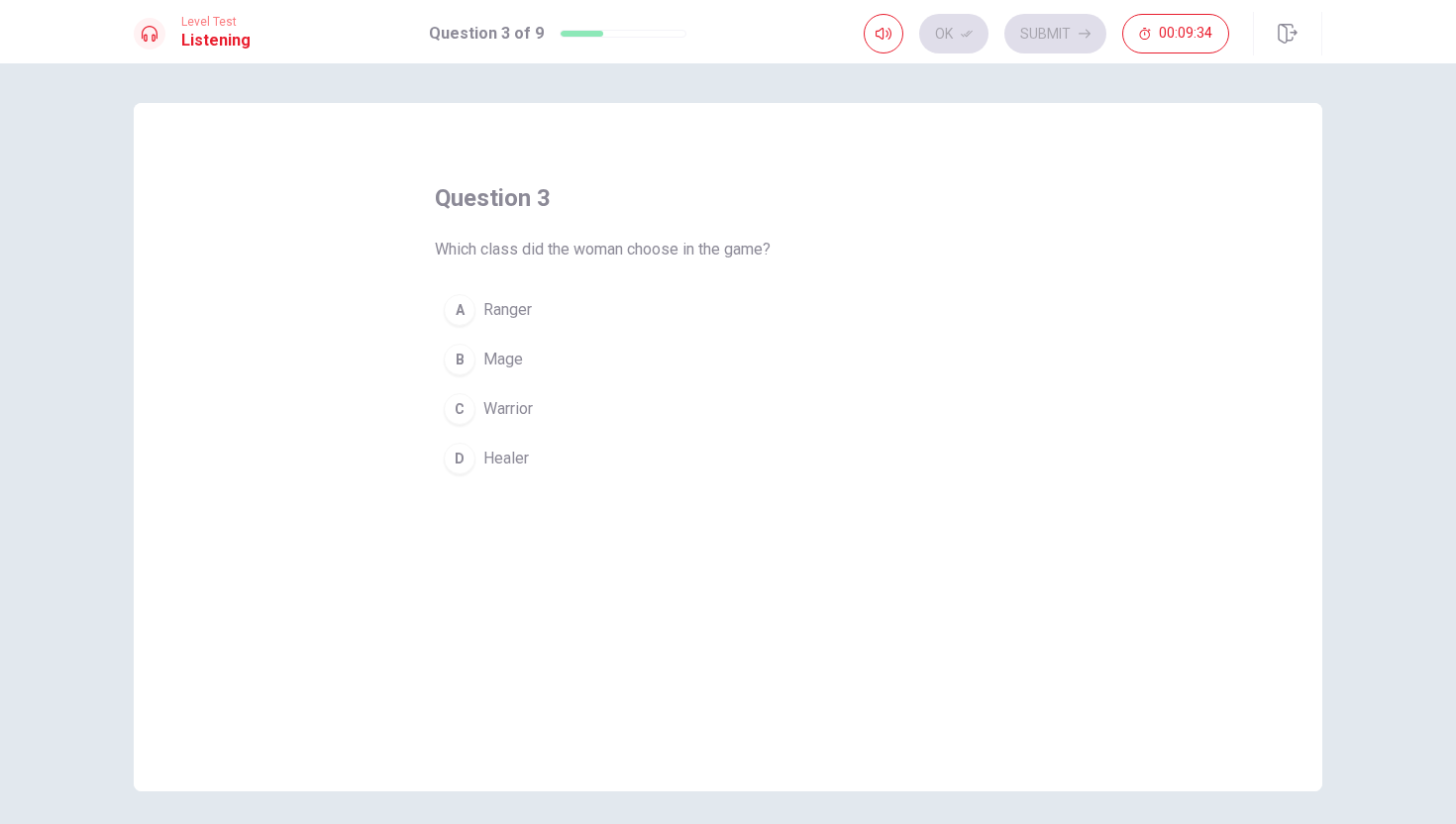 click on "Ranger" at bounding box center [507, 310] 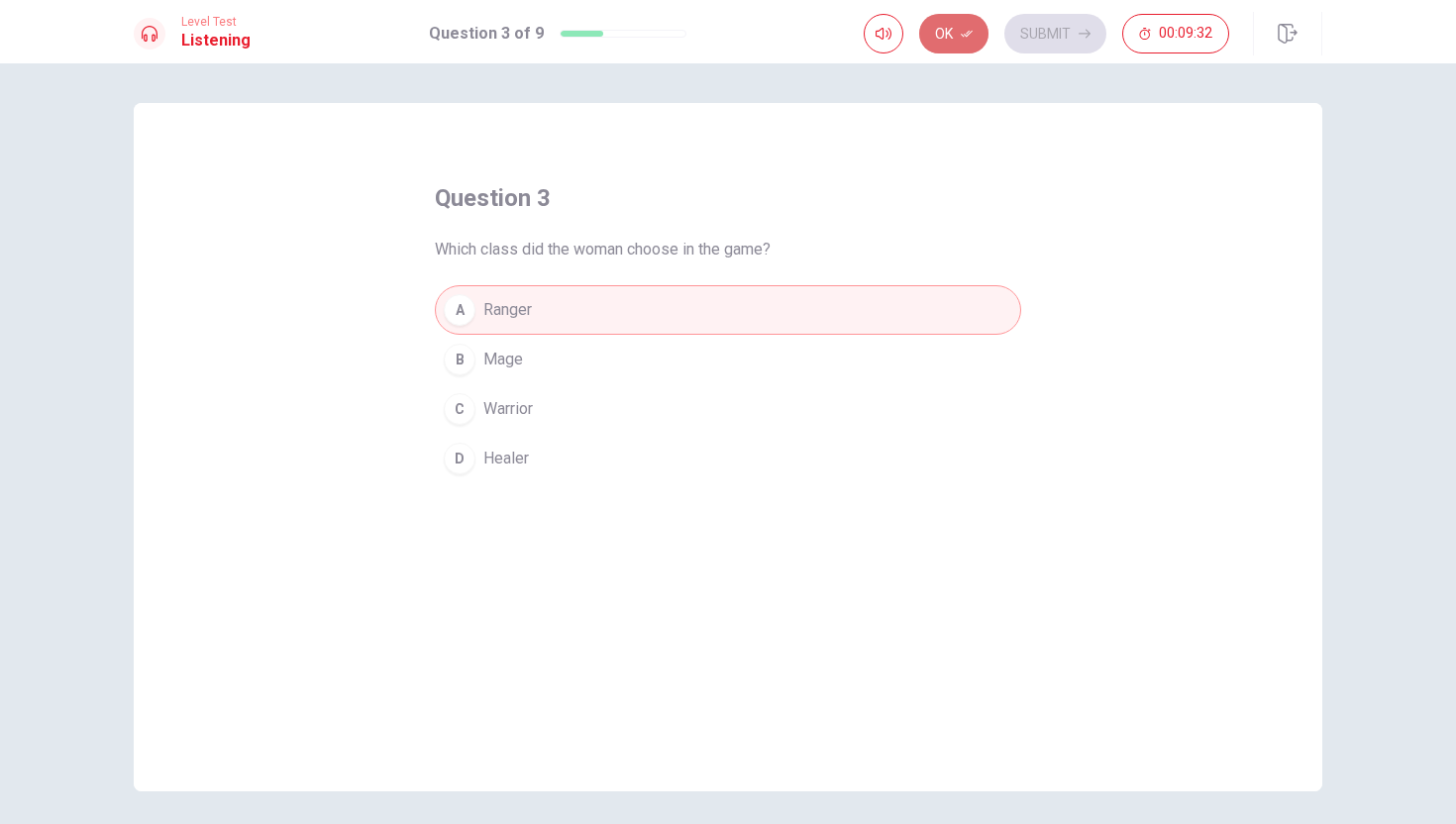 click on "Ok" at bounding box center (954, 34) 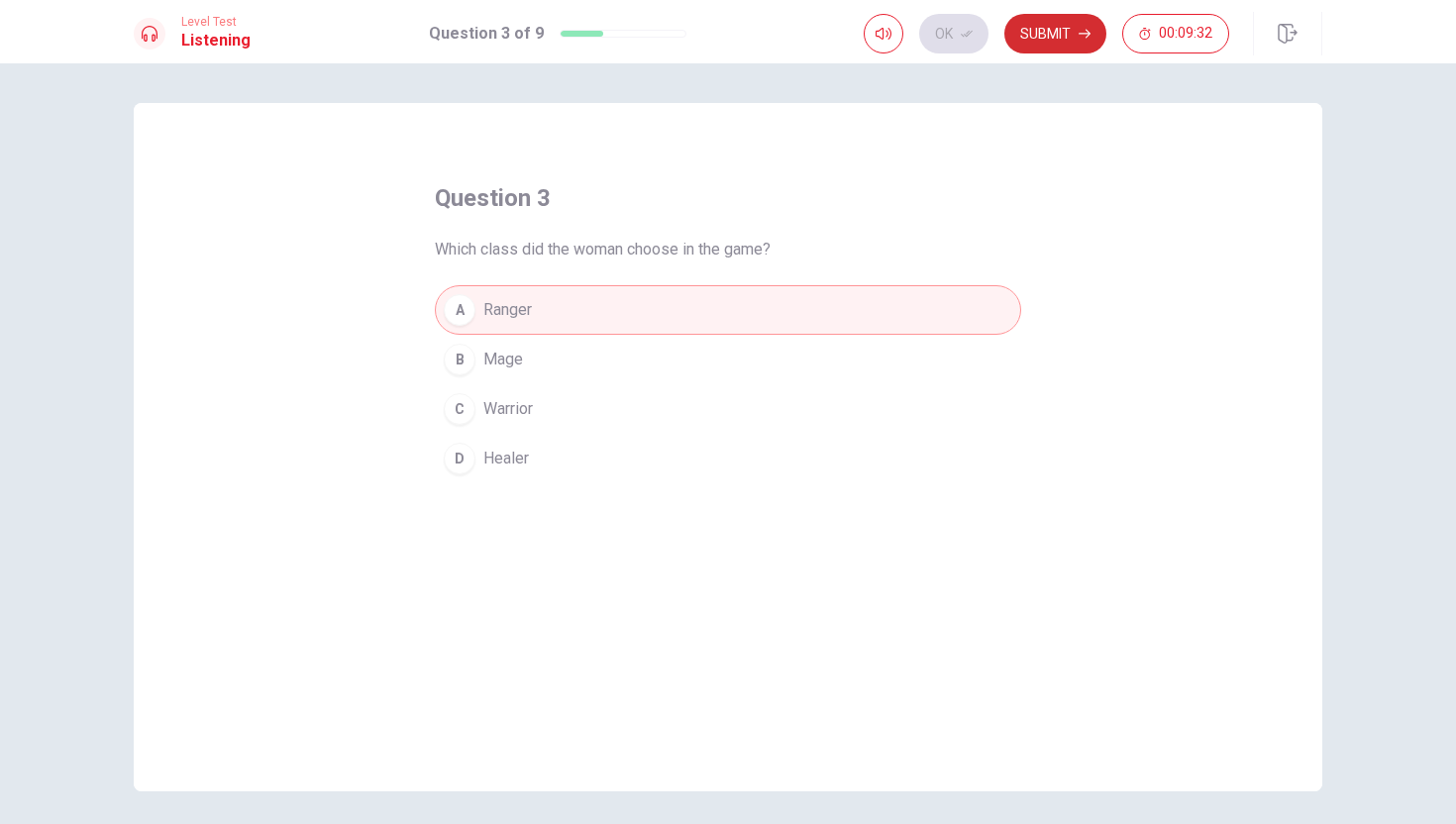 click on "Submit" at bounding box center (1055, 34) 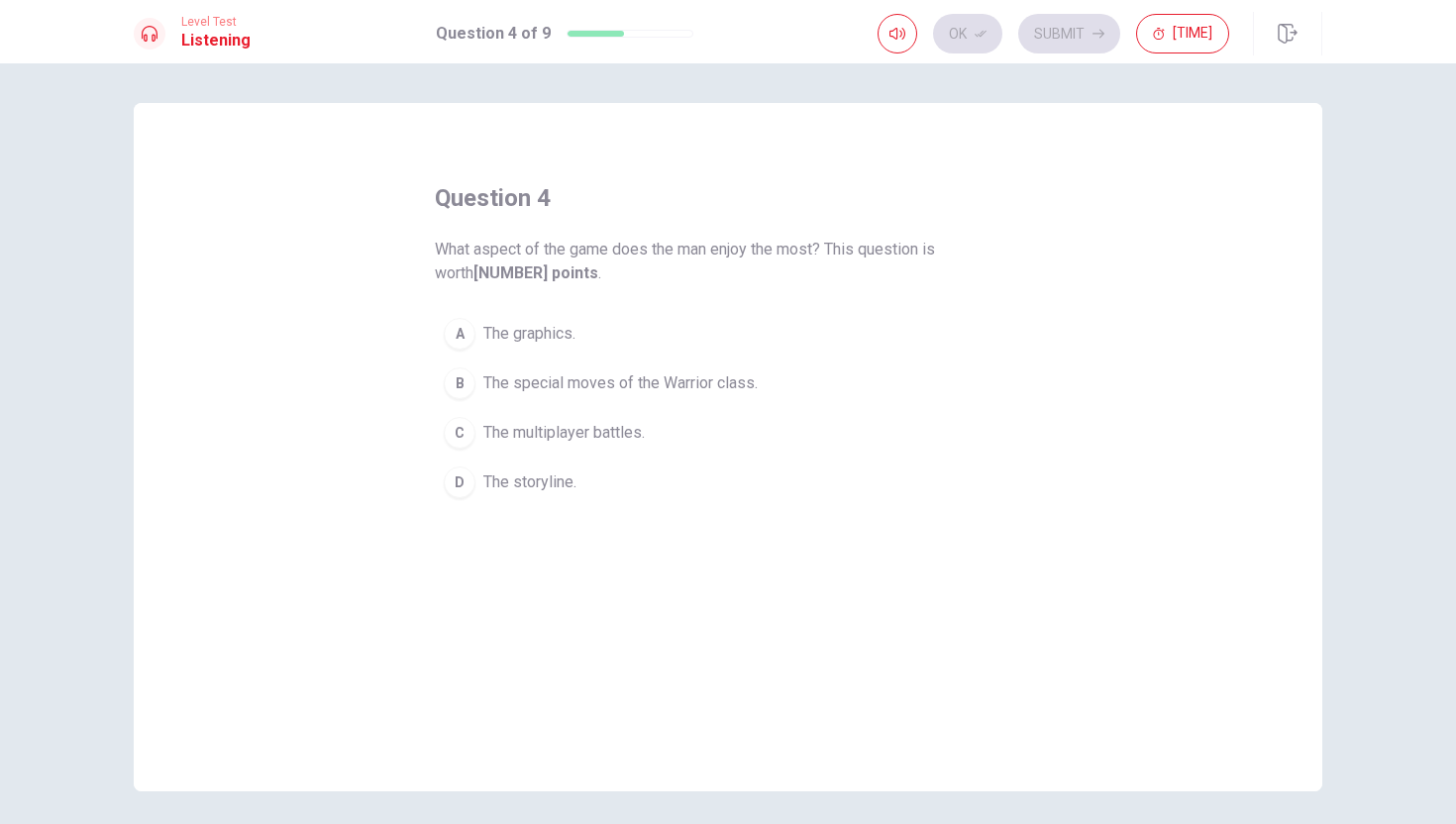 click on "The special moves of the Warrior class." at bounding box center (529, 334) 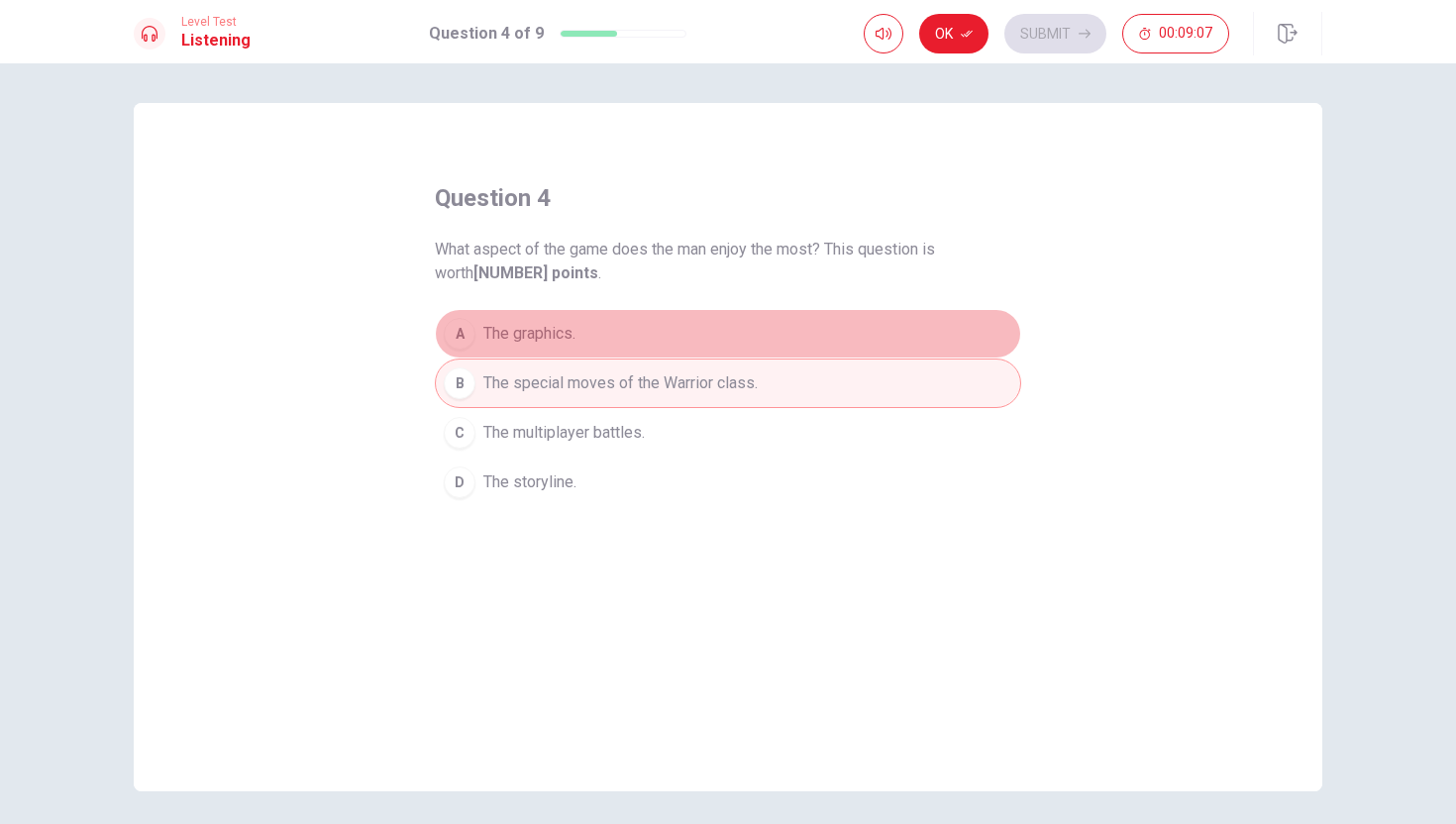 click on "The graphics." at bounding box center (529, 334) 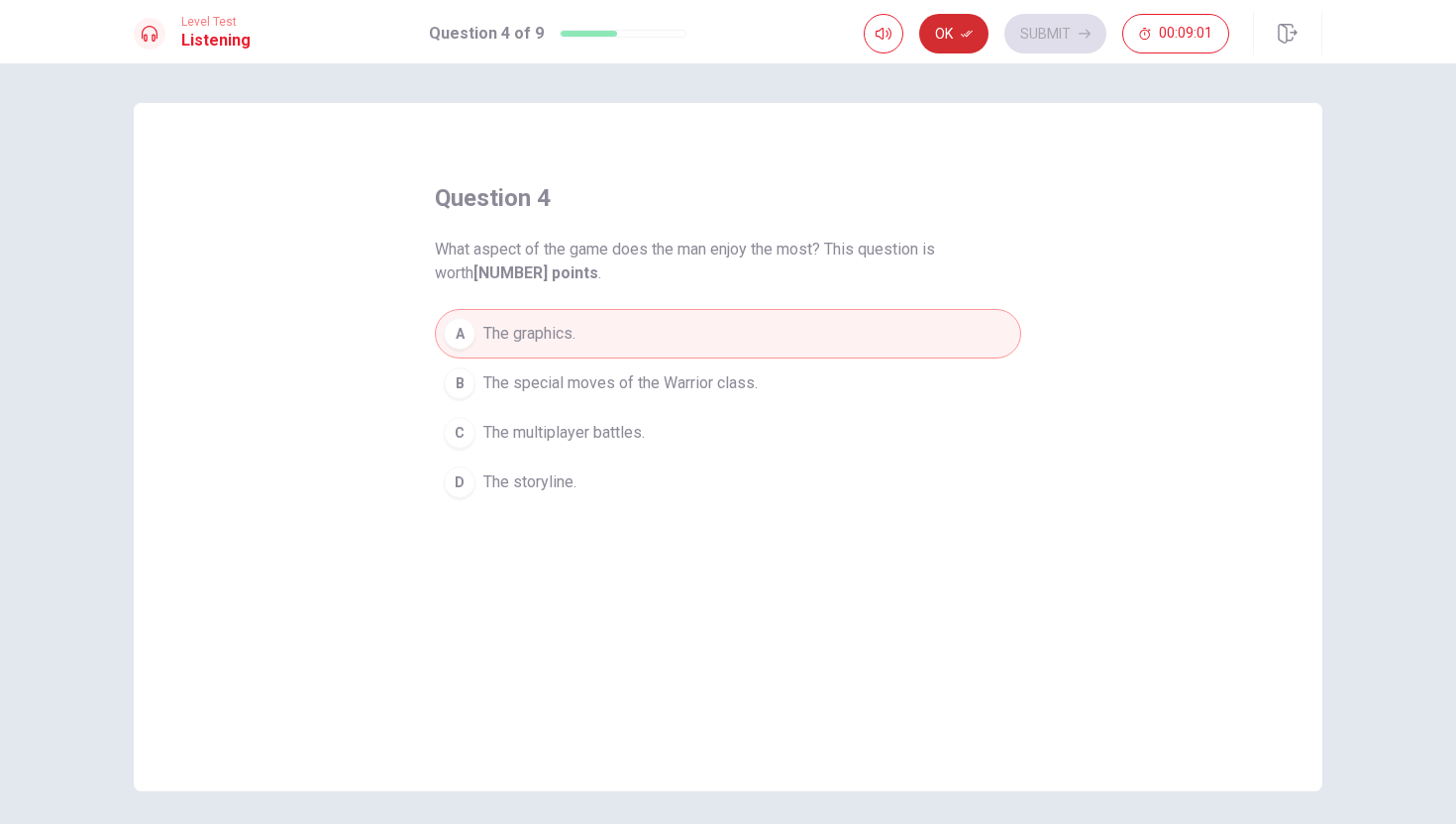 click on "Ok" at bounding box center (954, 34) 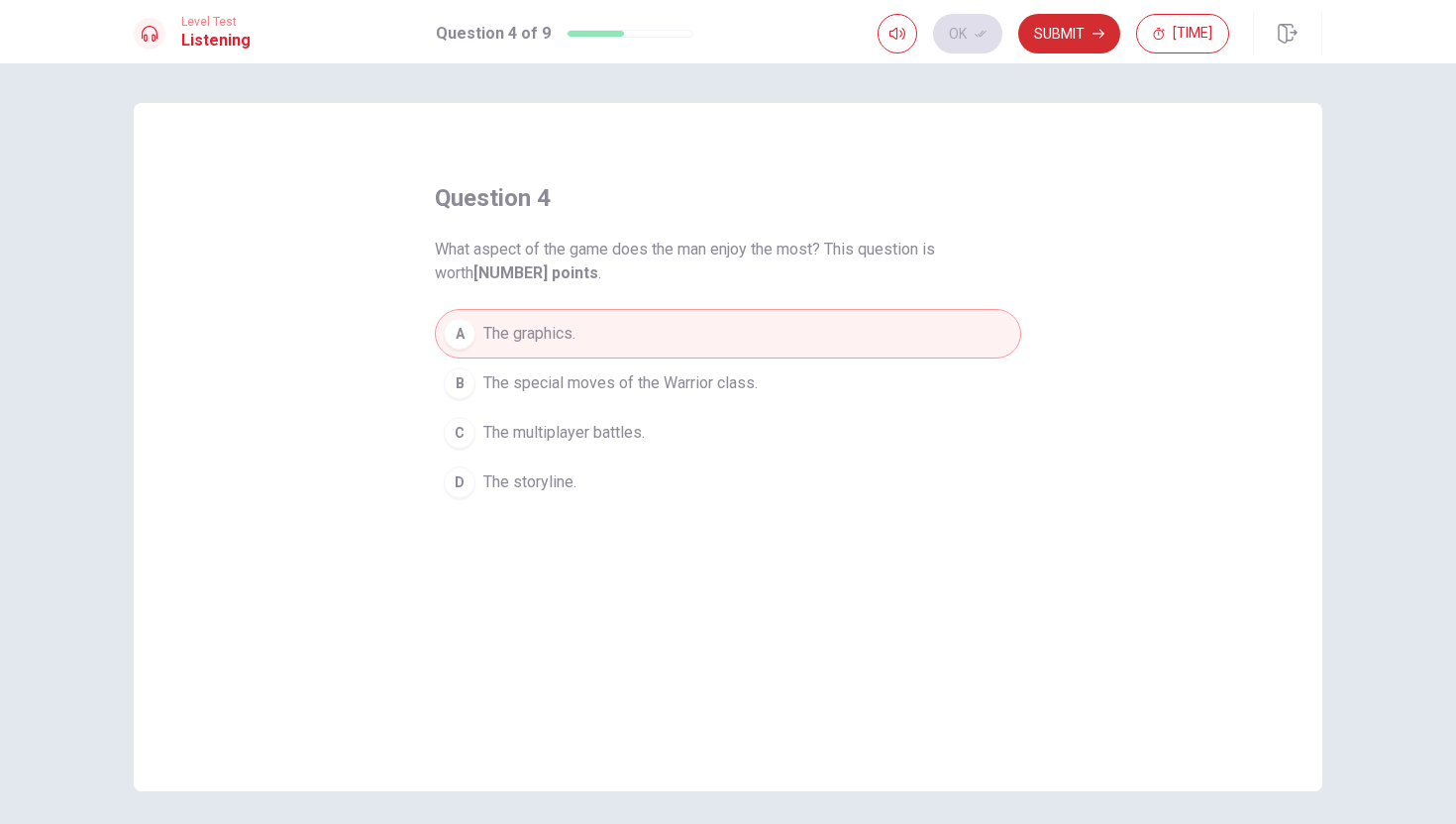 click on "Submit" at bounding box center [1069, 34] 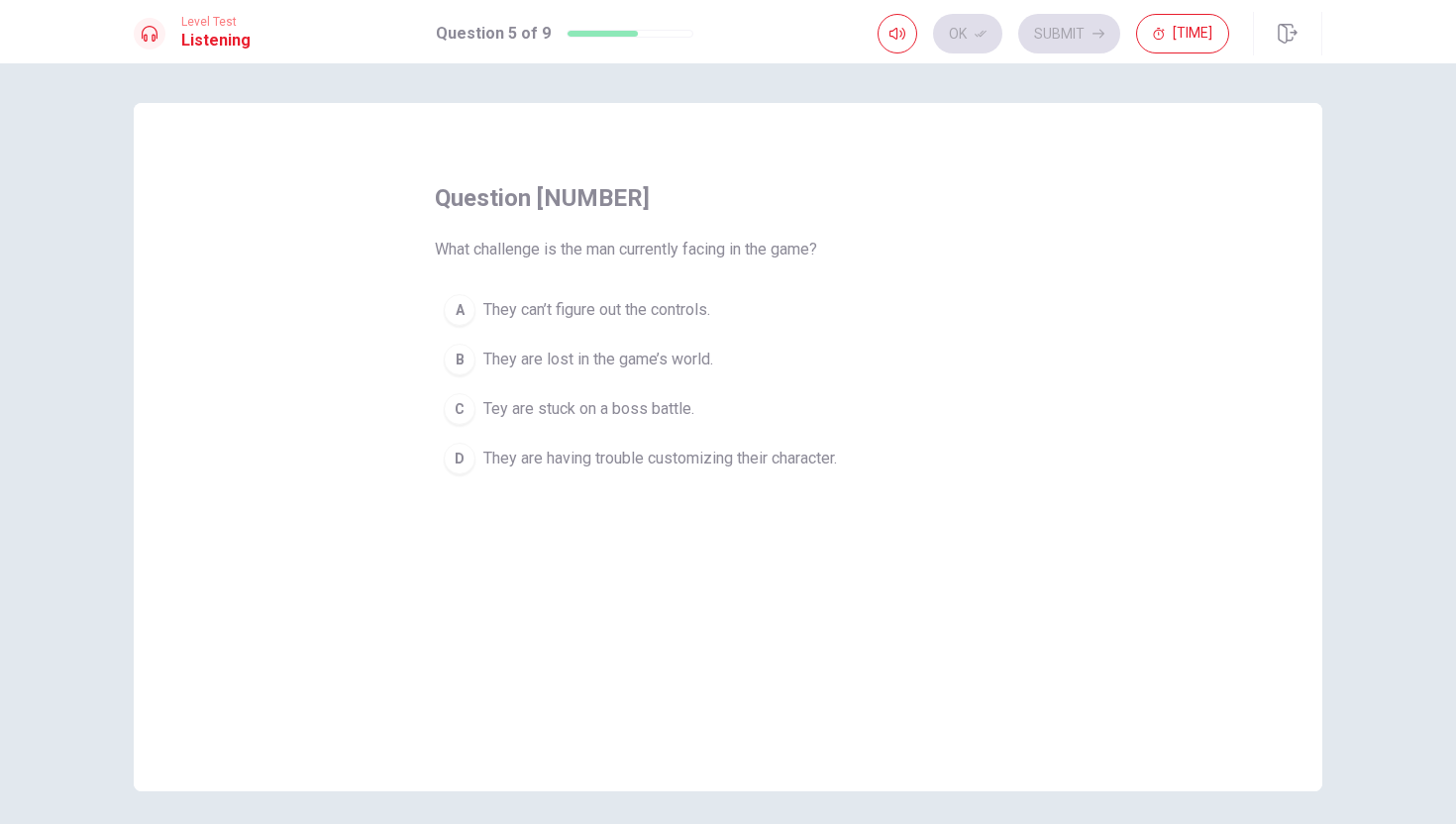 click on "They are having trouble customizing their character." at bounding box center (596, 310) 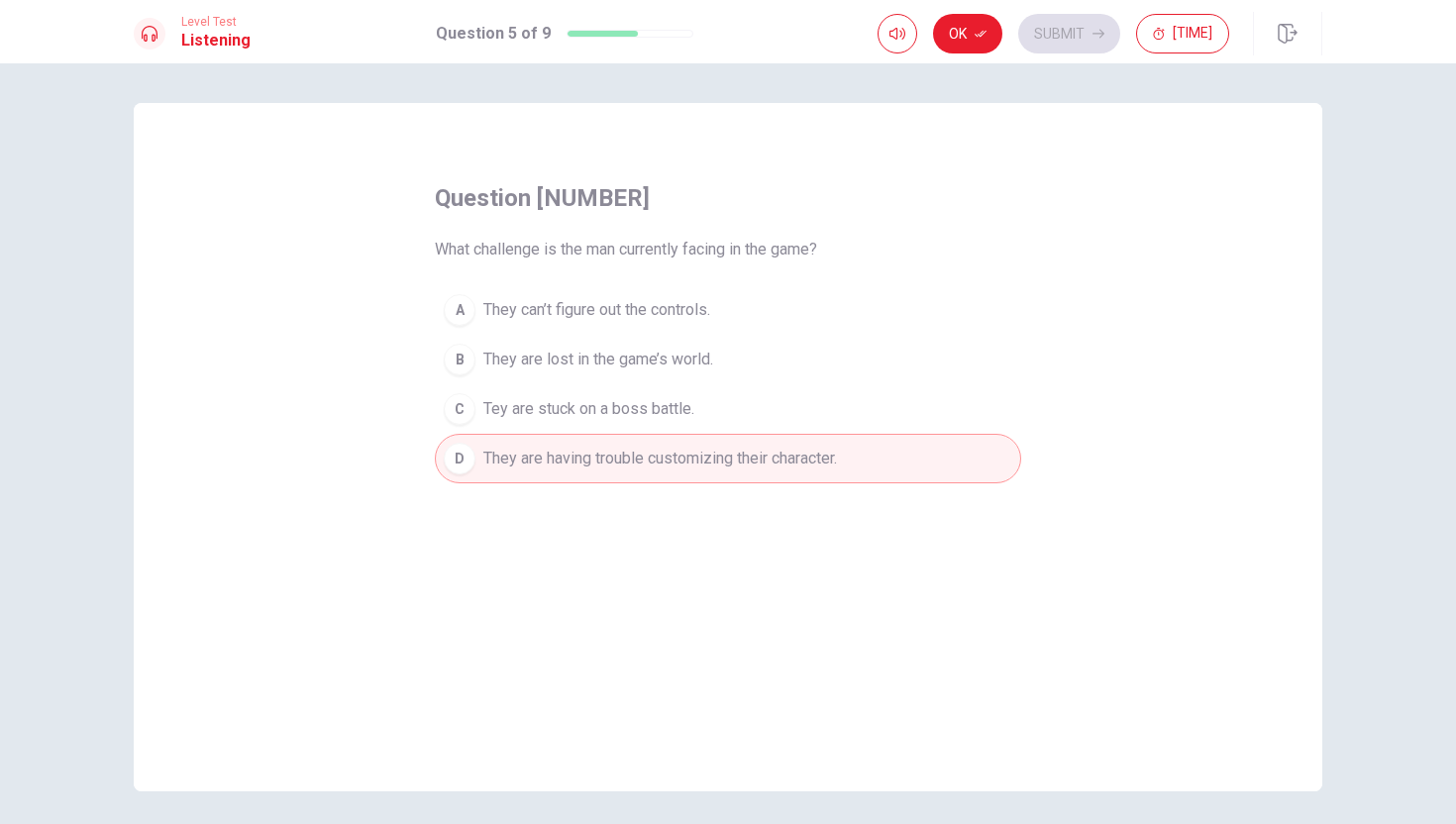 click on "Tey are stuck on a boss battle." at bounding box center (596, 310) 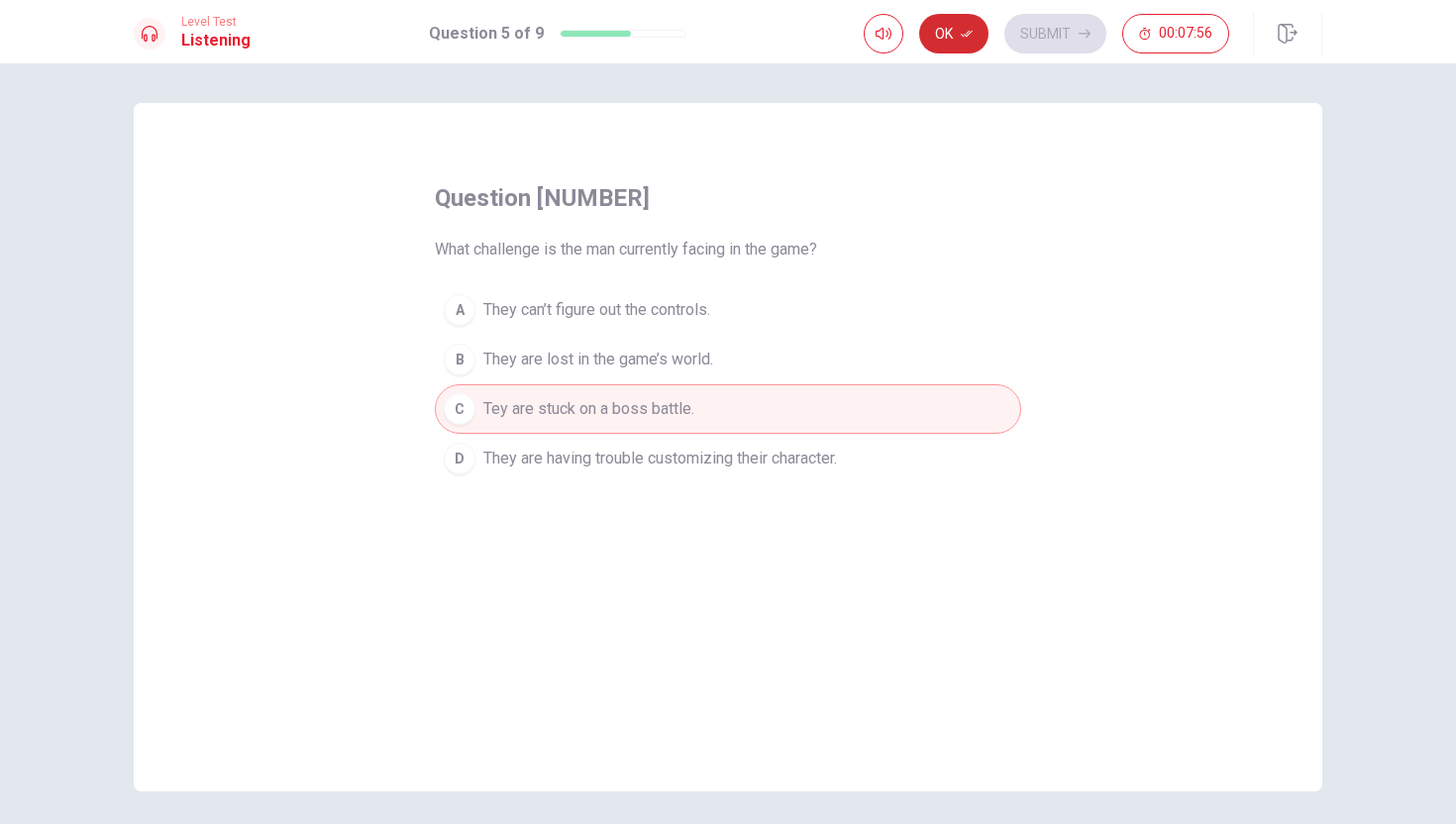 click on "Ok" at bounding box center [954, 34] 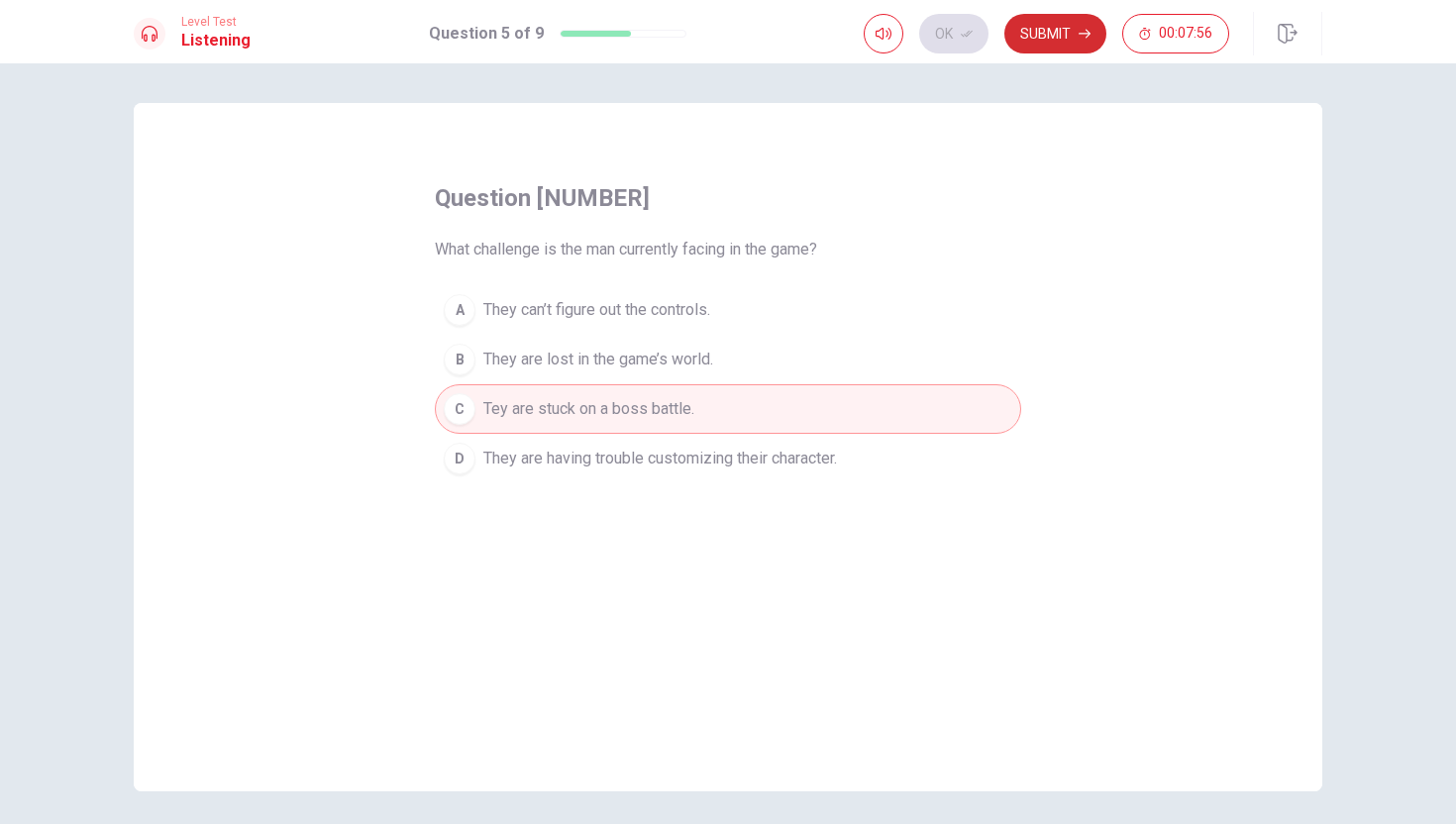 click on "Submit" at bounding box center (1055, 34) 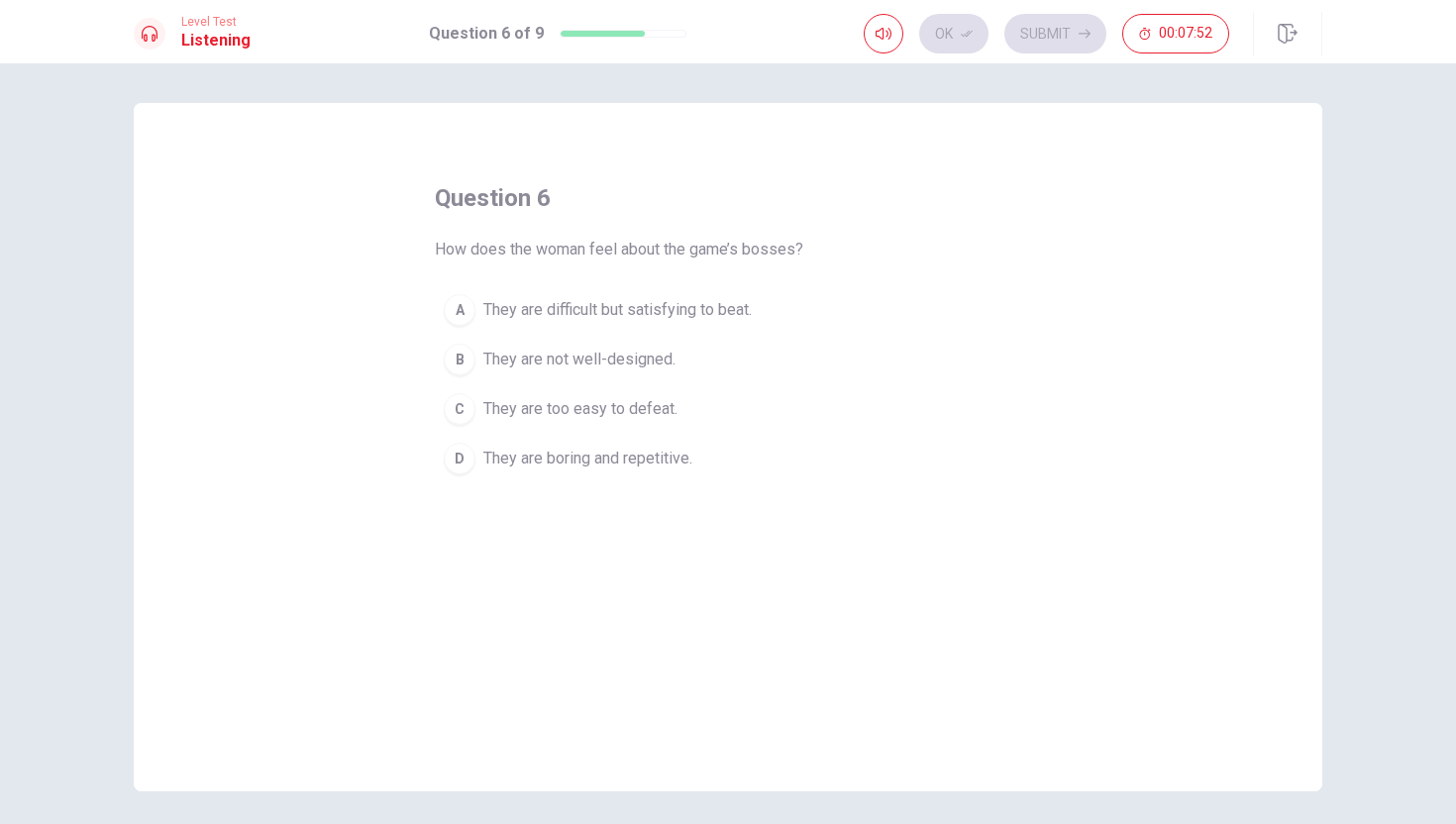 click on "They are difficult but satisfying to beat." at bounding box center (617, 310) 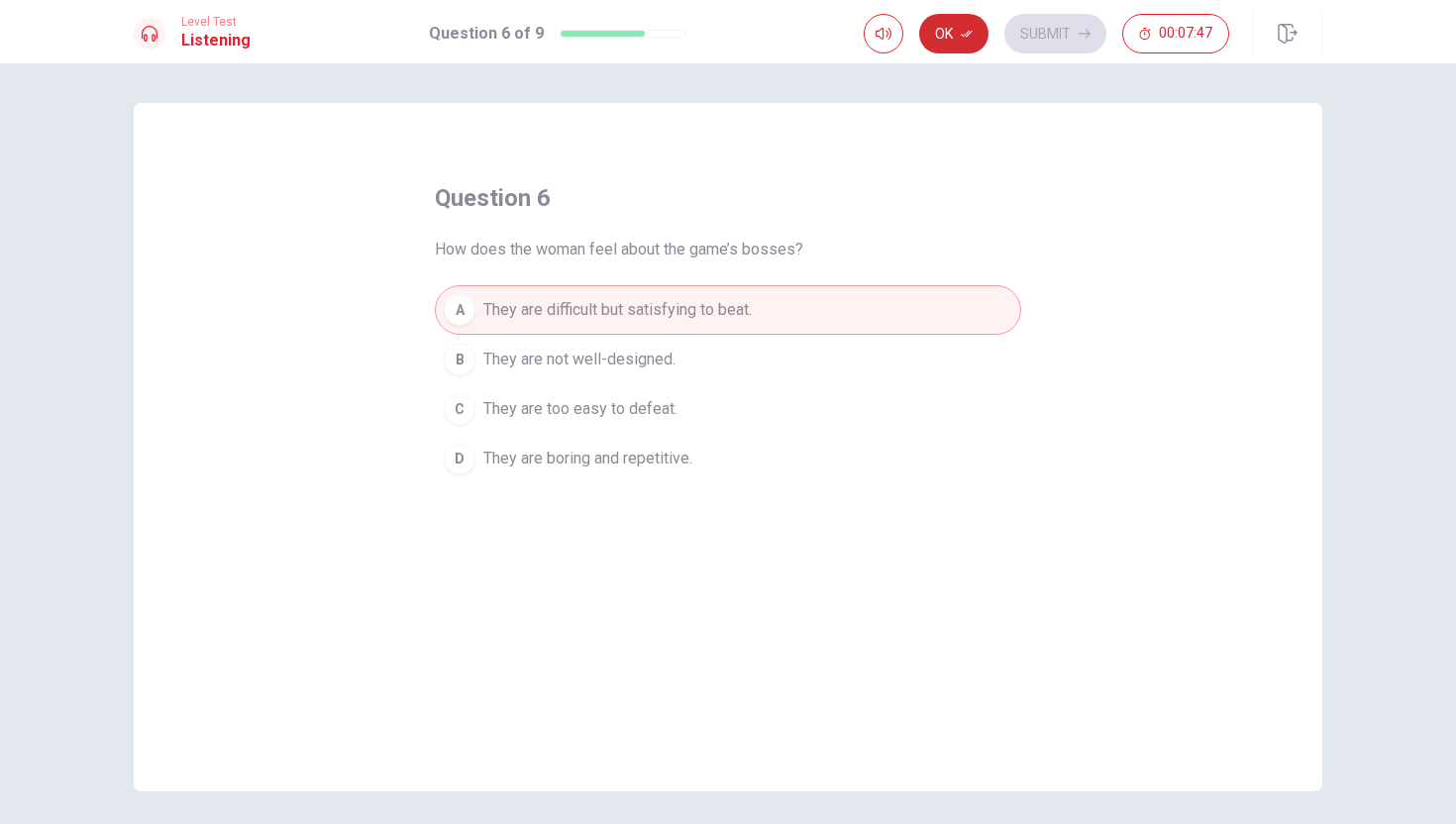 click on "Ok" at bounding box center (954, 34) 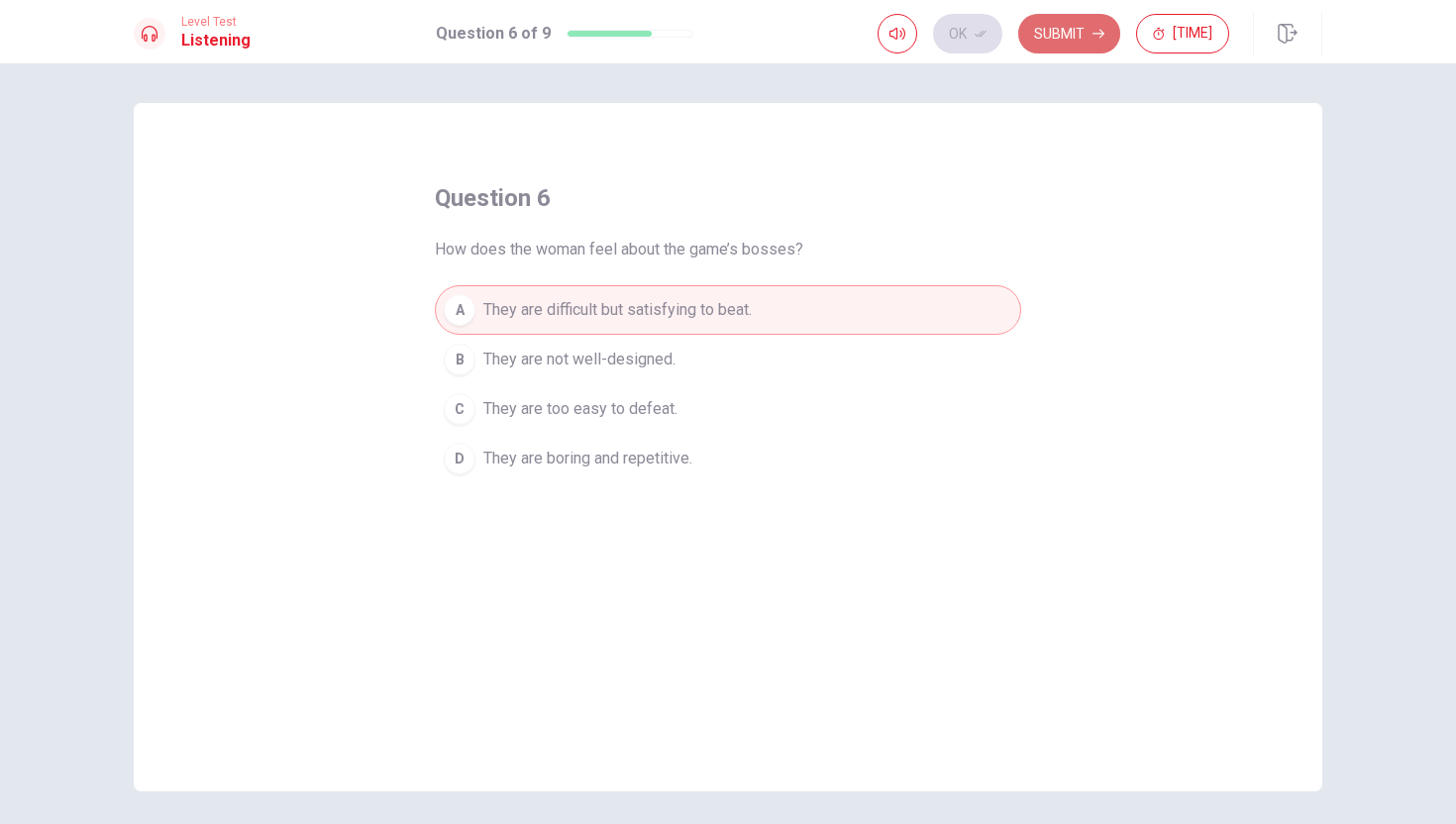 click on "Submit" at bounding box center [1069, 34] 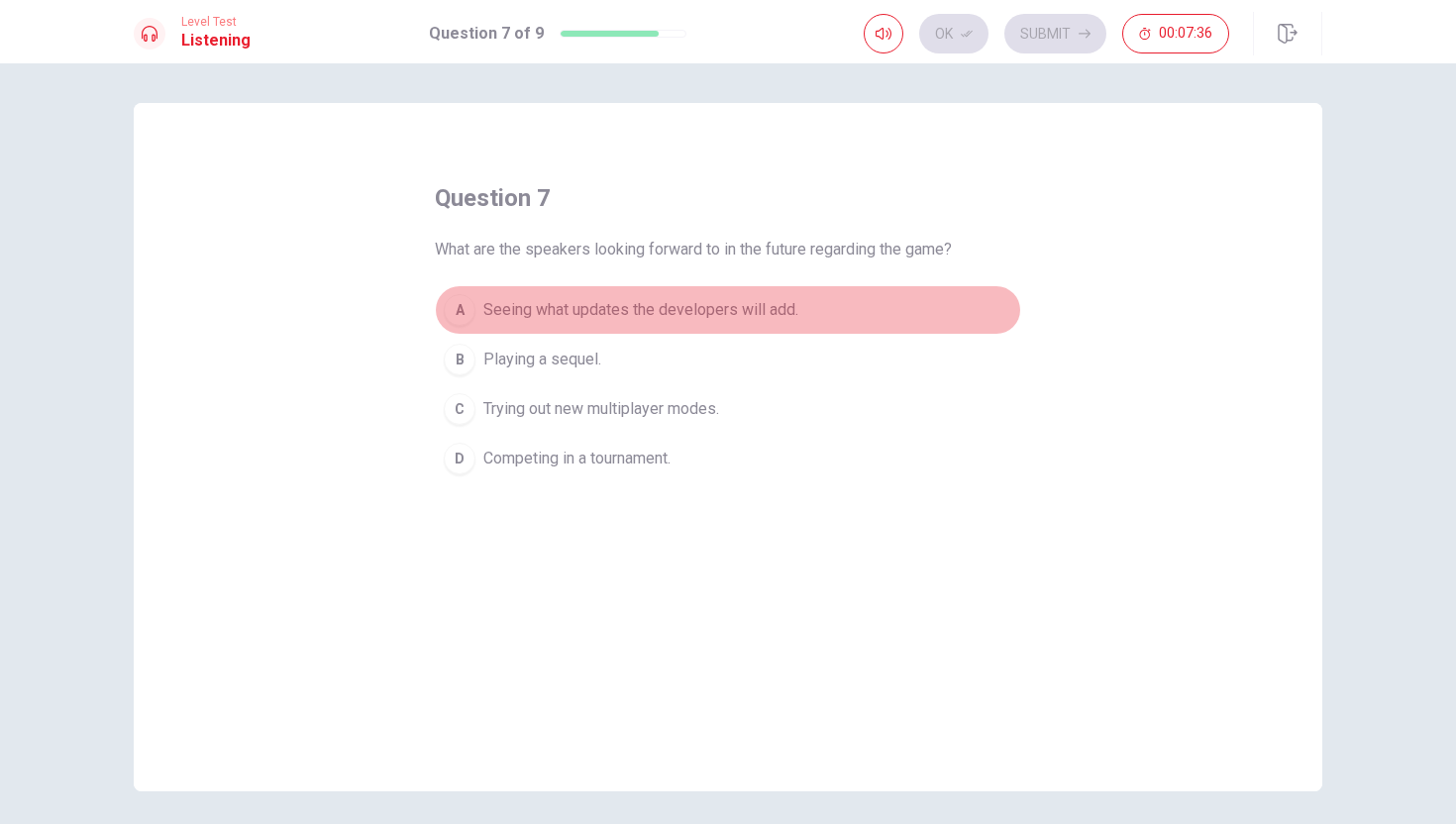 click on "Seeing what updates the developers will add." at bounding box center (641, 310) 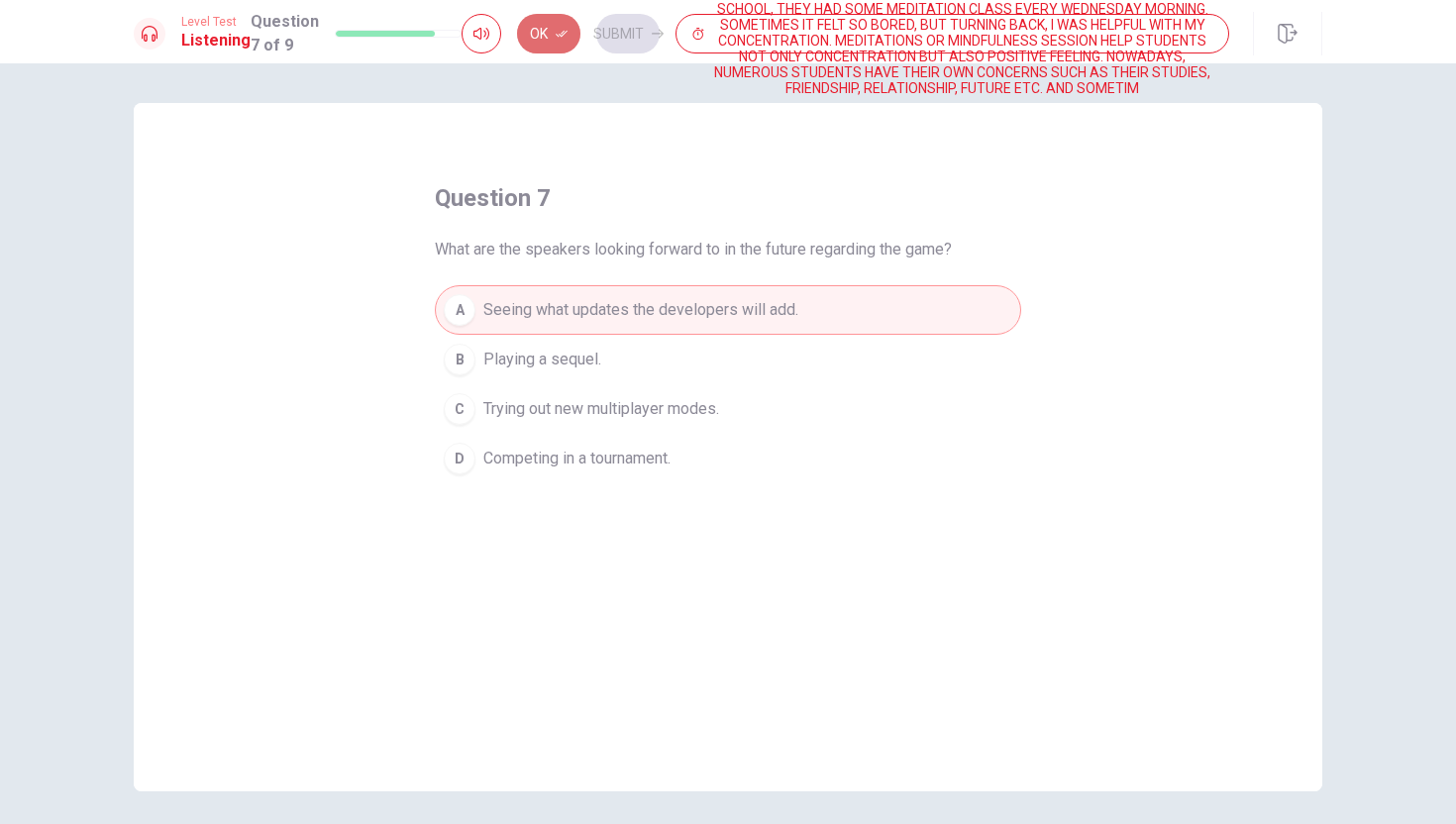 click on "Ok" at bounding box center (549, 34) 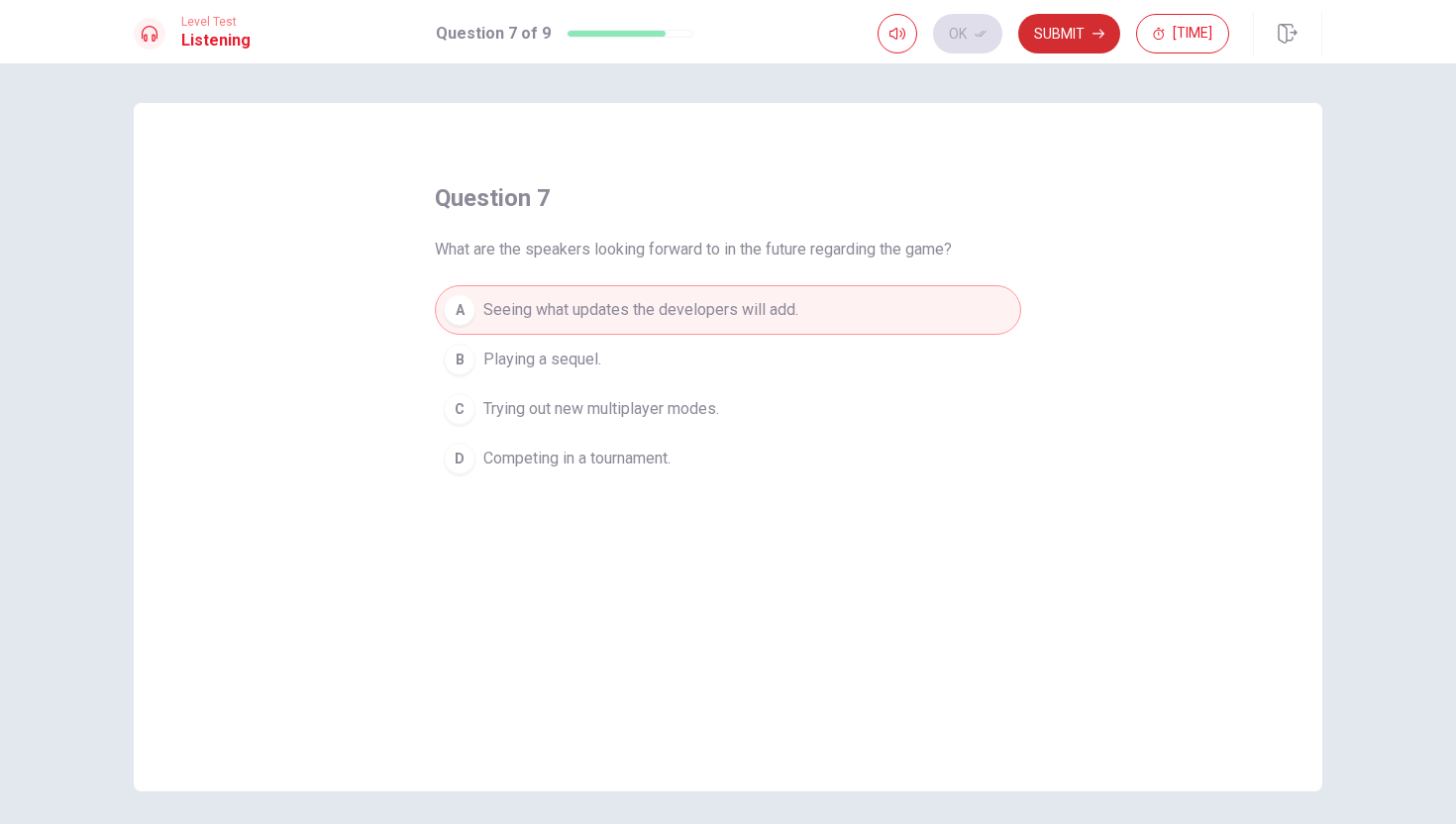 click on "Submit" at bounding box center [1069, 34] 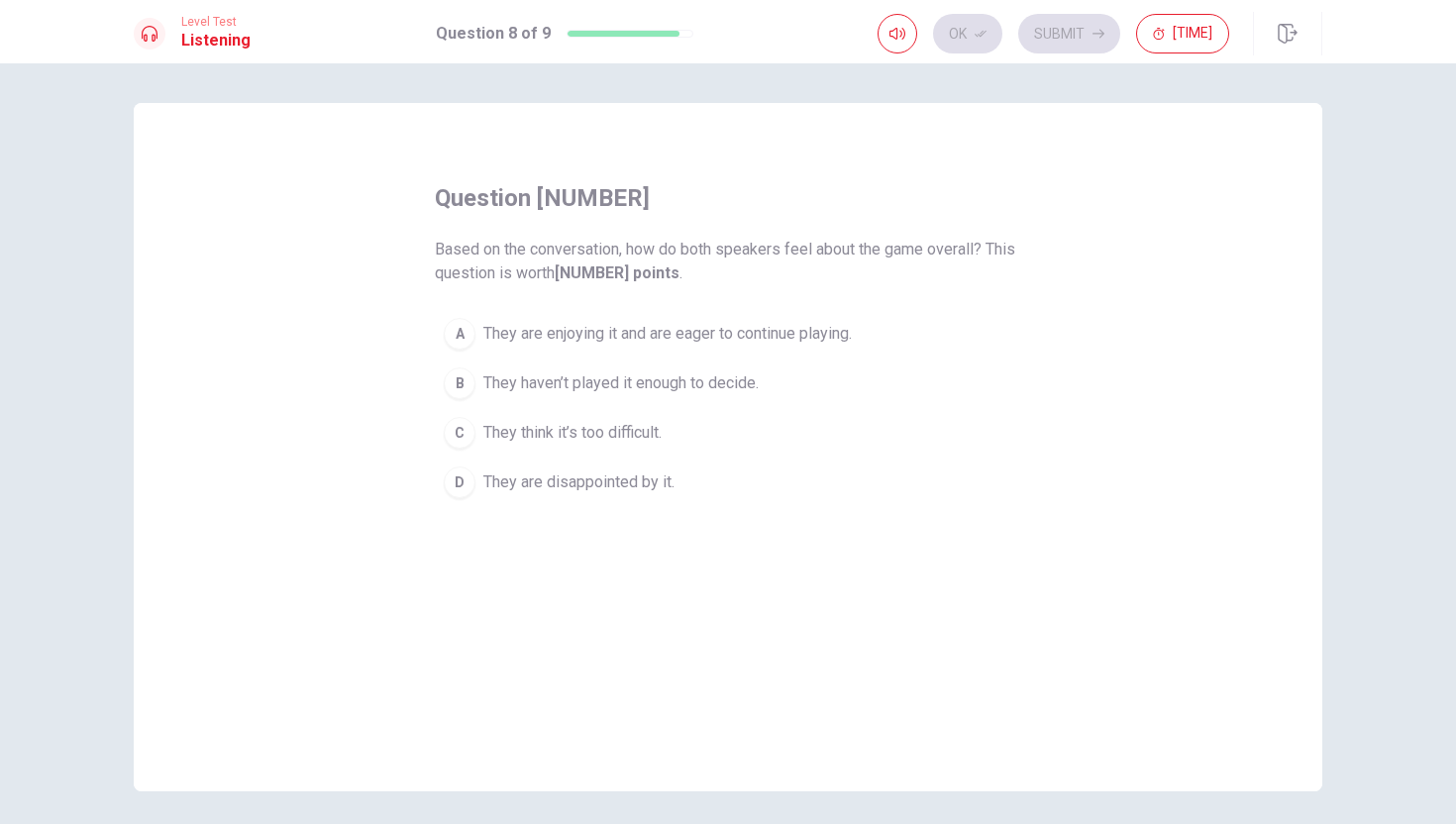 click on "A They are enjoying it and are eager to continue playing." at bounding box center [728, 334] 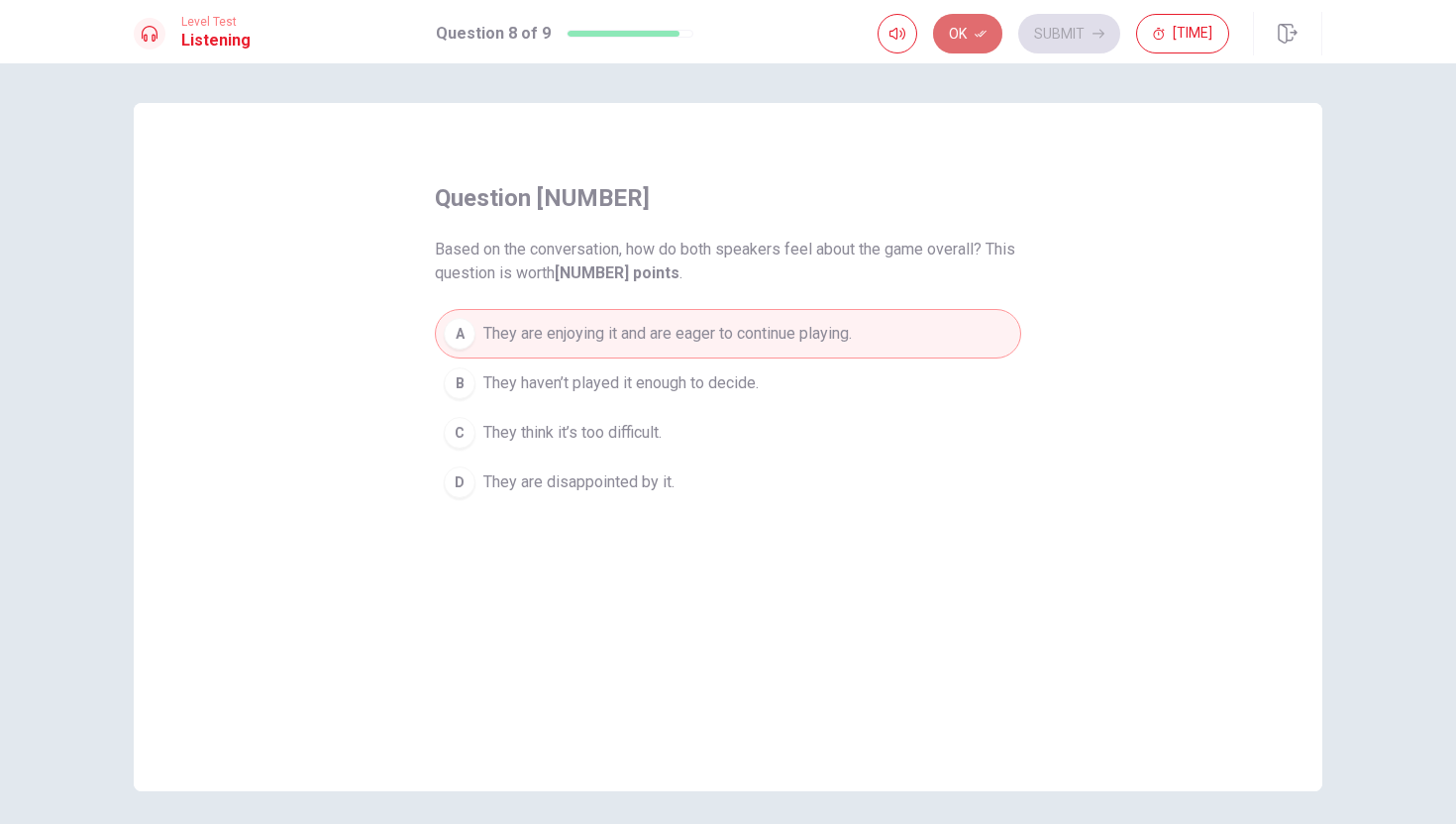 click on "Ok" at bounding box center [968, 34] 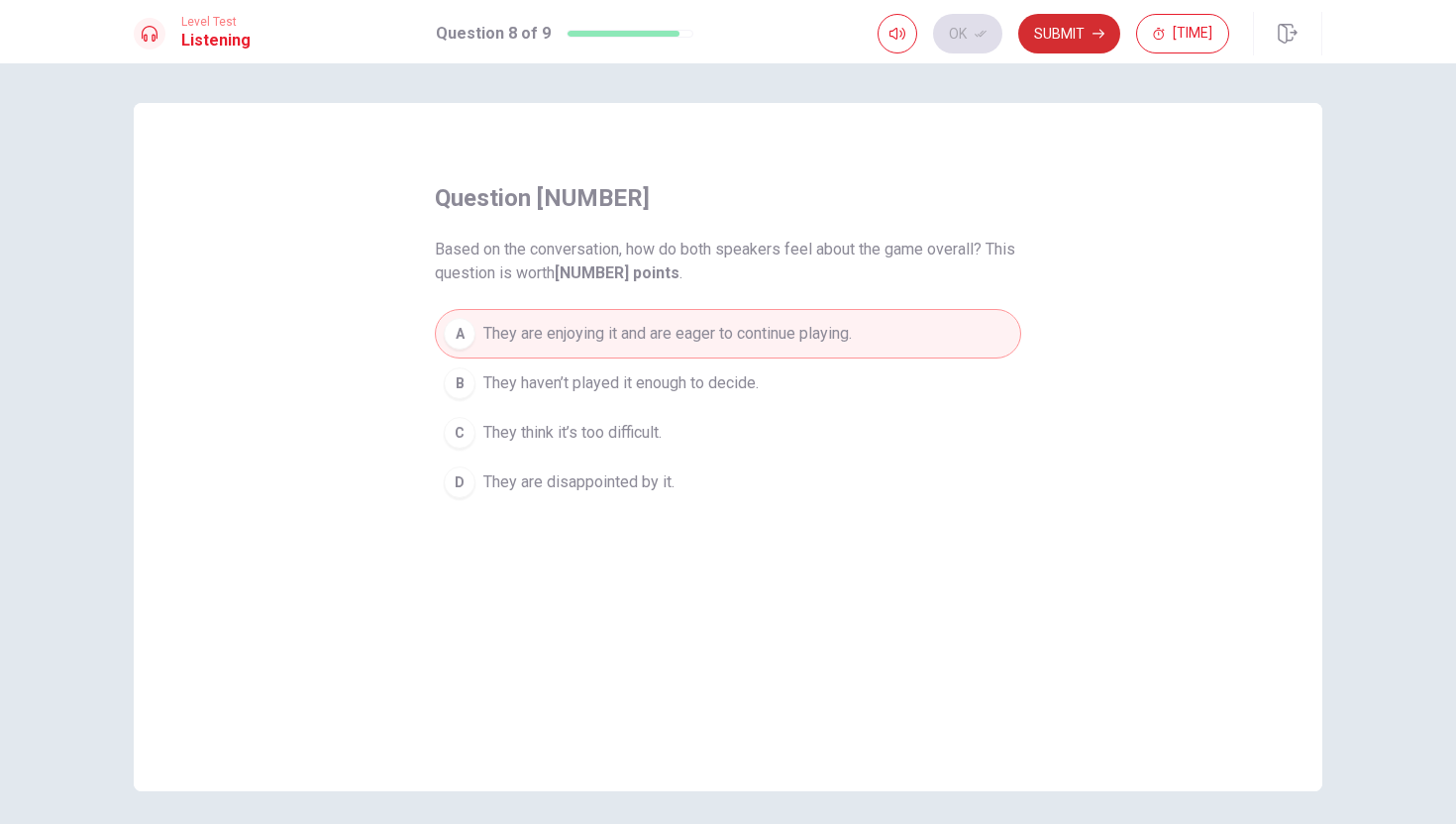 click on "Submit" at bounding box center (1069, 34) 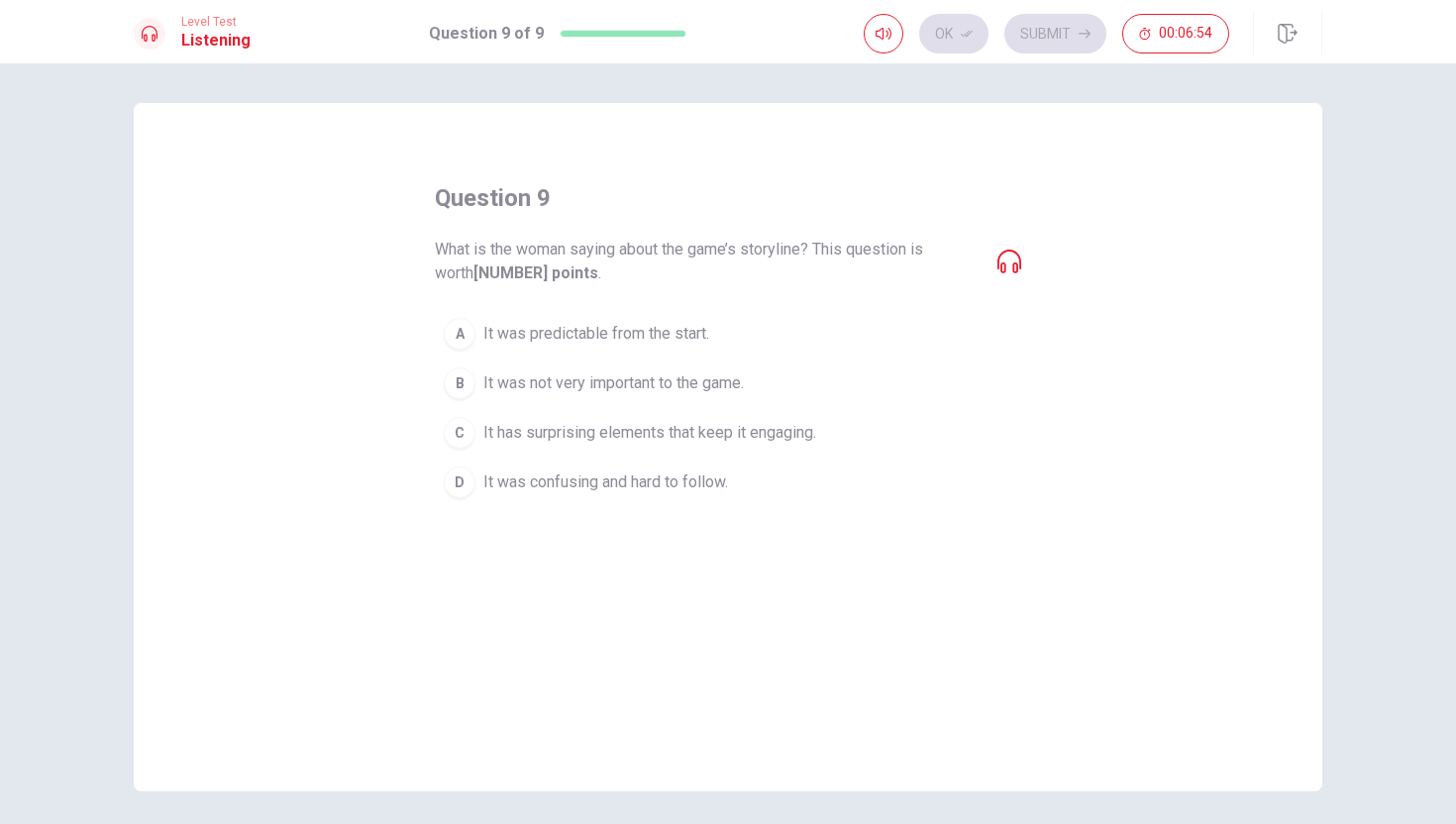 click on "It has surprising elements that keep it engaging." at bounding box center [596, 334] 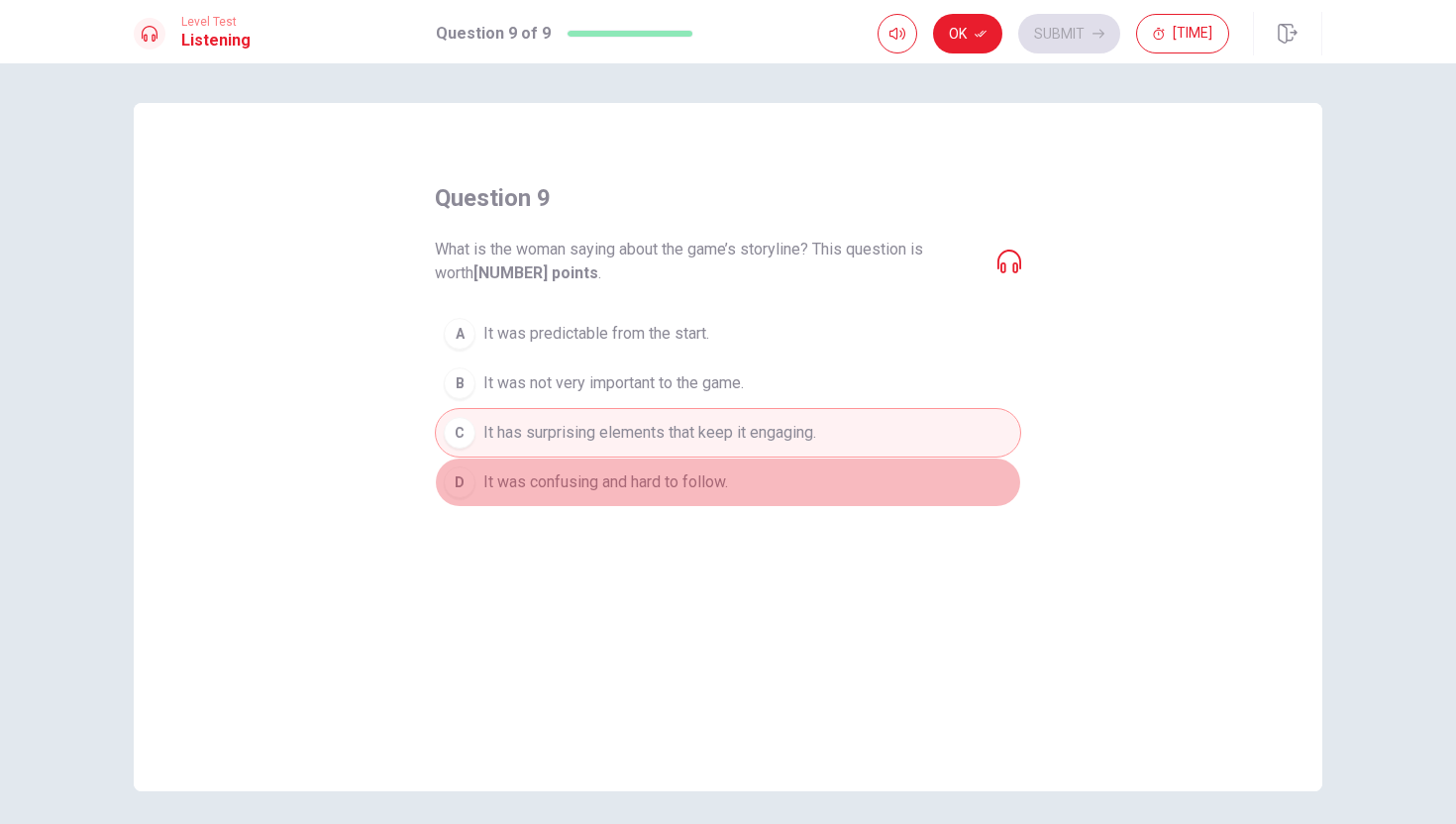 click on "It was confusing and hard to follow." at bounding box center (596, 334) 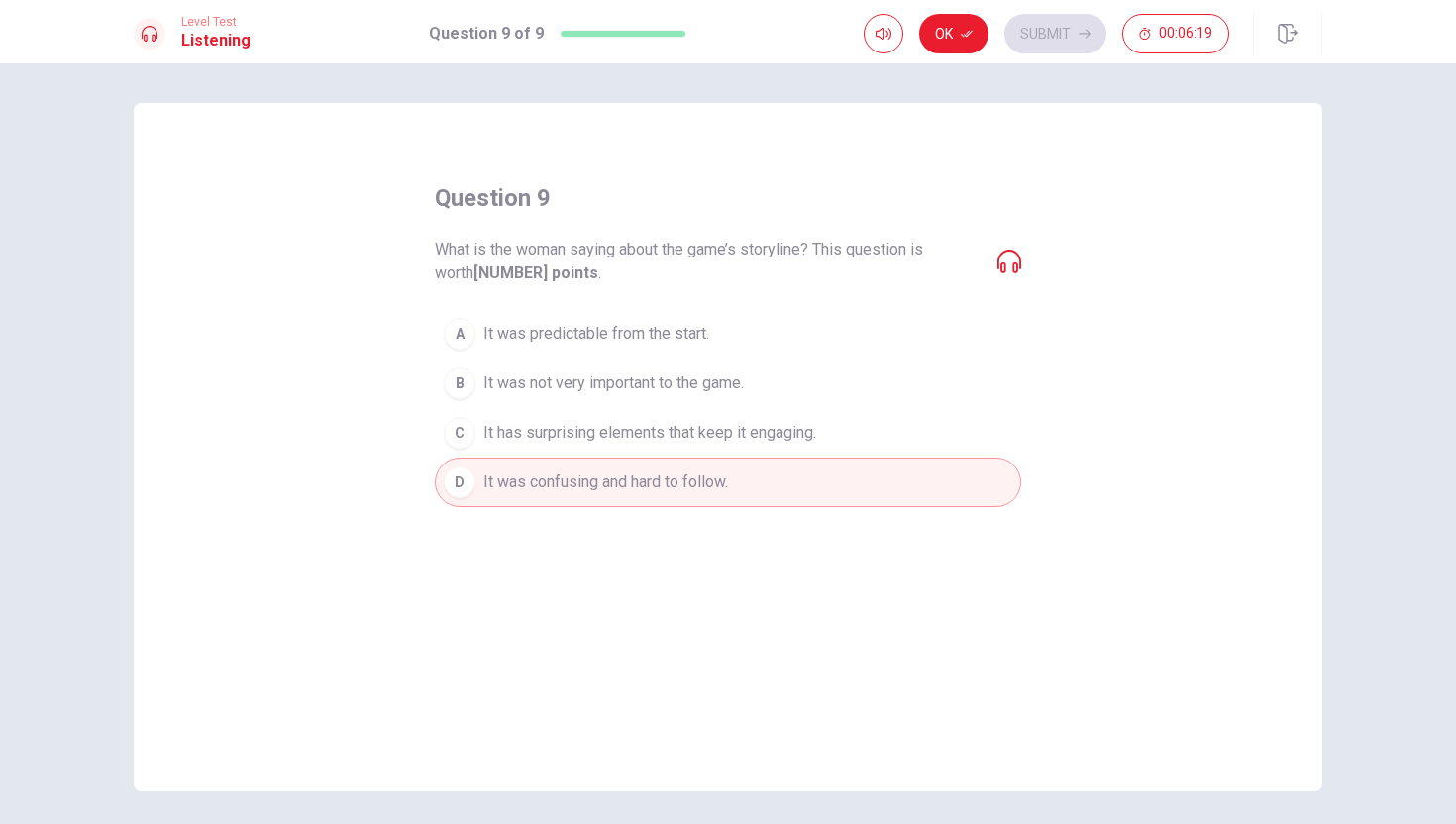 click on "C It has surprising elements that keep it engaging." at bounding box center [728, 433] 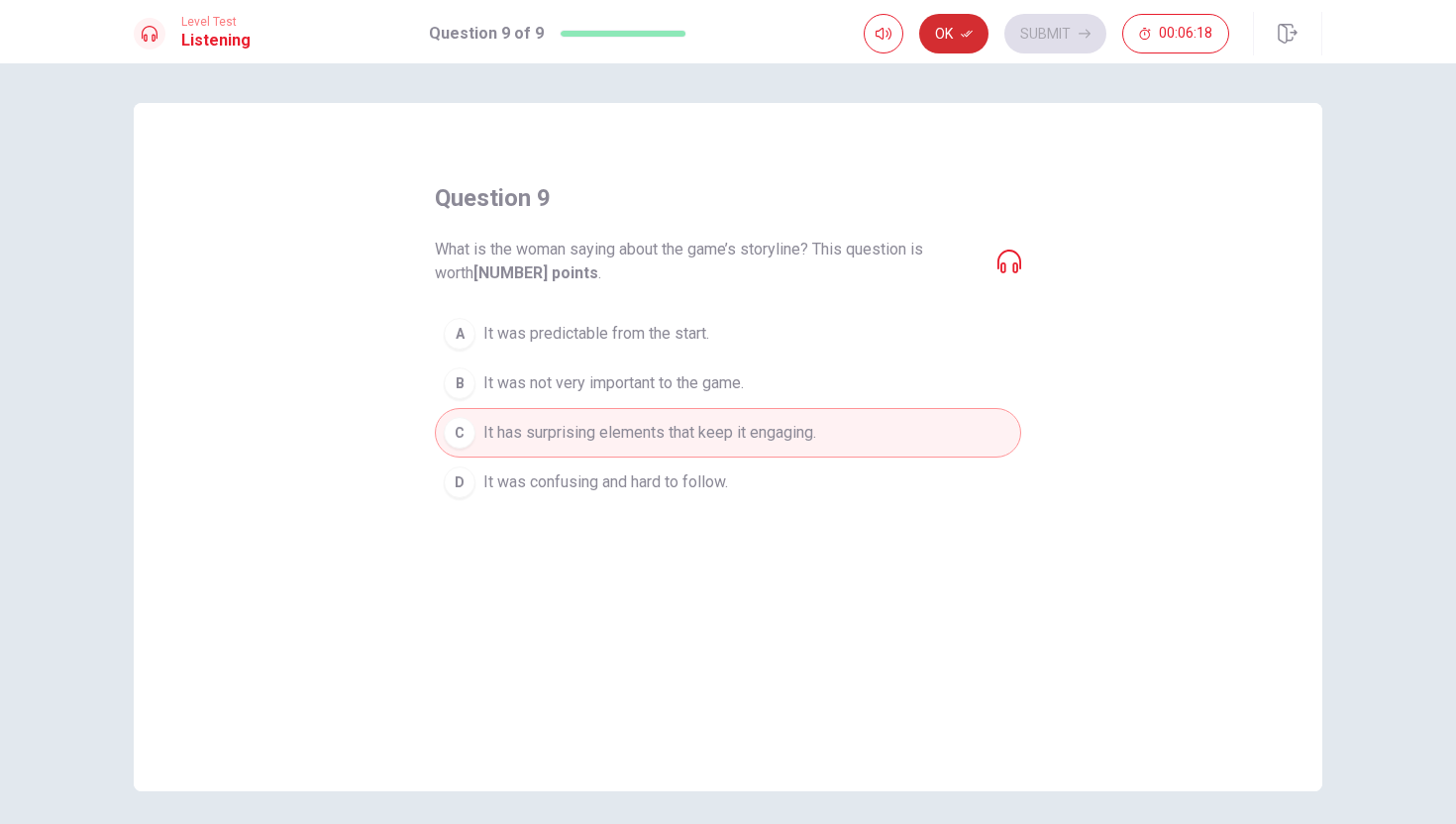 click on "Ok" at bounding box center (954, 34) 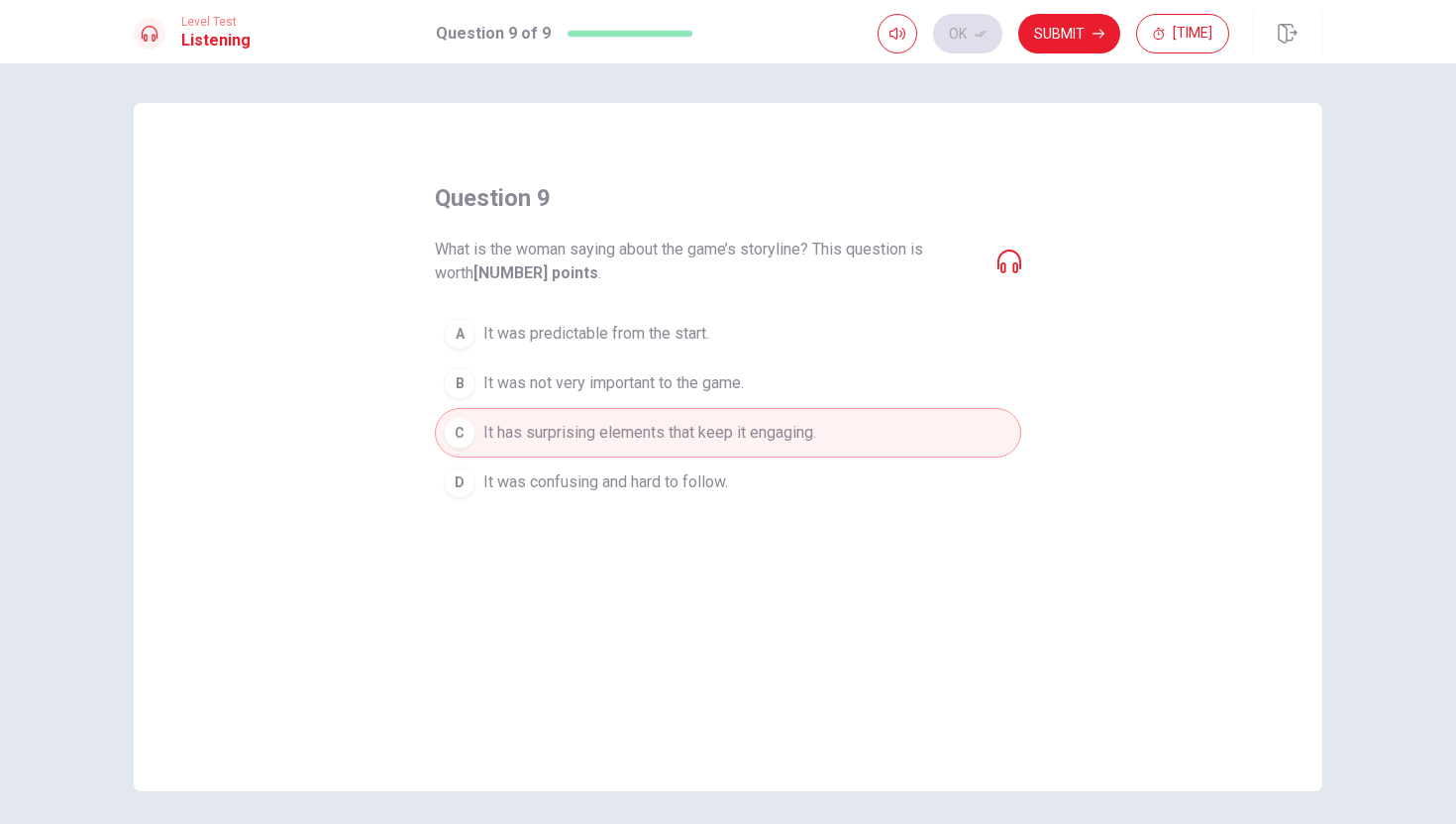 click on "Submit" at bounding box center (1069, 34) 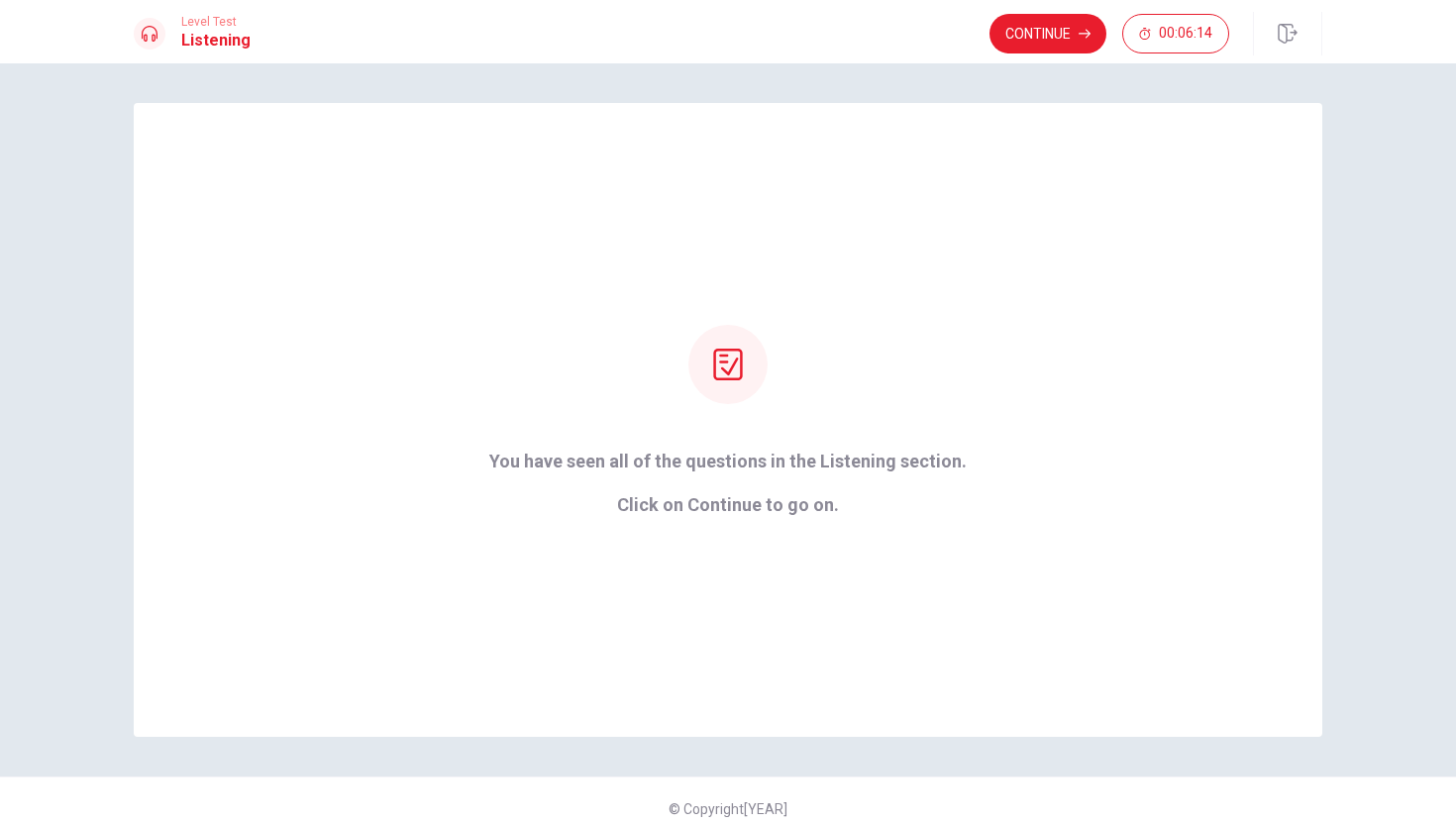 click on "Continue" at bounding box center [1048, 34] 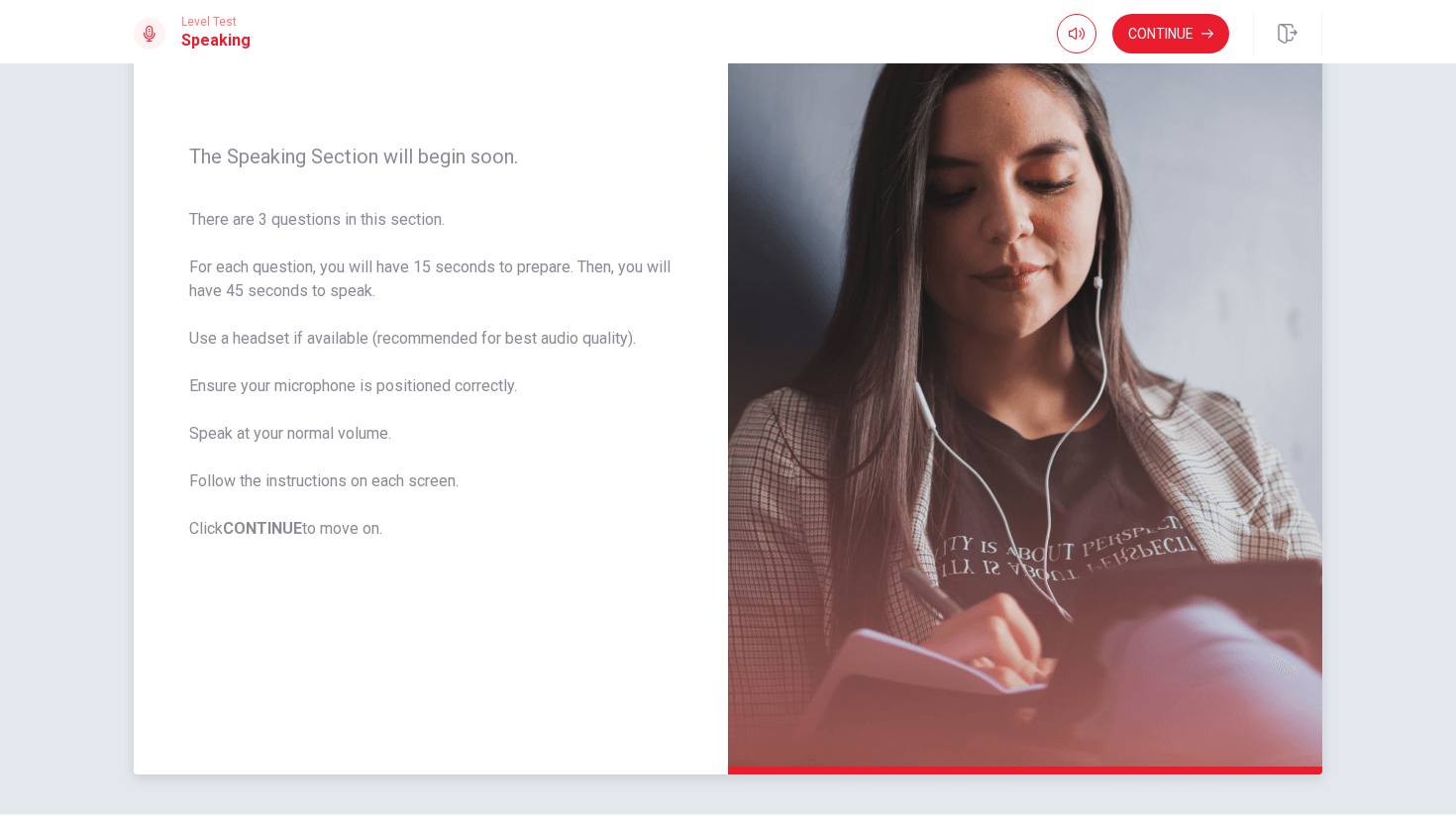 scroll, scrollTop: 193, scrollLeft: 0, axis: vertical 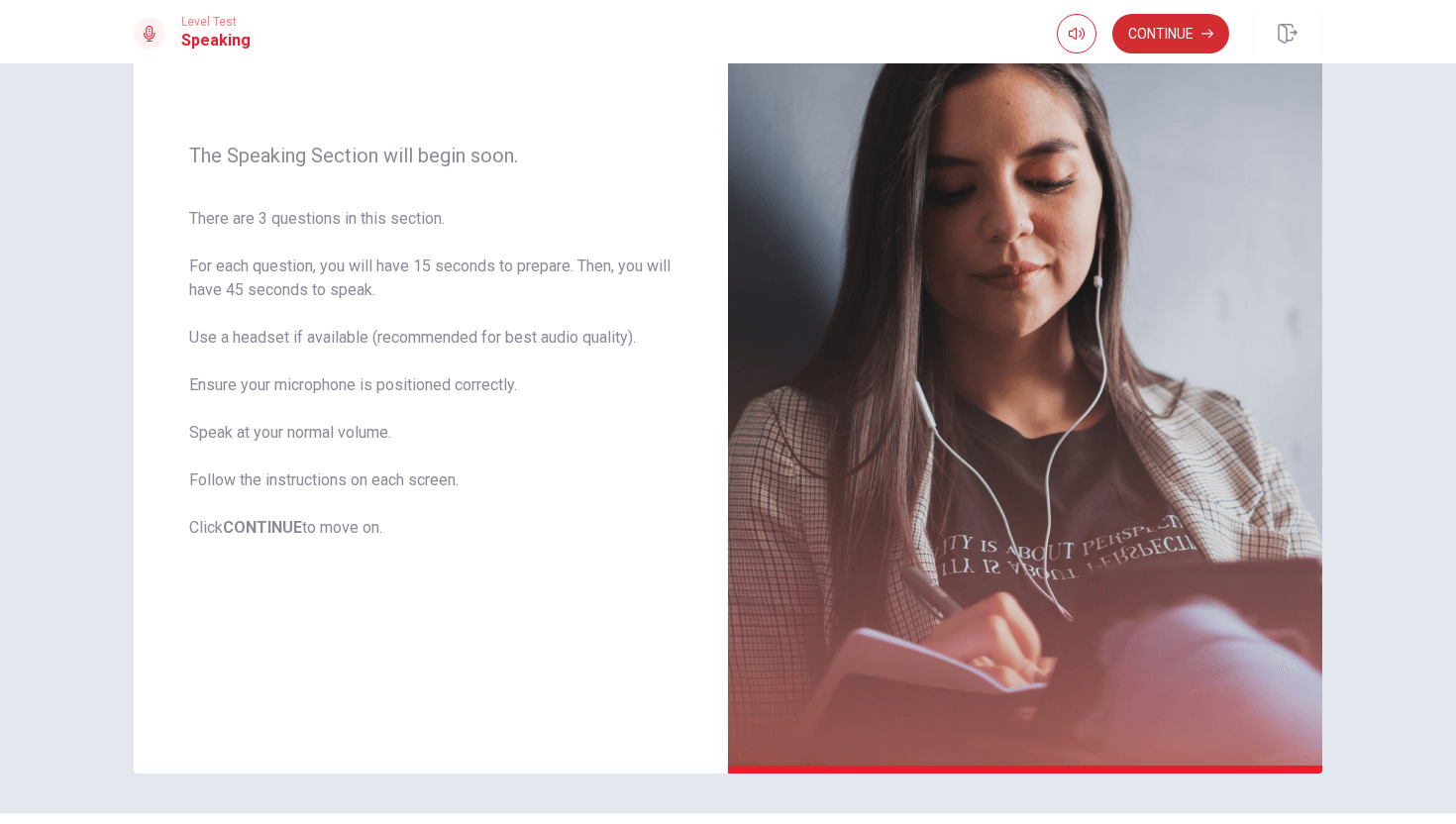 click on "Continue" at bounding box center (1171, 34) 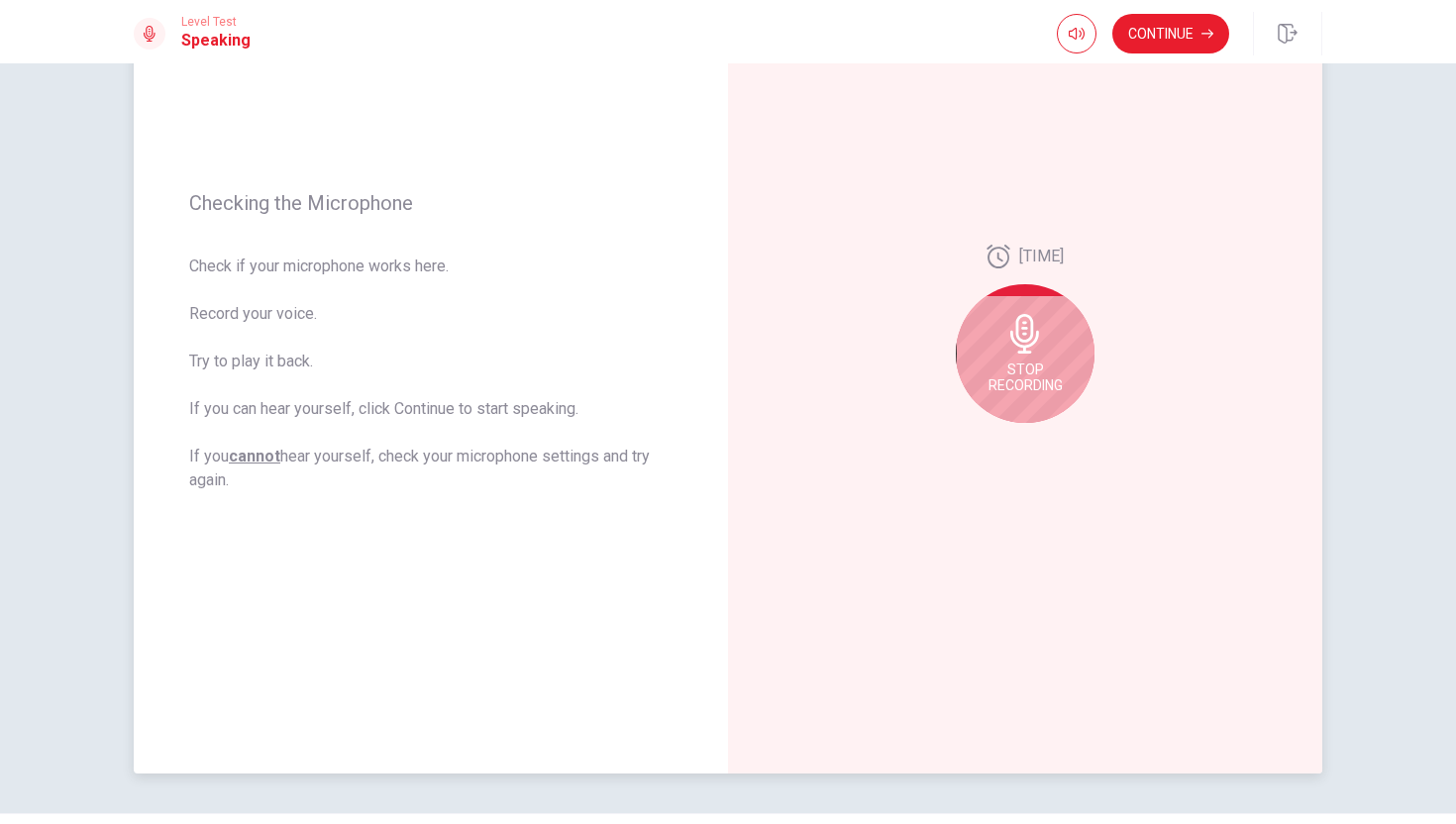 click on "Stop   Recording" at bounding box center [1025, 354] 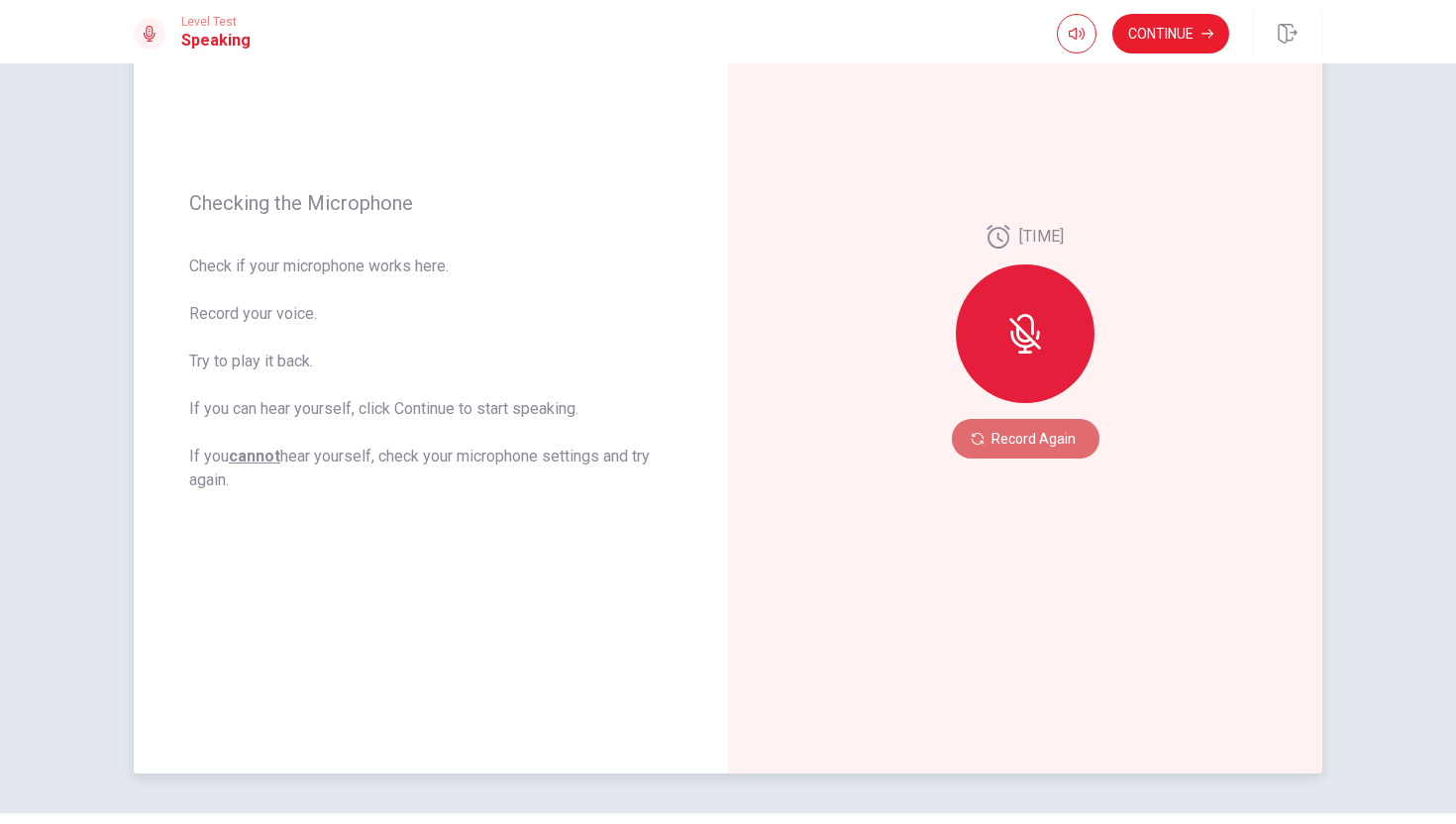 click on "Record Again" at bounding box center (1025, 439) 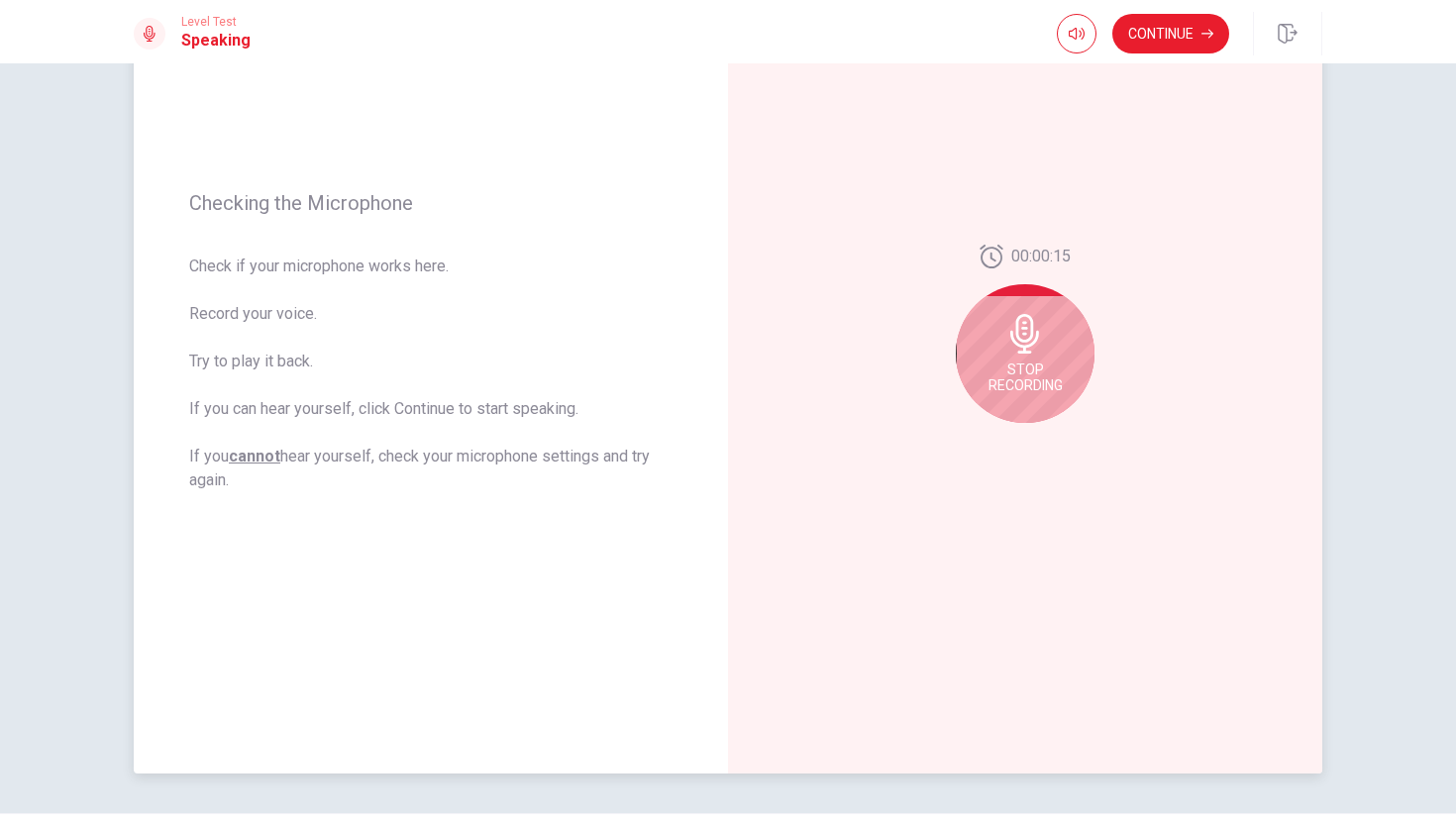 click on "Stop   Recording" at bounding box center [1025, 377] 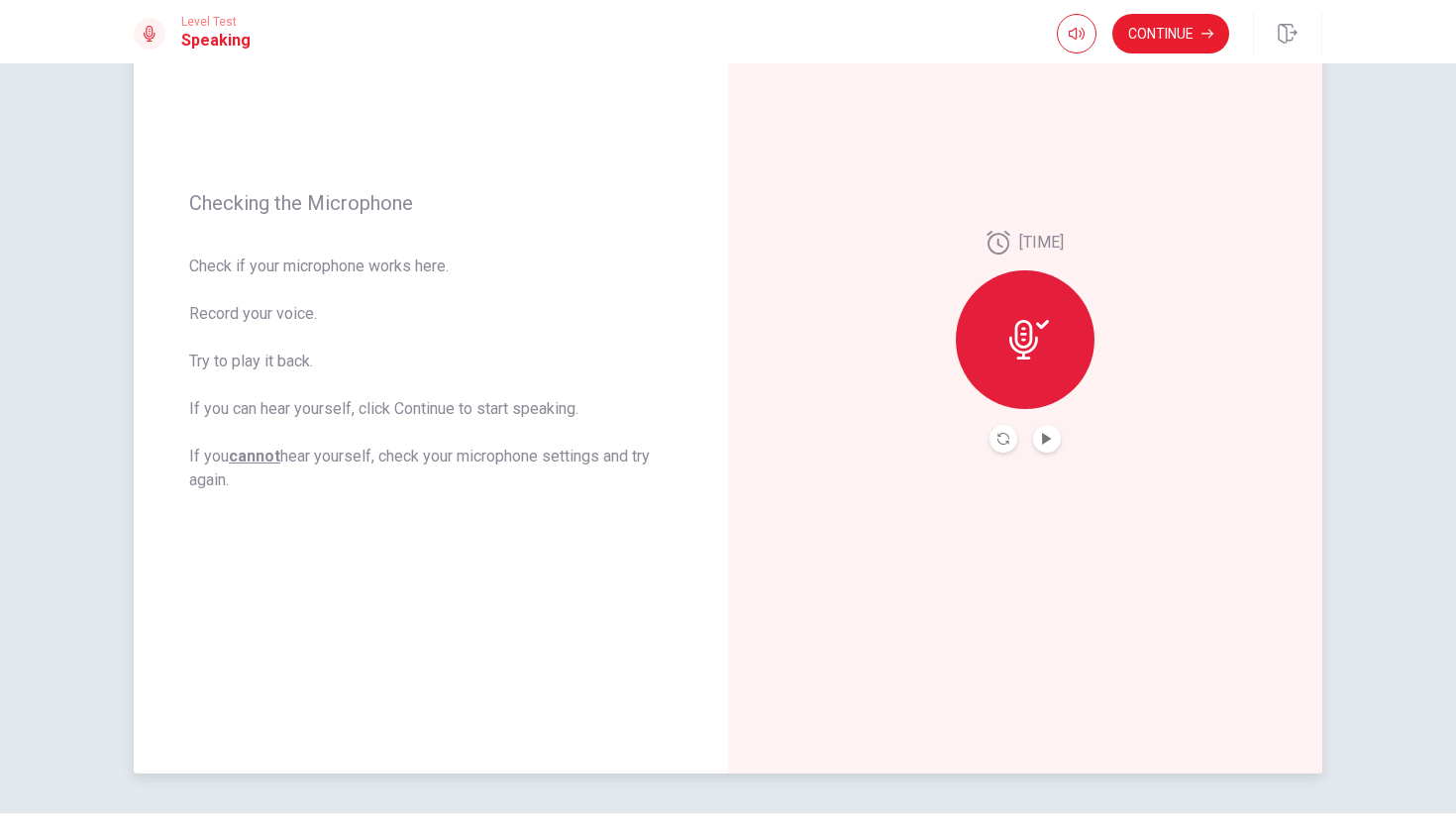 click at bounding box center [1025, 340] 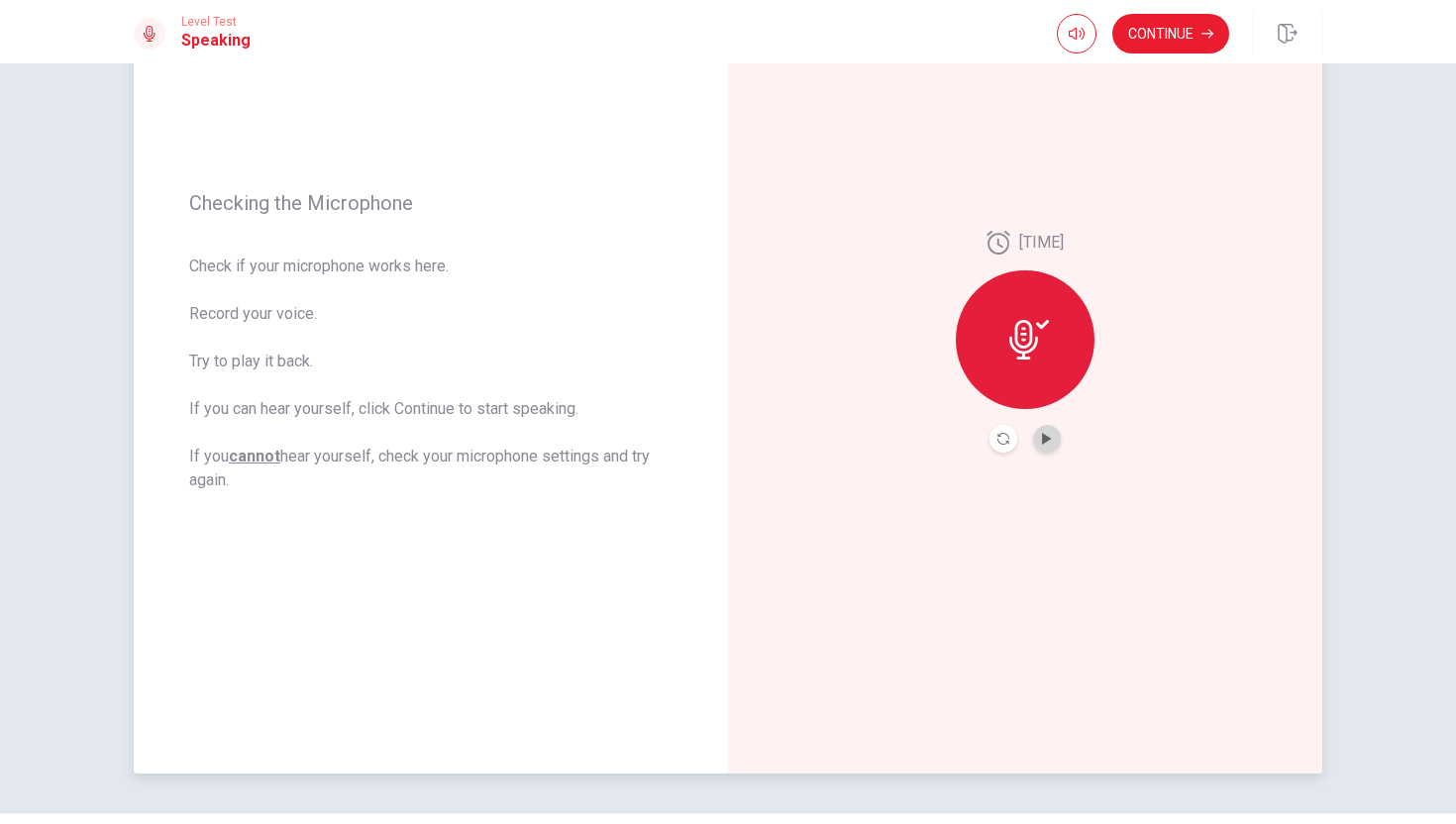 click at bounding box center [1047, 439] 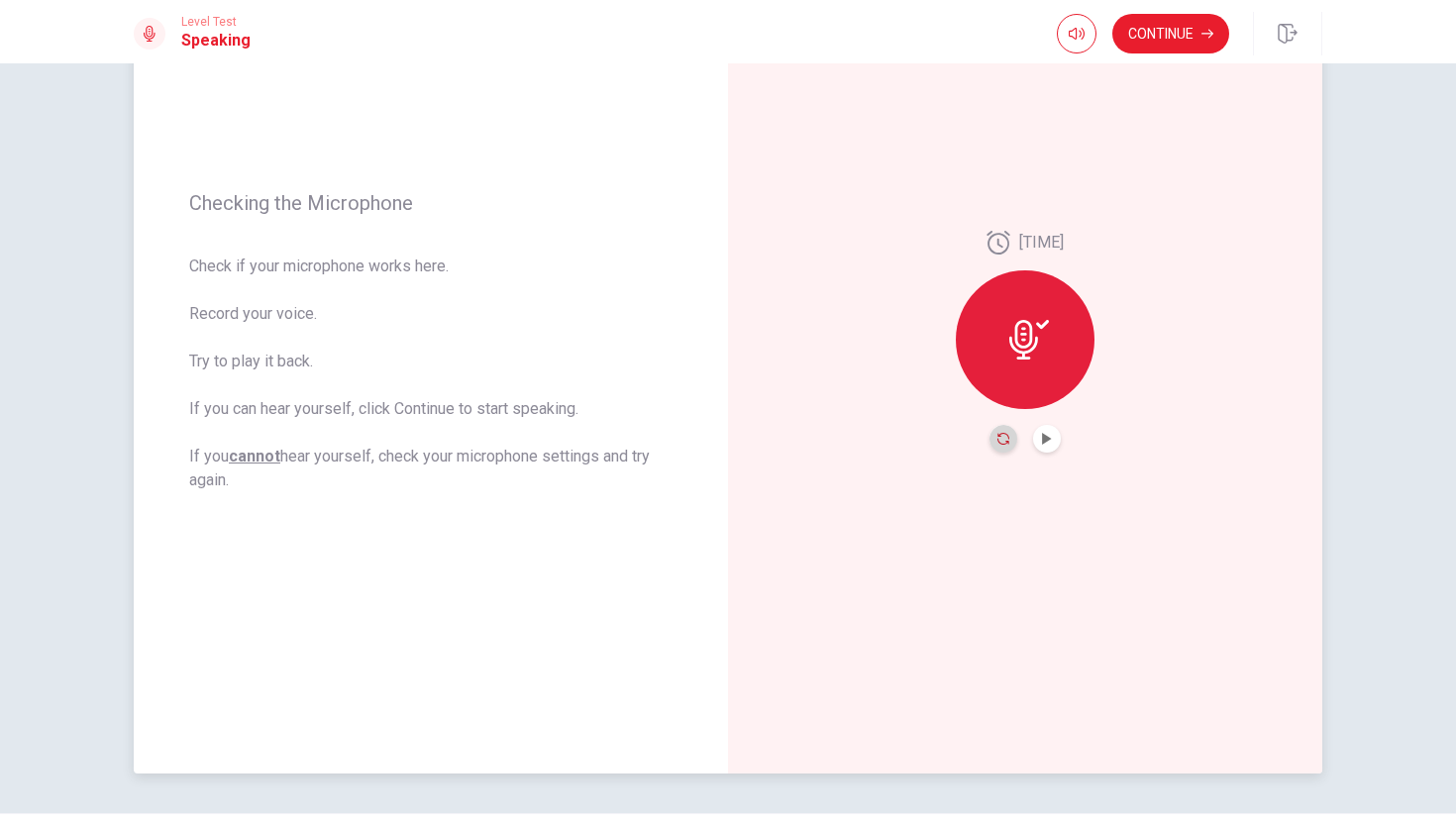 click at bounding box center [1003, 439] 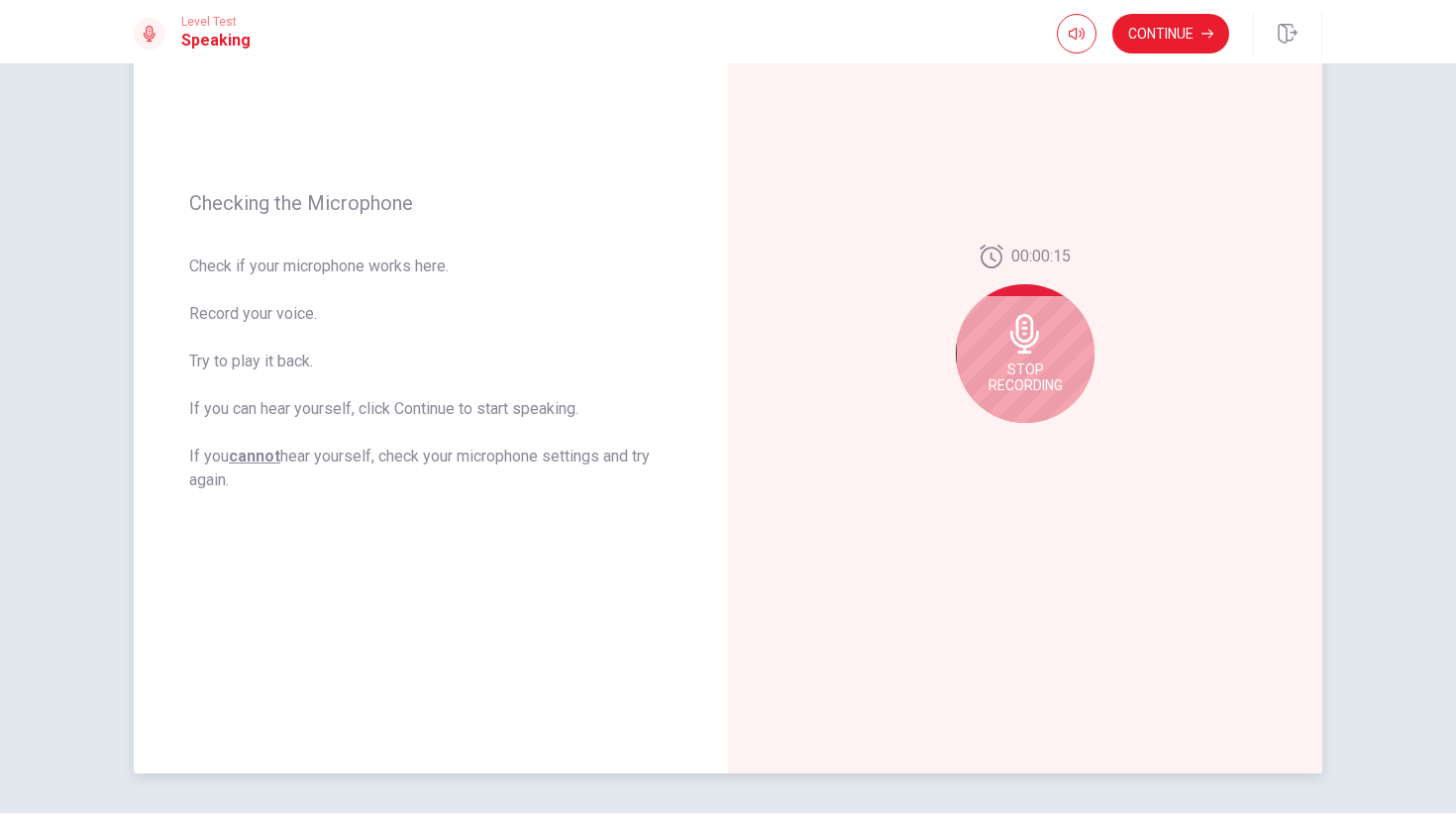 click at bounding box center (1024, 334) 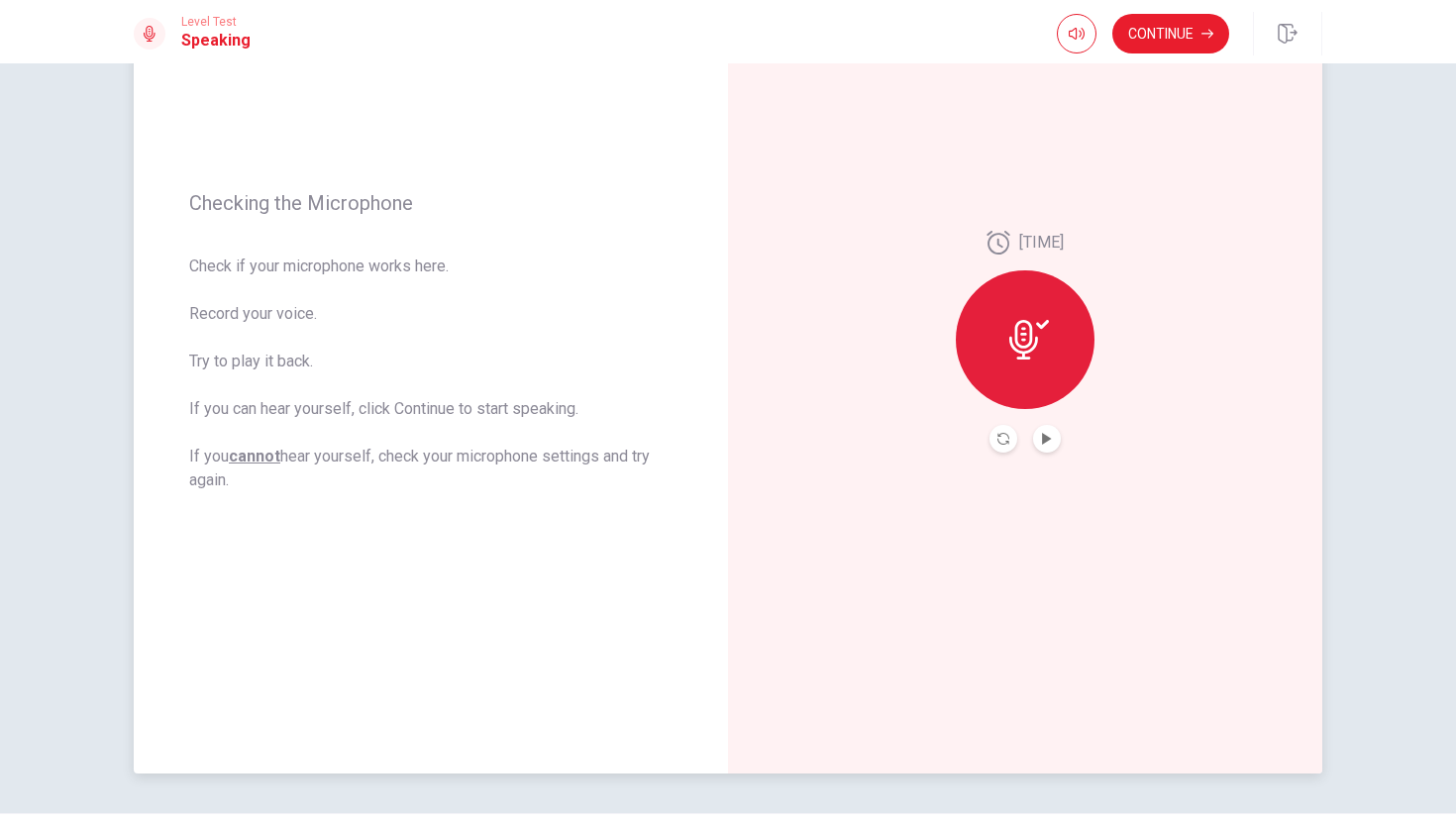 click at bounding box center [1029, 340] 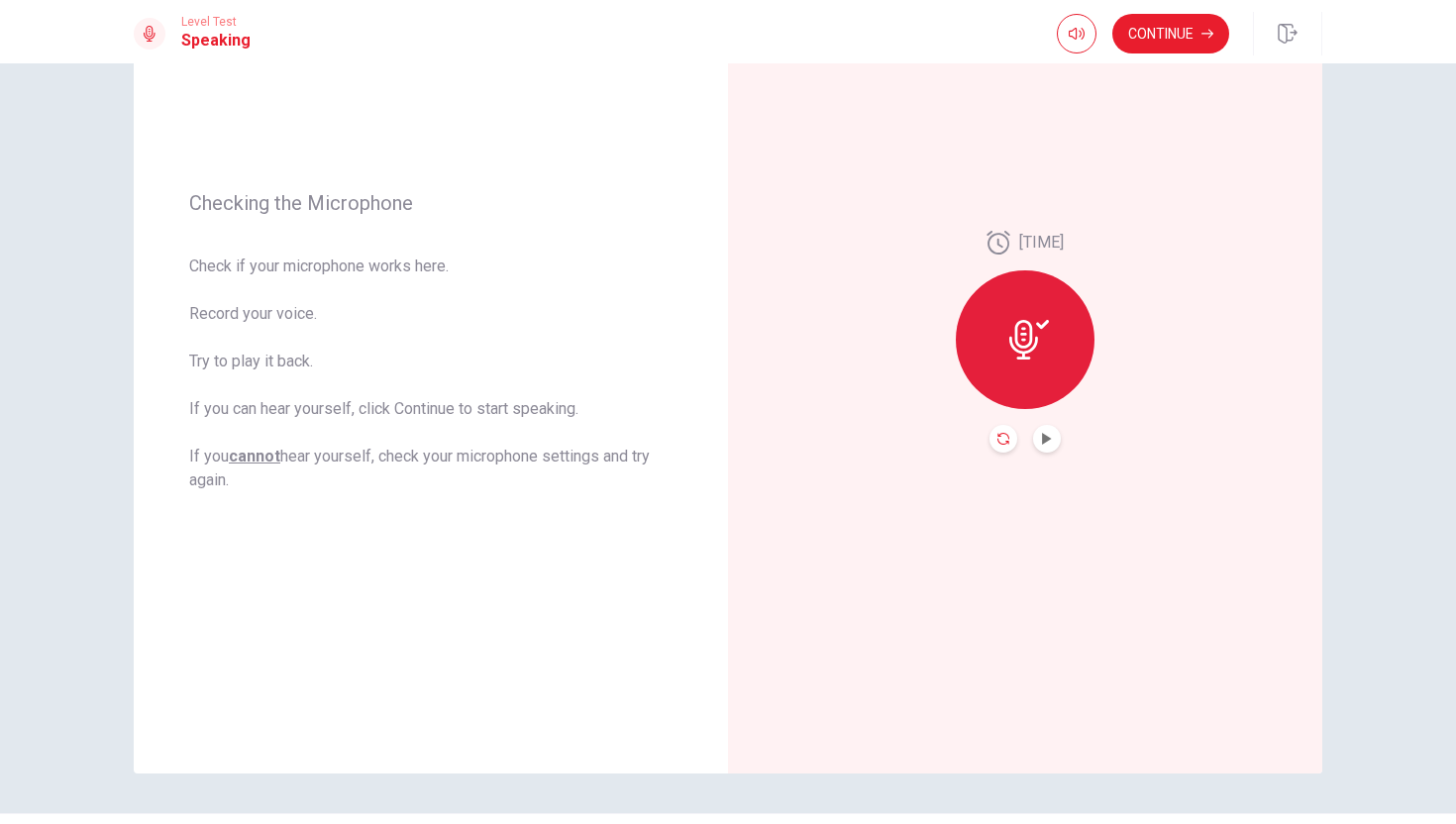 click at bounding box center [1003, 439] 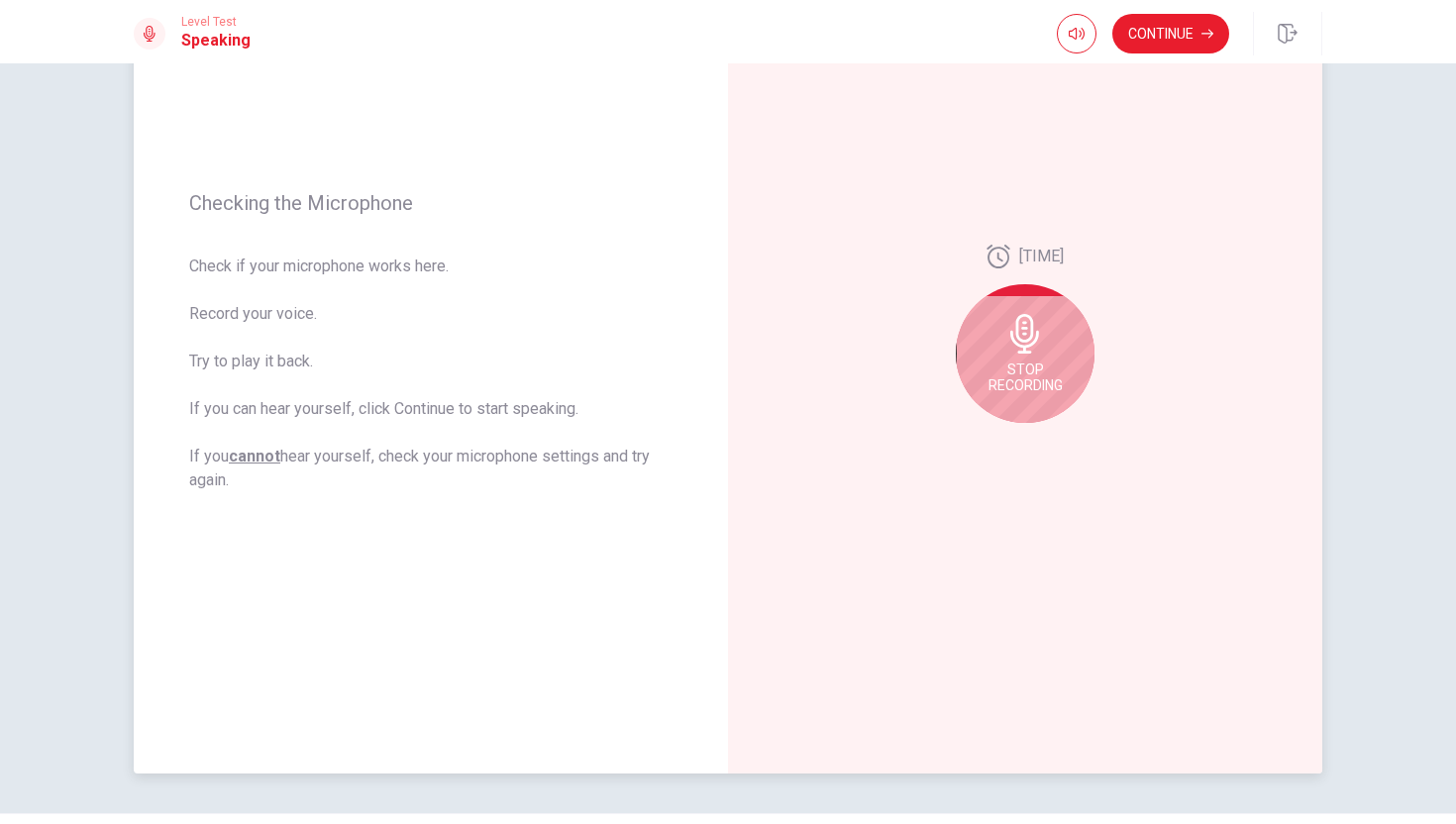 click at bounding box center (1024, 334) 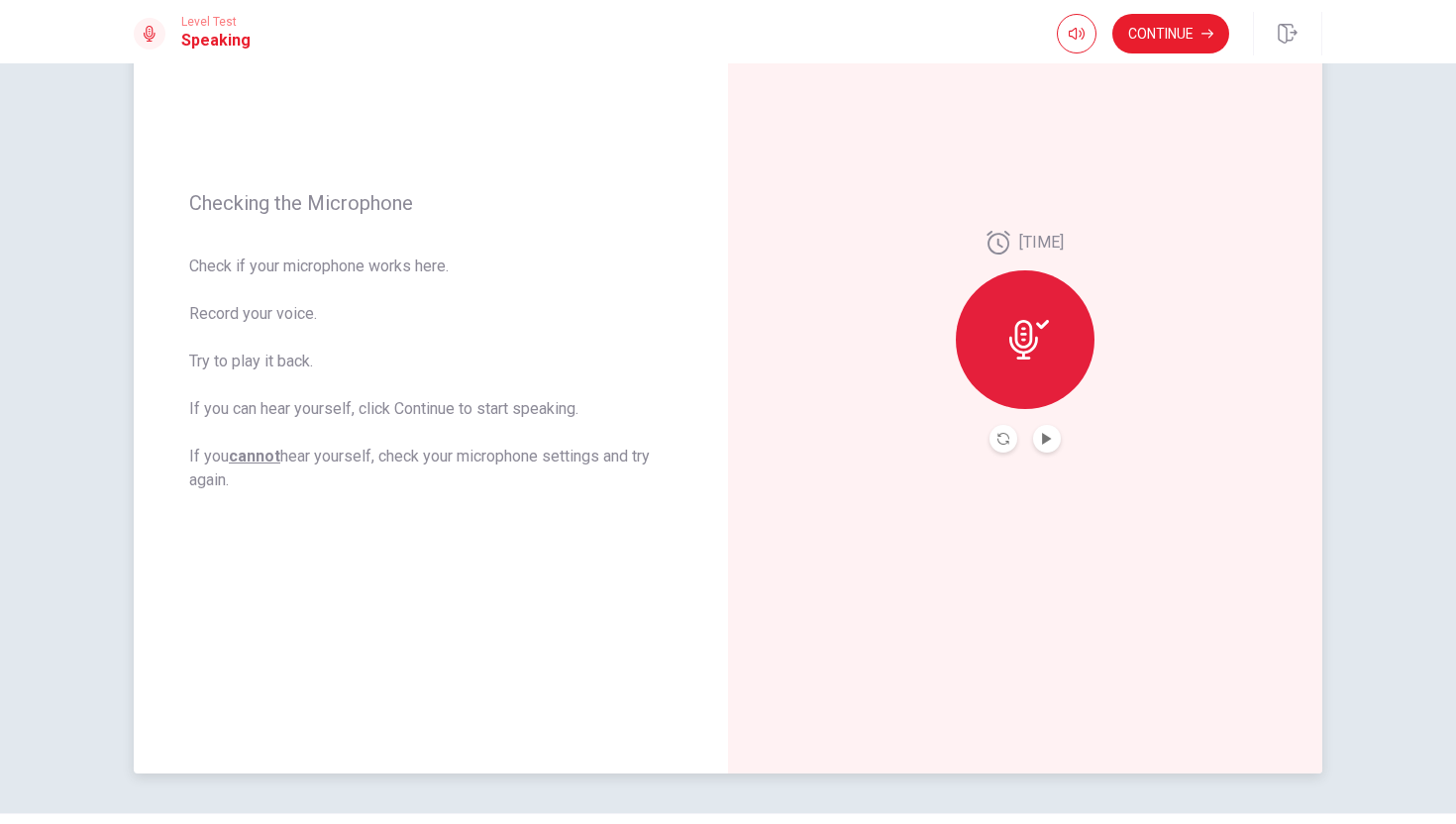 click at bounding box center (1047, 439) 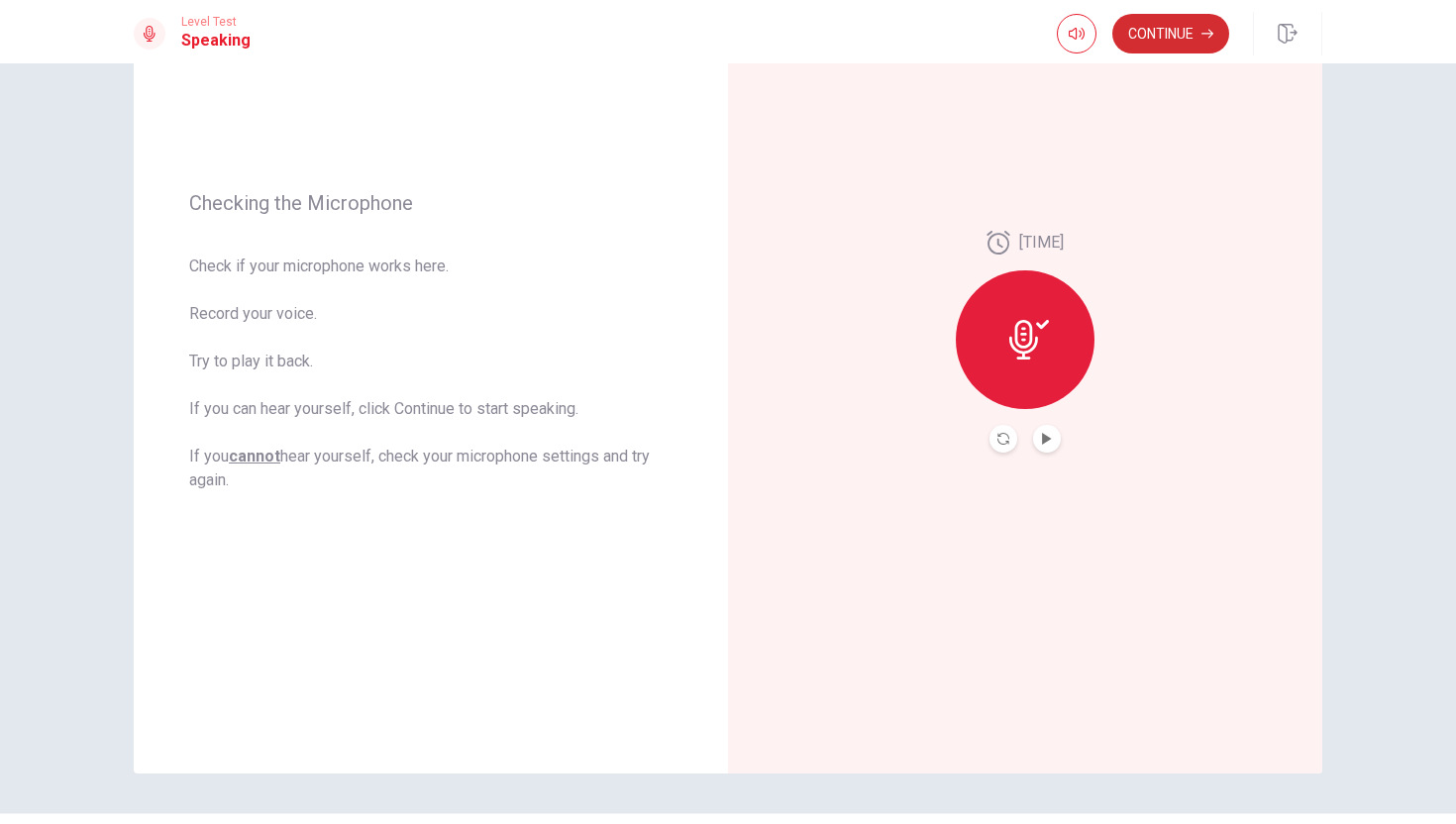 click on "Continue" at bounding box center (1171, 34) 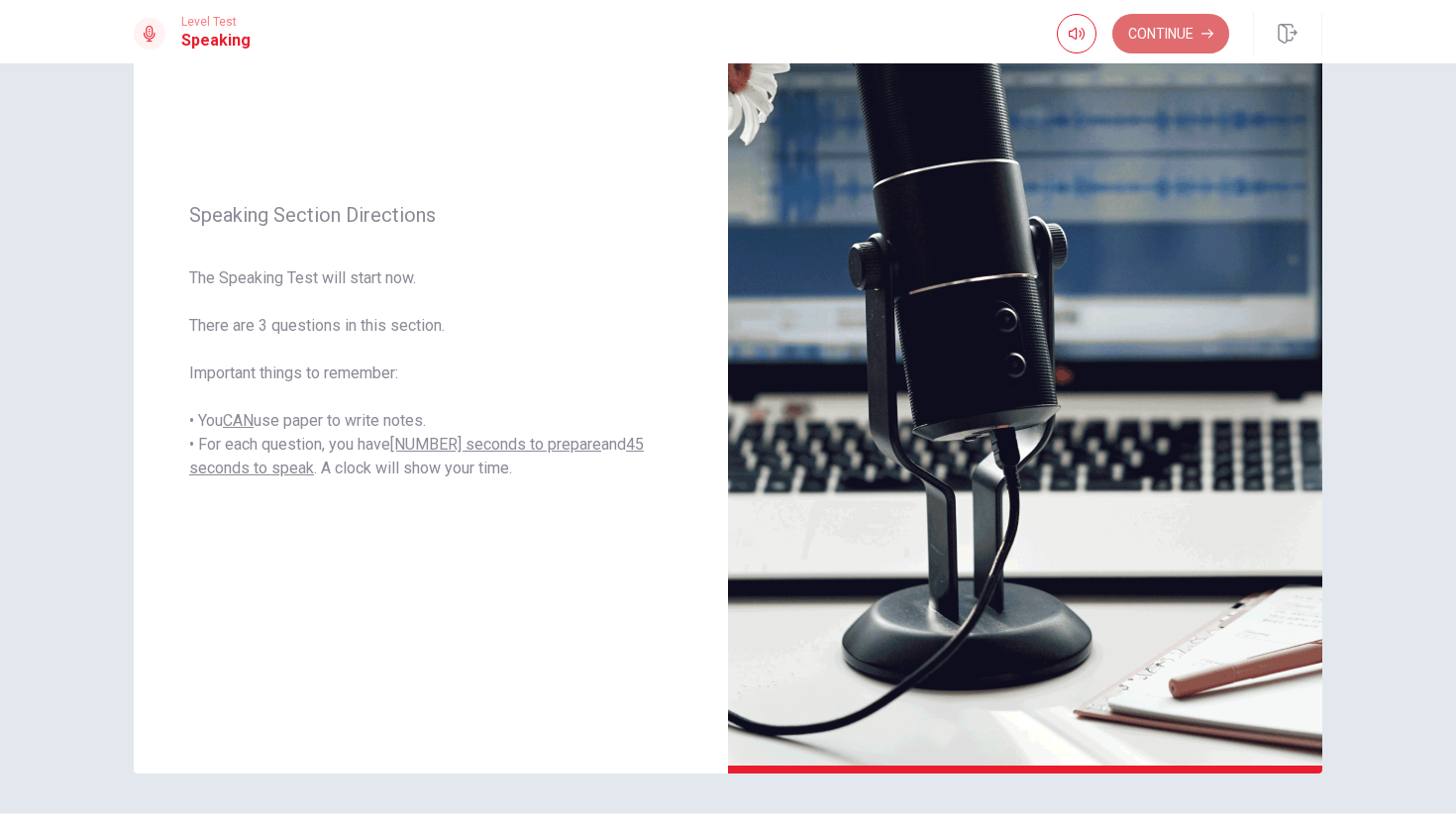 click on "Continue" at bounding box center [1171, 34] 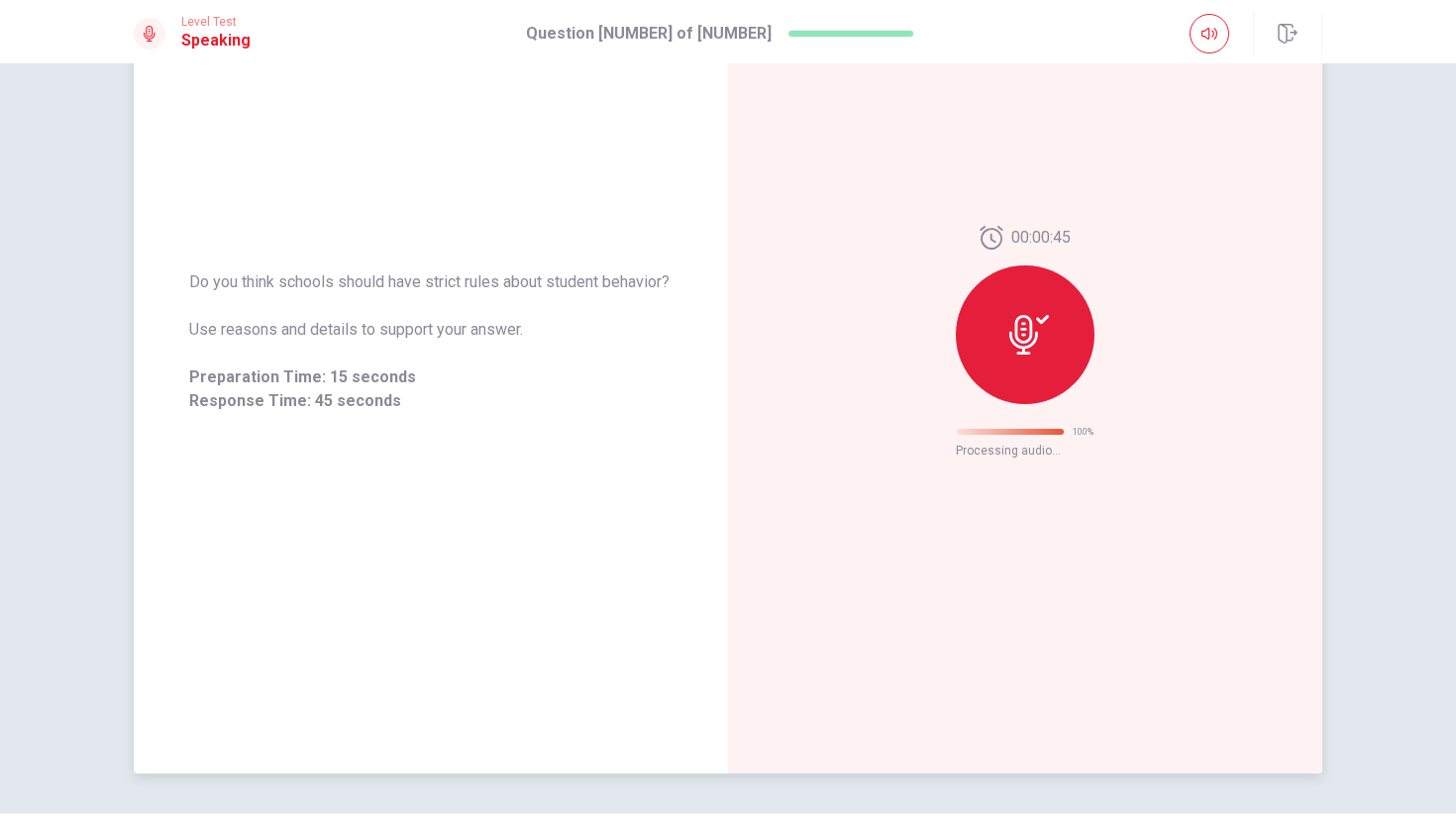 scroll, scrollTop: 0, scrollLeft: 0, axis: both 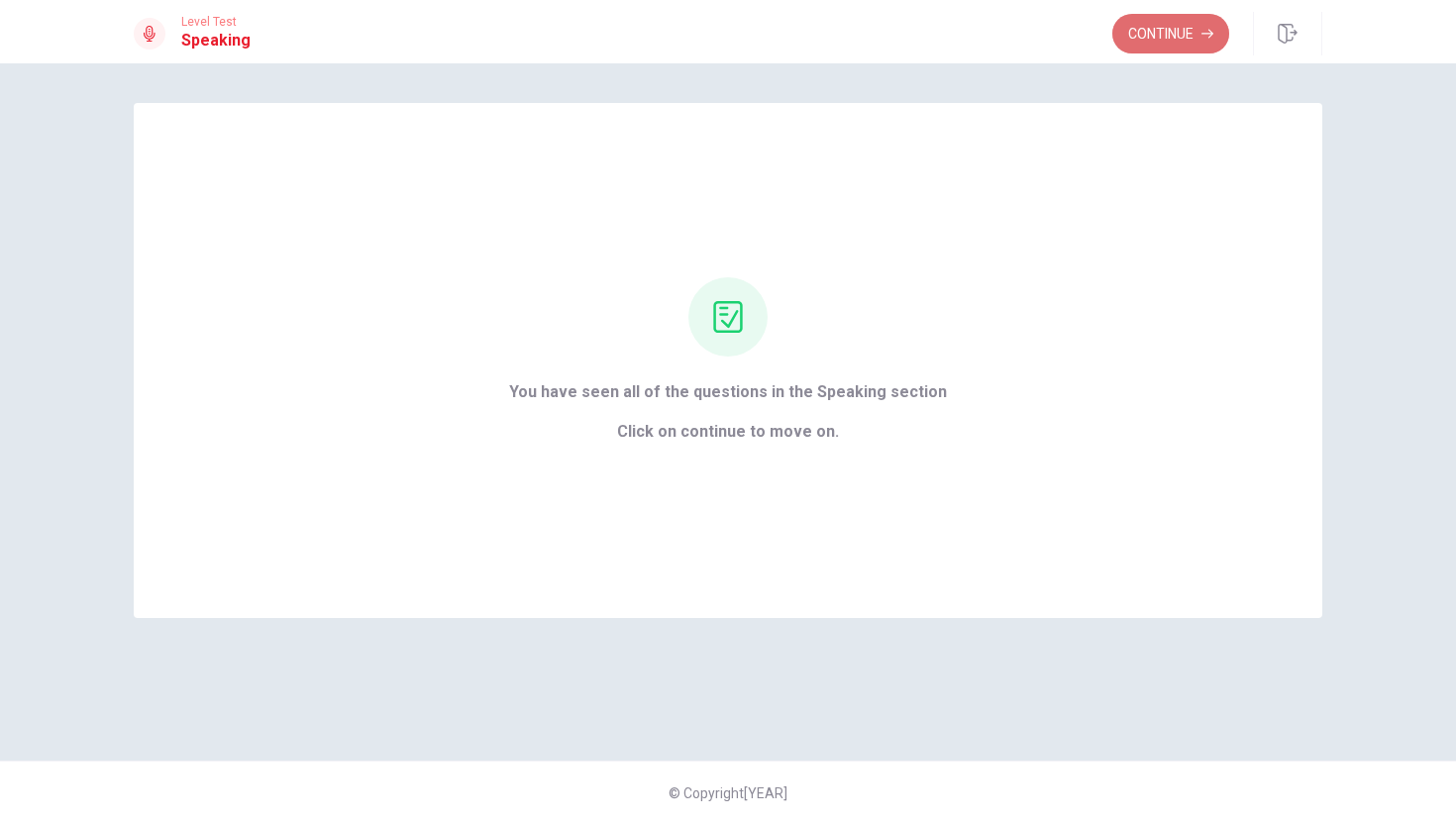 click on "Continue" at bounding box center (1171, 34) 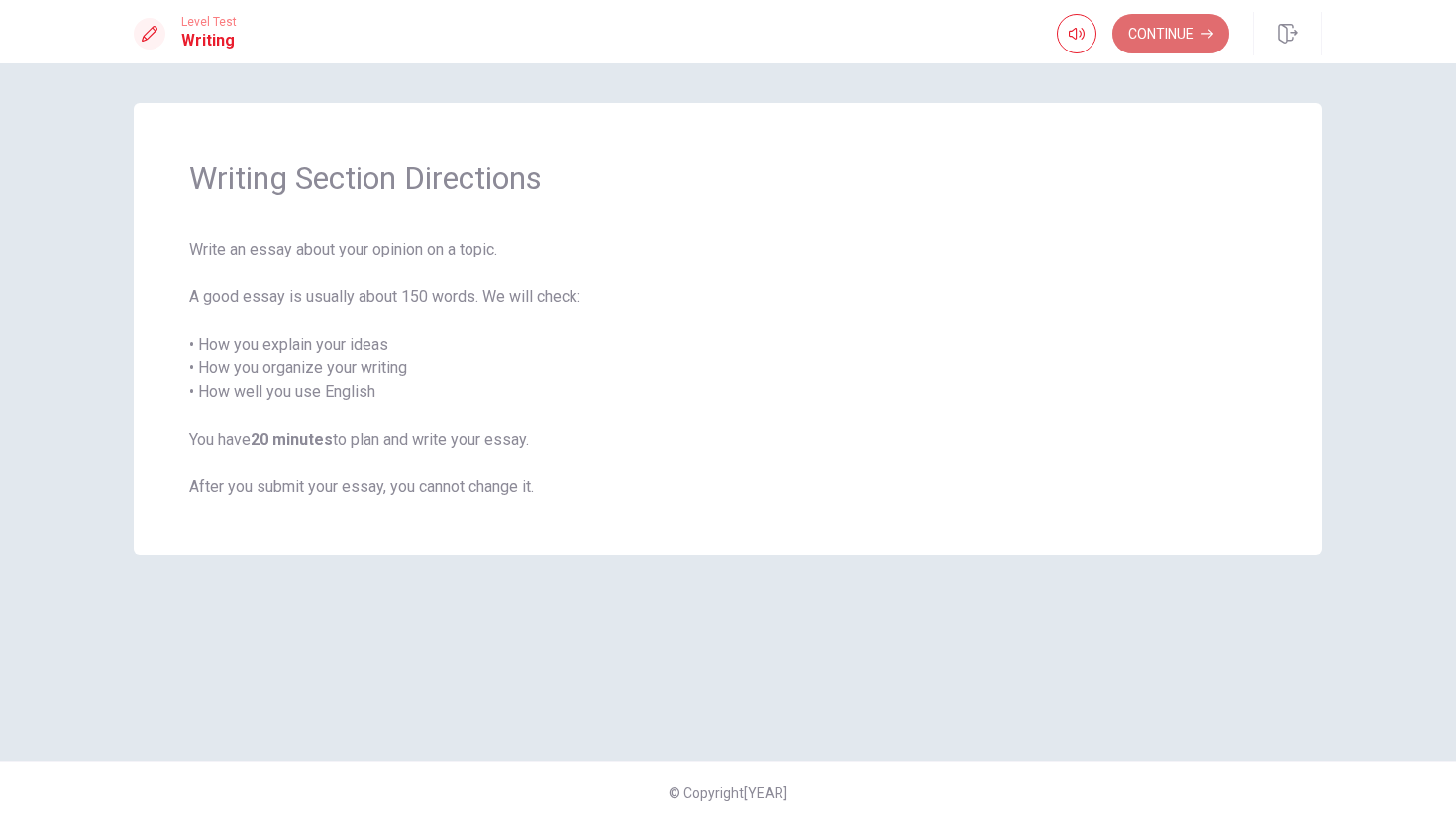 click on "Continue" at bounding box center (1171, 34) 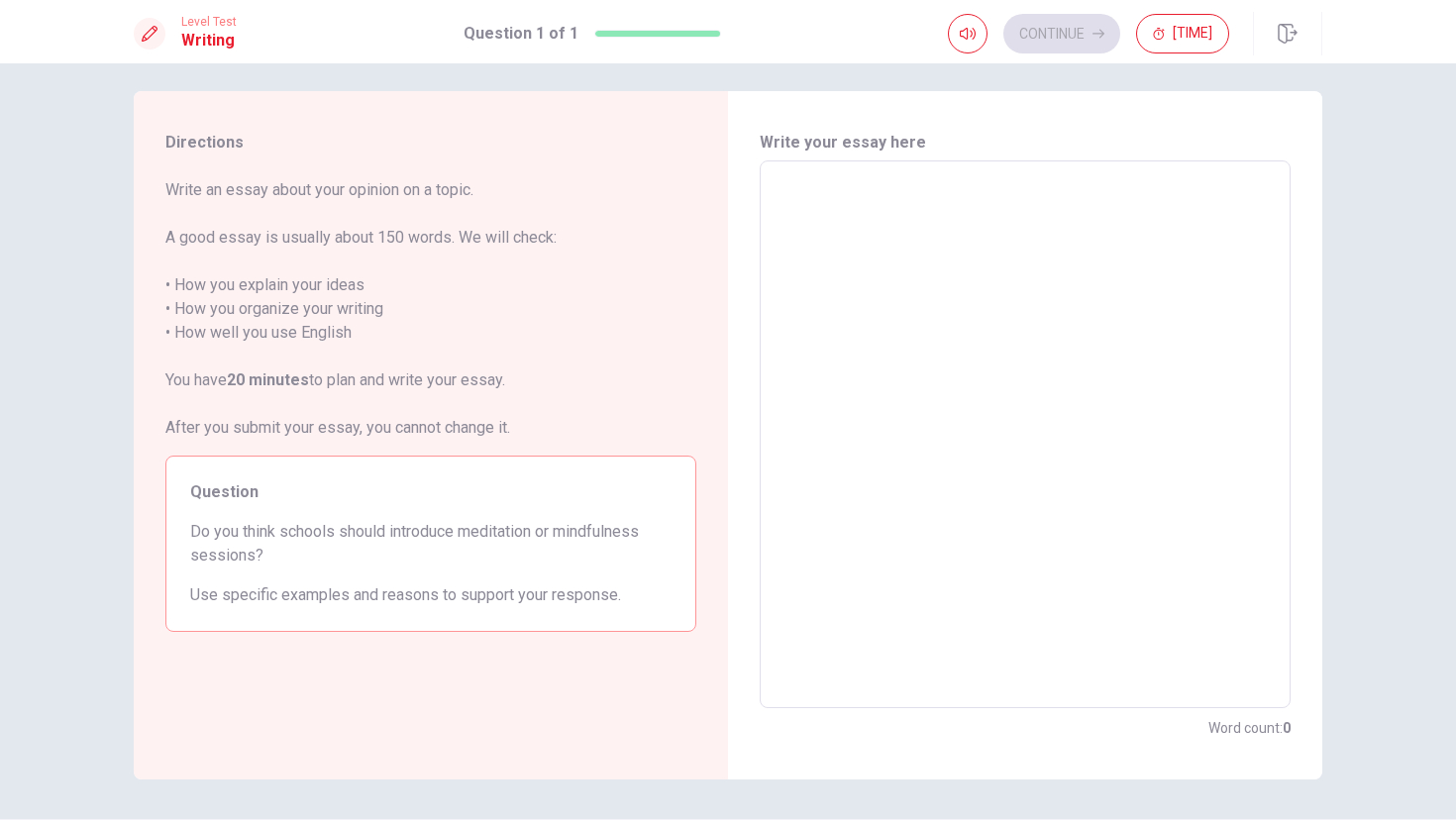scroll, scrollTop: 16, scrollLeft: 0, axis: vertical 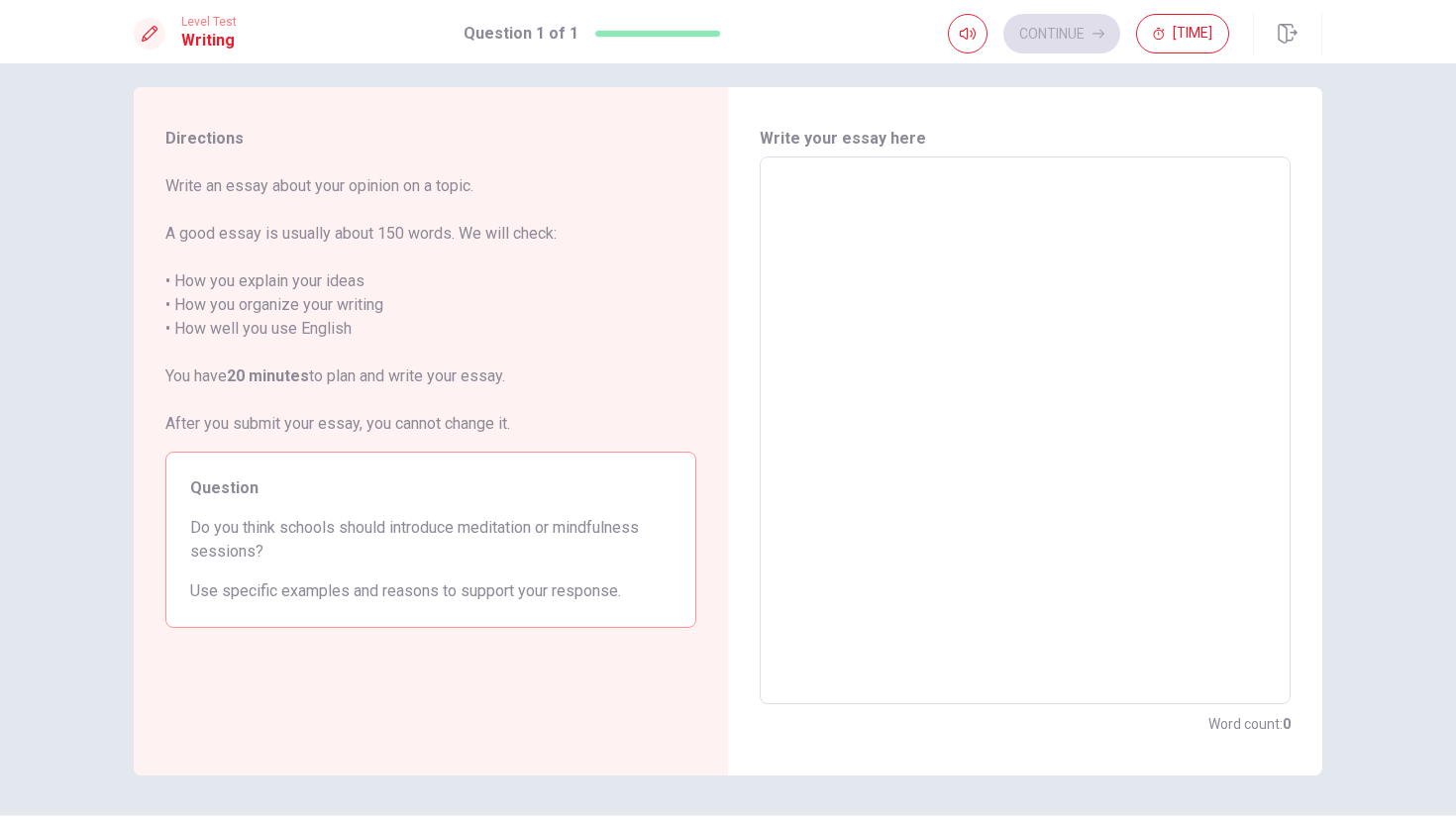 drag, startPoint x: 459, startPoint y: 531, endPoint x: 492, endPoint y: 530, distance: 33.0151 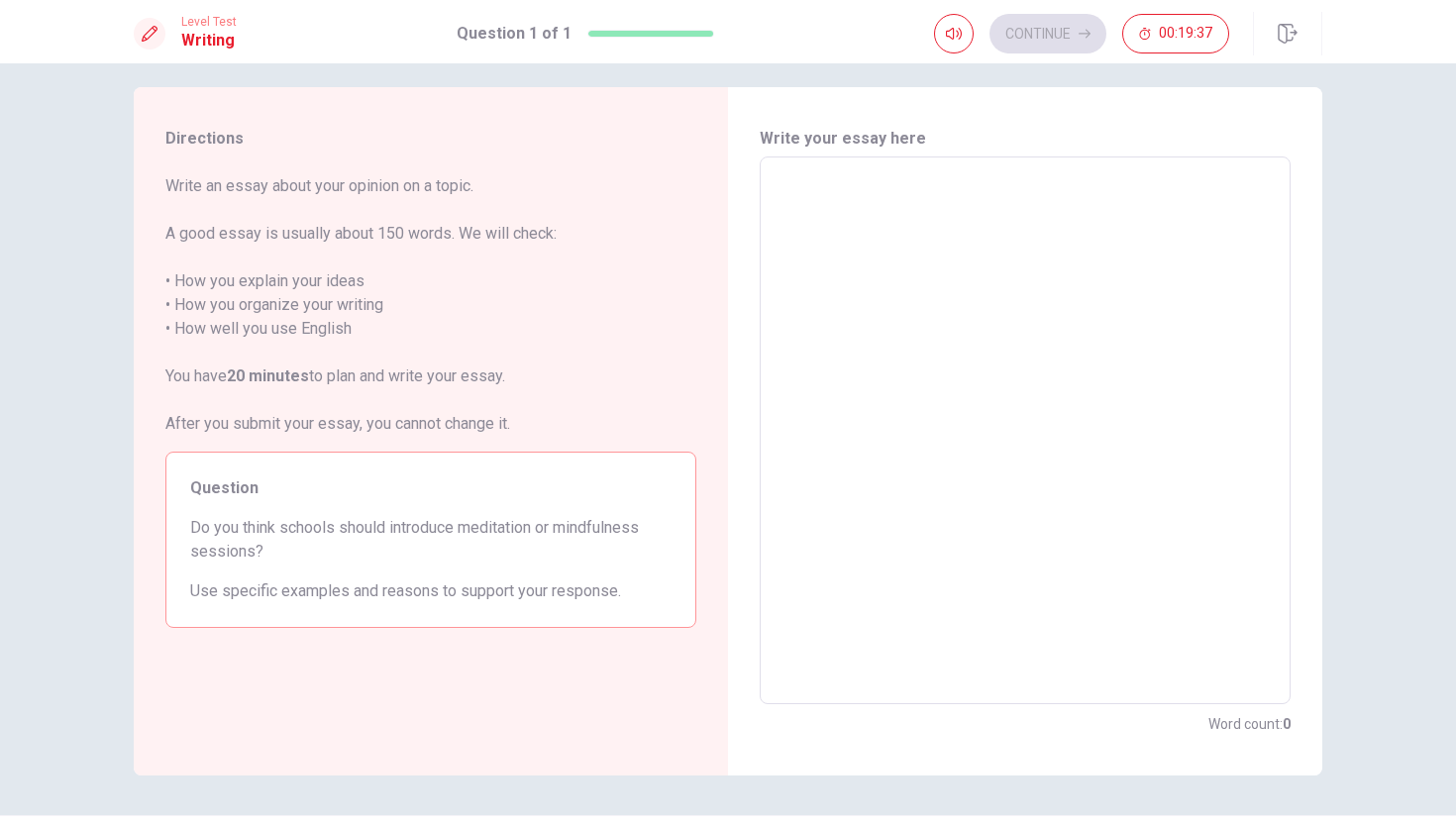 click at bounding box center (1025, 431) 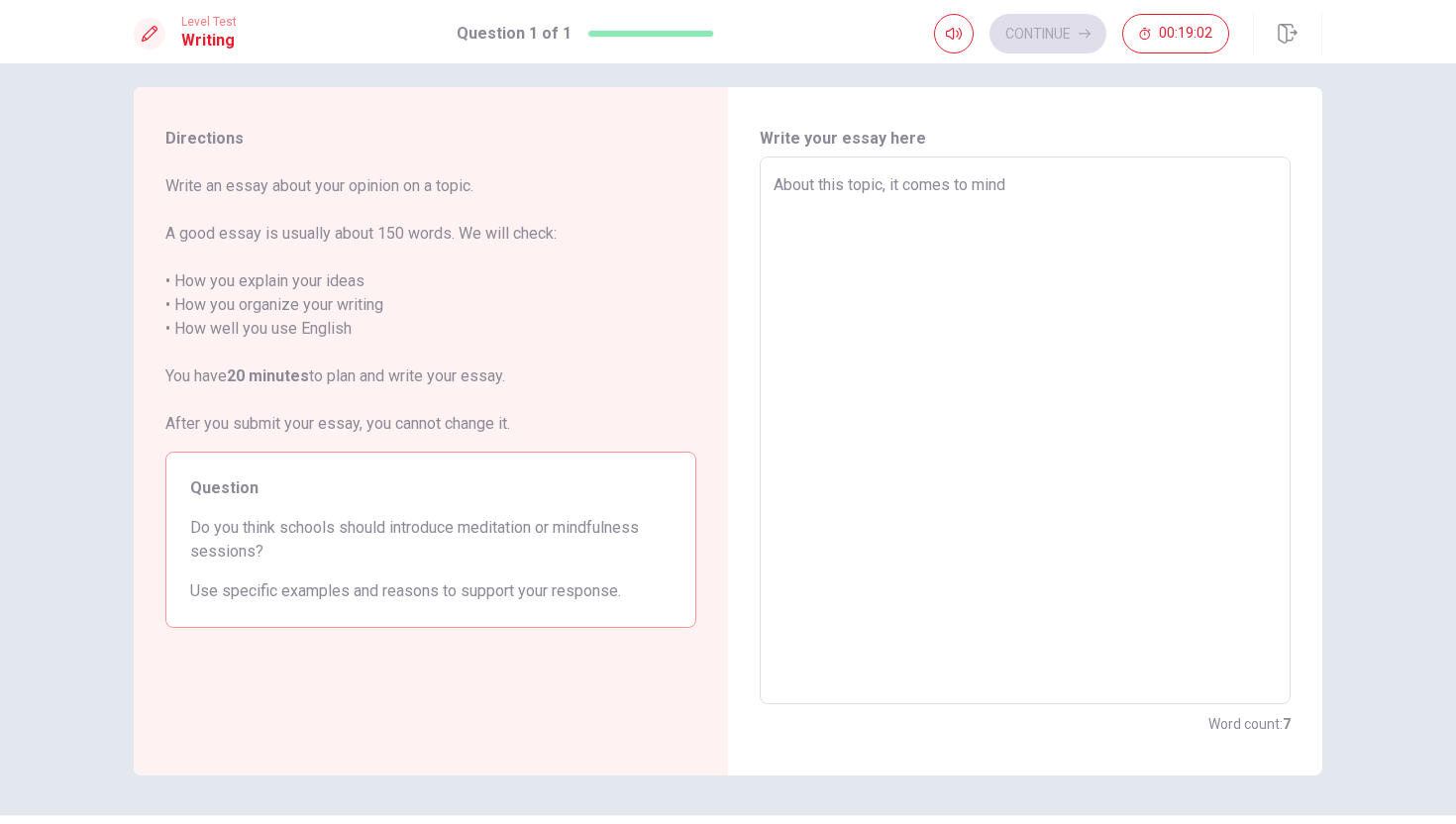 click on "About this topic, it comes to mind" at bounding box center [1025, 431] 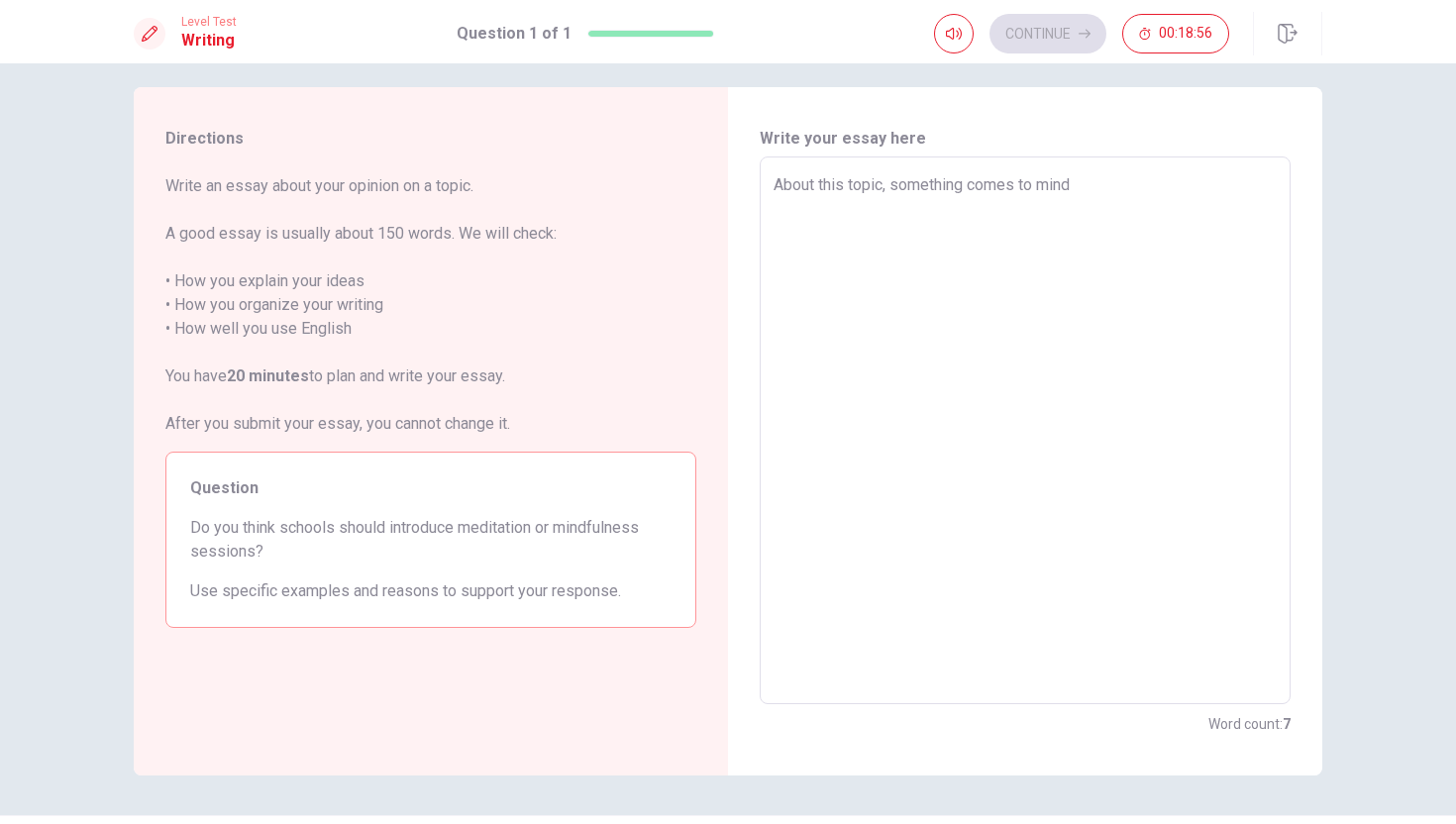 click on "About this topic, something comes to mind" at bounding box center (1025, 431) 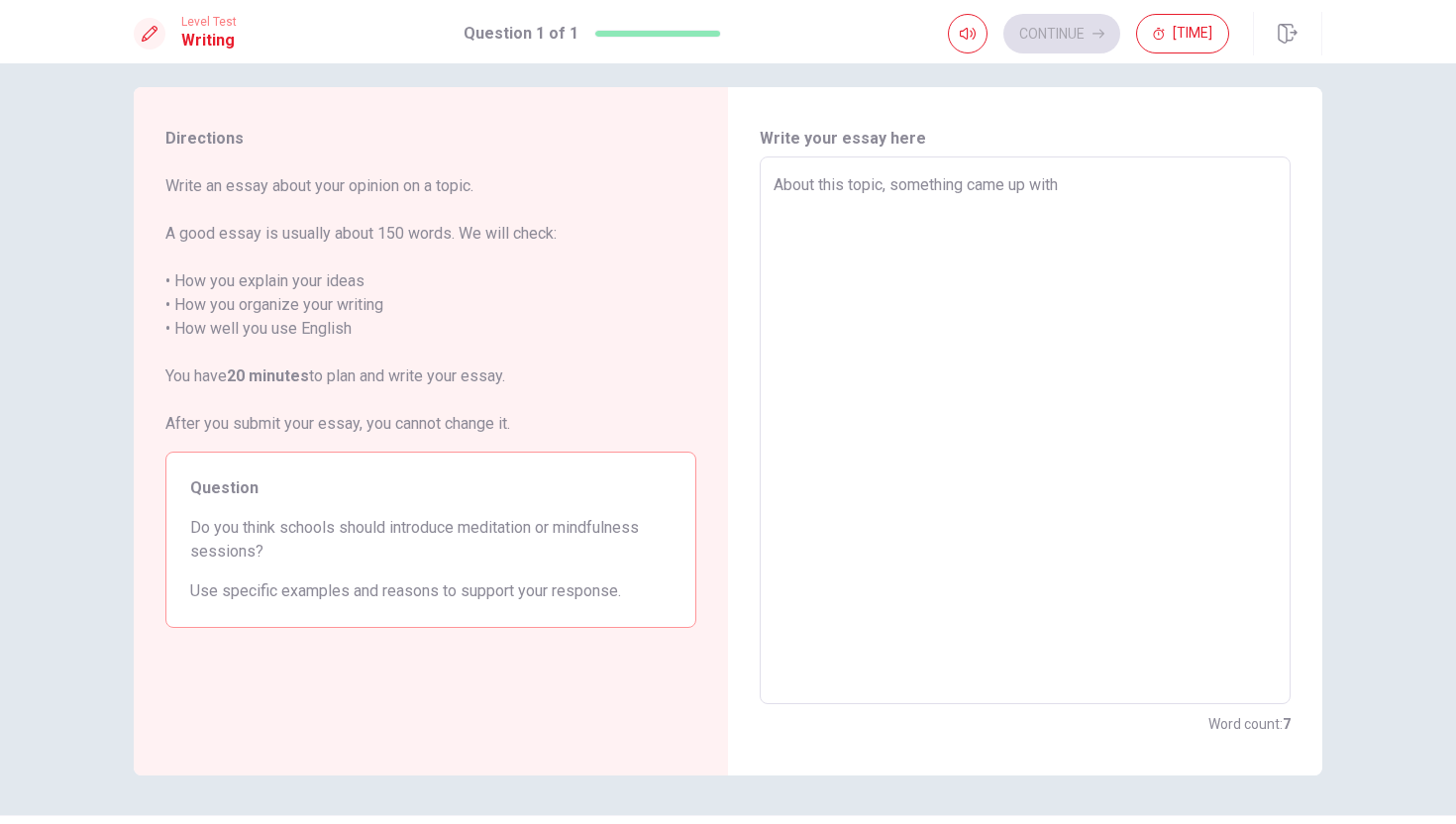 drag, startPoint x: 976, startPoint y: 185, endPoint x: 894, endPoint y: 180, distance: 82.1523 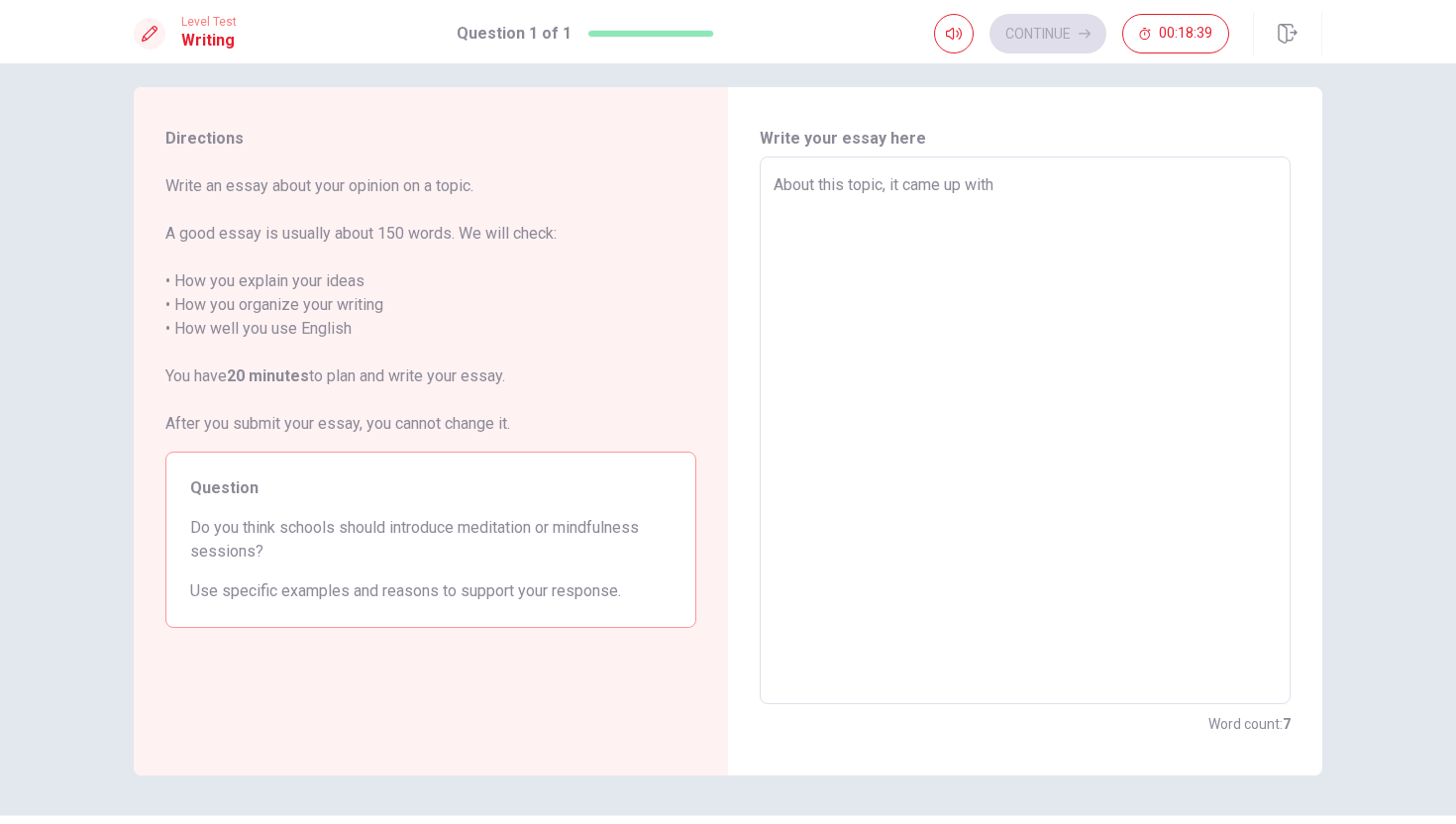 click on "About this topic, it came up with" at bounding box center [1025, 431] 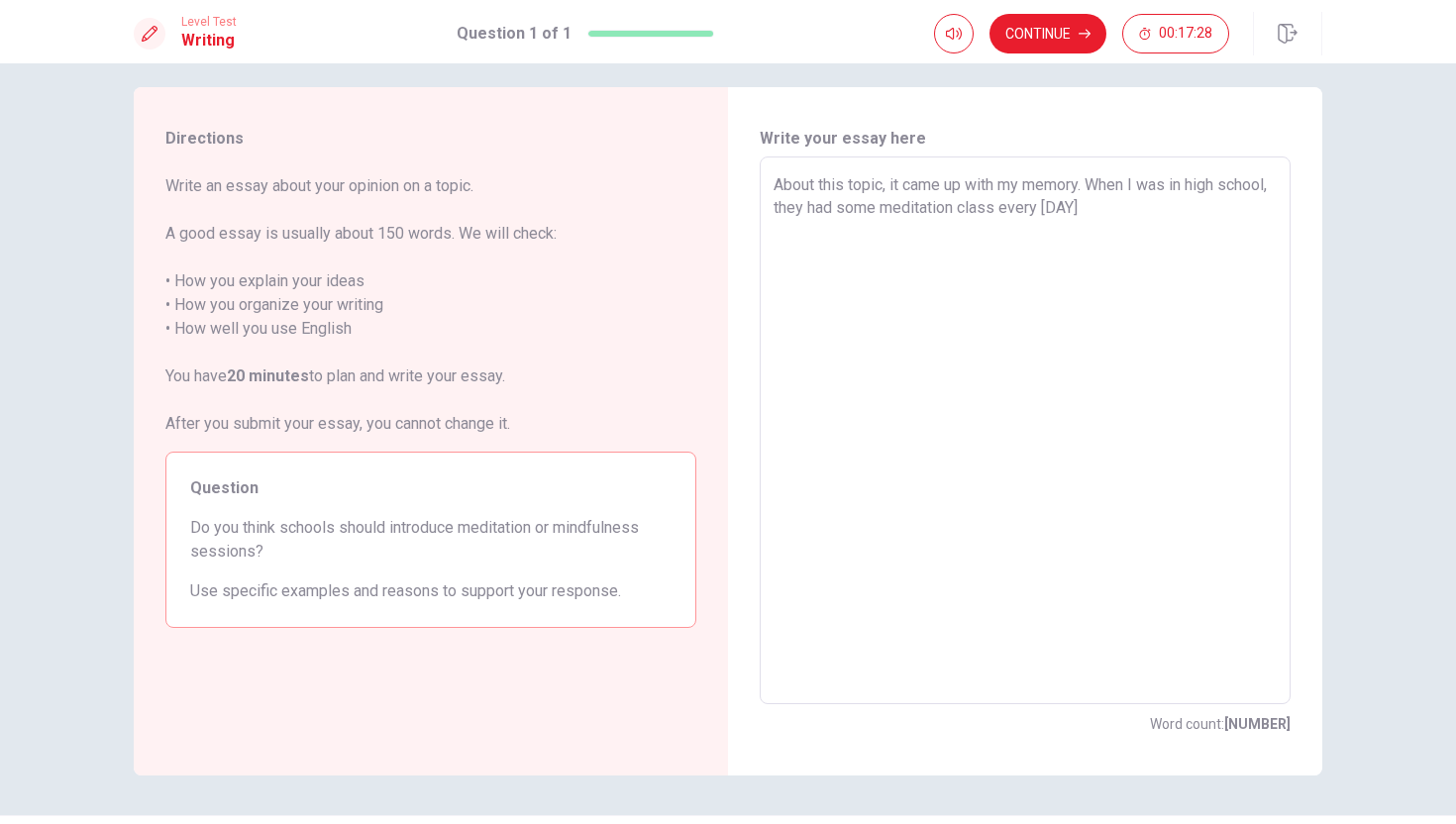 click on "About this topic, it came up with my memory. When I was in high school, they had some meditation class every [DAY]" at bounding box center (1025, 431) 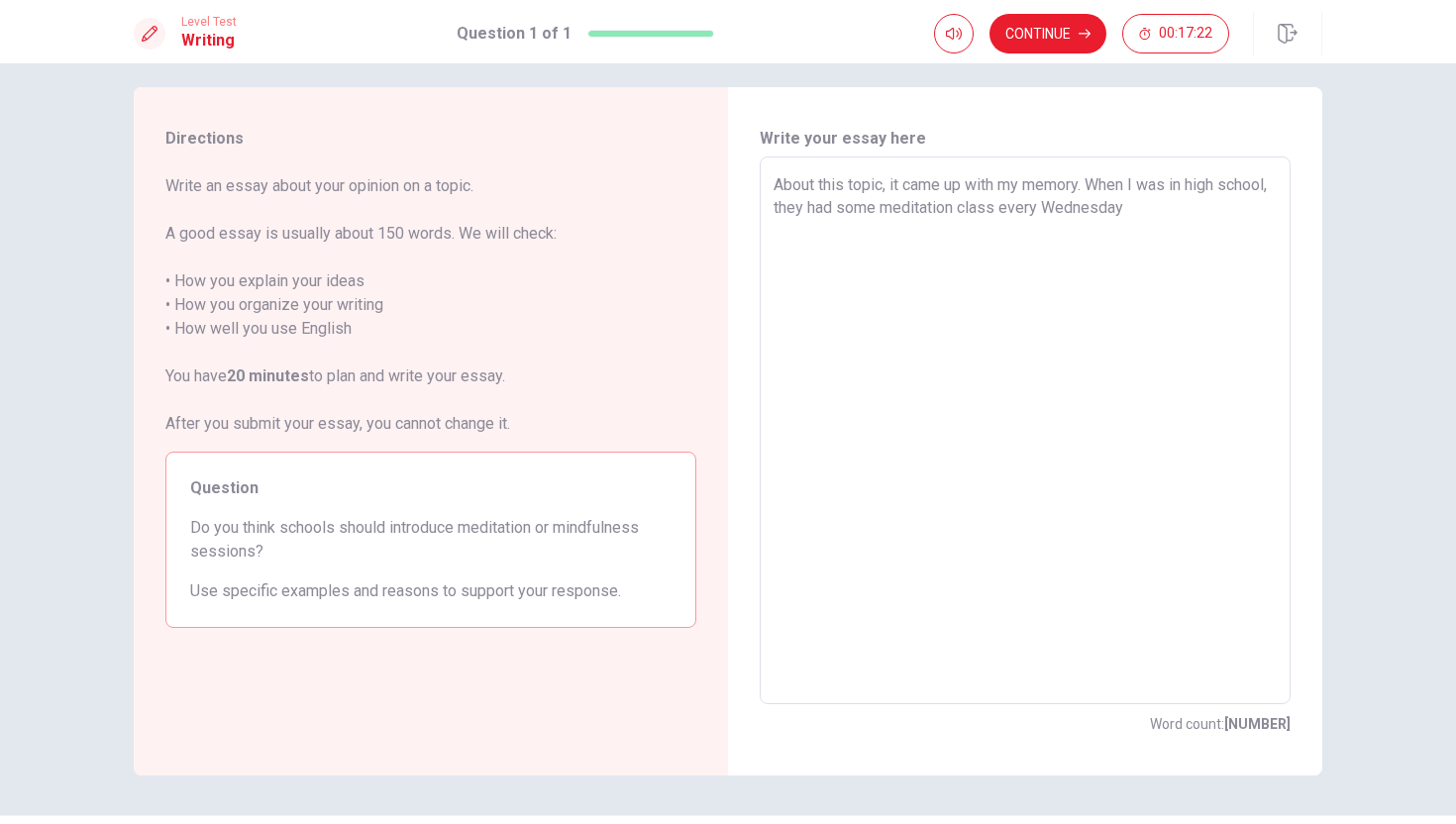 click on "About this topic, it came up with my memory. When I was in high school, they had some meditation class every Wednesday" at bounding box center [1025, 431] 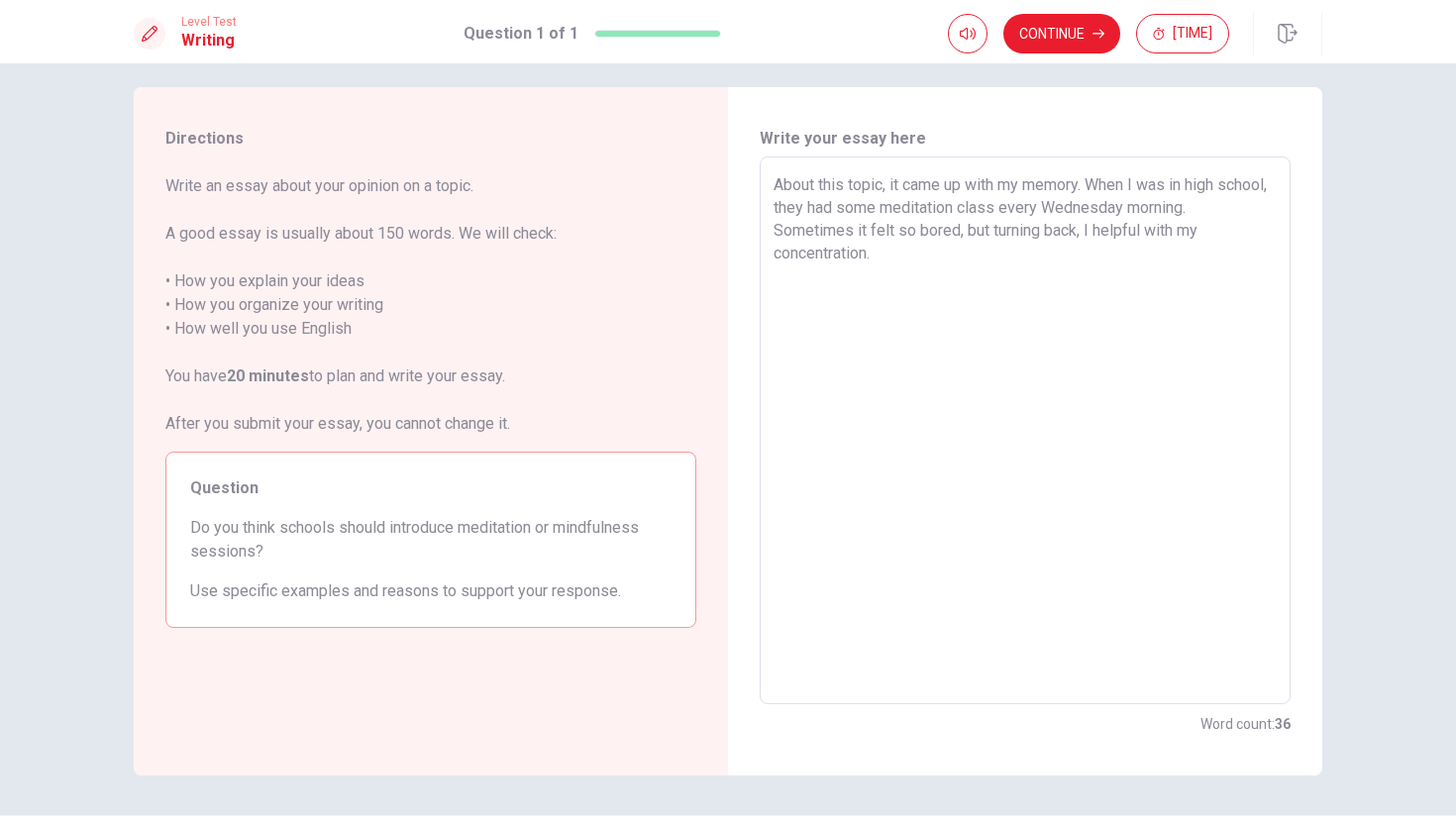 click on "About this topic, it came up with my memory. When I was in high school, they had some meditation class every Wednesday morning. Sometimes it felt so bored, but turning back, I helpful with my concentration." at bounding box center [1025, 431] 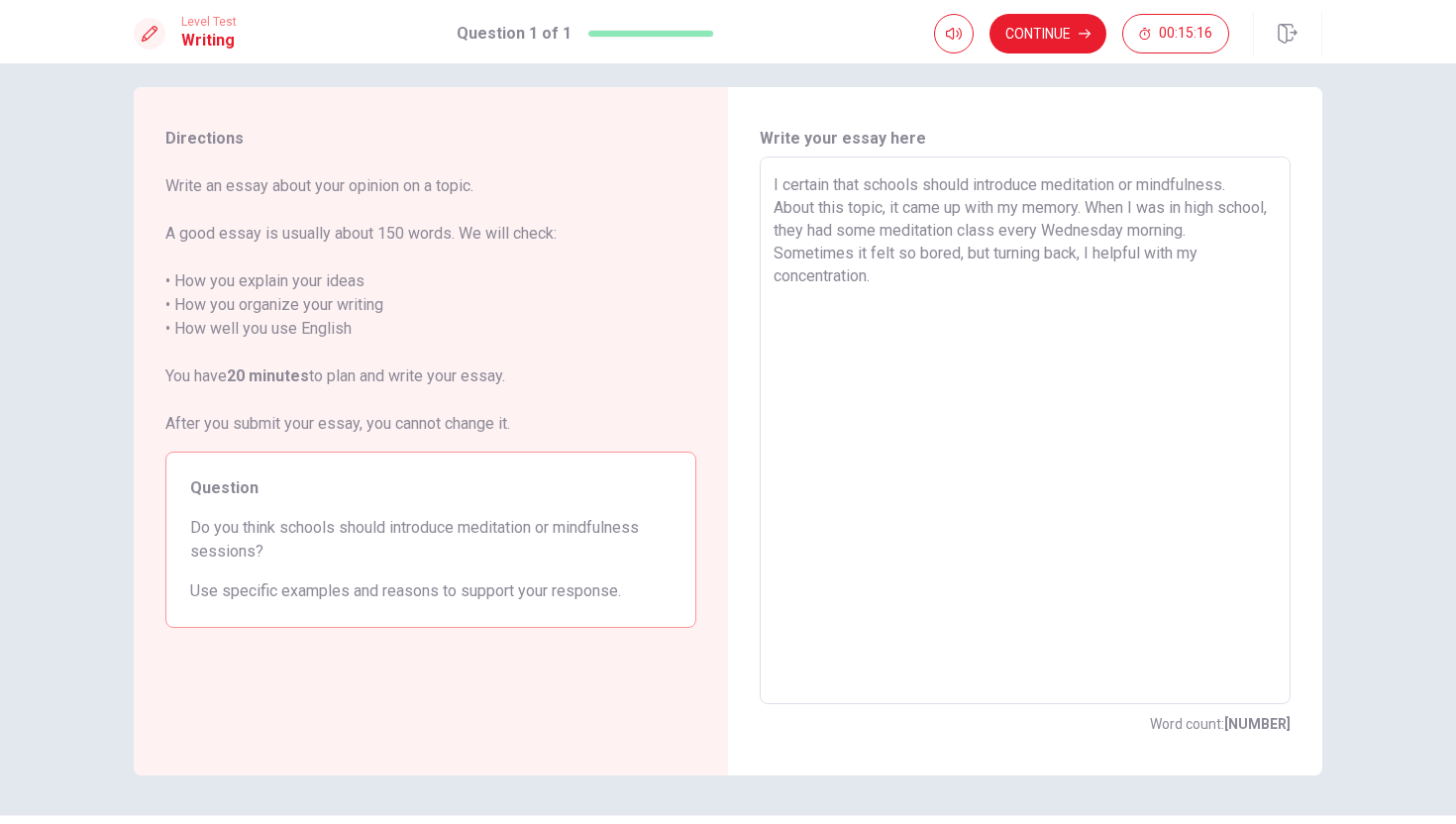click on "I certain that schools should introduce meditation or mindfulness. About this topic, it came up with my memory. When I was in high school, they had some meditation class every Wednesday morning. Sometimes it felt so bored, but turning back, I helpful with my concentration." at bounding box center (1025, 431) 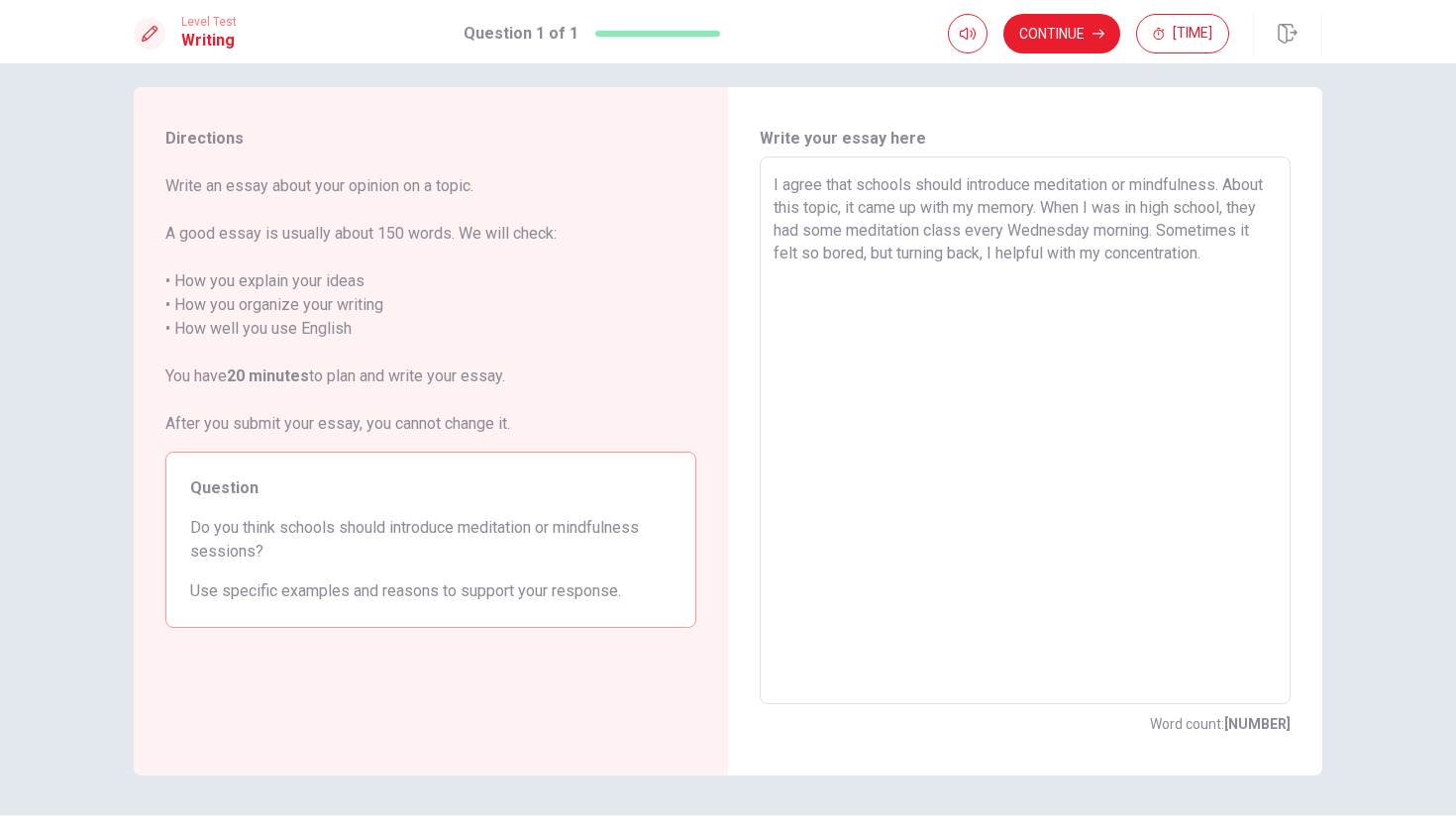 click on "I agree that schools should introduce meditation or mindfulness. About this topic, it came up with my memory. When I was in high school, they had some meditation class every Wednesday morning. Sometimes it felt so bored, but turning back, I helpful with my concentration." at bounding box center [1025, 431] 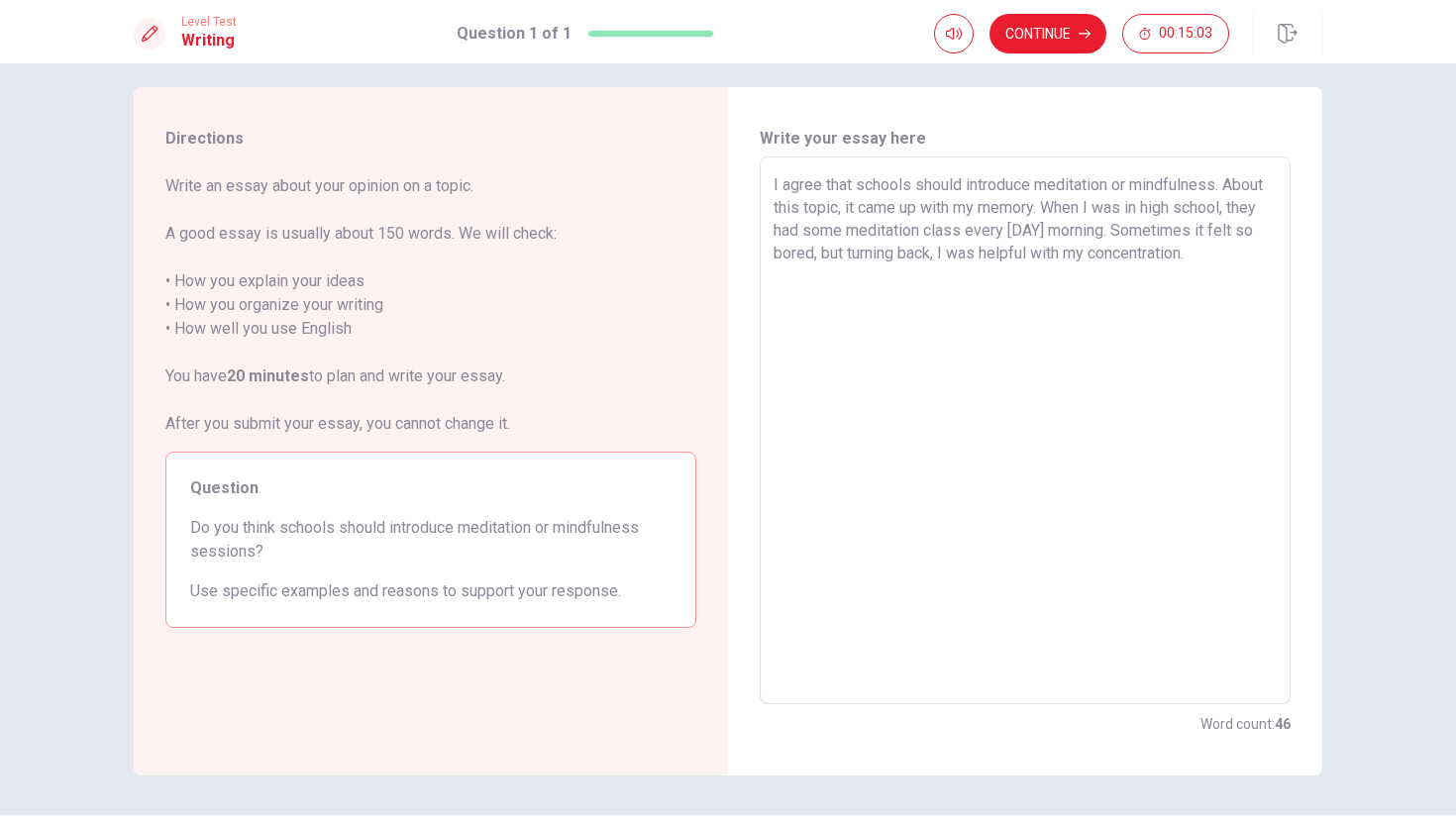 click on "I agree that schools should introduce meditation or mindfulness. About this topic, it came up with my memory. When I was in high school, they had some meditation class every [DAY] morning. Sometimes it felt so bored, but turning back, I was helpful with my concentration." at bounding box center (1025, 431) 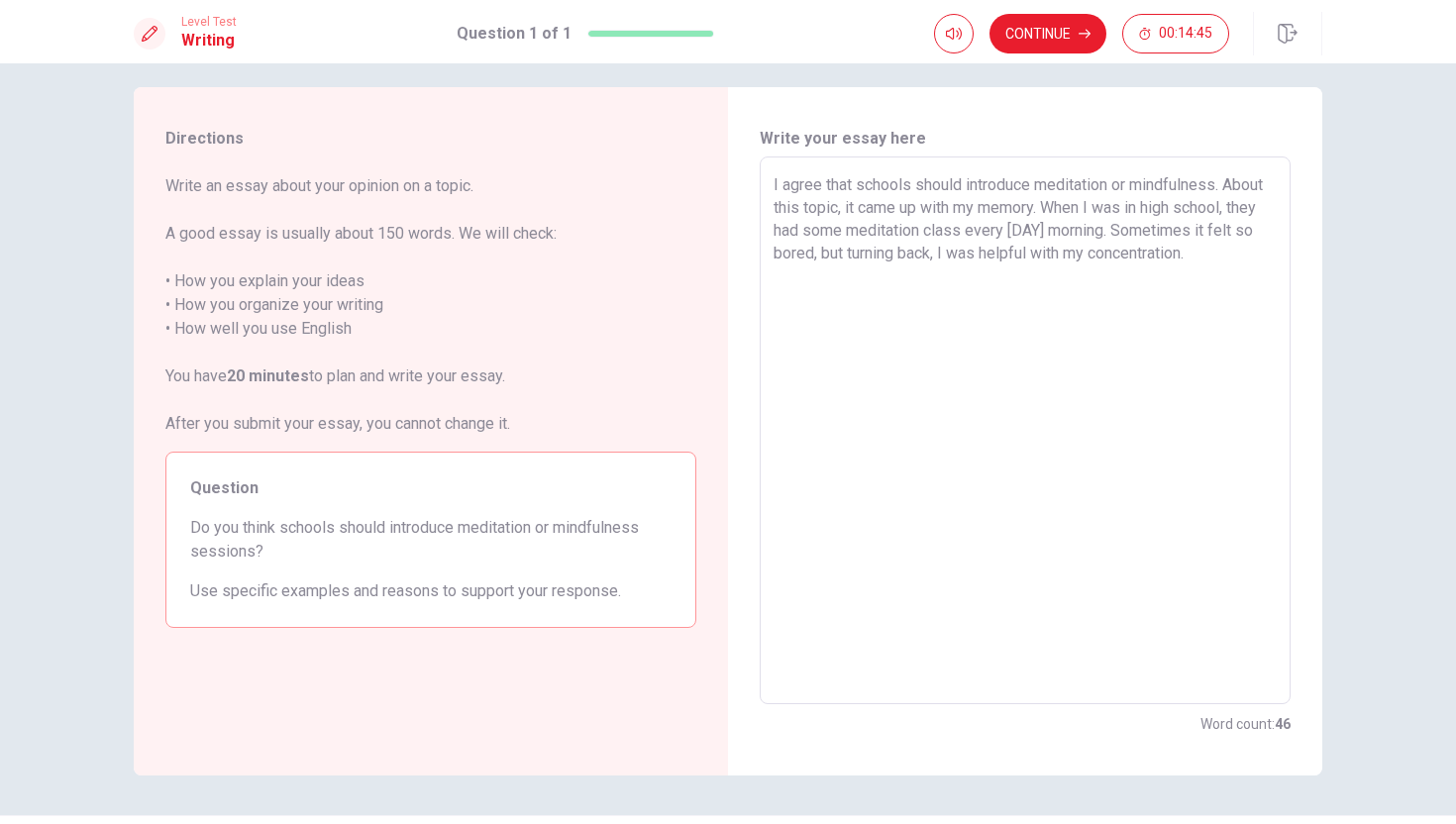 drag, startPoint x: 1042, startPoint y: 187, endPoint x: 1236, endPoint y: 188, distance: 194.00258 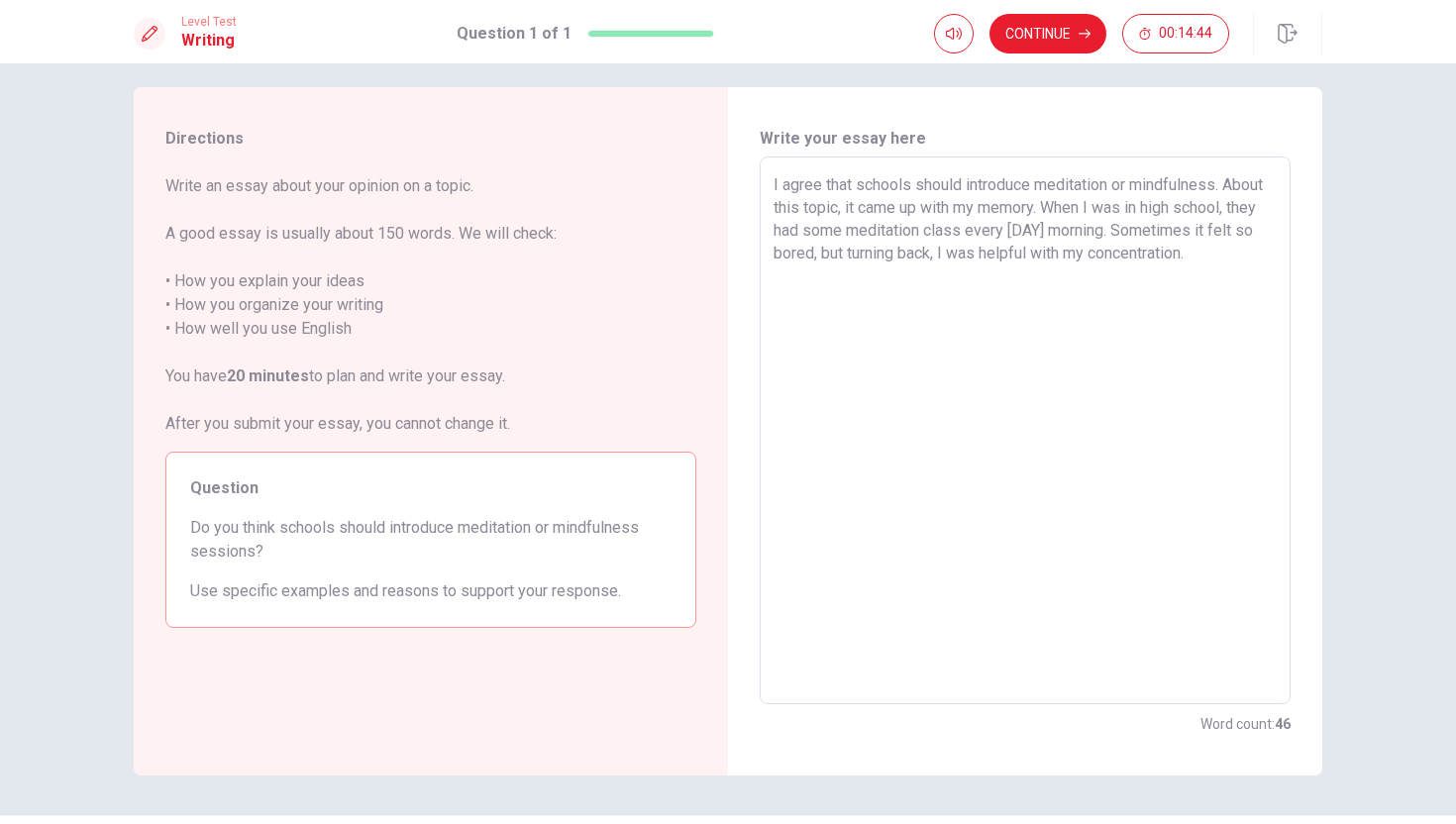 click on "I agree that schools should introduce meditation or mindfulness. About this topic, it came up with my memory. When I was in high school, they had some meditation class every [DAY] morning. Sometimes it felt so bored, but turning back, I was helpful with my concentration." at bounding box center (1025, 431) 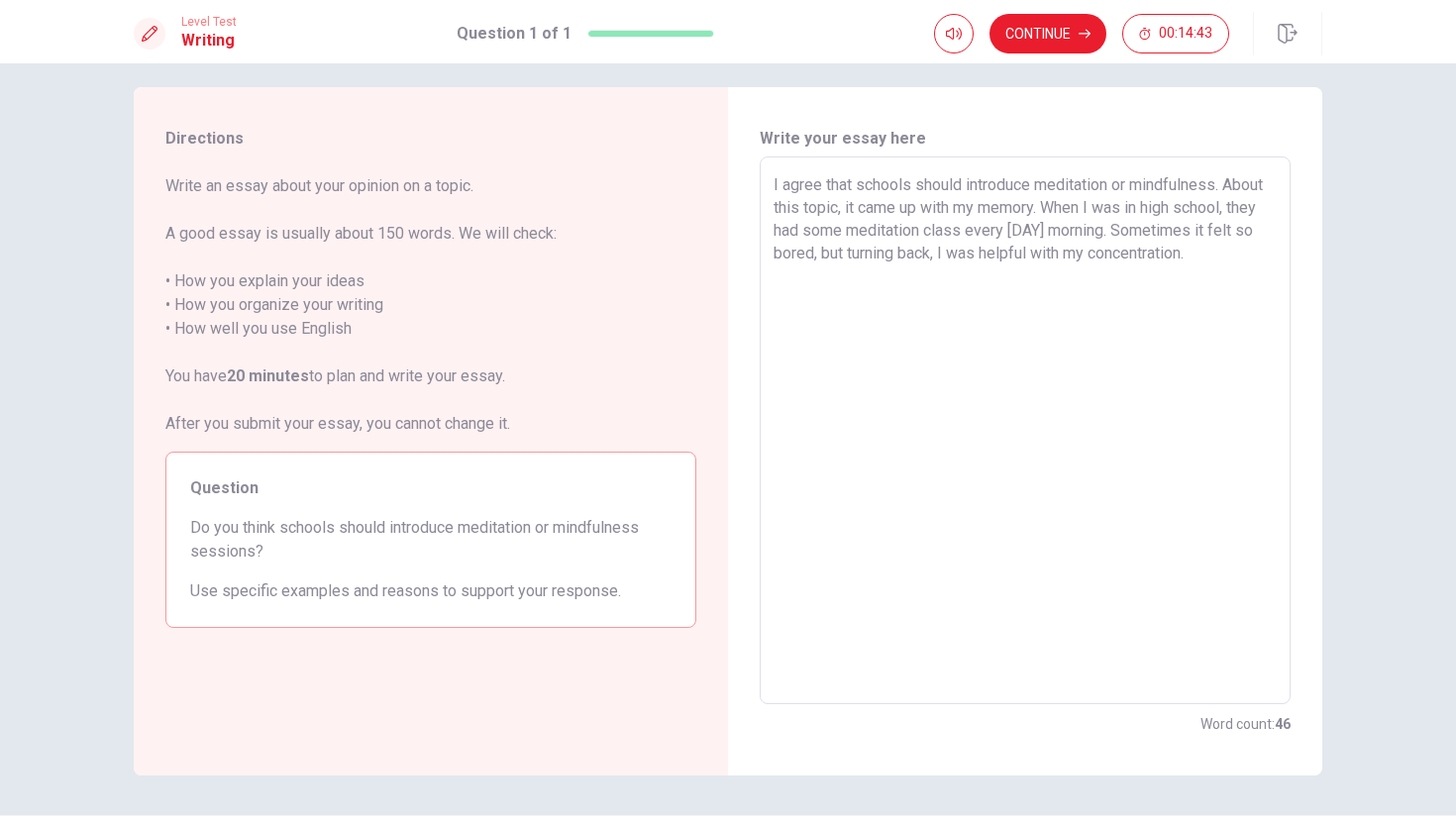 click on "I agree that schools should introduce meditation or mindfulness. About this topic, it came up with my memory. When I was in high school, they had some meditation class every [DAY] morning. Sometimes it felt so bored, but turning back, I was helpful with my concentration." at bounding box center [1025, 431] 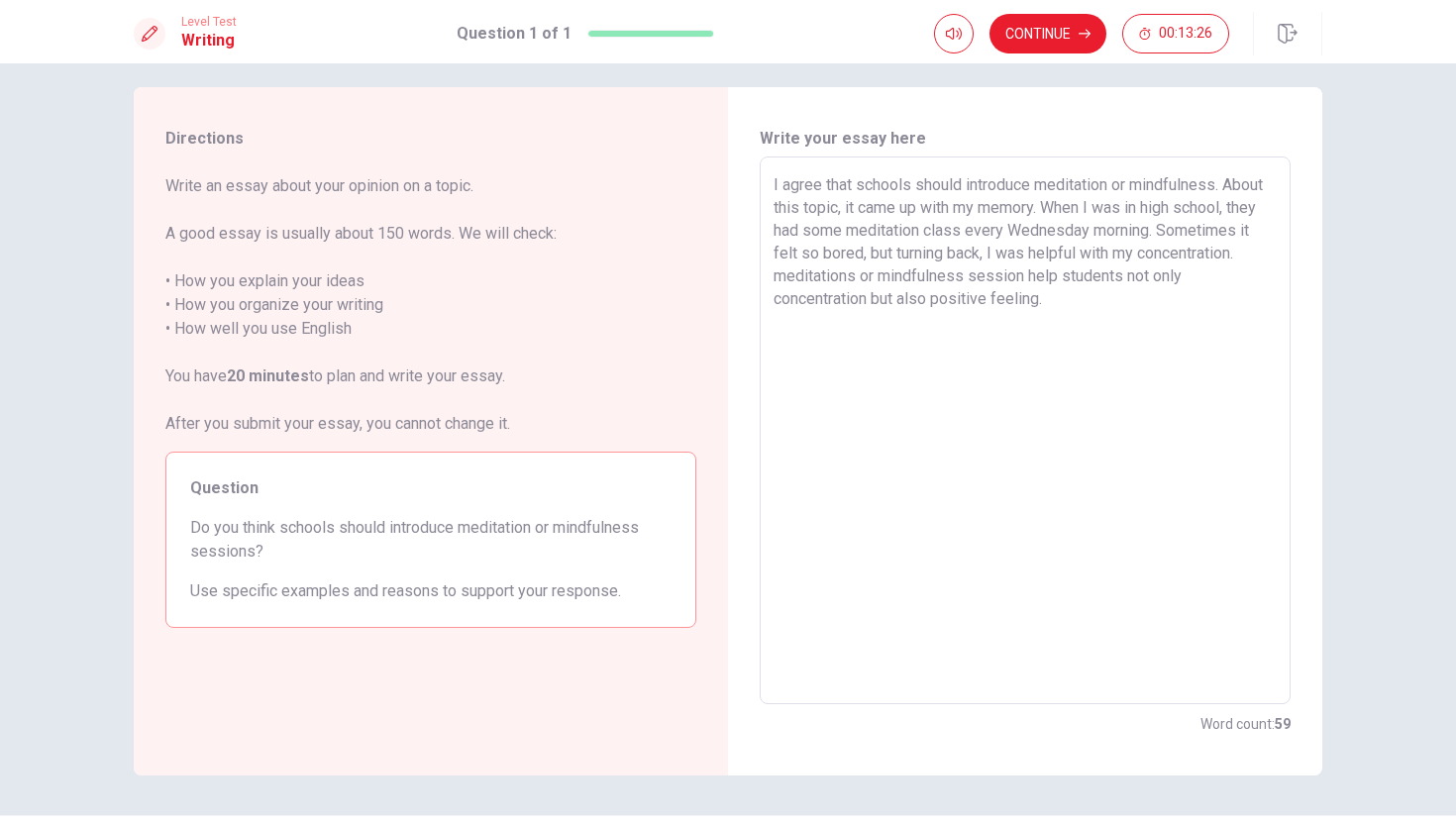 click on "I agree that schools should introduce meditation or mindfulness. About this topic, it came up with my memory. When I was in high school, they had some meditation class every Wednesday morning. Sometimes it felt so bored, but turning back, I was helpful with my concentration.
meditations or mindfulness session help students not only concentration but also positive feeling." at bounding box center (1025, 431) 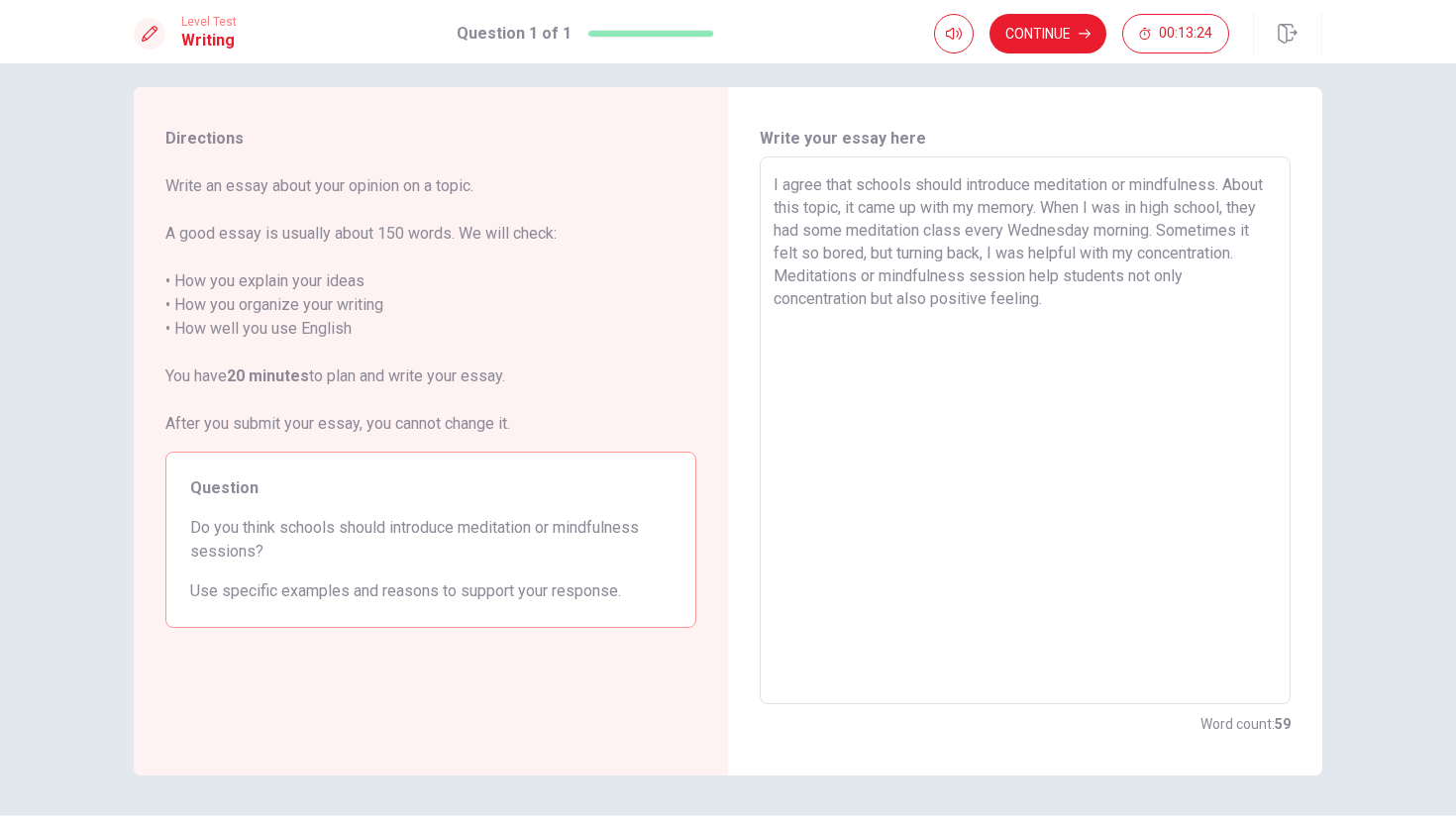 click on "I agree that schools should introduce meditation or mindfulness. About this topic, it came up with my memory. When I was in high school, they had some meditation class every Wednesday morning. Sometimes it felt so bored, but turning back, I was helpful with my concentration.
Meditations or mindfulness session help students not only concentration but also positive feeling." at bounding box center (1025, 431) 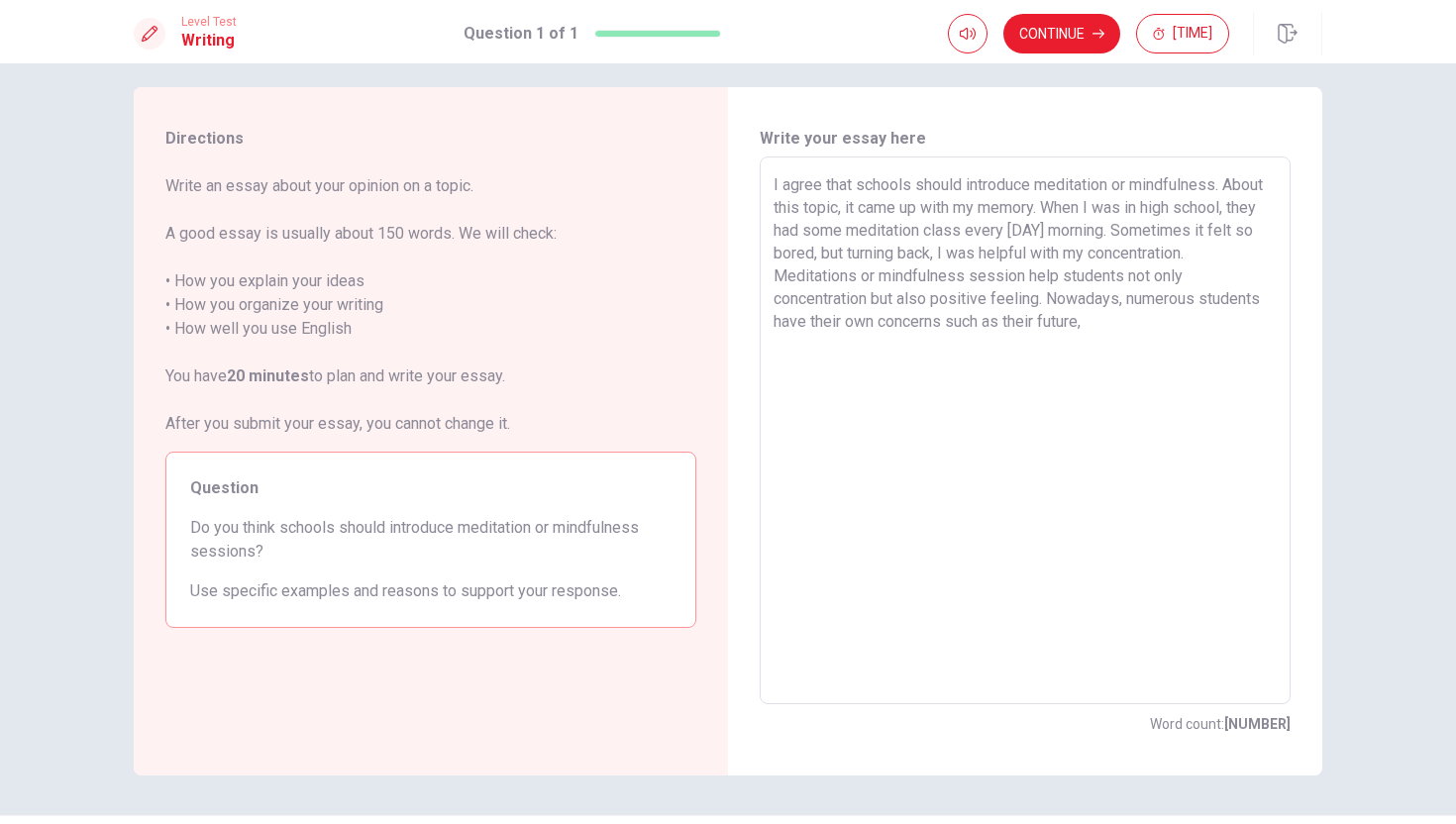 click on "I agree that schools should introduce meditation or mindfulness. About this topic, it came up with my memory. When I was in high school, they had some meditation class every [DAY] morning. Sometimes it felt so bored, but turning back, I was helpful with my concentration.
Meditations or mindfulness session help students not only concentration but also positive feeling. Nowadays, numerous students have their own concerns such as their future," at bounding box center [1025, 431] 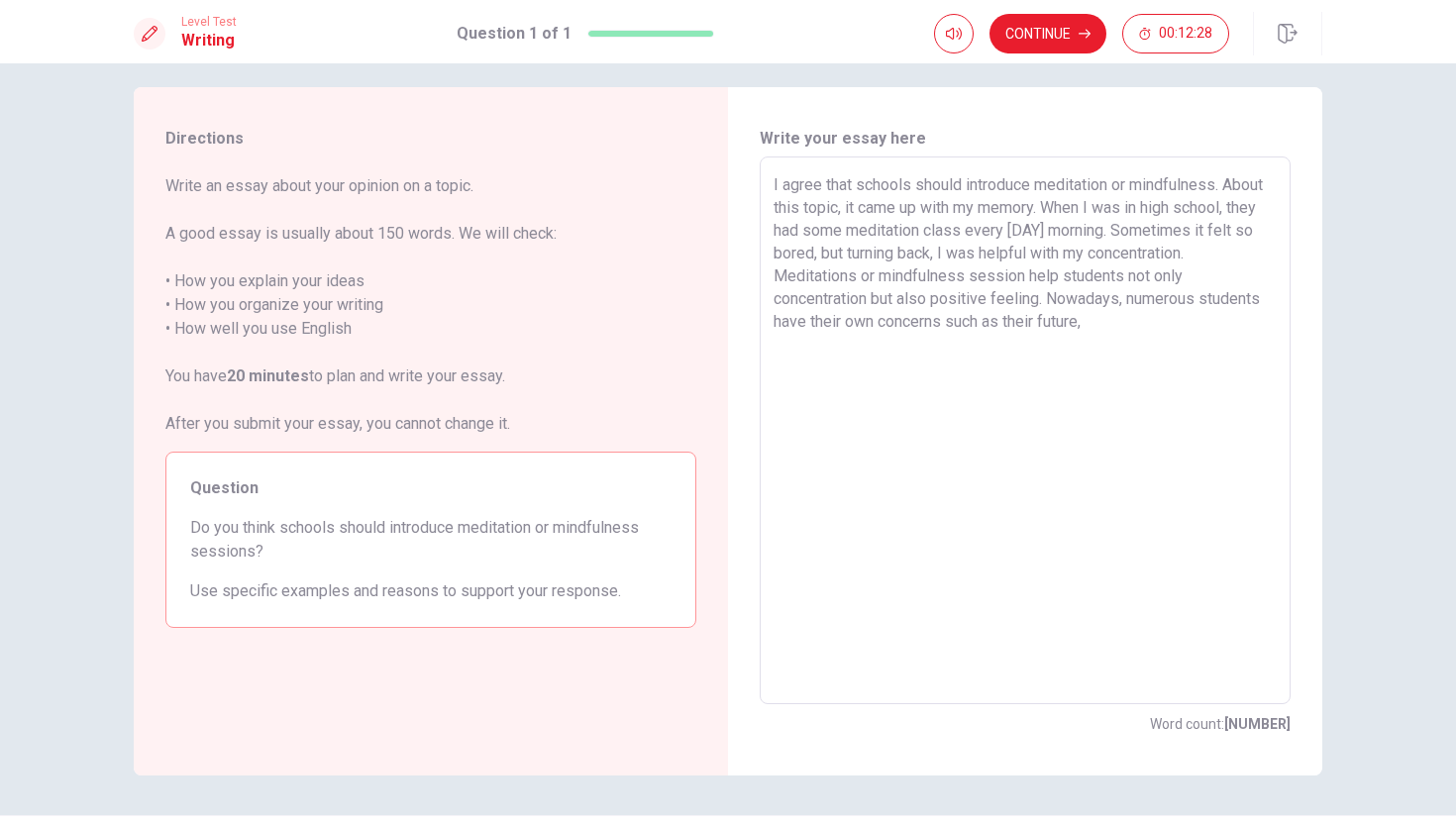 click on "I agree that schools should introduce meditation or mindfulness. About this topic, it came up with my memory. When I was in high school, they had some meditation class every [DAY] morning. Sometimes it felt so bored, but turning back, I was helpful with my concentration.
Meditations or mindfulness session help students not only concentration but also positive feeling. Nowadays, numerous students have their own concerns such as their future," at bounding box center (1025, 431) 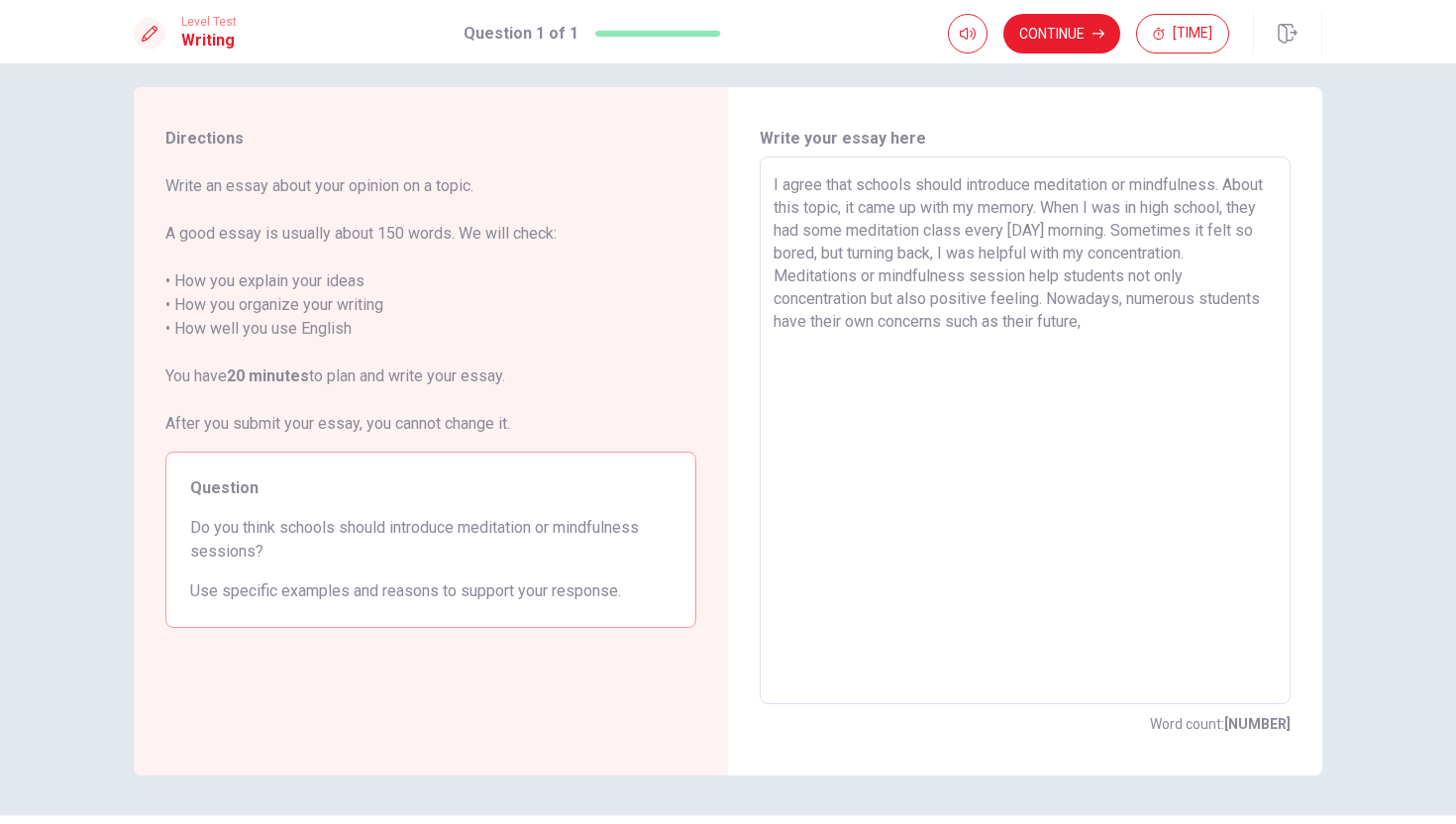 click on "I agree that schools should introduce meditation or mindfulness. About this topic, it came up with my memory. When I was in high school, they had some meditation class every [DAY] morning. Sometimes it felt so bored, but turning back, I was helpful with my concentration.
Meditations or mindfulness session help students not only concentration but also positive feeling. Nowadays, numerous students have their own concerns such as their future," at bounding box center (1025, 431) 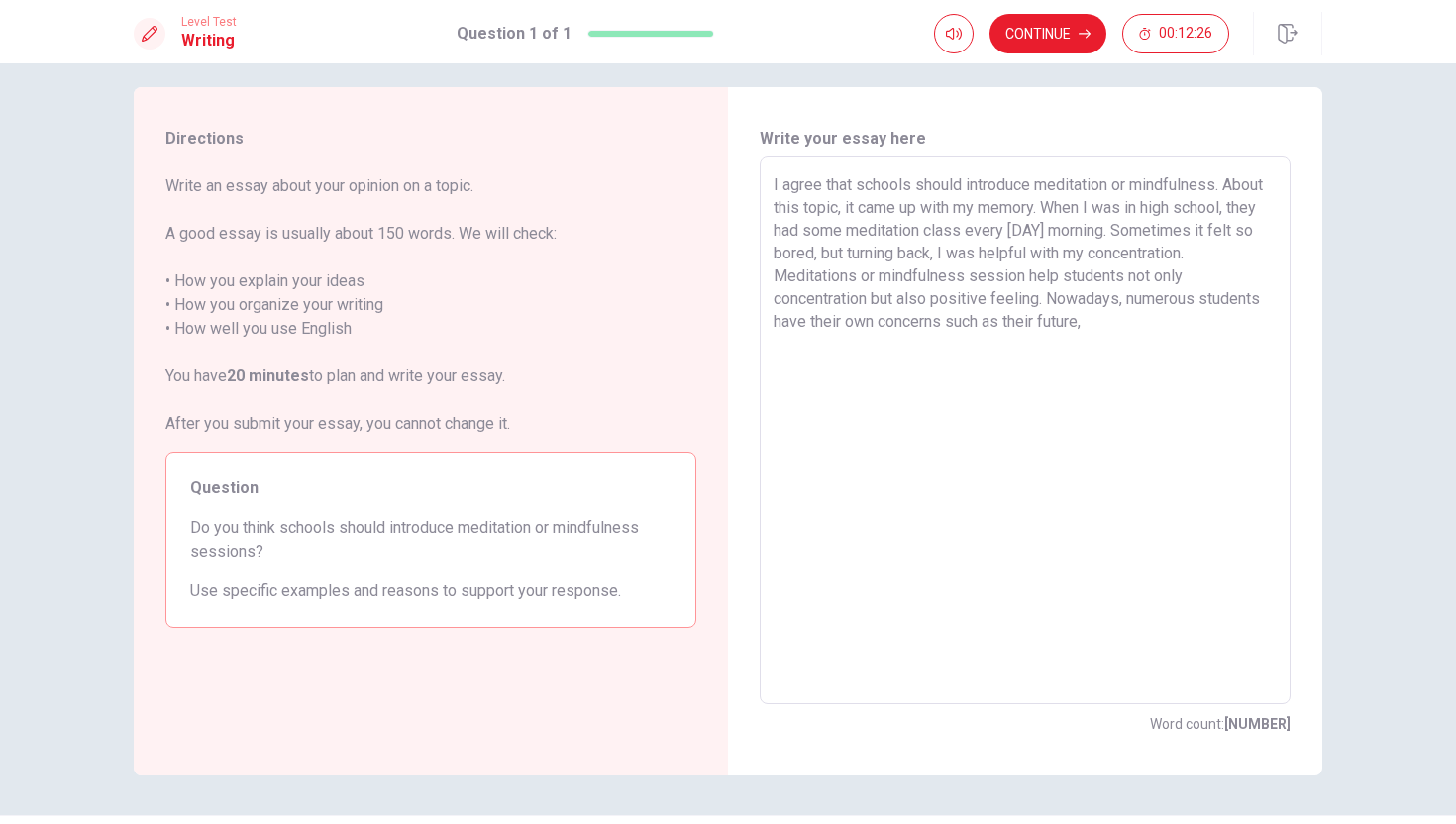 click on "I agree that schools should introduce meditation or mindfulness. About this topic, it came up with my memory. When I was in high school, they had some meditation class every [DAY] morning. Sometimes it felt so bored, but turning back, I was helpful with my concentration.
Meditations or mindfulness session help students not only concentration but also positive feeling. Nowadays, numerous students have their own concerns such as their future," at bounding box center [1025, 431] 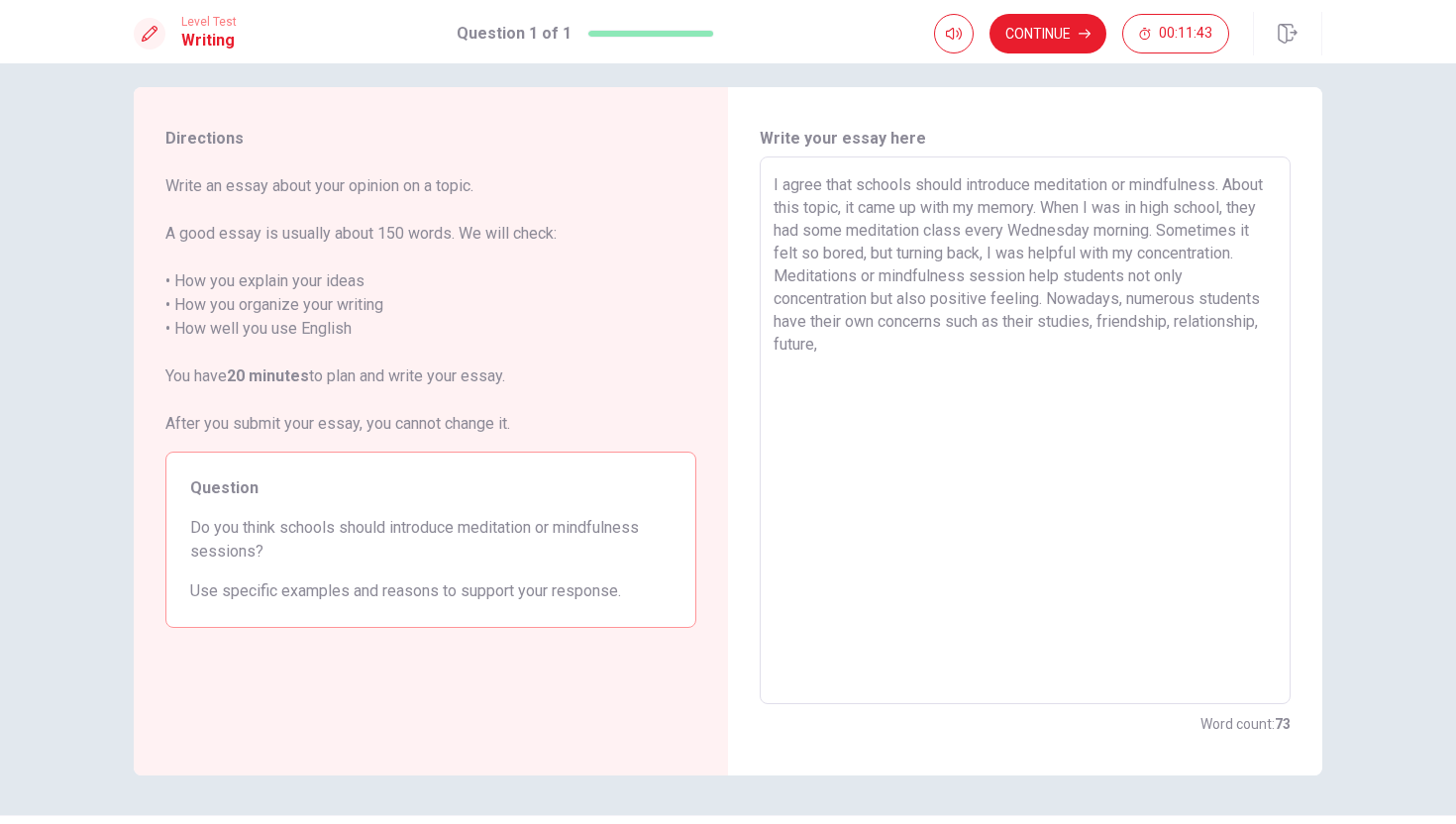 click on "I agree that schools should introduce meditation or mindfulness. About this topic, it came up with my memory. When I was in high school, they had some meditation class every Wednesday morning. Sometimes it felt so bored, but turning back, I was helpful with my concentration.
Meditations or mindfulness session help students not only concentration but also positive feeling. Nowadays, numerous students have their own concerns such as their studies, friendship, relationship,  future," at bounding box center (1025, 431) 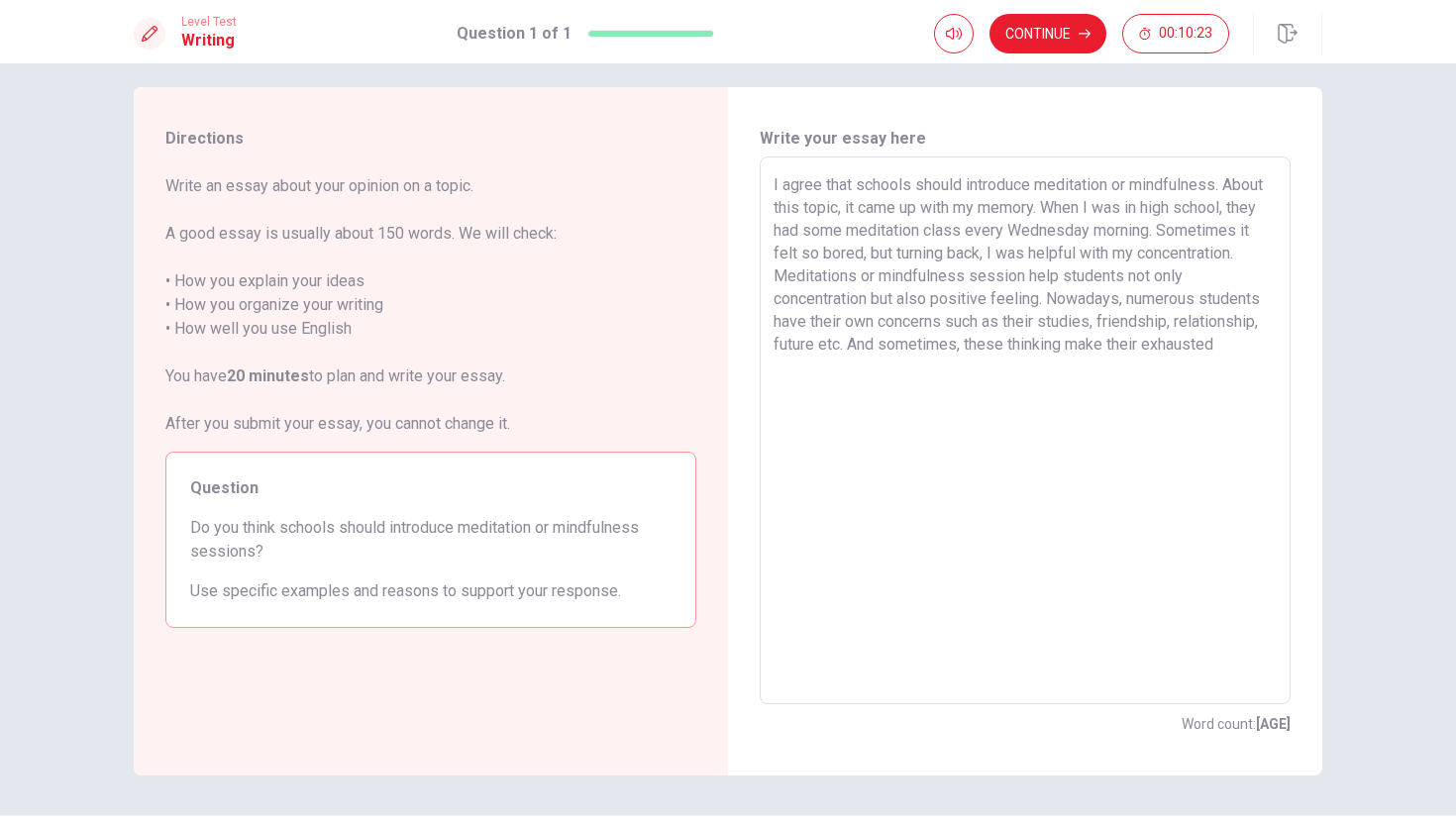 click on "I agree that schools should introduce meditation or mindfulness. About this topic, it came up with my memory. When I was in high school, they had some meditation class every Wednesday morning. Sometimes it felt so bored, but turning back, I was helpful with my concentration.
Meditations or mindfulness session help students not only concentration but also positive feeling. Nowadays, numerous students have their own concerns such as their studies, friendship, relationship,  future etc. And sometimes, these thinking make their exhausted" at bounding box center (1025, 431) 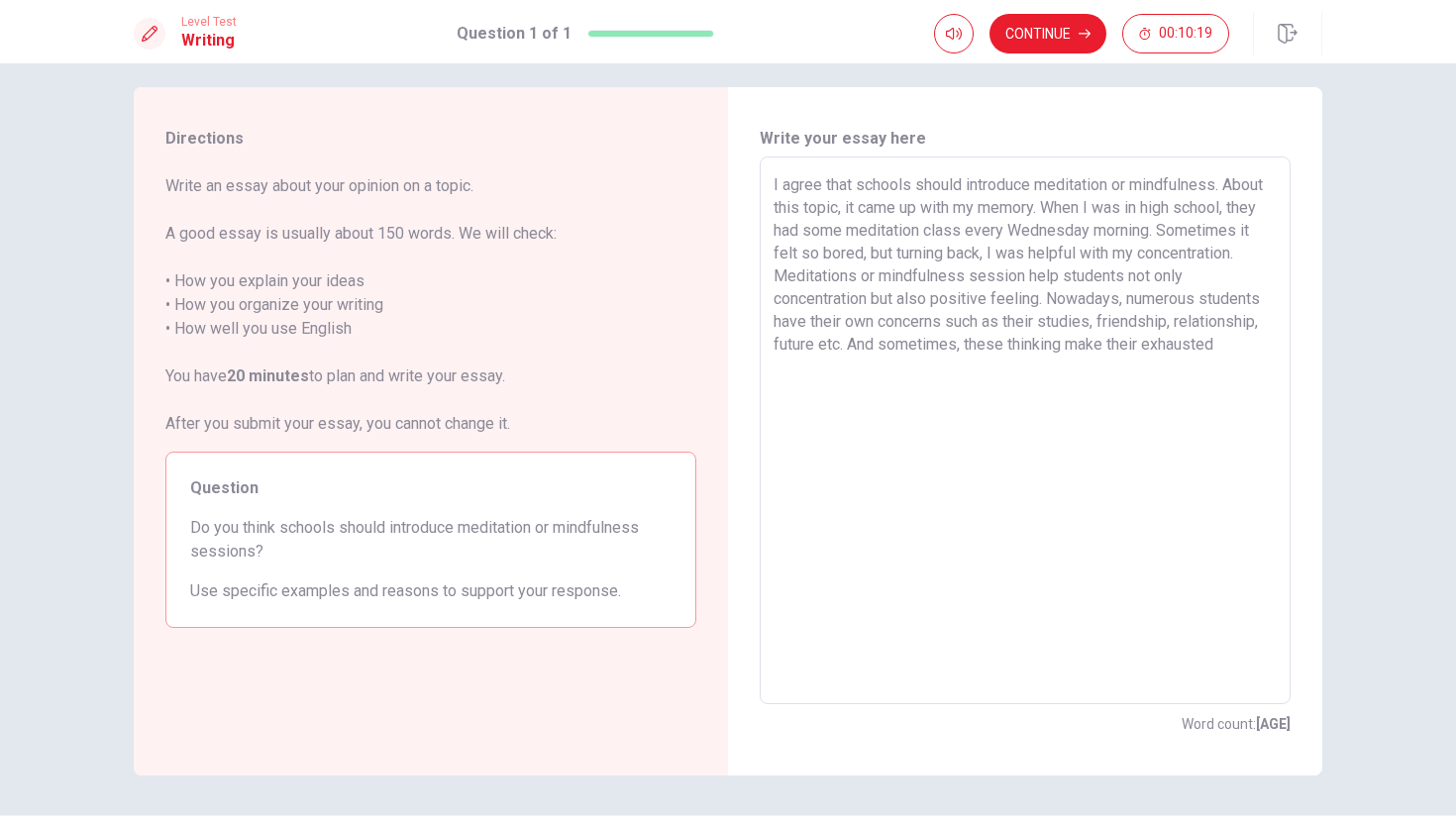 click on "I agree that schools should introduce meditation or mindfulness. About this topic, it came up with my memory. When I was in high school, they had some meditation class every Wednesday morning. Sometimes it felt so bored, but turning back, I was helpful with my concentration.
Meditations or mindfulness session help students not only concentration but also positive feeling. Nowadays, numerous students have their own concerns such as their studies, friendship, relationship,  future etc. And sometimes, these thinking make their exhausted" at bounding box center [1025, 431] 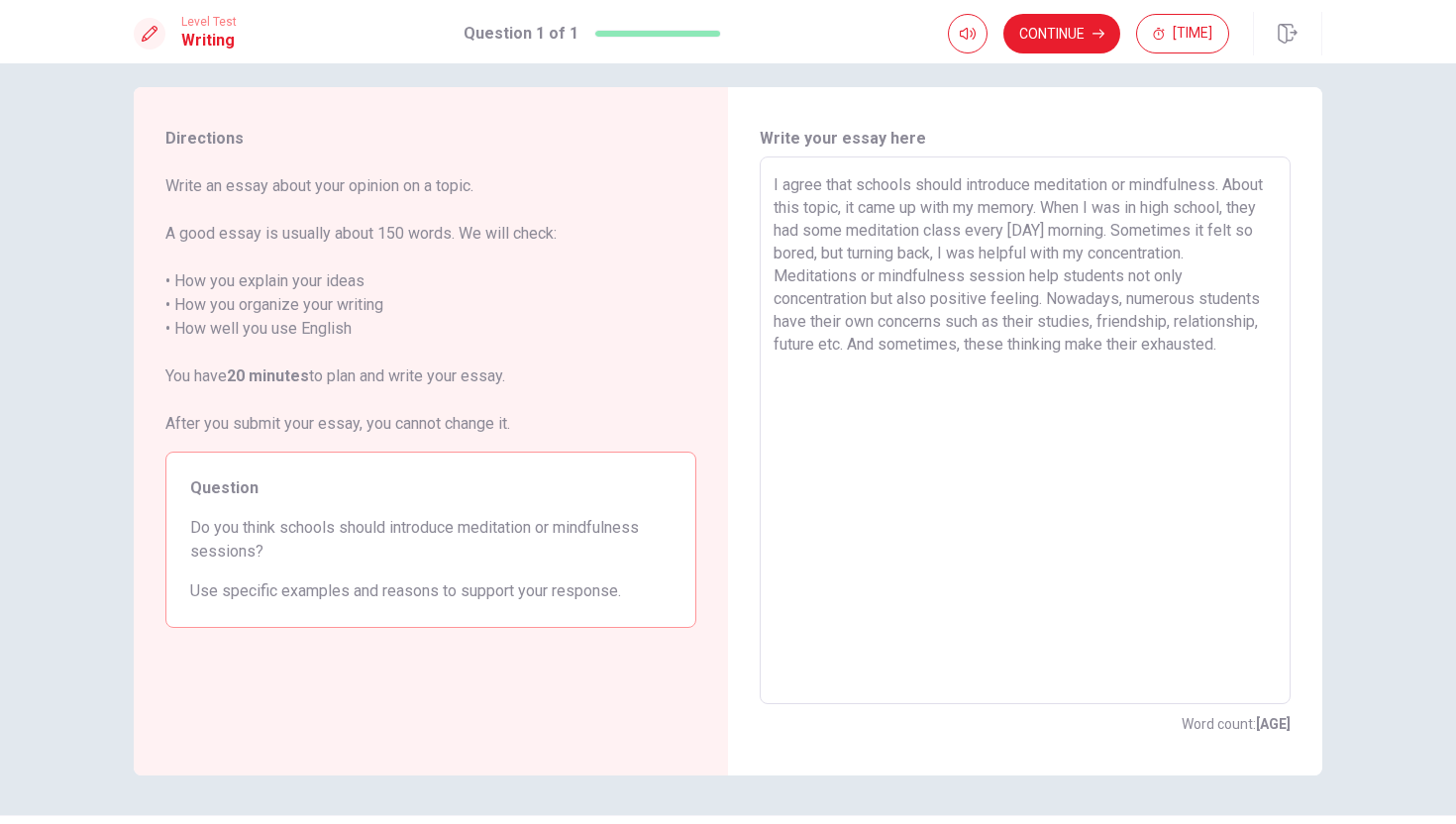 click on "I agree that schools should introduce meditation or mindfulness. About this topic, it came up with my memory. When I was in high school, they had some meditation class every [DAY] morning. Sometimes it felt so bored, but turning back, I was helpful with my concentration.
Meditations or mindfulness session help students not only concentration but also positive feeling. Nowadays, numerous students have their own concerns such as their studies, friendship, relationship, future etc. And sometimes, these thinking make their exhausted." at bounding box center [1025, 431] 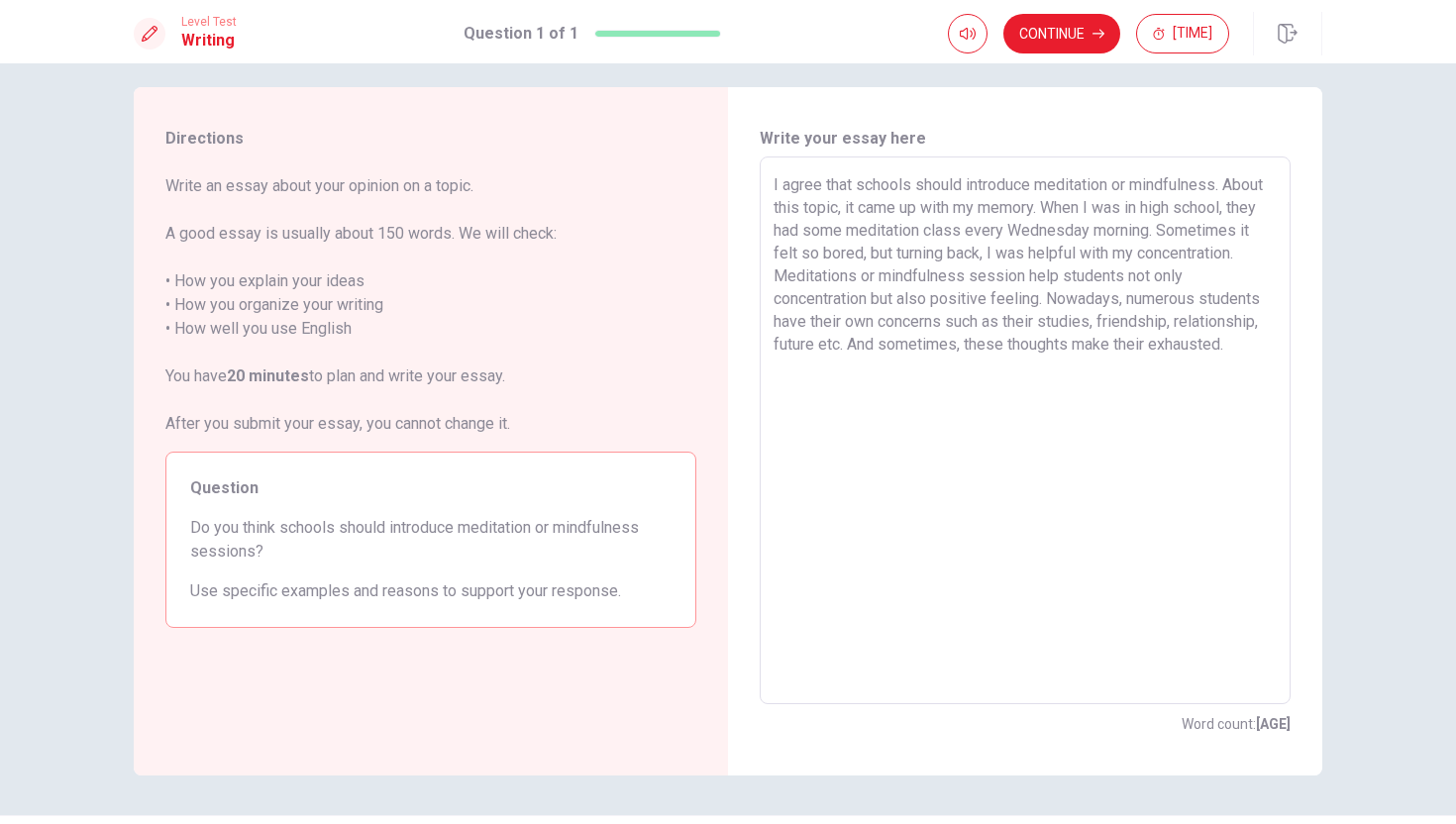 click on "I agree that schools should introduce meditation or mindfulness. About this topic, it came up with my memory. When I was in high school, they had some meditation class every Wednesday morning. Sometimes it felt so bored, but turning back, I was helpful with my concentration.
Meditations or mindfulness session help students not only concentration but also positive feeling. Nowadays, numerous students have their own concerns such as their studies, friendship, relationship,  future etc. And sometimes, these thoughts make their exhausted." at bounding box center [1025, 431] 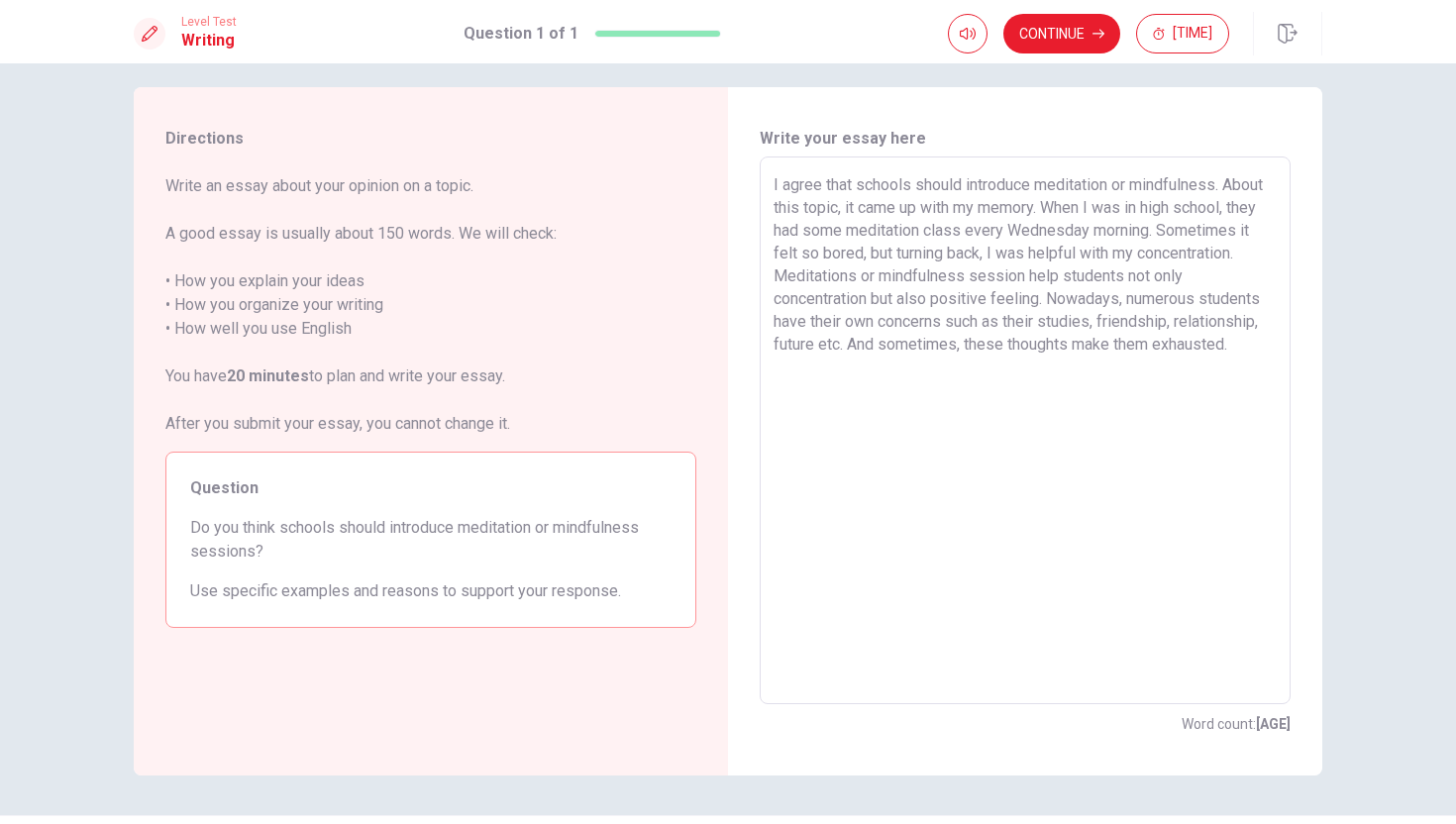 click on "I agree that schools should introduce meditation or mindfulness. About this topic, it came up with my memory. When I was in high school, they had some meditation class every Wednesday morning. Sometimes it felt so bored, but turning back, I was helpful with my concentration.
Meditations or mindfulness session help students not only concentration but also positive feeling. Nowadays, numerous students have their own concerns such as their studies, friendship, relationship,  future etc. And sometimes, these thoughts make them exhausted." at bounding box center [1025, 431] 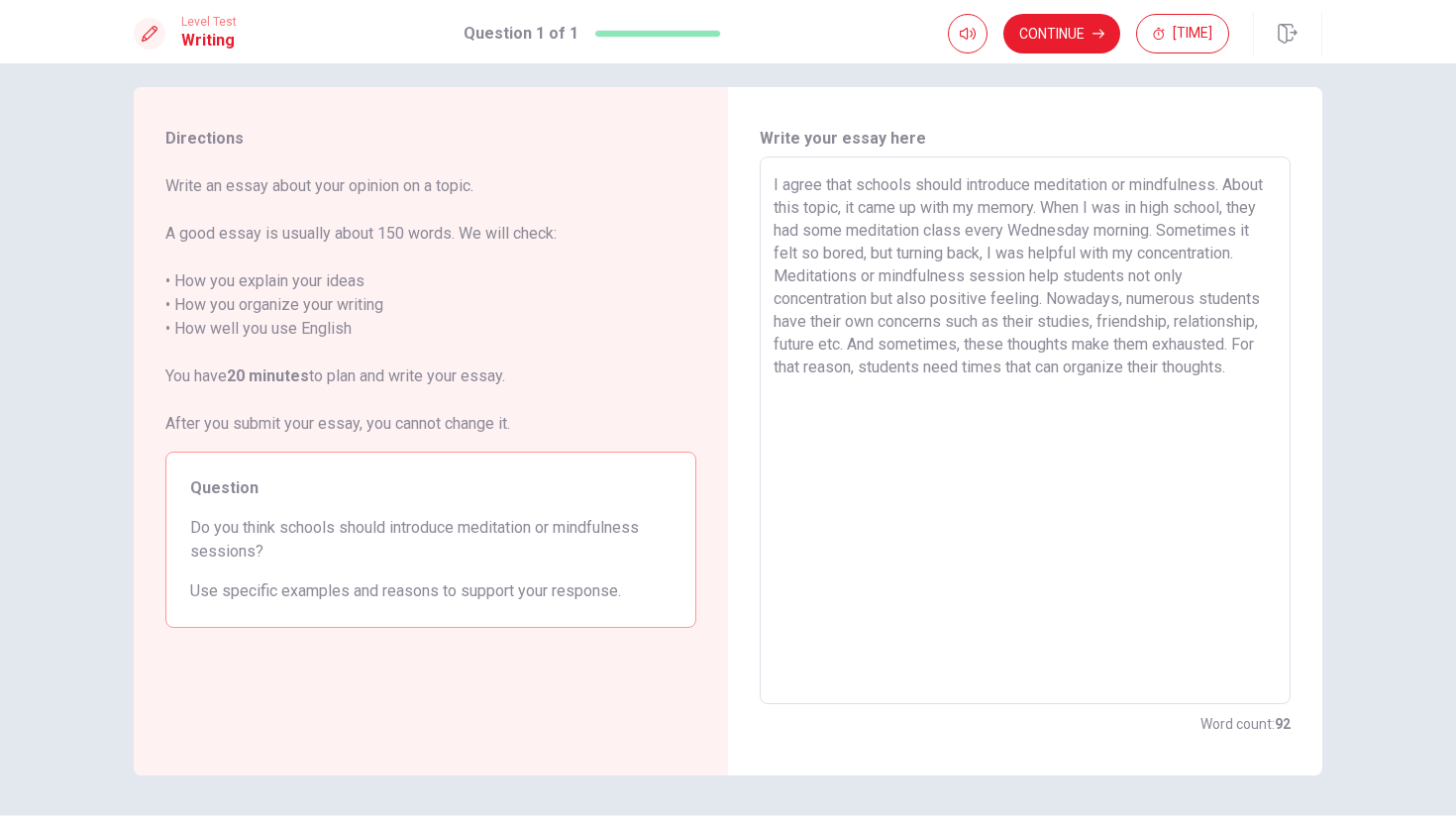 click on "I agree that schools should introduce meditation or mindfulness. About this topic, it came up with my memory. When I was in high school, they had some meditation class every Wednesday morning. Sometimes it felt so bored, but turning back, I was helpful with my concentration.
Meditations or mindfulness session help students not only concentration but also positive feeling. Nowadays, numerous students have their own concerns such as their studies, friendship, relationship,  future etc. And sometimes, these thoughts make them exhausted. For that reason, students need times that can organize their thoughts.  x ​" at bounding box center (1025, 430) 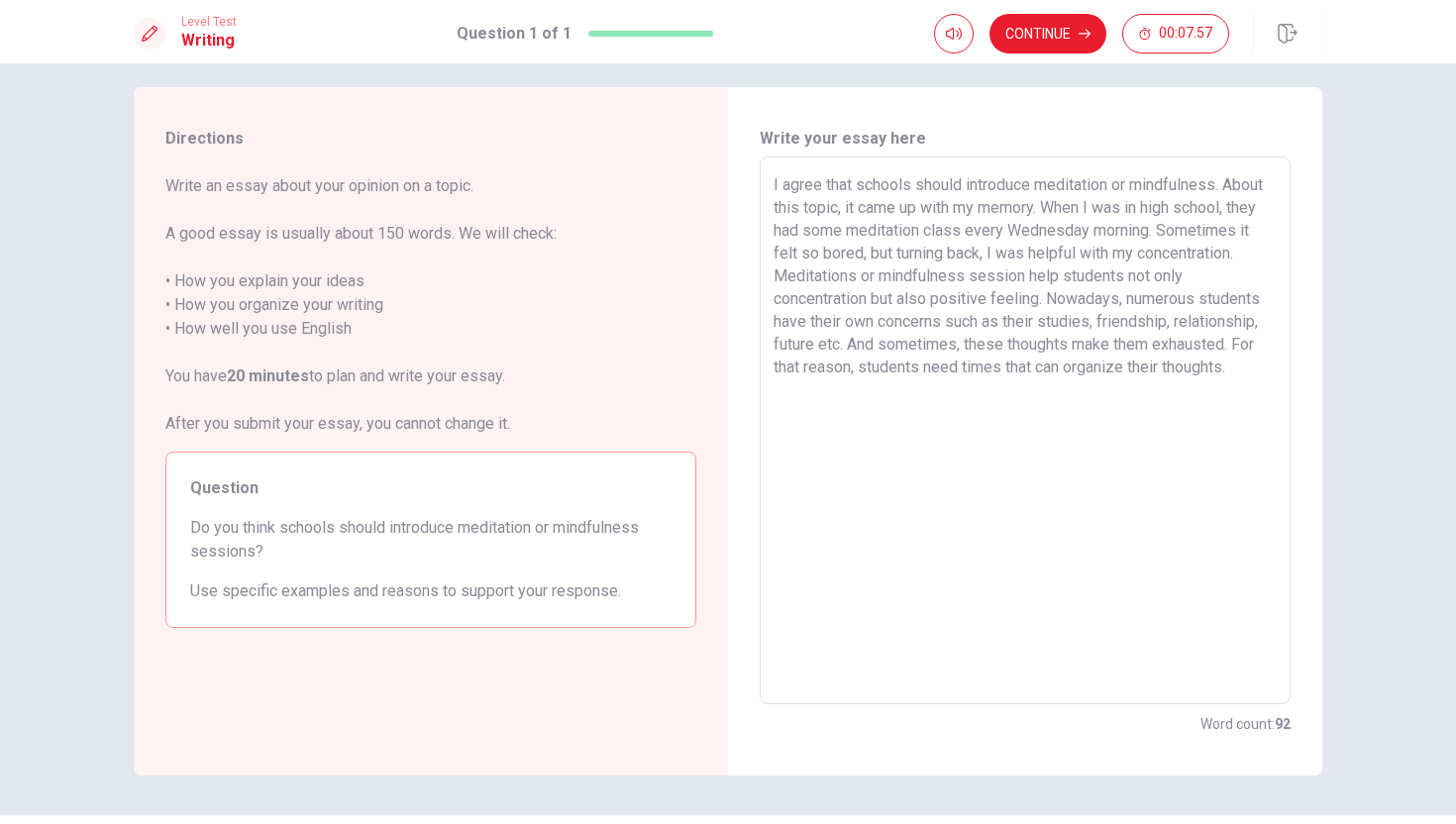 click on "I agree that schools should introduce meditation or mindfulness. About this topic, it came up with my memory. When I was in high school, they had some meditation class every Wednesday morning. Sometimes it felt so bored, but turning back, I was helpful with my concentration.
Meditations or mindfulness session help students not only concentration but also positive feeling. Nowadays, numerous students have their own concerns such as their studies, friendship, relationship,  future etc. And sometimes, these thoughts make them exhausted. For that reason, students need times that can organize their thoughts.  x ​" at bounding box center [1025, 430] 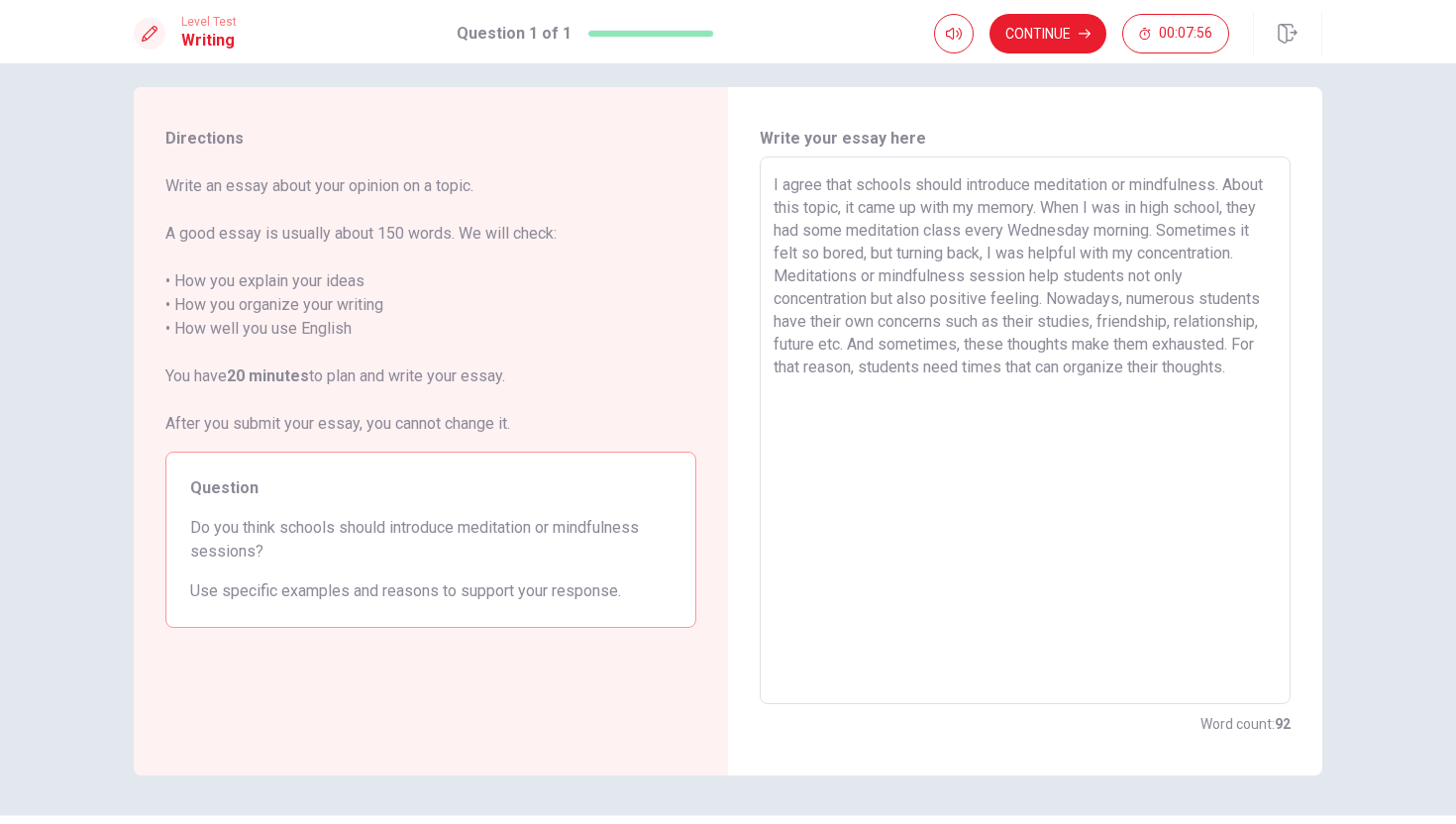 click on "I agree that schools should introduce meditation or mindfulness. About this topic, it came up with my memory. When I was in high school, they had some meditation class every Wednesday morning. Sometimes it felt so bored, but turning back, I was helpful with my concentration.
Meditations or mindfulness session help students not only concentration but also positive feeling. Nowadays, numerous students have their own concerns such as their studies, friendship, relationship,  future etc. And sometimes, these thoughts make them exhausted. For that reason, students need times that can organize their thoughts." at bounding box center (1025, 431) 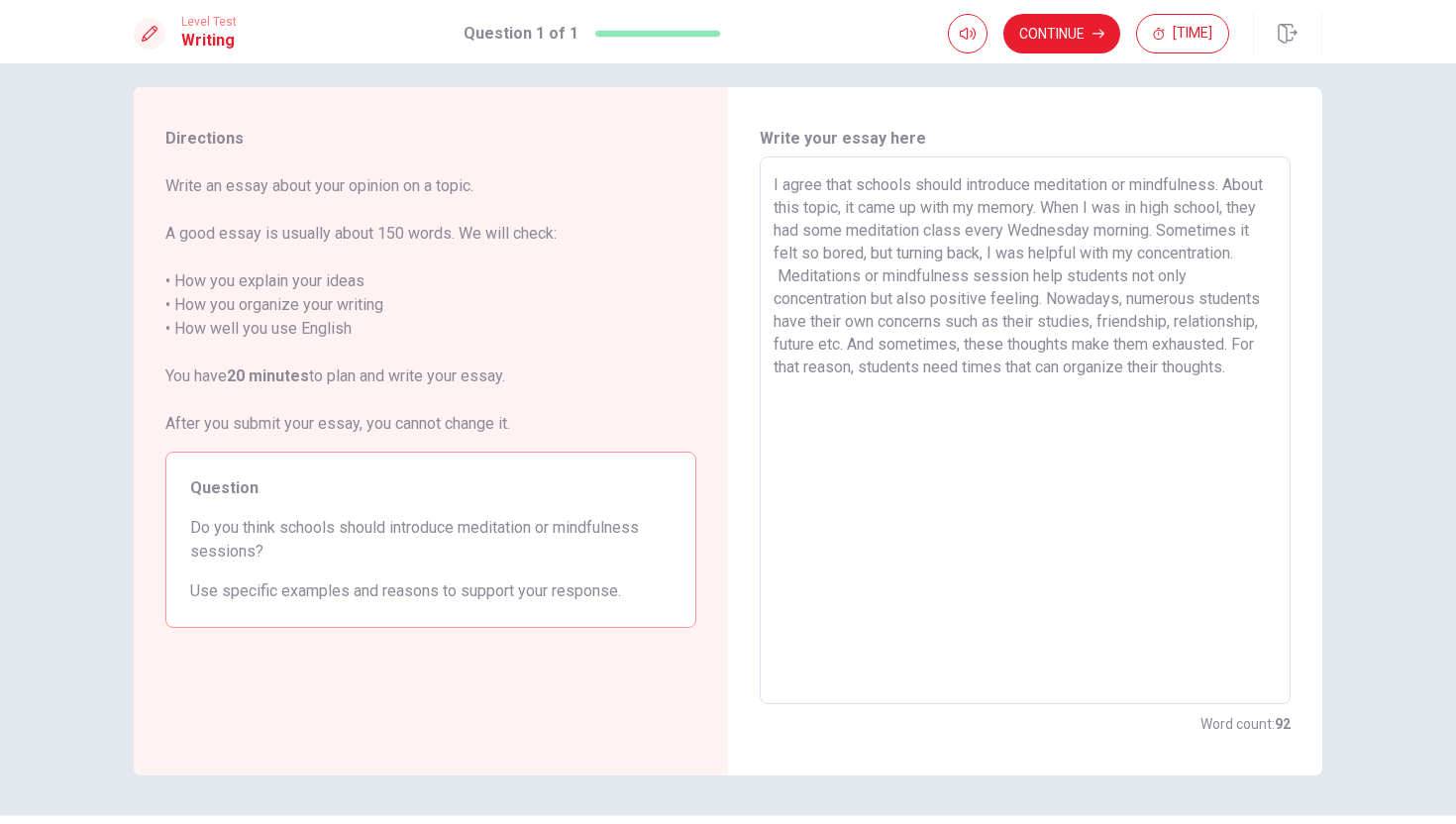 click on "I agree that schools should introduce meditation or mindfulness. About this topic, it came up with my memory. When I was in high school, they had some meditation class every Wednesday morning. Sometimes it felt so bored, but turning back, I was helpful with my concentration.
Meditations or mindfulness session help students not only concentration but also positive feeling. Nowadays, numerous students have their own concerns such as their studies, friendship, relationship,  future etc. And sometimes, these thoughts make them exhausted. For that reason, students need times that can organize their thoughts." at bounding box center (1025, 431) 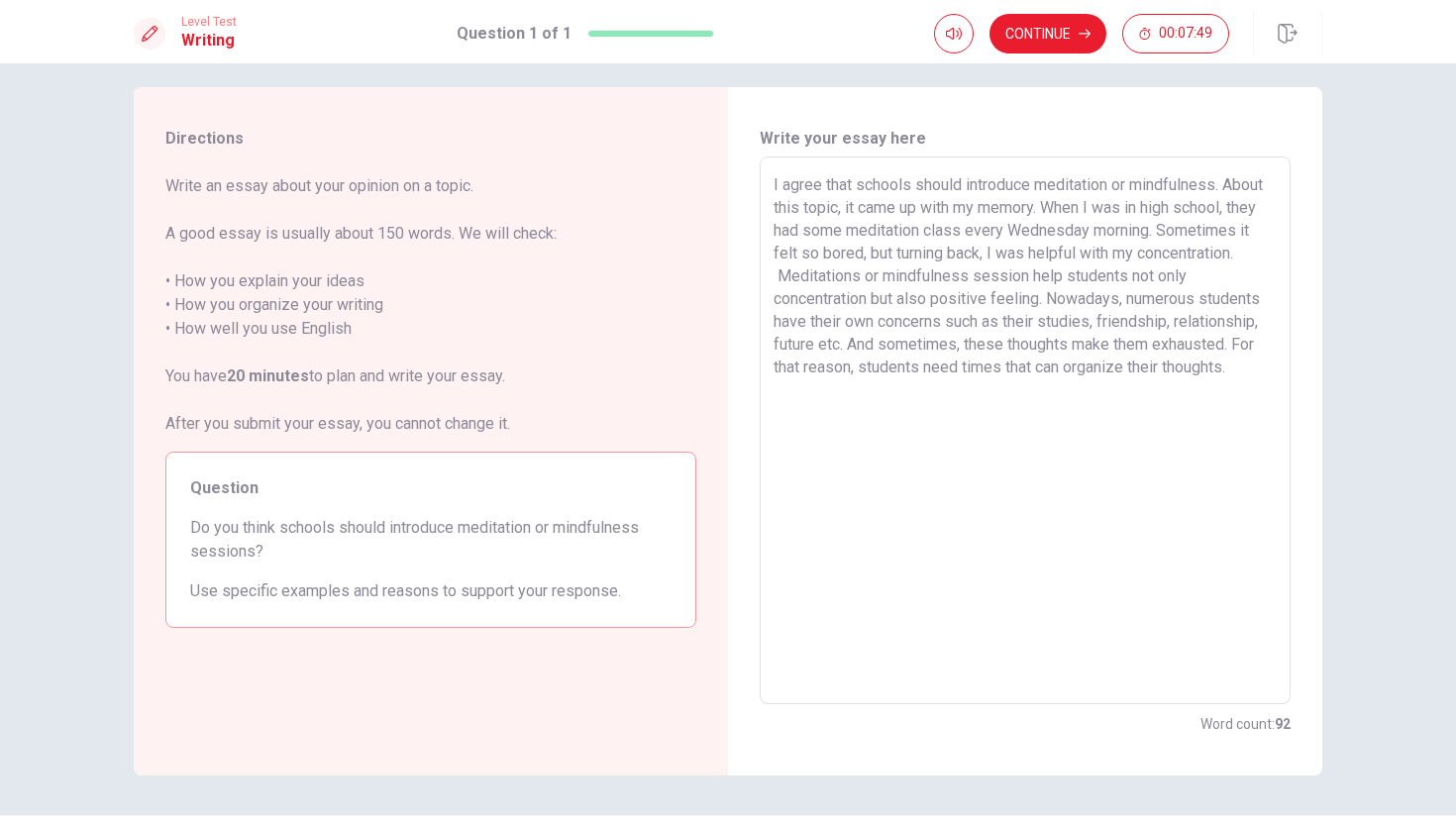 click on "I agree that schools should introduce meditation or mindfulness. About this topic, it came up with my memory. When I was in high school, they had some meditation class every Wednesday morning. Sometimes it felt so bored, but turning back, I was helpful with my concentration.
Meditations or mindfulness session help students not only concentration but also positive feeling. Nowadays, numerous students have their own concerns such as their studies, friendship, relationship,  future etc. And sometimes, these thoughts make them exhausted. For that reason, students need times that can organize their thoughts." at bounding box center (1025, 431) 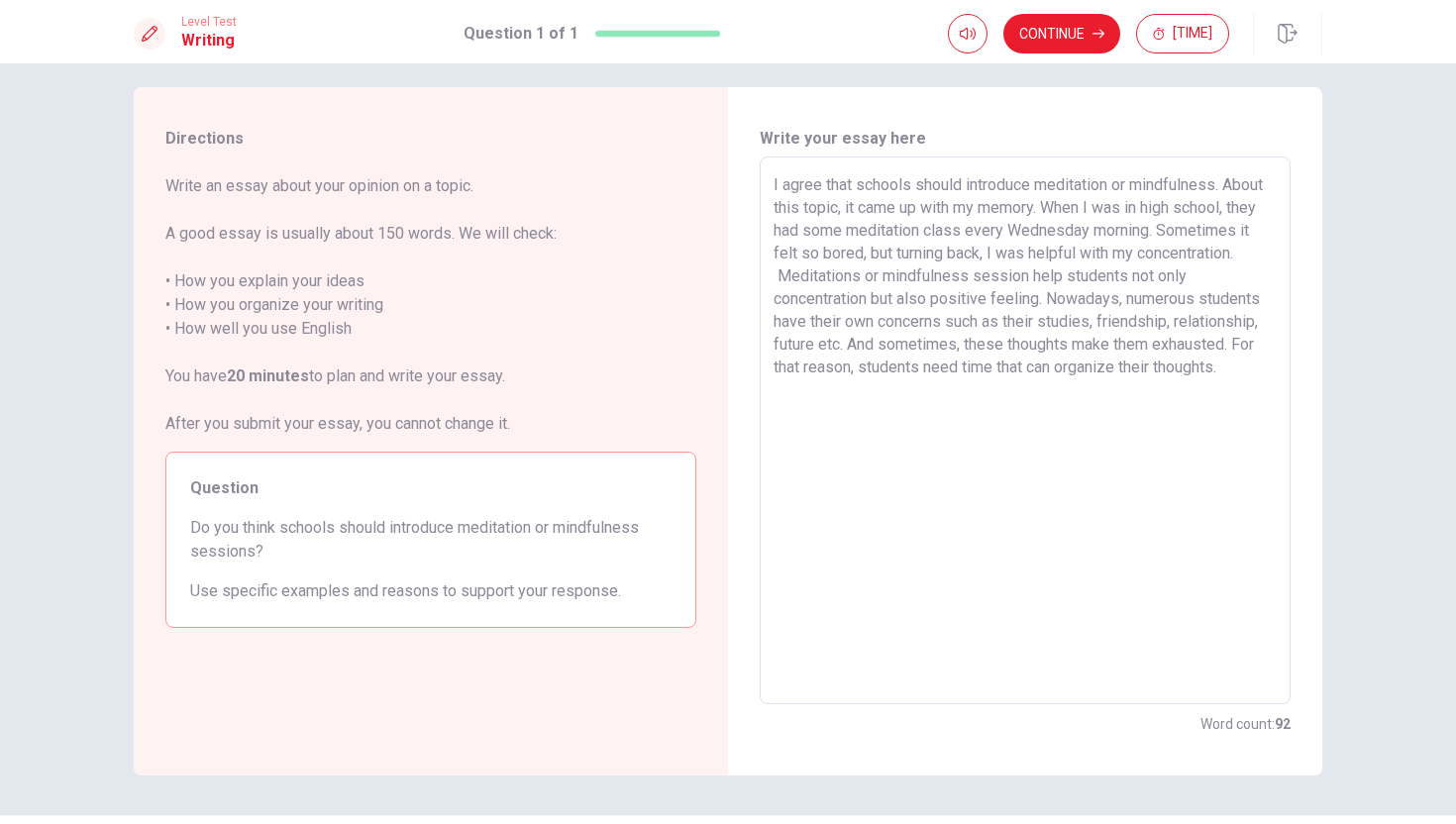 click on "I agree that schools should introduce meditation or mindfulness. About this topic, it came up with my memory. When I was in high school, they had some meditation class every Wednesday morning. Sometimes it felt so bored, but turning back, I was helpful with my concentration.
Meditations or mindfulness session help students not only concentration but also positive feeling. Nowadays, numerous students have their own concerns such as their studies, friendship, relationship,  future etc. And sometimes, these thoughts make them exhausted. For that reason, students need time that can organize their thoughts." at bounding box center [1025, 431] 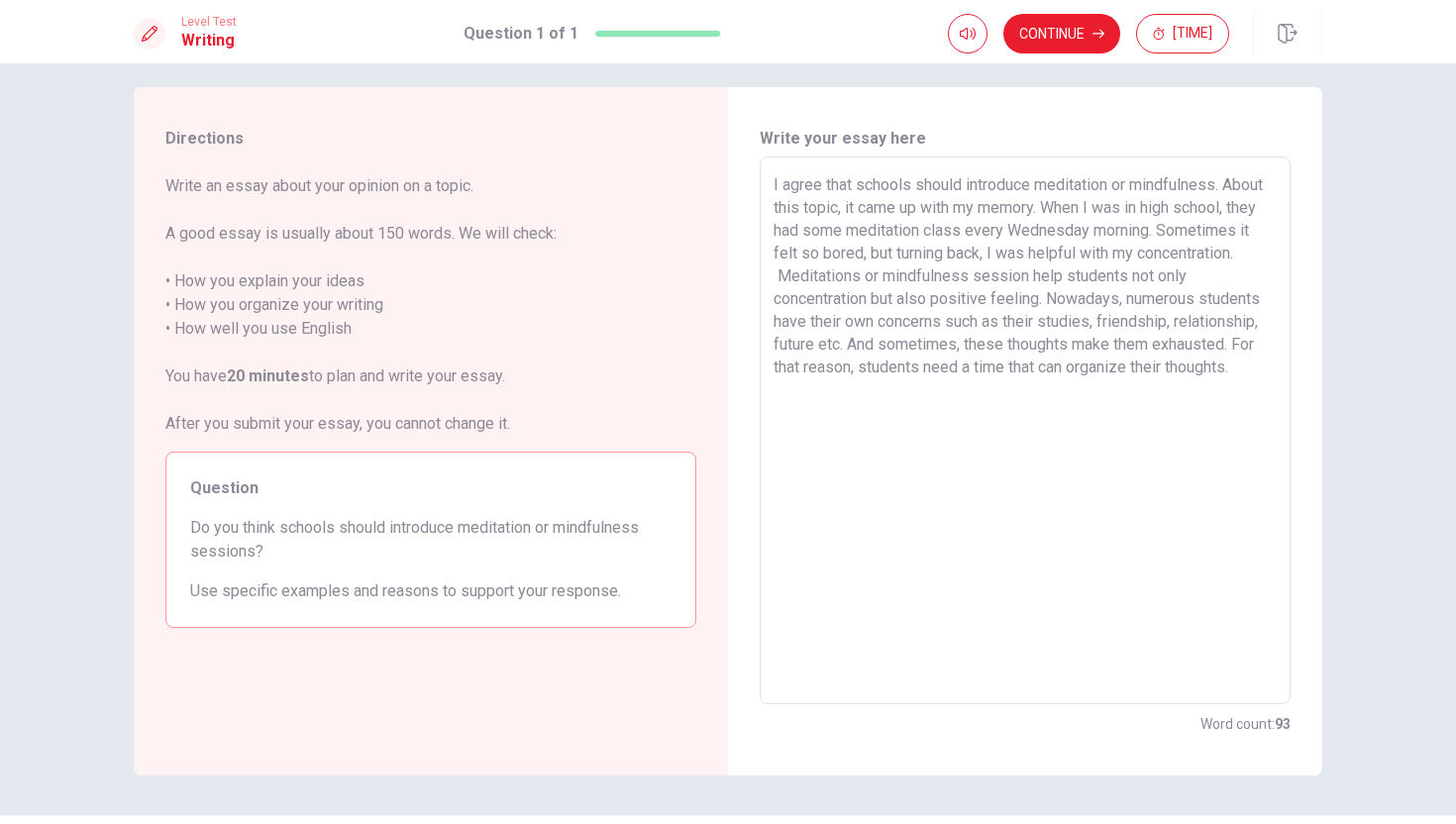 click on "I agree that schools should introduce meditation or mindfulness. About this topic, it came up with my memory. When I was in high school, they had some meditation class every Wednesday morning. Sometimes it felt so bored, but turning back, I was helpful with my concentration.
Meditations or mindfulness session help students not only concentration but also positive feeling. Nowadays, numerous students have their own concerns such as their studies, friendship, relationship,  future etc. And sometimes, these thoughts make them exhausted. For that reason, students need a time that can organize their thoughts." at bounding box center [1025, 431] 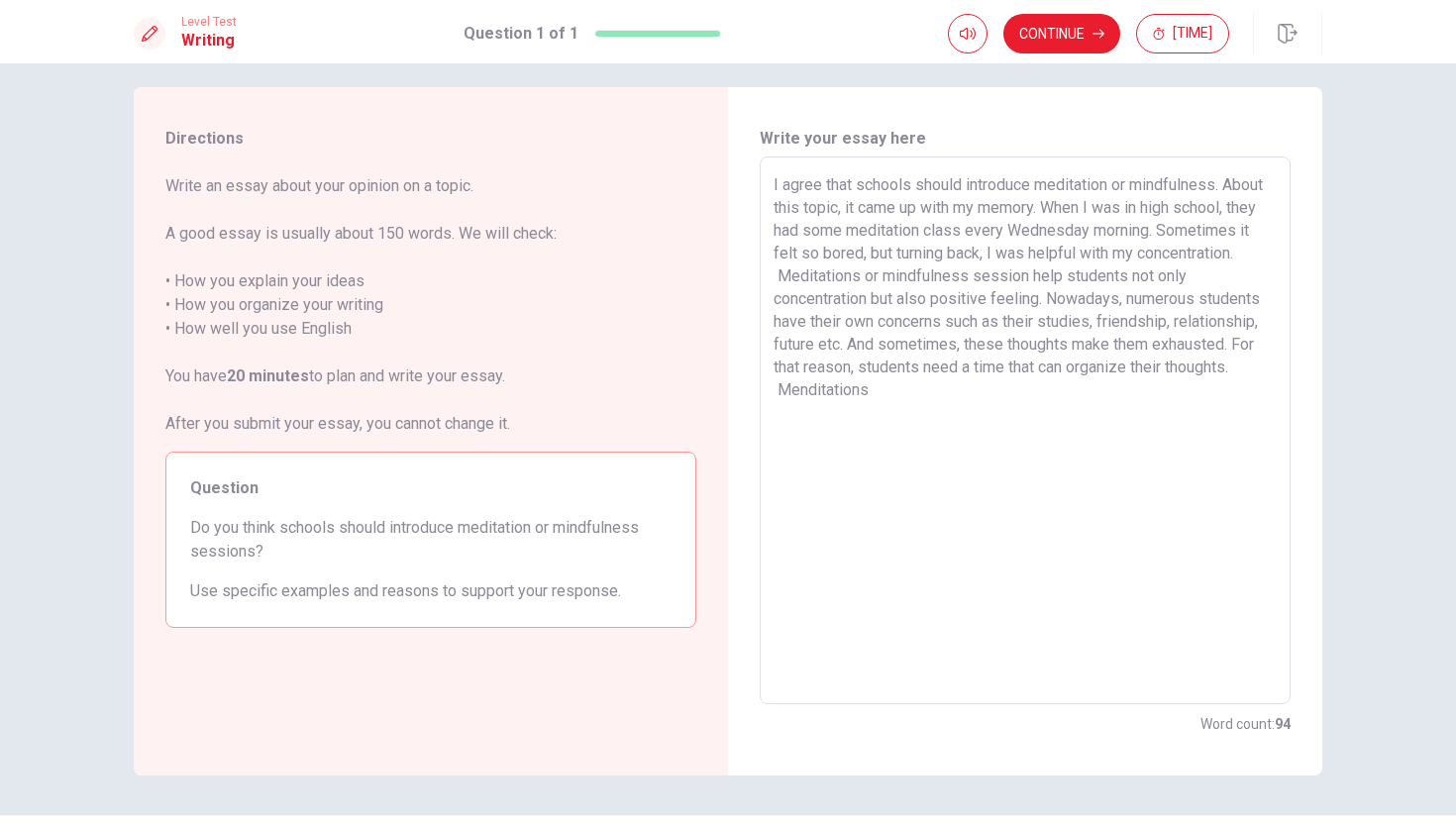 click on "I agree that schools should introduce meditation or mindfulness. About this topic, it came up with my memory. When I was in high school, they had some meditation class every Wednesday morning. Sometimes it felt so bored, but turning back, I was helpful with my concentration.
Meditations or mindfulness session help students not only concentration but also positive feeling. Nowadays, numerous students have their own concerns such as their studies, friendship, relationship,  future etc. And sometimes, these thoughts make them exhausted. For that reason, students need a time that can organize their thoughts.
Menditations" at bounding box center (1025, 431) 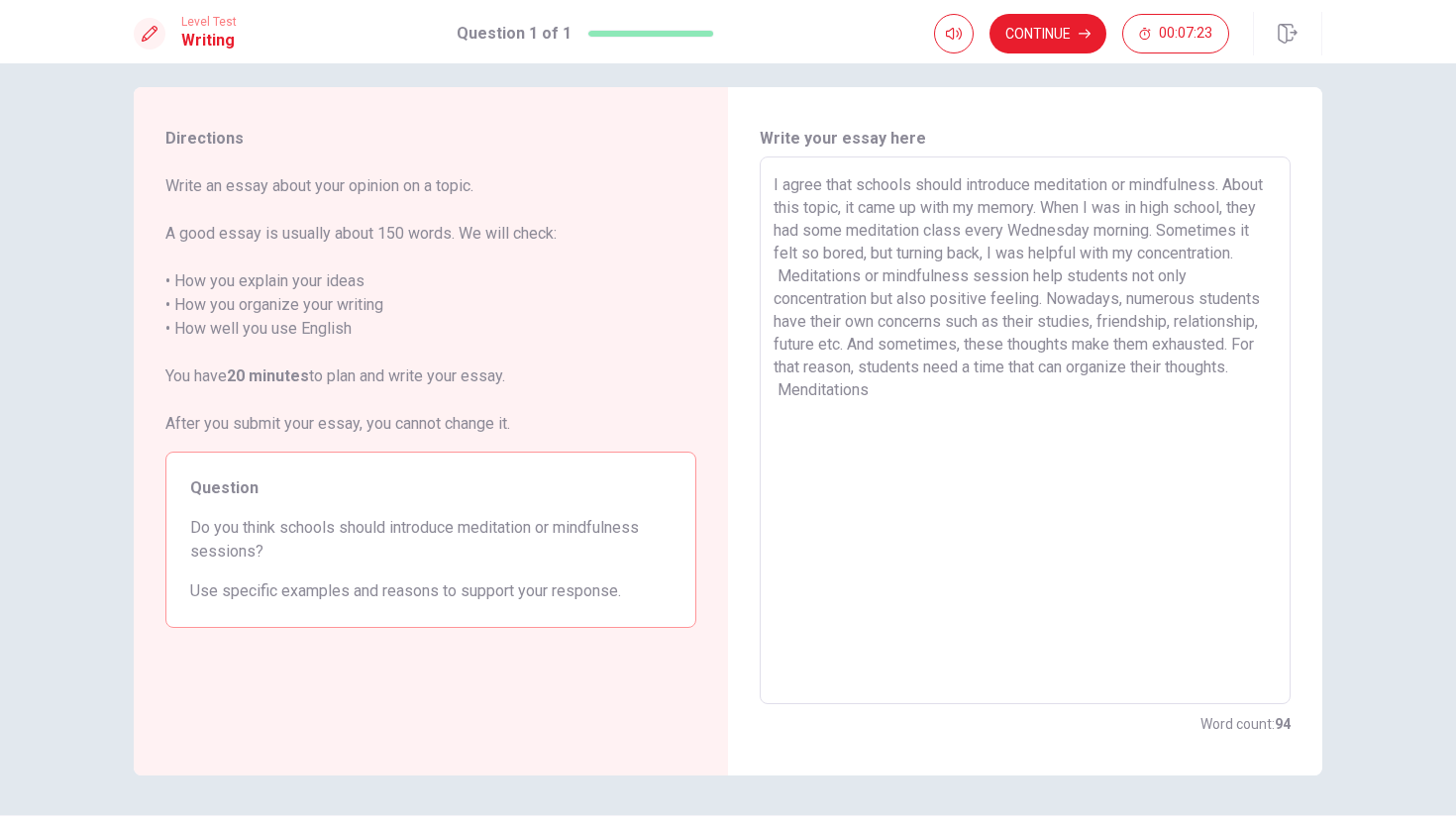 click on "I agree that schools should introduce meditation or mindfulness. About this topic, it came up with my memory. When I was in high school, they had some meditation class every Wednesday morning. Sometimes it felt so bored, but turning back, I was helpful with my concentration.
Meditations or mindfulness session help students not only concentration but also positive feeling. Nowadays, numerous students have their own concerns such as their studies, friendship, relationship,  future etc. And sometimes, these thoughts make them exhausted. For that reason, students need a time that can organize their thoughts.
Menditations" at bounding box center (1025, 431) 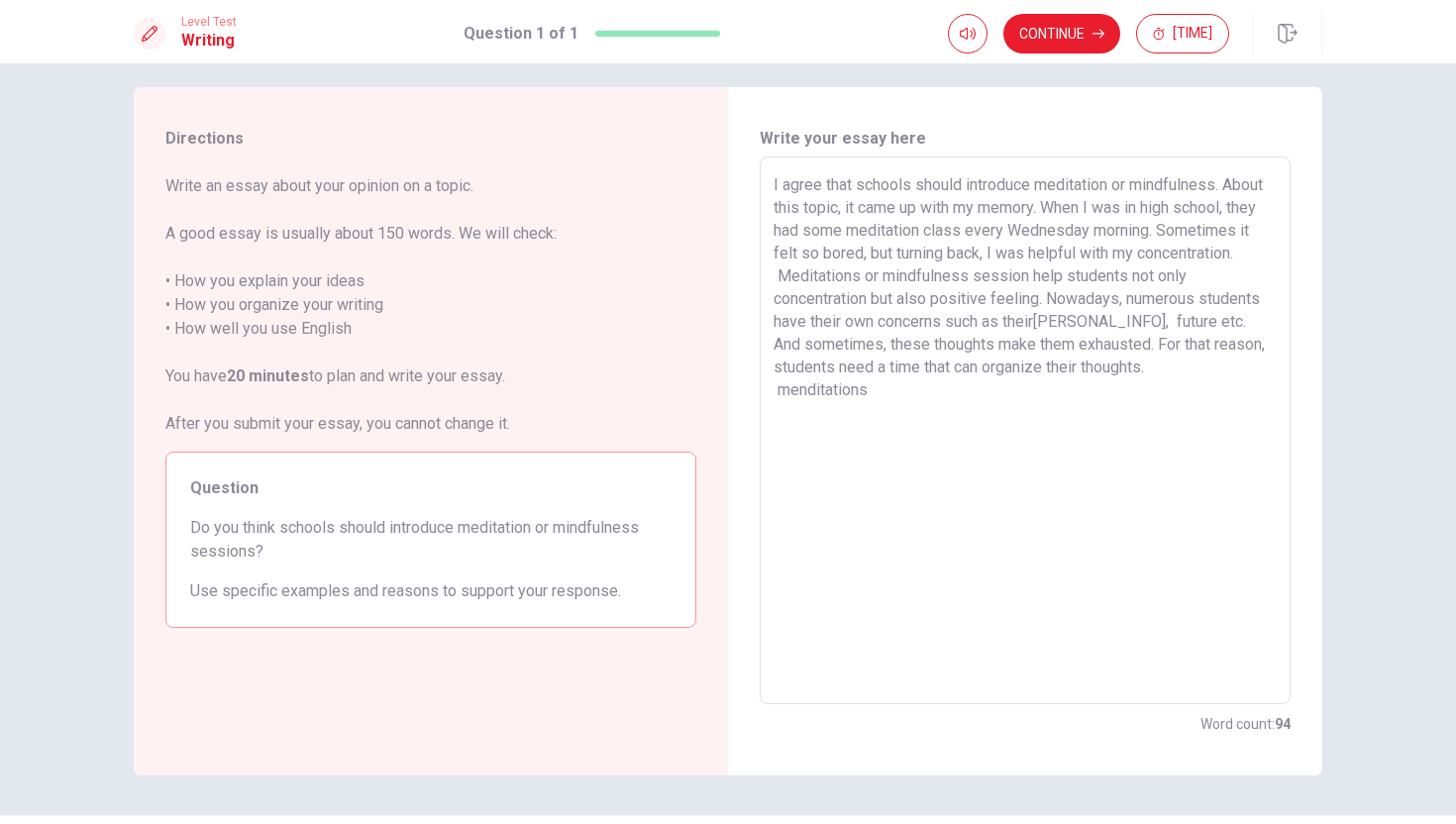 click on "I agree that schools should introduce meditation or mindfulness. About this topic, it came up with my memory. When I was in high school, they had some meditation class every Wednesday morning. Sometimes it felt so bored, but turning back, I was helpful with my concentration.
Meditations or mindfulness session help students not only concentration but also positive feeling. Nowadays, numerous students have their own concerns such as their studies, friendship, relationship,  future etc. And sometimes, these thoughts make them exhausted. For that reason, students need times that" at bounding box center (1025, 430) 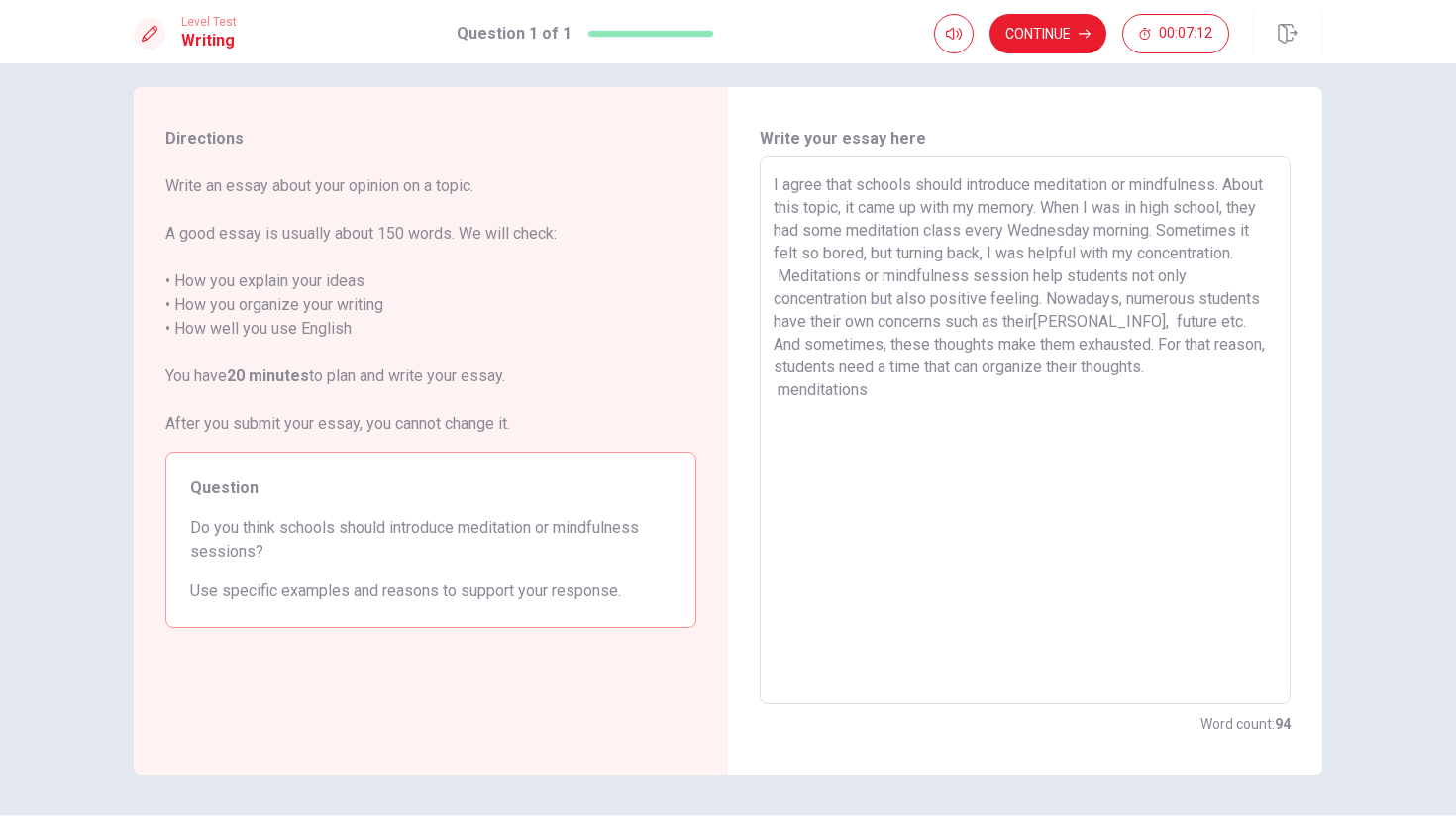click on "I agree that schools should introduce meditation or mindfulness. About this topic, it came up with my memory. When I was in high school, they had some meditation class every Wednesday morning. Sometimes it felt so bored, but turning back, I was helpful with my concentration.
Meditations or mindfulness session help students not only concentration but also positive feeling. Nowadays, numerous students have their own concerns such as their[PERSONAL_INFO],  future etc. And sometimes, these thoughts make them exhausted. For that reason, students need a time that can organize their thoughts.
menditations" at bounding box center [1025, 431] 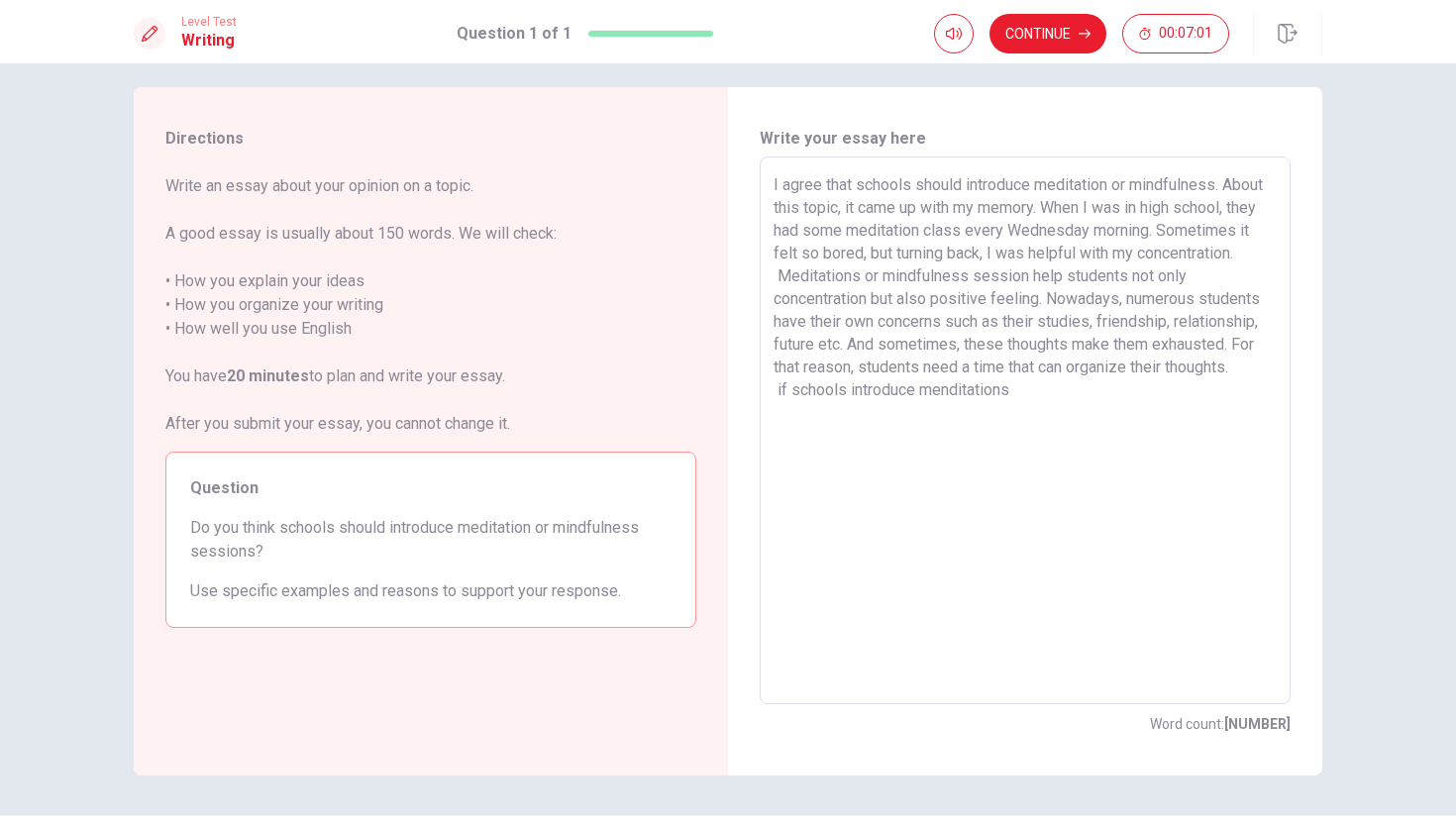 click on "I agree that schools should introduce meditation or mindfulness. About this topic, it came up with my memory. When I was in high school, they had some meditation class every Wednesday morning. Sometimes it felt so bored, but turning back, I was helpful with my concentration.
Meditations or mindfulness session help students not only concentration but also positive feeling. Nowadays, numerous students have their own concerns such as their studies, friendship, relationship,  future etc. And sometimes, these thoughts make them exhausted. For that reason, students need a time that can organize their thoughts.
if schools introduce menditations" at bounding box center [1025, 431] 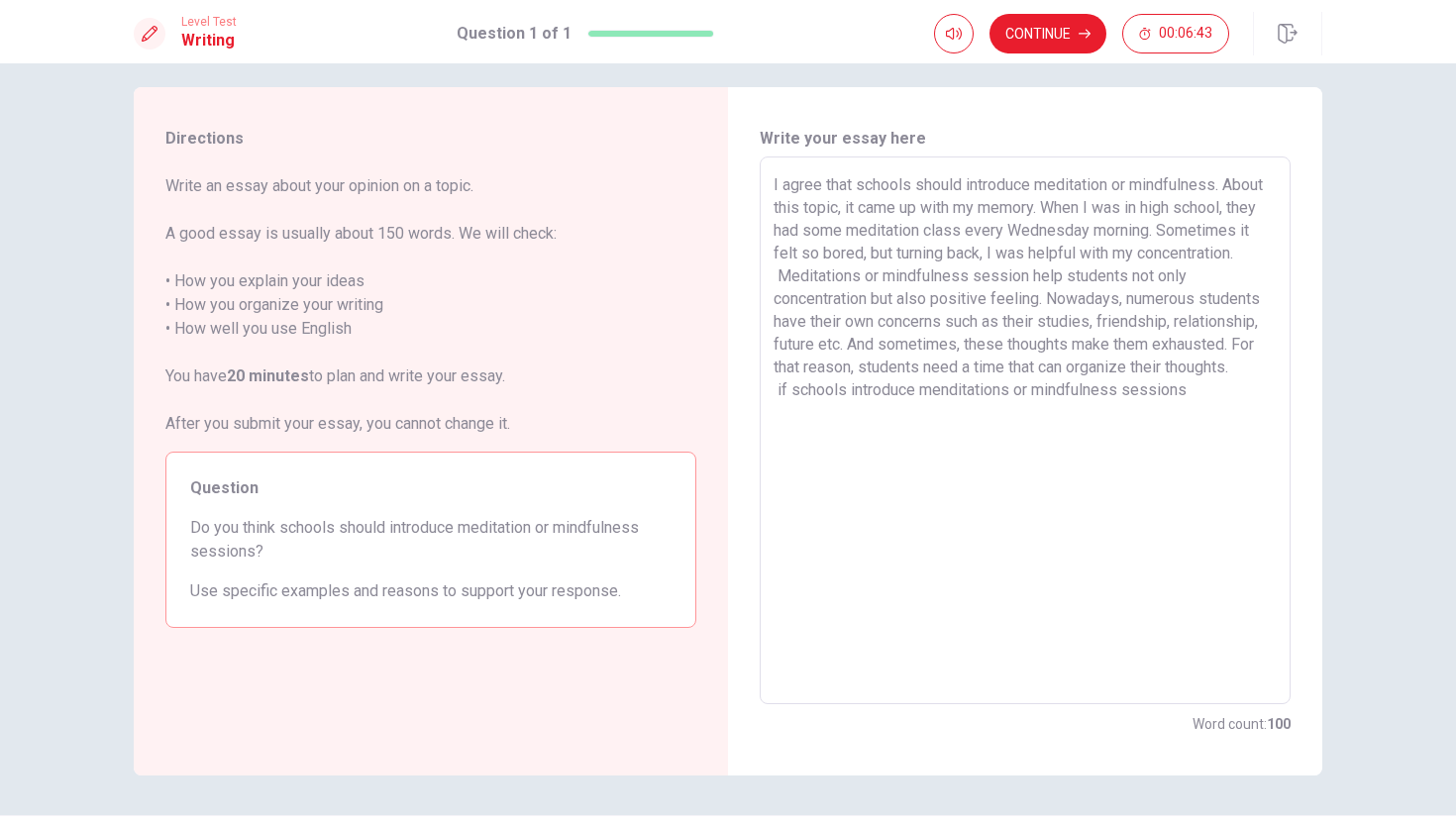 click on "I agree that schools should introduce meditation or mindfulness. About this topic, it came up with my memory. When I was in high school, they had some meditation class every Wednesday morning. Sometimes it felt so bored, but turning back, I was helpful with my concentration.
Meditations or mindfulness session help students not only concentration but also positive feeling. Nowadays, numerous students have their own concerns such as their studies, friendship, relationship,  future etc. And sometimes, these thoughts make them exhausted. For that reason, students need a time that can organize their thoughts.
if schools introduce menditations or mindfulness sessions" at bounding box center (1025, 431) 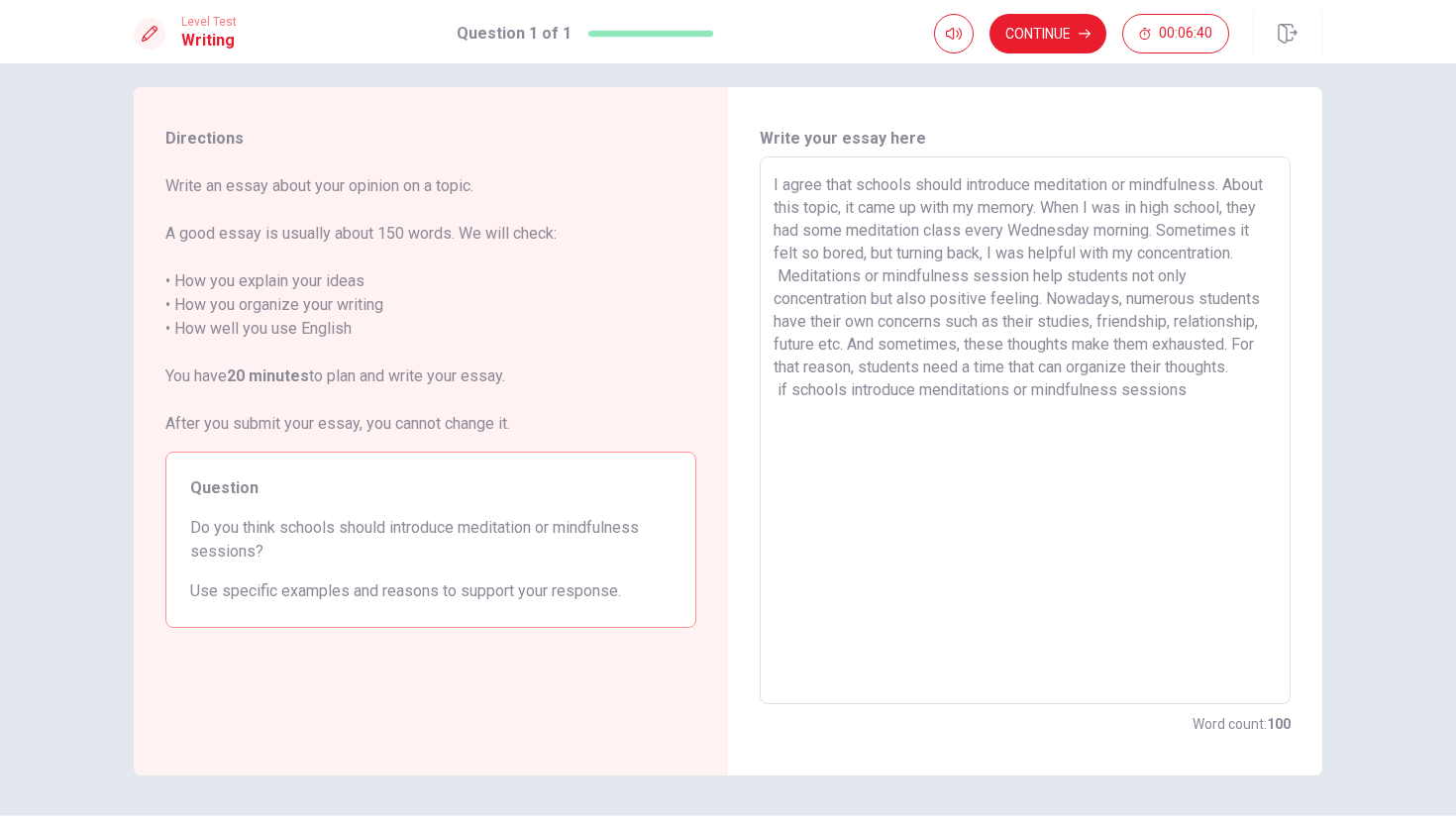 drag, startPoint x: 920, startPoint y: 411, endPoint x: 851, endPoint y: 410, distance: 69.00725 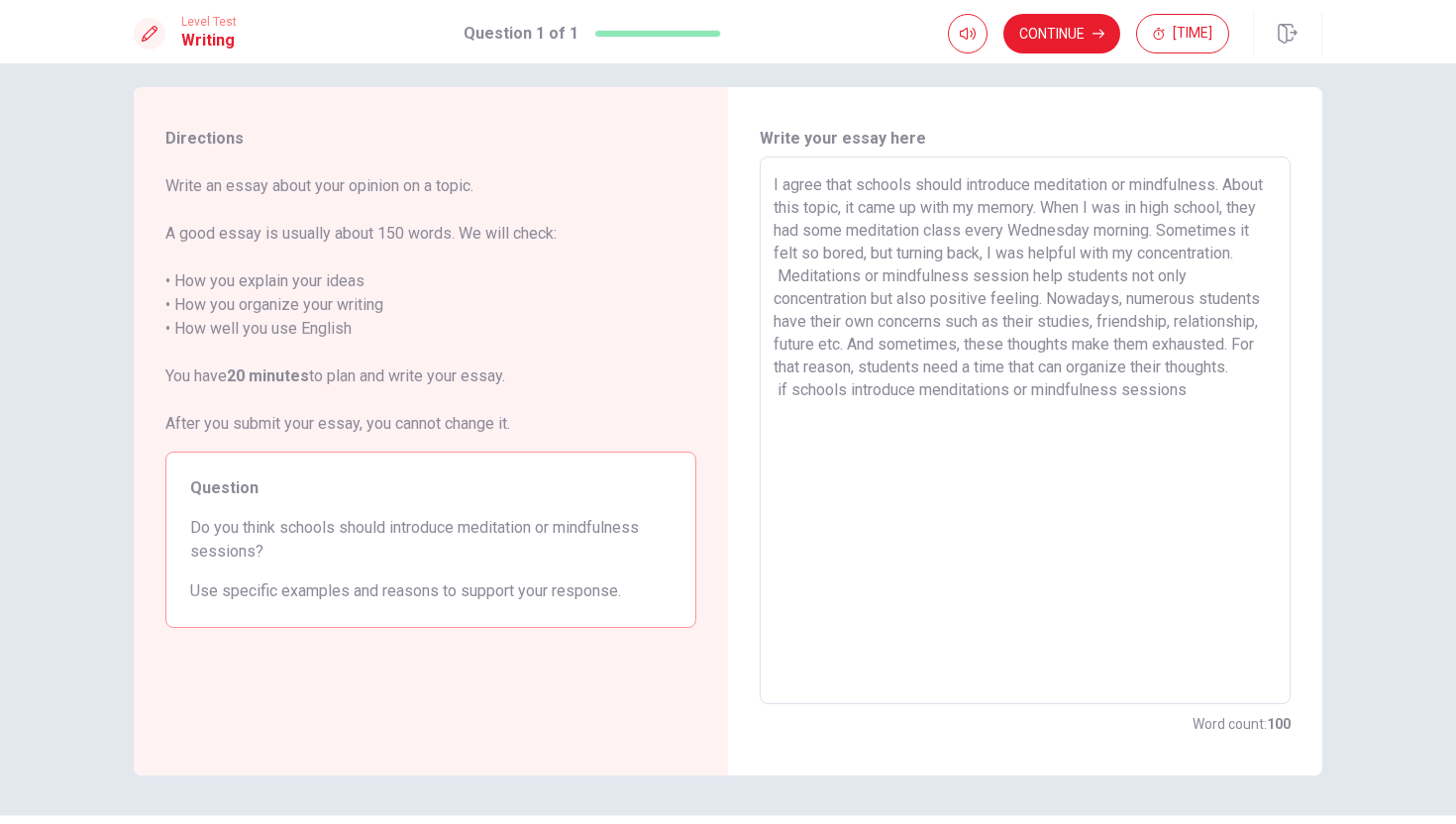 click on "I agree that schools should introduce meditation or mindfulness. About this topic, it came up with my memory. When I was in high school, they had some meditation class every Wednesday morning. Sometimes it felt so bored, but turning back, I was helpful with my concentration.
Meditations or mindfulness session help students not only concentration but also positive feeling. Nowadays, numerous students have their own concerns such as their studies, friendship, relationship,  future etc. And sometimes, these thoughts make them exhausted. For that reason, students need a time that can organize their thoughts.
if schools introduce menditations or mindfulness sessions" at bounding box center [1025, 431] 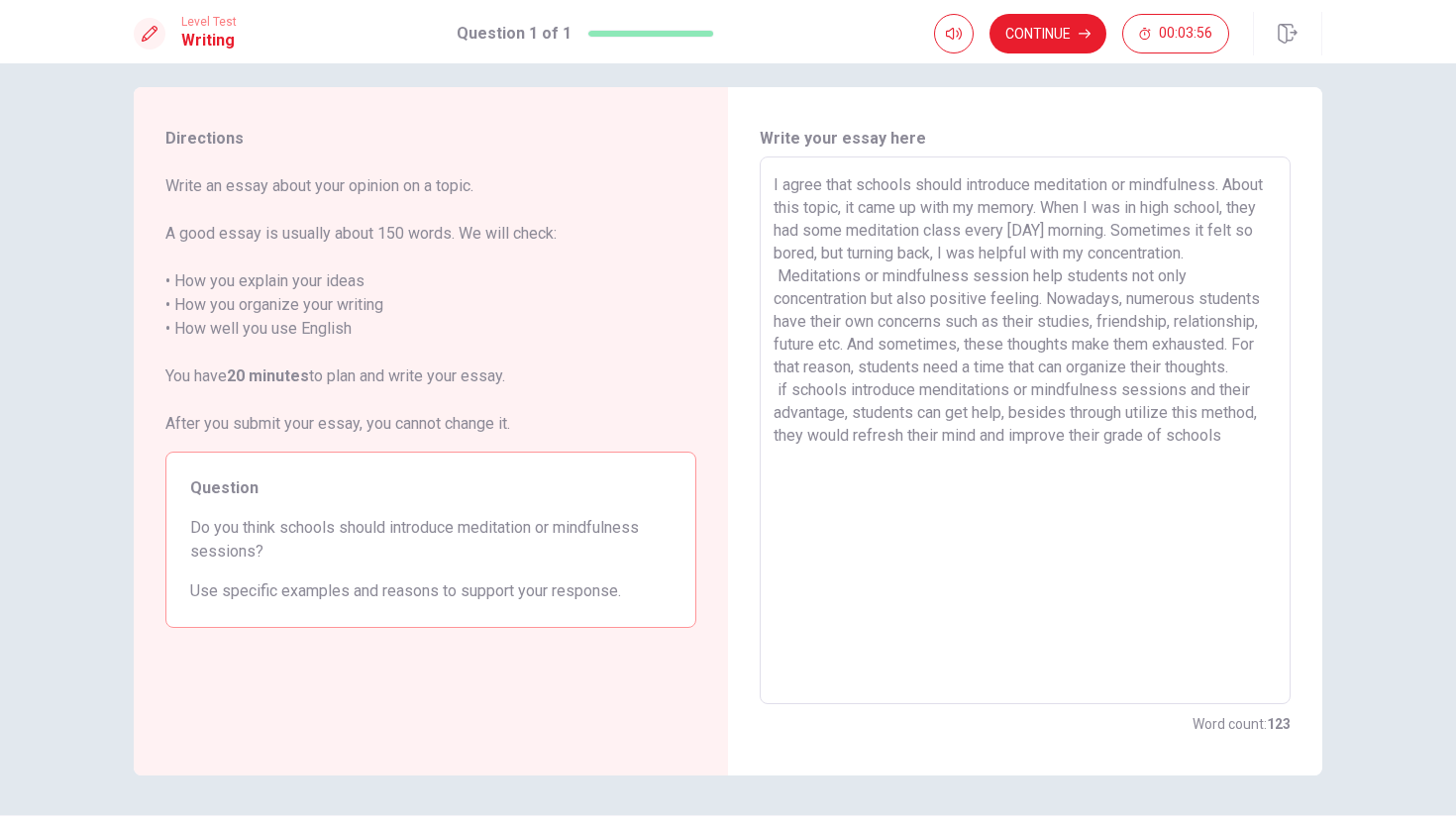 click on "I agree that schools should introduce meditation or mindfulness. About this topic, it came up with my memory. When I was in high school, they had some meditation class every [DAY] morning. Sometimes it felt so bored, but turning back, I was helpful with my concentration.
Meditations or mindfulness session help students not only concentration but also positive feeling. Nowadays, numerous students have their own concerns such as their studies, friendship, relationship,  future etc. And sometimes, these thoughts make them exhausted. For that reason, students need a time that can organize their thoughts.
if schools introduce menditations or mindfulness sessions and their advantage, students can get help, besides through utilize this method, they would refresh their mind and improve their grade of schools" at bounding box center (1025, 431) 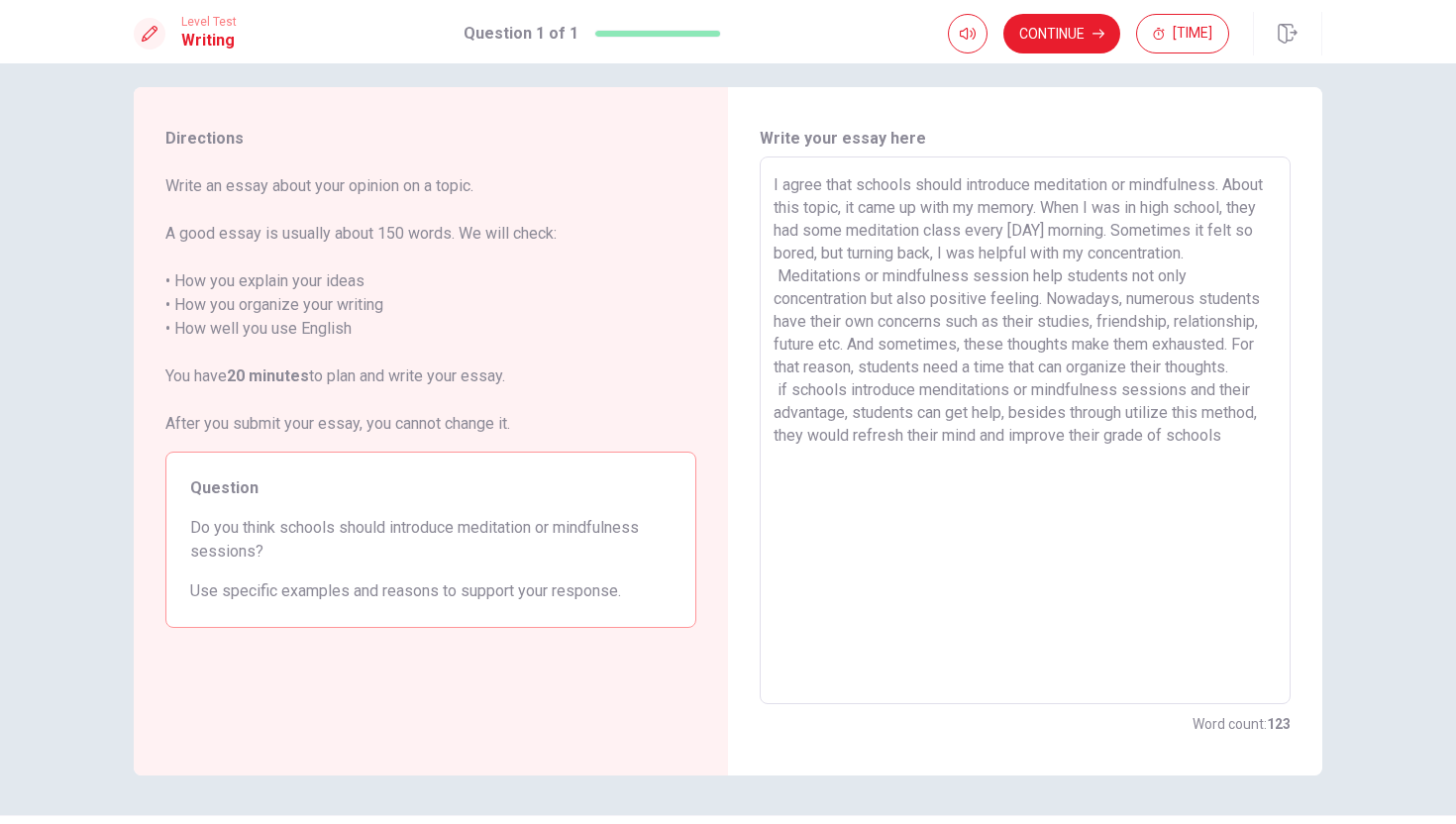 click on "I agree that schools should introduce meditation or mindfulness. About this topic, it came up with my memory. When I was in high school, they had some meditation class every [DAY] morning. Sometimes it felt so bored, but turning back, I was helpful with my concentration.
Meditations or mindfulness session help students not only concentration but also positive feeling. Nowadays, numerous students have their own concerns such as their studies, friendship, relationship,  future etc. And sometimes, these thoughts make them exhausted. For that reason, students need a time that can organize their thoughts.
if schools introduce menditations or mindfulness sessions and their advantage, students can get help, besides through utilize this method, they would refresh their mind and improve their grade of schools" at bounding box center [1025, 431] 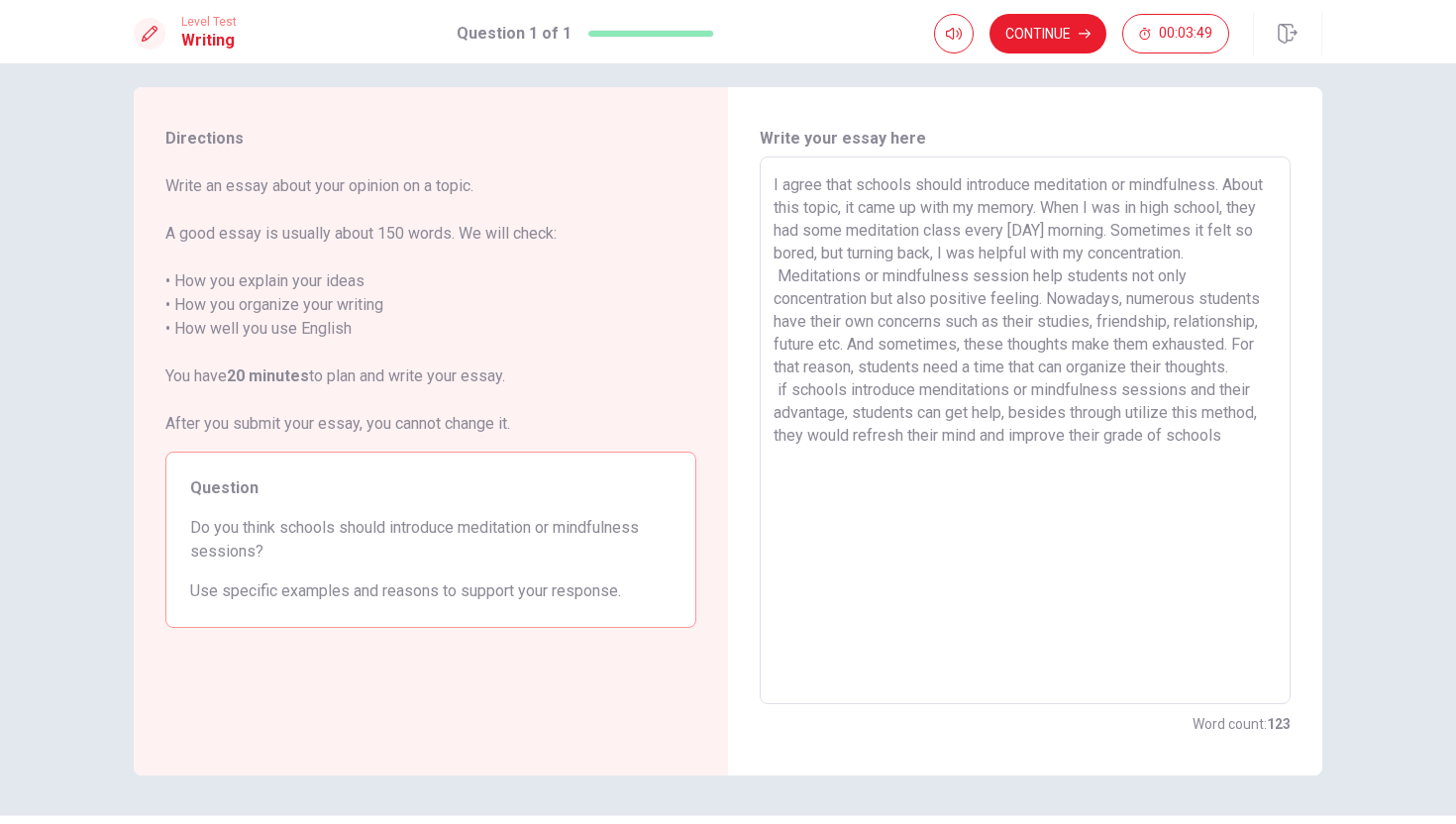 click on "I agree that schools should introduce meditation or mindfulness. About this topic, it came up with my memory. When I was in high school, they had some meditation class every [DAY] morning. Sometimes it felt so bored, but turning back, I was helpful with my concentration.
Meditations or mindfulness session help students not only concentration but also positive feeling. Nowadays, numerous students have their own concerns such as their studies, friendship, relationship,  future etc. And sometimes, these thoughts make them exhausted. For that reason, students need a time that can organize their thoughts.
if schools introduce menditations or mindfulness sessions and their advantage, students can get help, besides through utilize this method, they would refresh their mind and improve their grade of schools" at bounding box center (1025, 431) 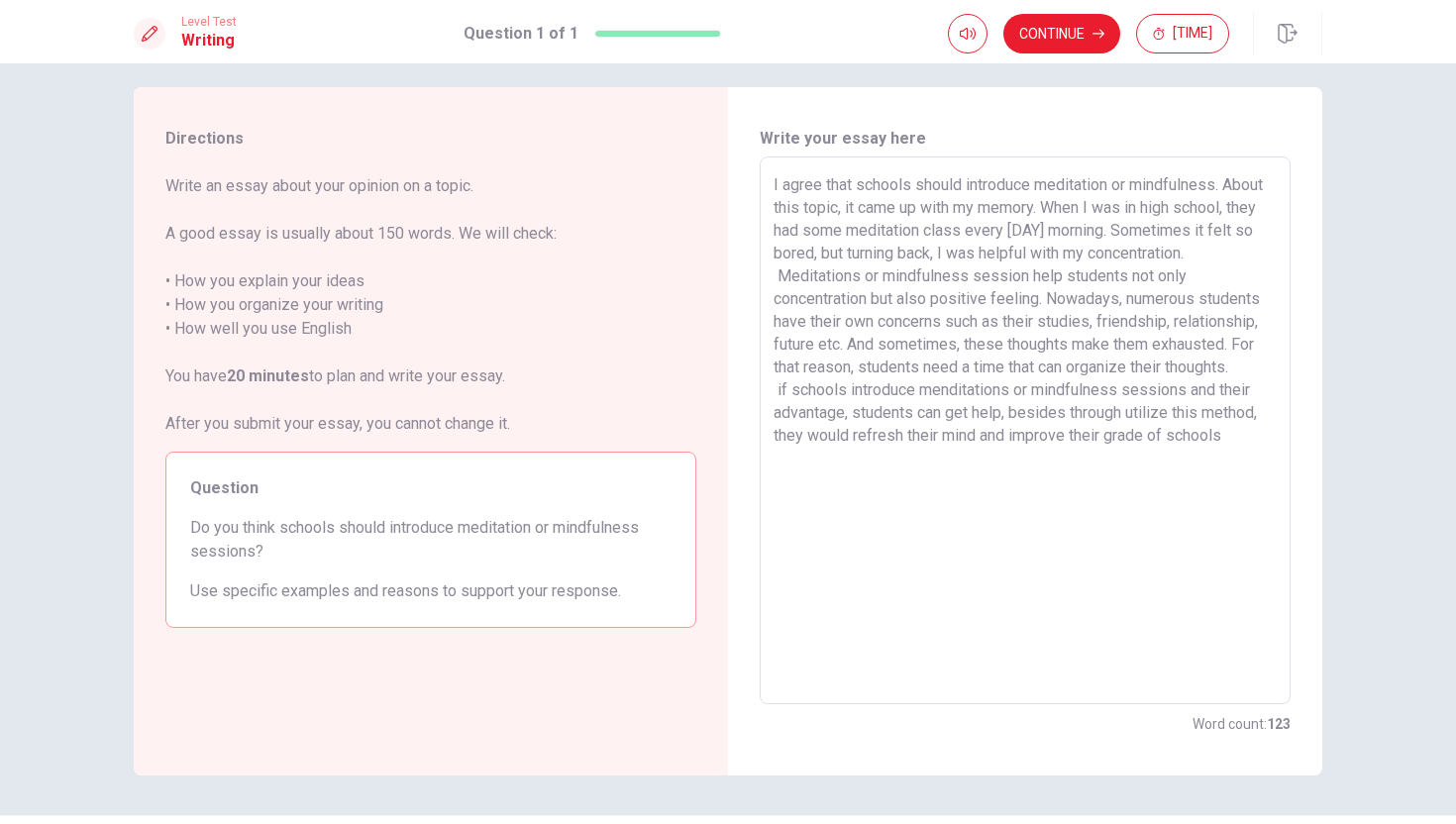 click on "I agree that schools should introduce meditation or mindfulness. About this topic, it came up with my memory. When I was in high school, they had some meditation class every [DAY] morning. Sometimes it felt so bored, but turning back, I was helpful with my concentration.
Meditations or mindfulness session help students not only concentration but also positive feeling. Nowadays, numerous students have their own concerns such as their studies, friendship, relationship,  future etc. And sometimes, these thoughts make them exhausted. For that reason, students need a time that can organize their thoughts.
if schools introduce menditations or mindfulness sessions and their advantage, students can get help, besides through utilize this method, they would refresh their mind and improve their grade of schools" at bounding box center [1025, 431] 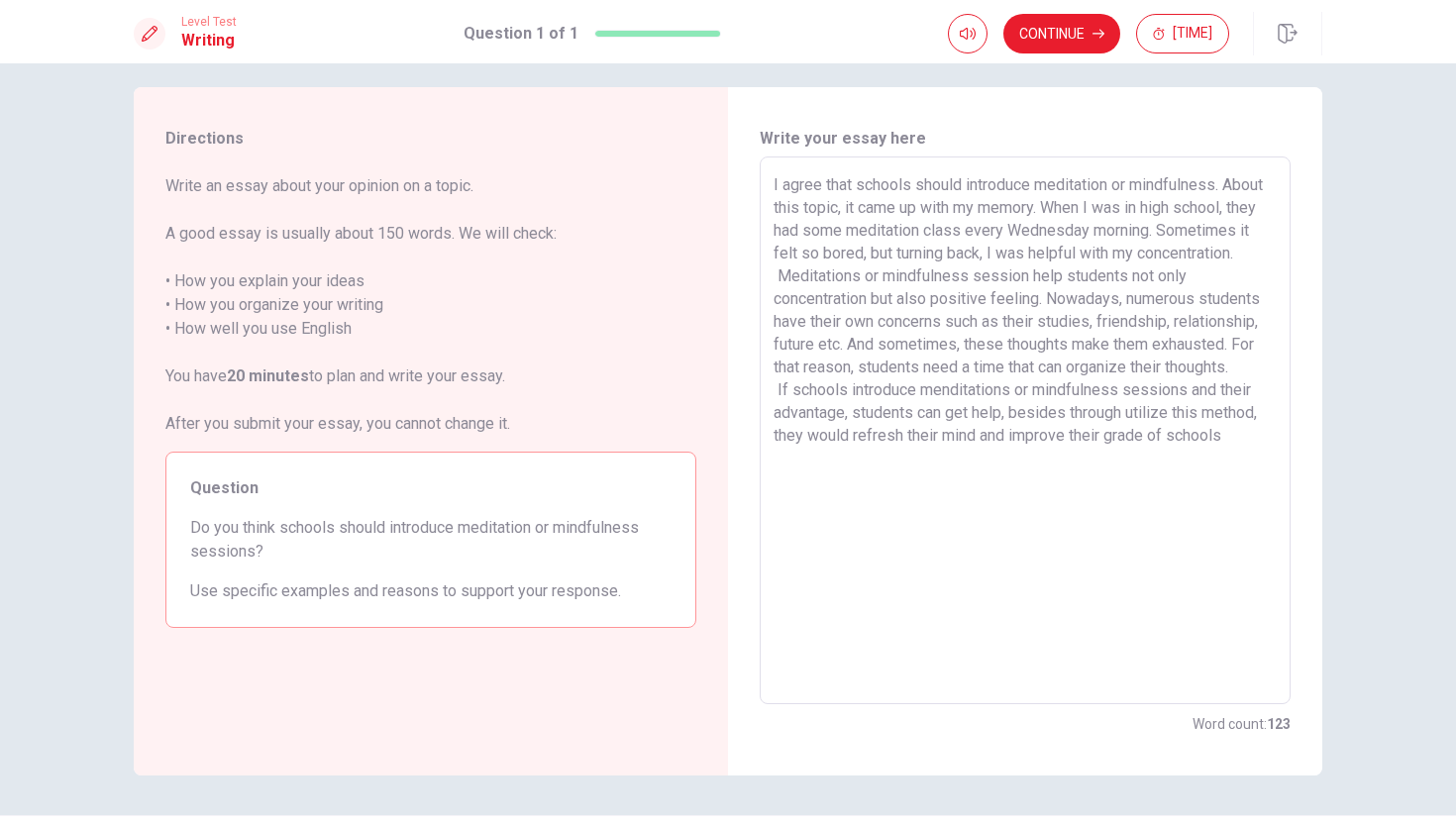 click on "I agree that schools should introduce meditation or mindfulness. About this topic, it came up with my memory. When I was in high school, they had some meditation class every Wednesday morning. Sometimes it felt so bored, but turning back, I was helpful with my concentration.
Meditations or mindfulness session help students not only concentration but also positive feeling. Nowadays, numerous students have their own concerns such as their studies, friendship, relationship,  future etc. And sometimes, these thoughts make them exhausted. For that reason, students need a time that can organize their thoughts.
If schools introduce menditations or mindfulness sessions and their advantage, students can get help, besides through utilize this method, they would refresh their mind and improve their grade of schools" at bounding box center [1025, 431] 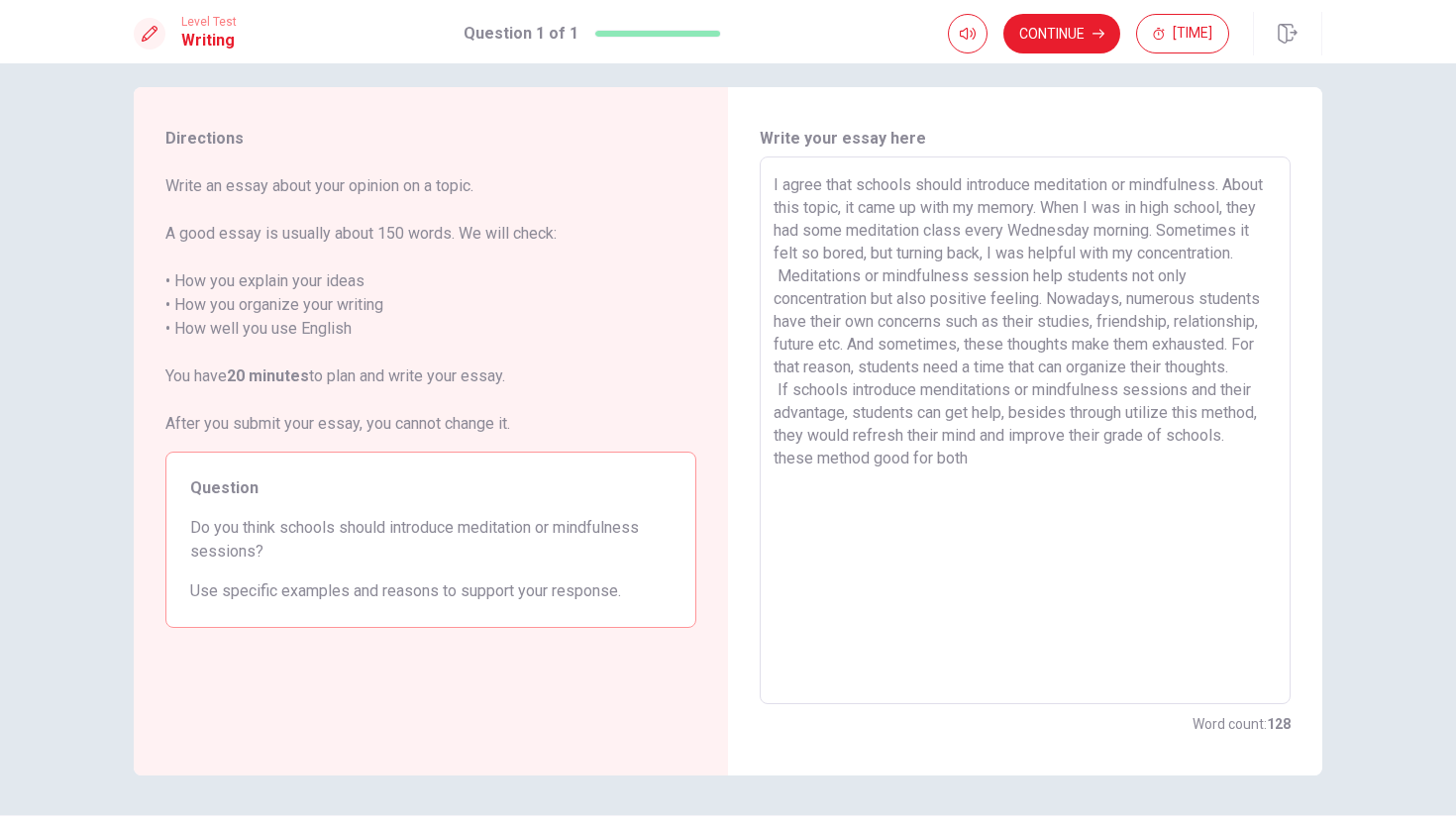 click on "I agree that schools should introduce meditation or mindfulness. About this topic, it came up with my memory. When I was in high school, they had some meditation class every Wednesday morning. Sometimes it felt so bored, but turning back, I was helpful with my concentration.
Meditations or mindfulness session help students not only concentration but also positive feeling. Nowadays, numerous students have their own concerns such as their studies, friendship, relationship,  future etc. And sometimes, these thoughts make them exhausted. For that reason, students need a time that can organize their thoughts.
If schools introduce menditations or mindfulness sessions and their advantage, students can get help, besides through utilize this method, they would refresh their mind and improve their grade of schools.
Eventually, these method good for both schools and students." at bounding box center [1025, 430] 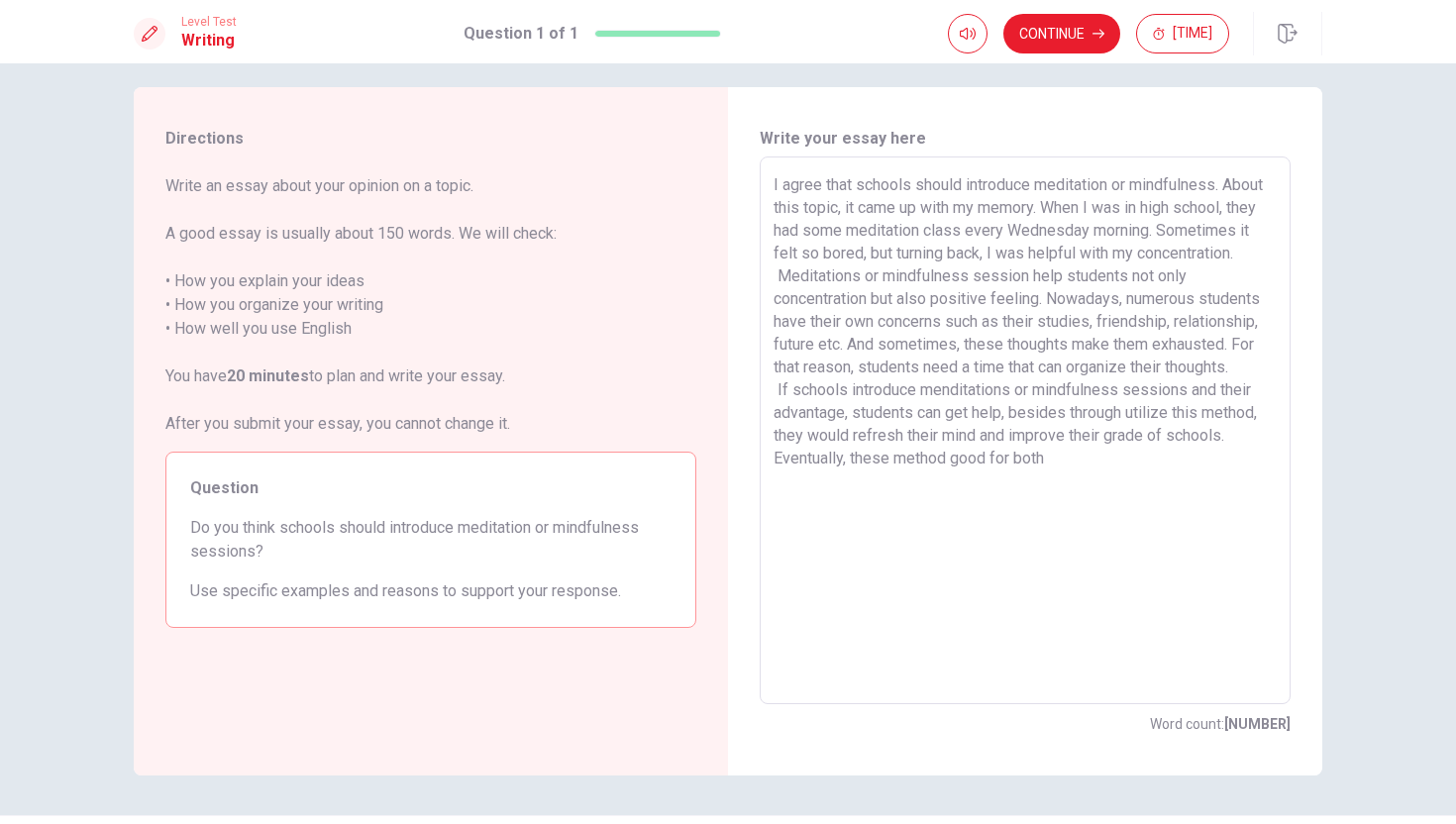 click on "I agree that schools should introduce meditation or mindfulness. About this topic, it came up with my memory. When I was in high school, they had some meditation class every Wednesday morning. Sometimes it felt so bored, but turning back, I was helpful with my concentration.
Meditations or mindfulness session help students not only concentration but also positive feeling. Nowadays, numerous students have their own concerns such as their studies, friendship, relationship,  future etc. And sometimes, these thoughts make them exhausted. For that reason, students need a time that can organize their thoughts.
If schools introduce menditations or mindfulness sessions and their advantage, students can get help, besides through utilize this method, they would refresh their mind and improve their grade of schools.
Eventually, these method good for both" at bounding box center [1025, 431] 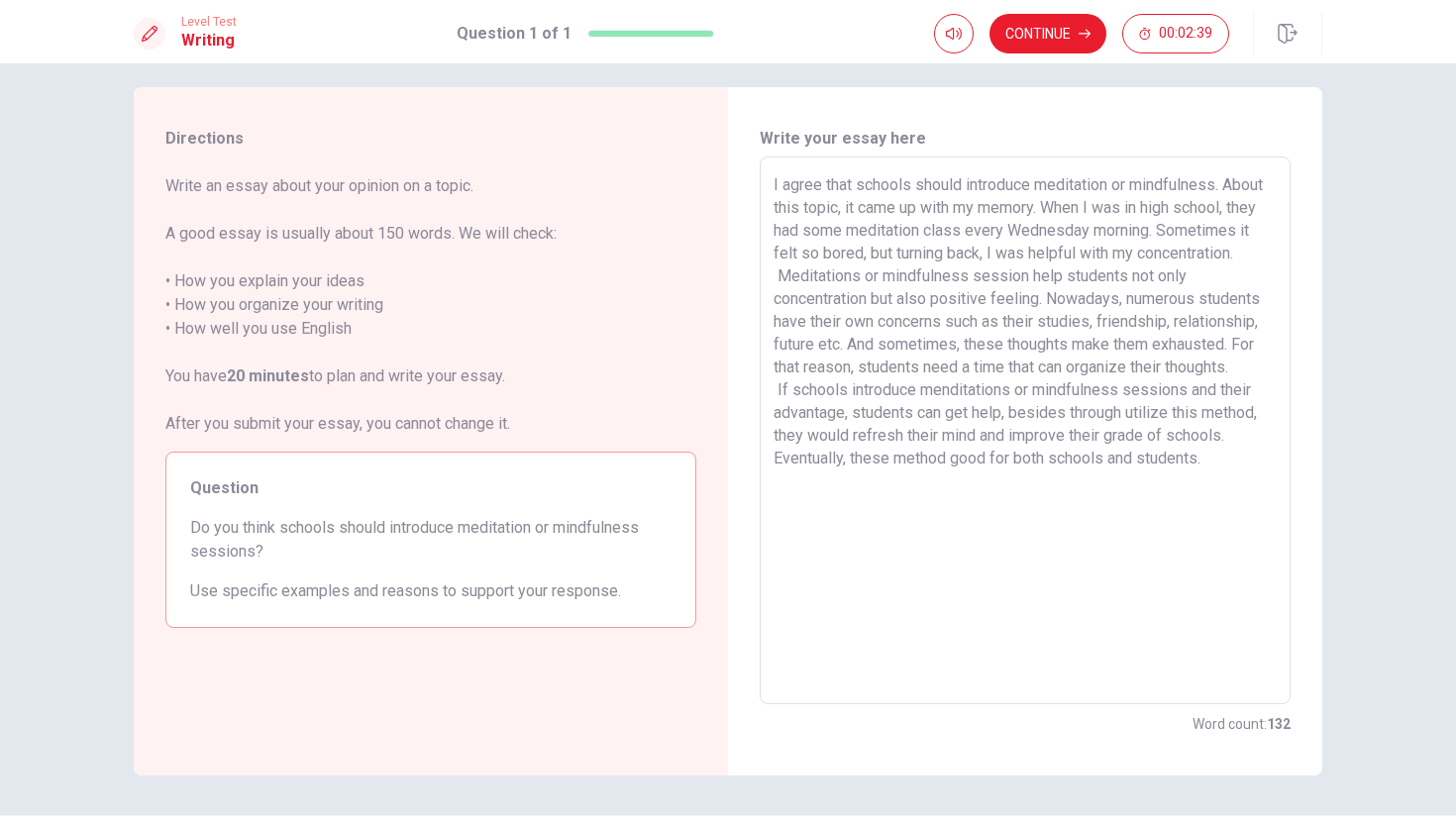 click on "I agree that schools should introduce meditation or mindfulness. About this topic, it came up with my memory. When I was in high school, they had some meditation class every Wednesday morning. Sometimes it felt so bored, but turning back, I was helpful with my concentration.
Meditations or mindfulness session help students not only concentration but also positive feeling. Nowadays, numerous students have their own concerns such as their studies, friendship, relationship,  future etc. And sometimes, these thoughts make them exhausted. For that reason, students need a time that can organize their thoughts.
If schools introduce menditations or mindfulness sessions and their advantage, students can get help, besides through utilize this method, they would refresh their mind and improve their grade of schools.
Eventually, these method good for both schools and students. x ​" at bounding box center [1025, 430] 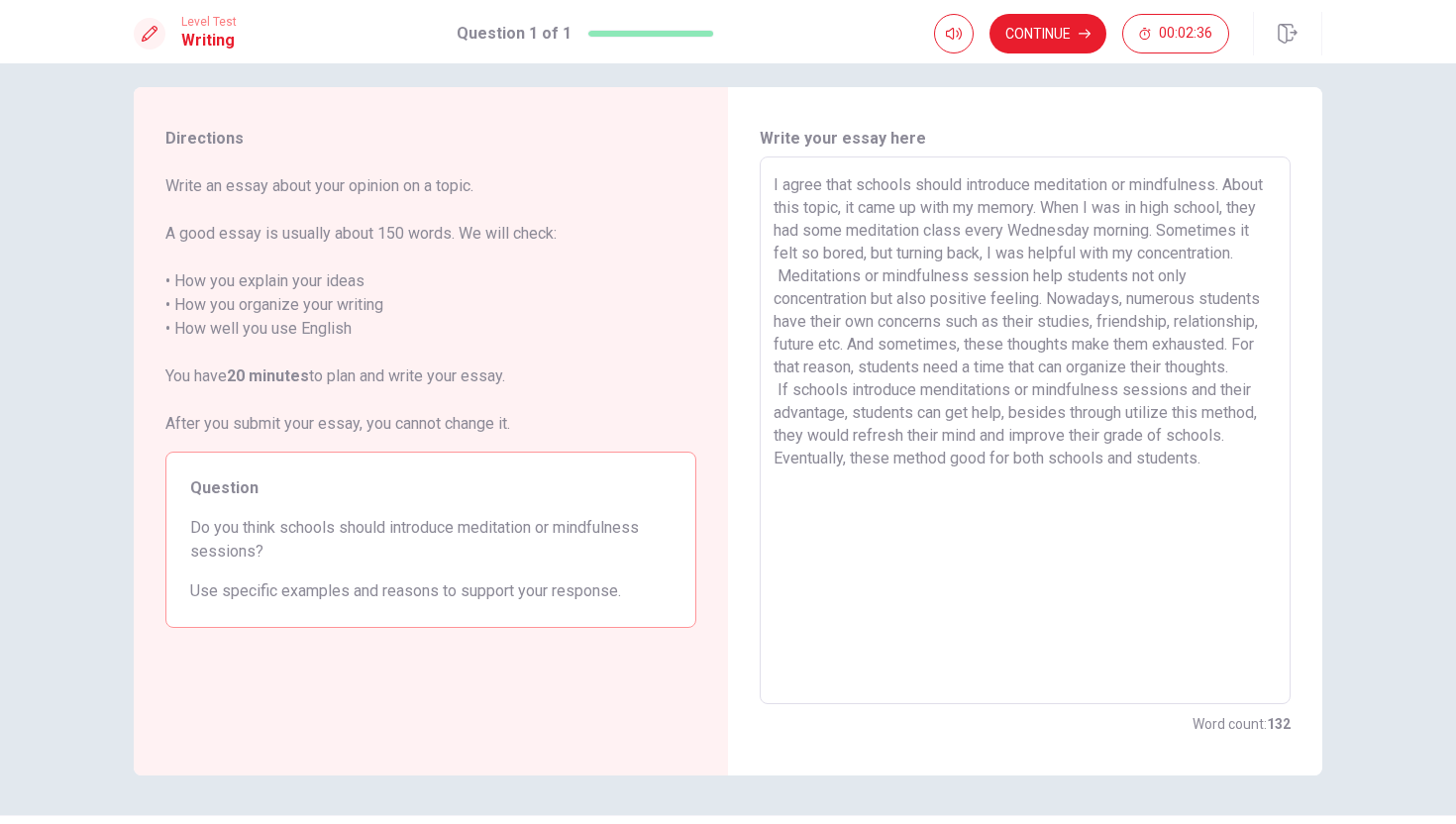 click on "I agree that schools should introduce meditation or mindfulness. About this topic, it came up with my memory. When I was in high school, they had some meditation class every Wednesday morning. Sometimes it felt so bored, but turning back, I was helpful with my concentration.
Meditations or mindfulness session help students not only concentration but also positive feeling. Nowadays, numerous students have their own concerns such as their studies, friendship, relationship,  future etc. And sometimes, these thoughts make them exhausted. For that reason, students need a time that can organize their thoughts.
If schools introduce menditations or mindfulness sessions and their advantage, students can get help, besides through utilize this method, they would refresh their mind and improve their grade of schools.
Eventually, these method good for both schools and students." at bounding box center [1025, 431] 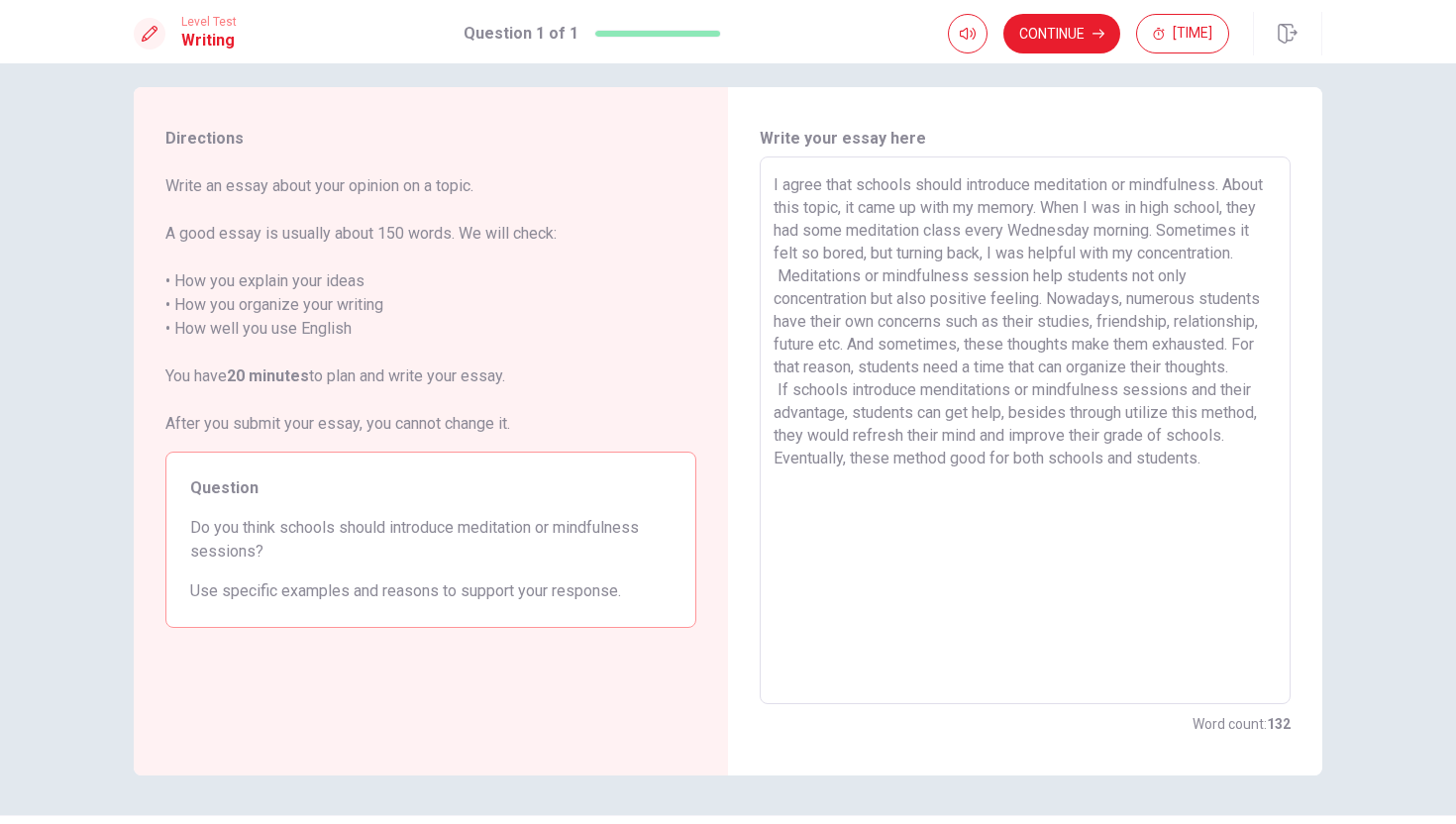 click on "I agree that schools should introduce meditation or mindfulness. About this topic, it came up with my memory. When I was in high school, they had some meditation class every Wednesday morning. Sometimes it felt so bored, but turning back, I was helpful with my concentration.
Meditations or mindfulness session help students not only concentration but also positive feeling. Nowadays, numerous students have their own concerns such as their studies, friendship, relationship,  future etc. And sometimes, these thoughts make them exhausted. For that reason, students need a time that can organize their thoughts.
If schools introduce menditations or mindfulness sessions and their advantage, students can get help, besides through utilize this method, they would refresh their mind and improve their grade of schools.
Eventually, these method good for both schools and students." at bounding box center (1025, 431) 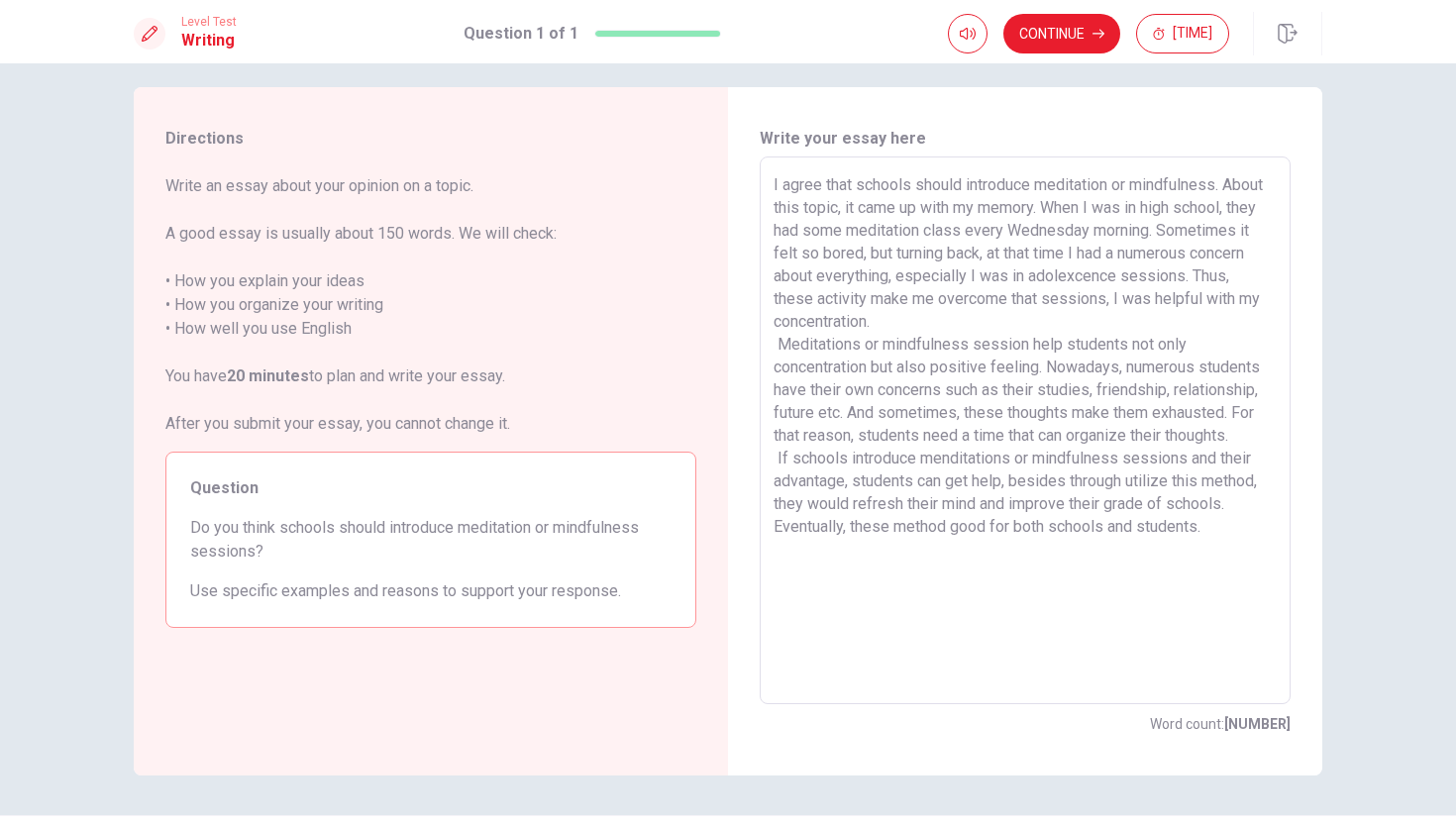 click at bounding box center (1025, 431) 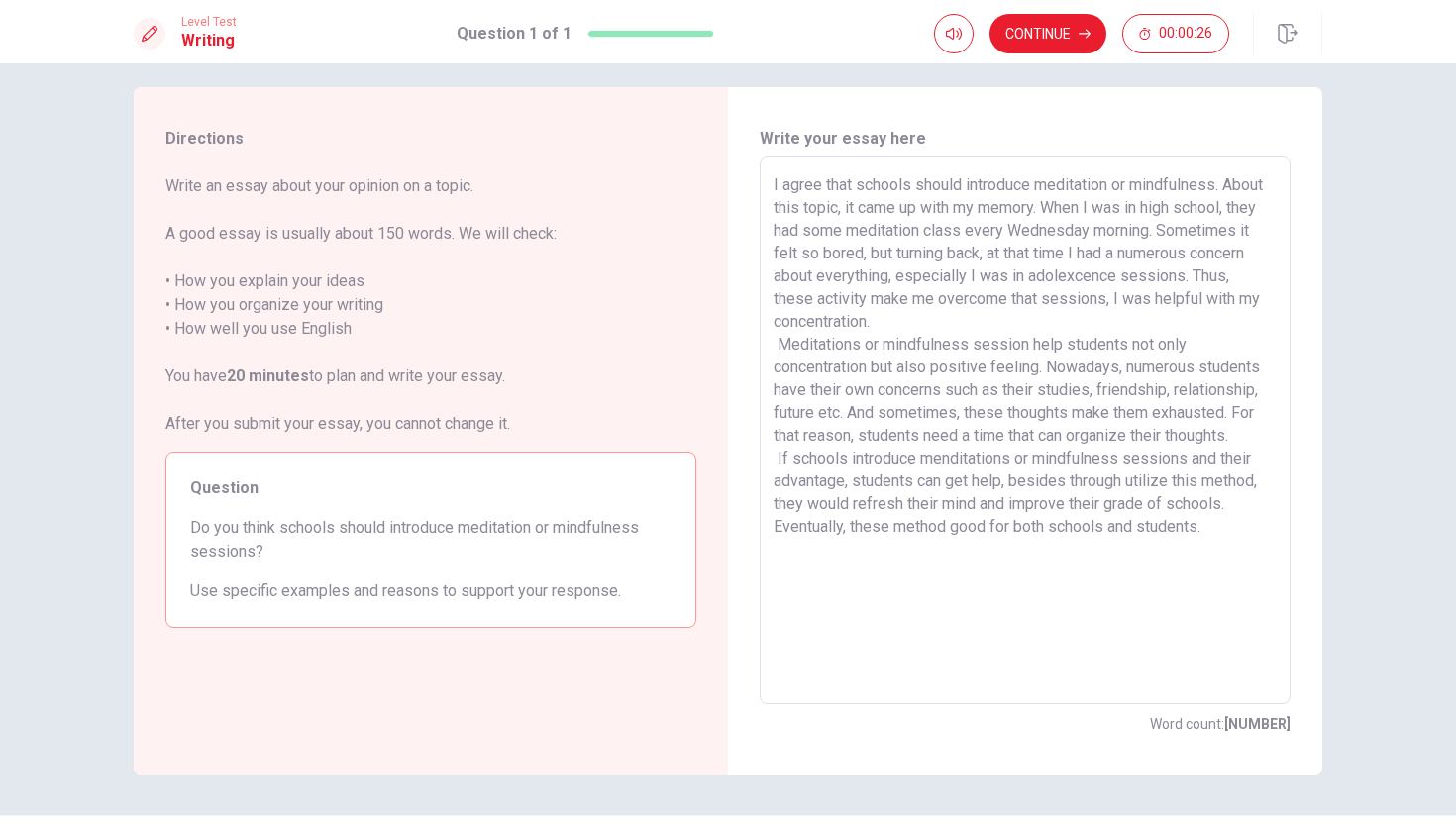 click at bounding box center (1025, 431) 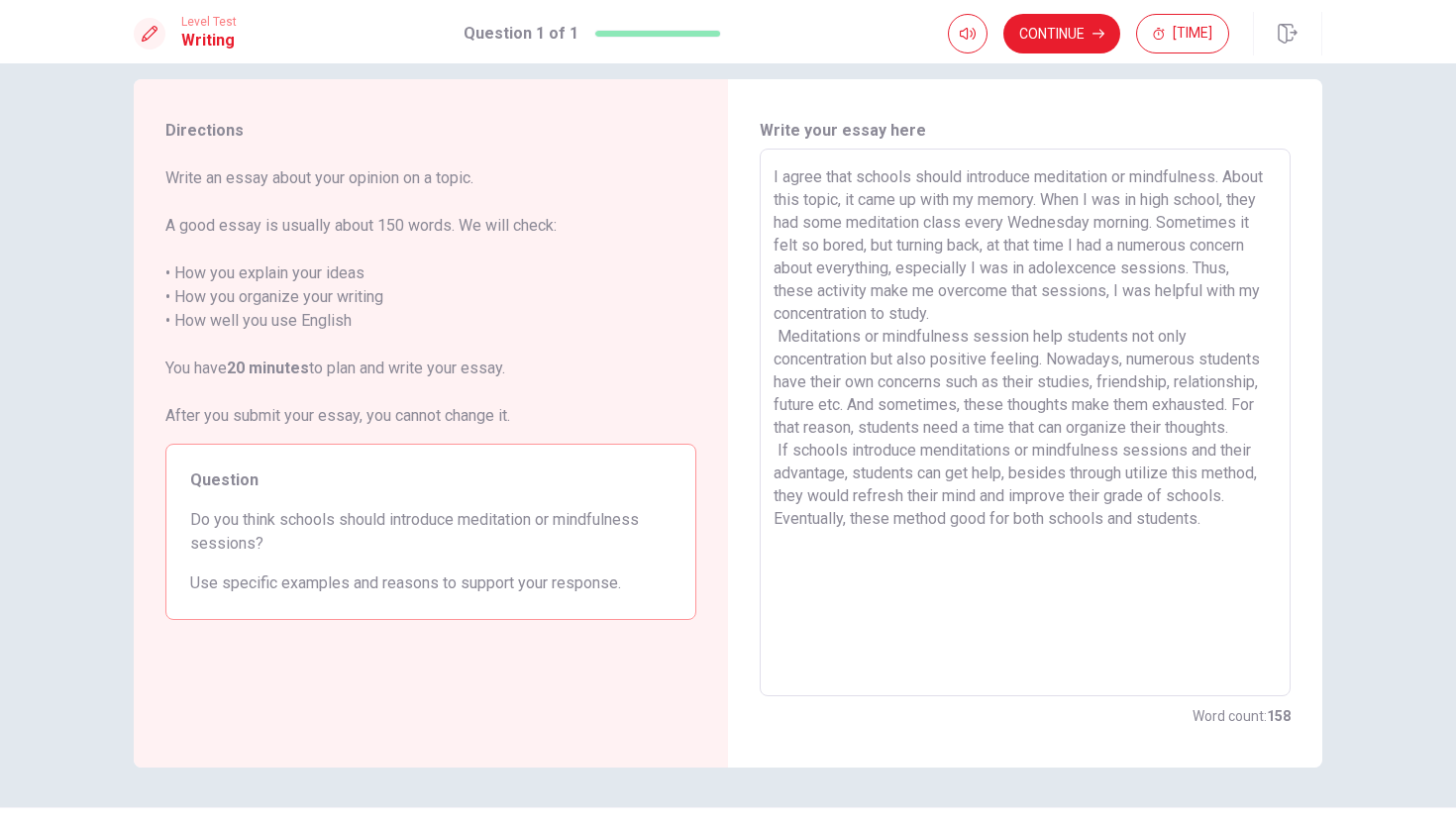 scroll, scrollTop: 0, scrollLeft: 0, axis: both 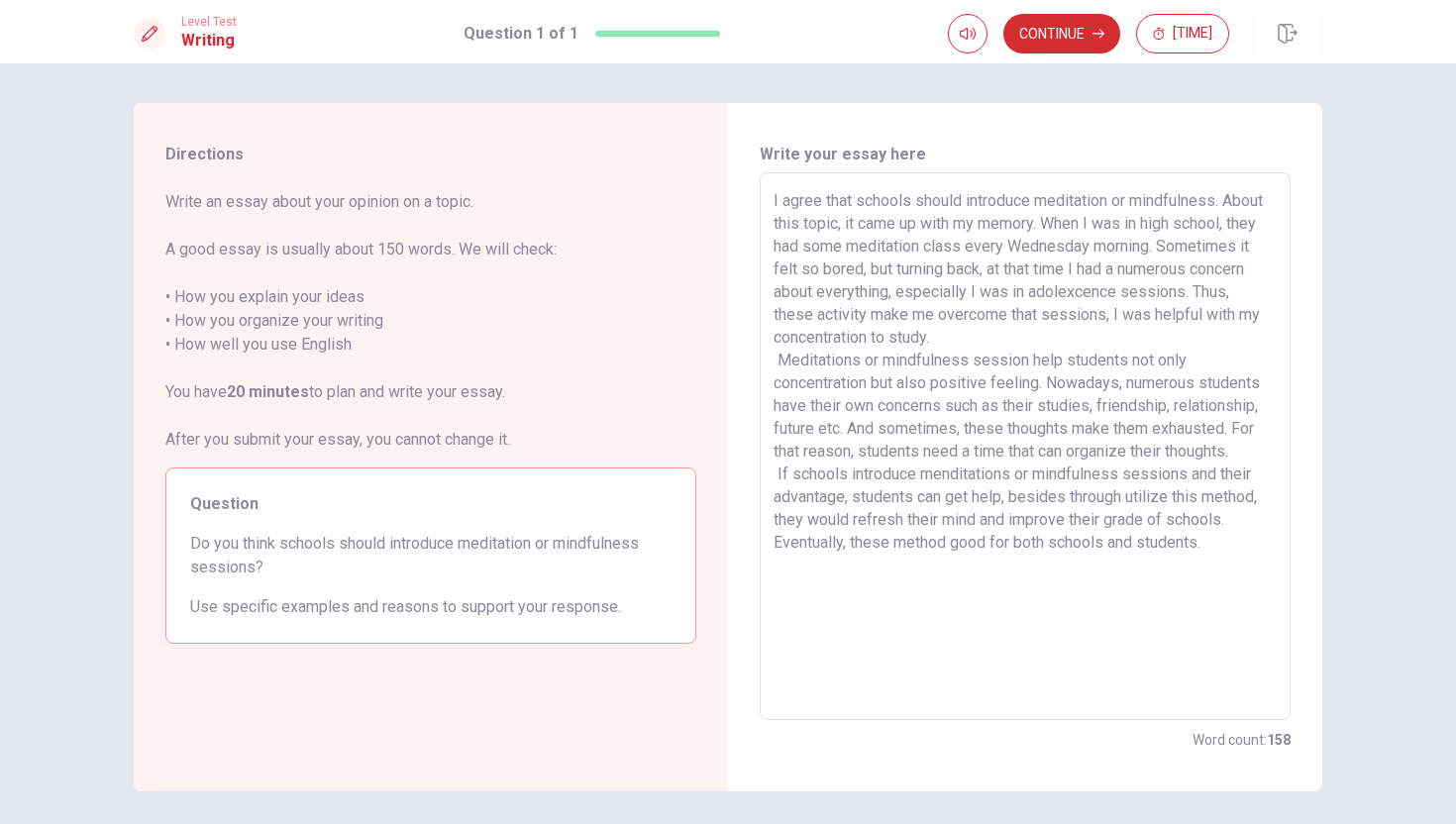 type on "I agree that schools should introduce meditation or mindfulness. About this topic, it came up with my memory. When I was in high school, they had some meditation class every Wednesday morning. Sometimes it felt so bored, but turning back, at that time I had a numerous concern about everything, especially I was in adolexcence sessions. Thus, these activity make me overcome that sessions, I was helpful with my concentration to study.
Meditations or mindfulness session help students not only concentration but also positive feeling. Nowadays, numerous students have their own concerns such as their studies, friendship, relationship,  future etc. And sometimes, these thoughts make them exhausted. For that reason, students need a time that can organize their thoughts.
If schools introduce menditations or mindfulness sessions and their advantage, students can get help, besides through utilize this method, they would refresh their mind and improve their grade of schools.
Eventually, these method good for both s..." 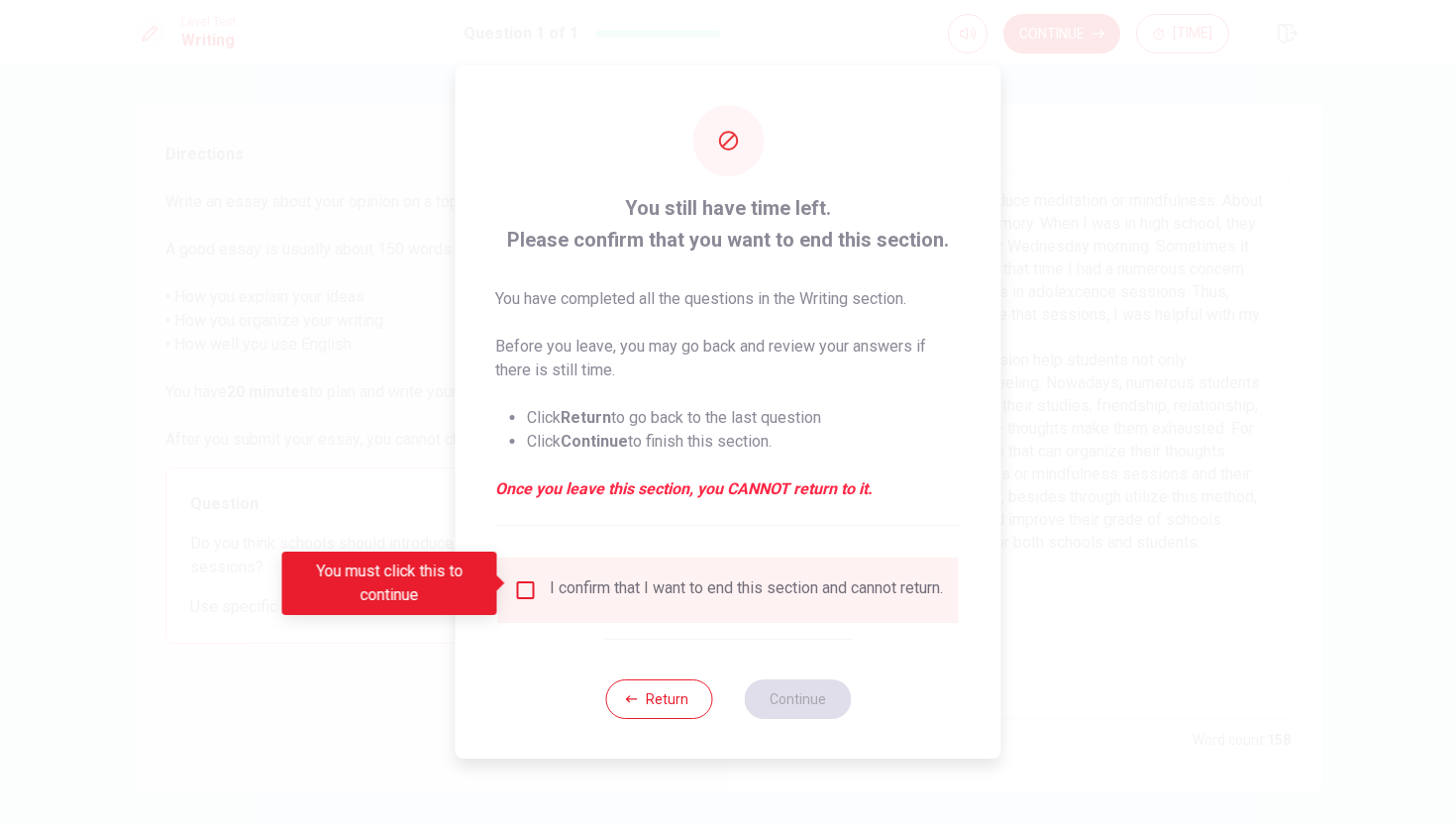 click on "I confirm that I want to end this section and cannot return." at bounding box center (746, 590) 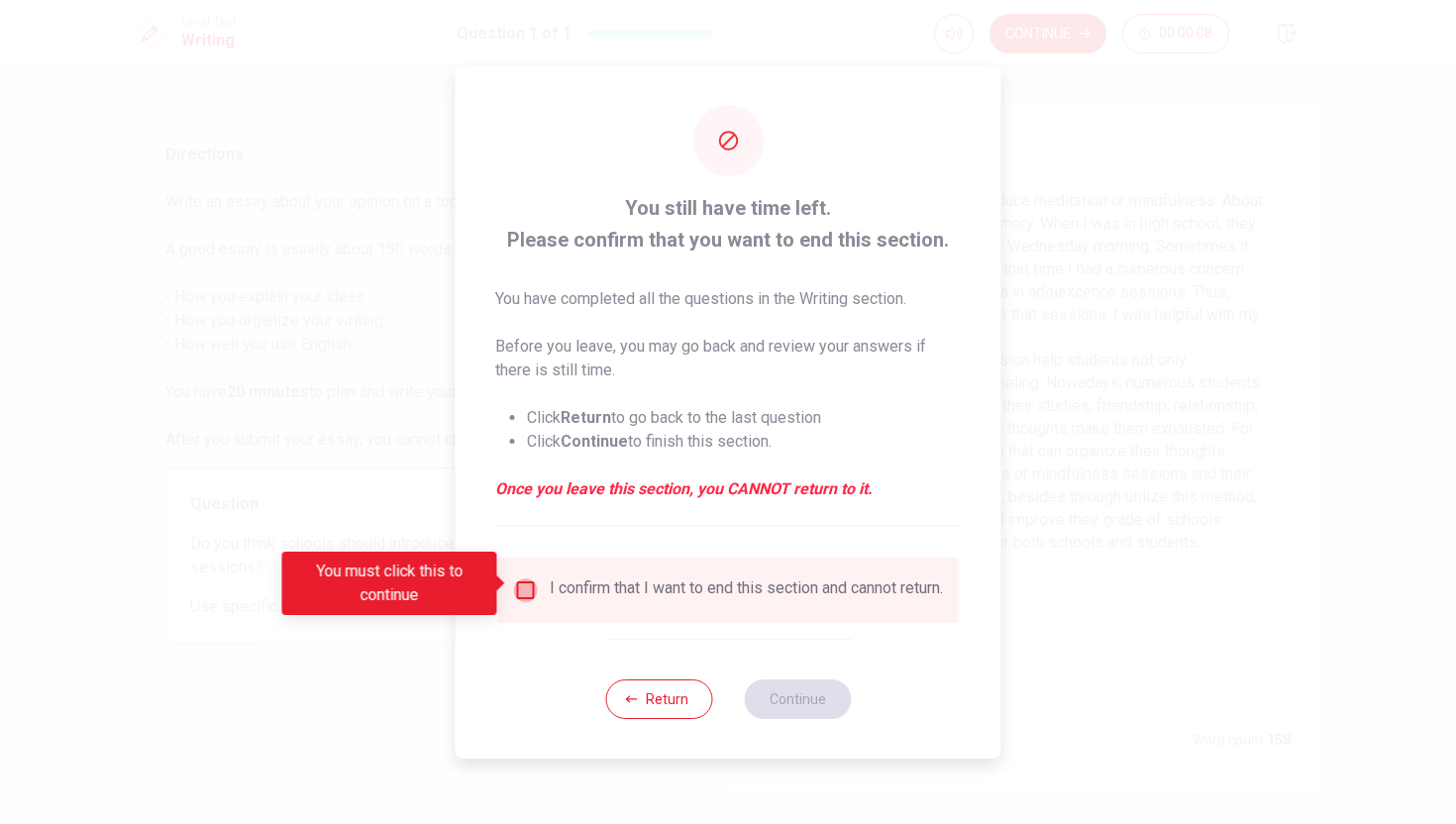 click at bounding box center [526, 590] 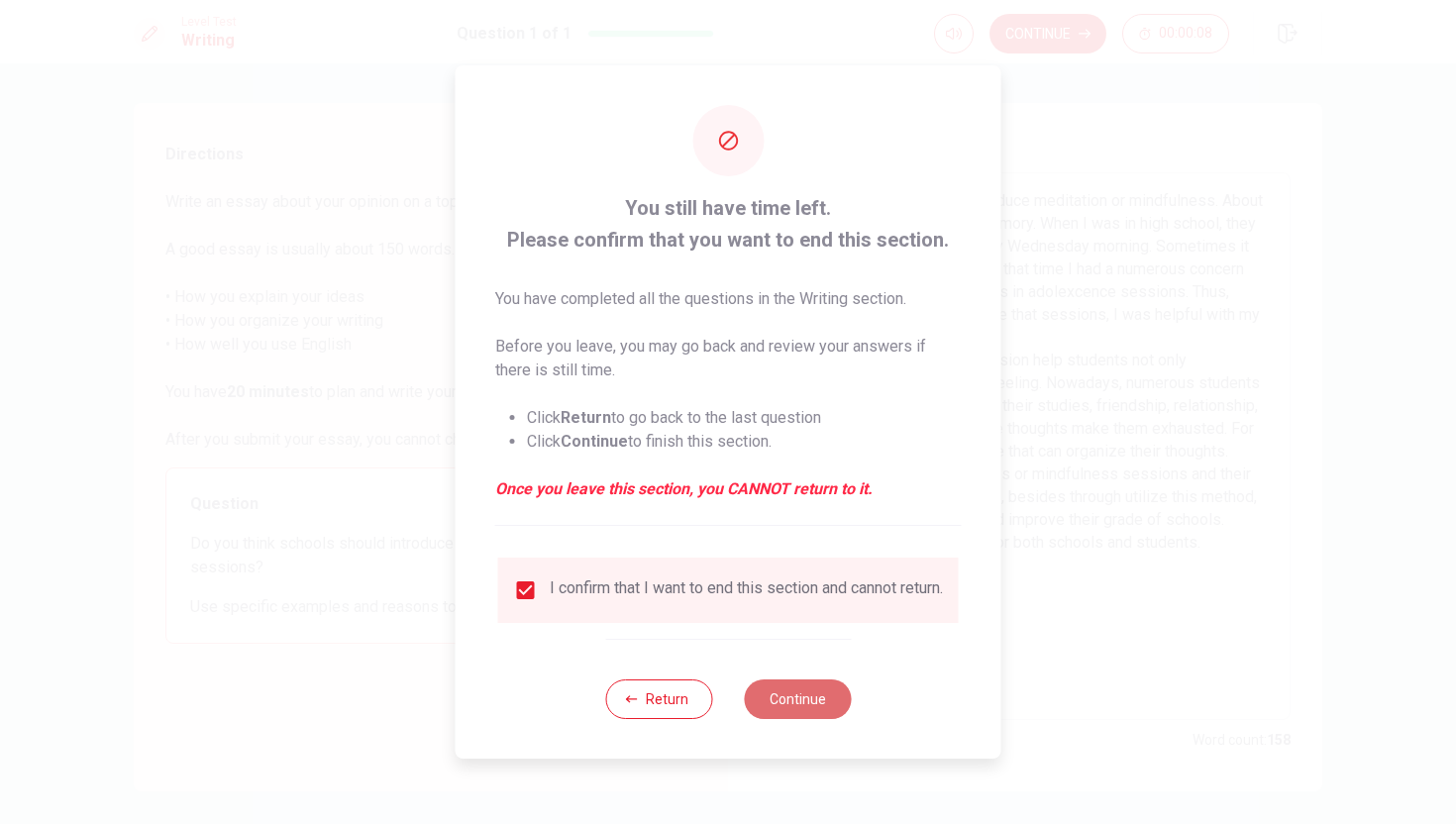 click on "Continue" at bounding box center [797, 699] 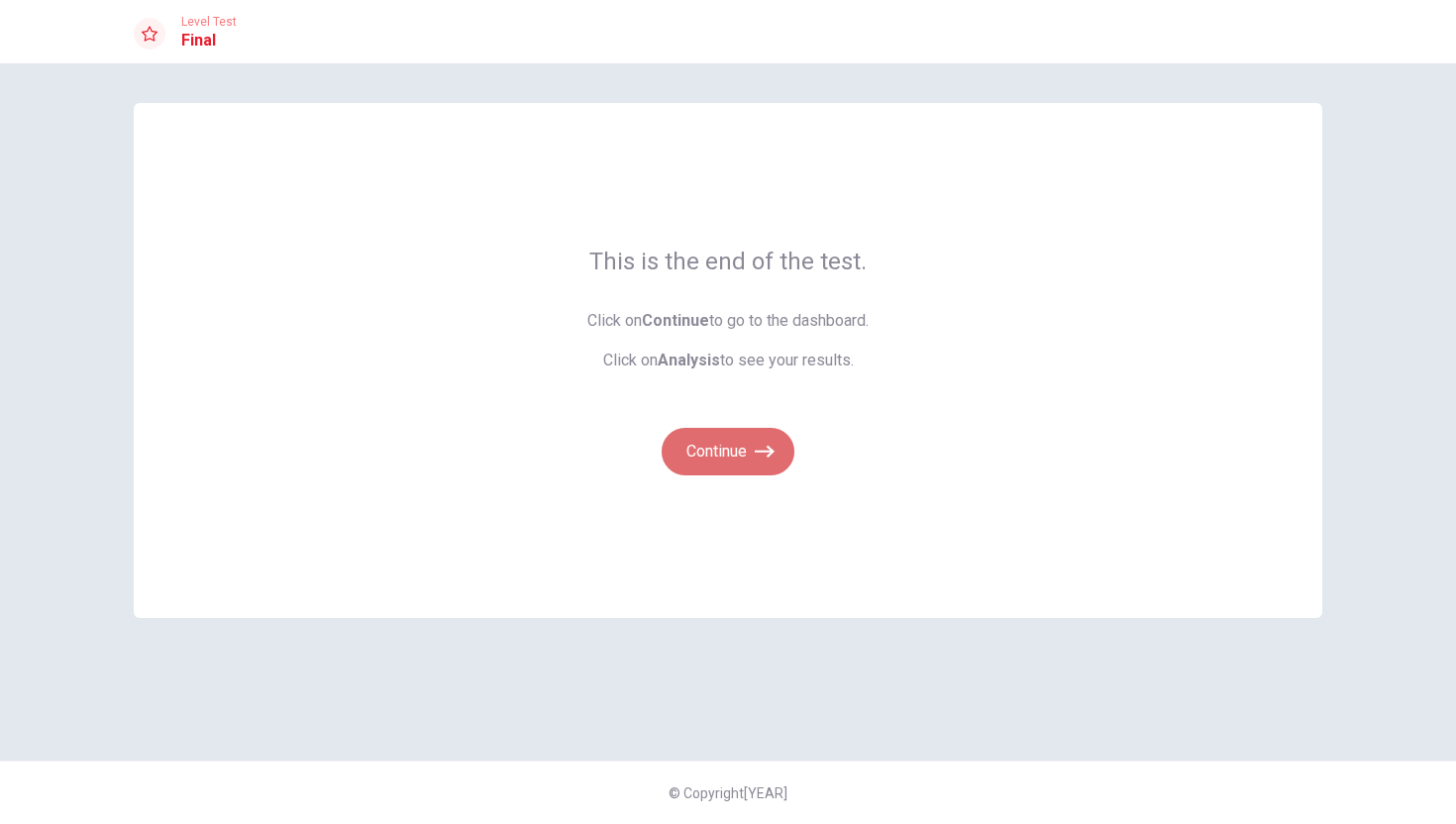 click at bounding box center [765, 452] 